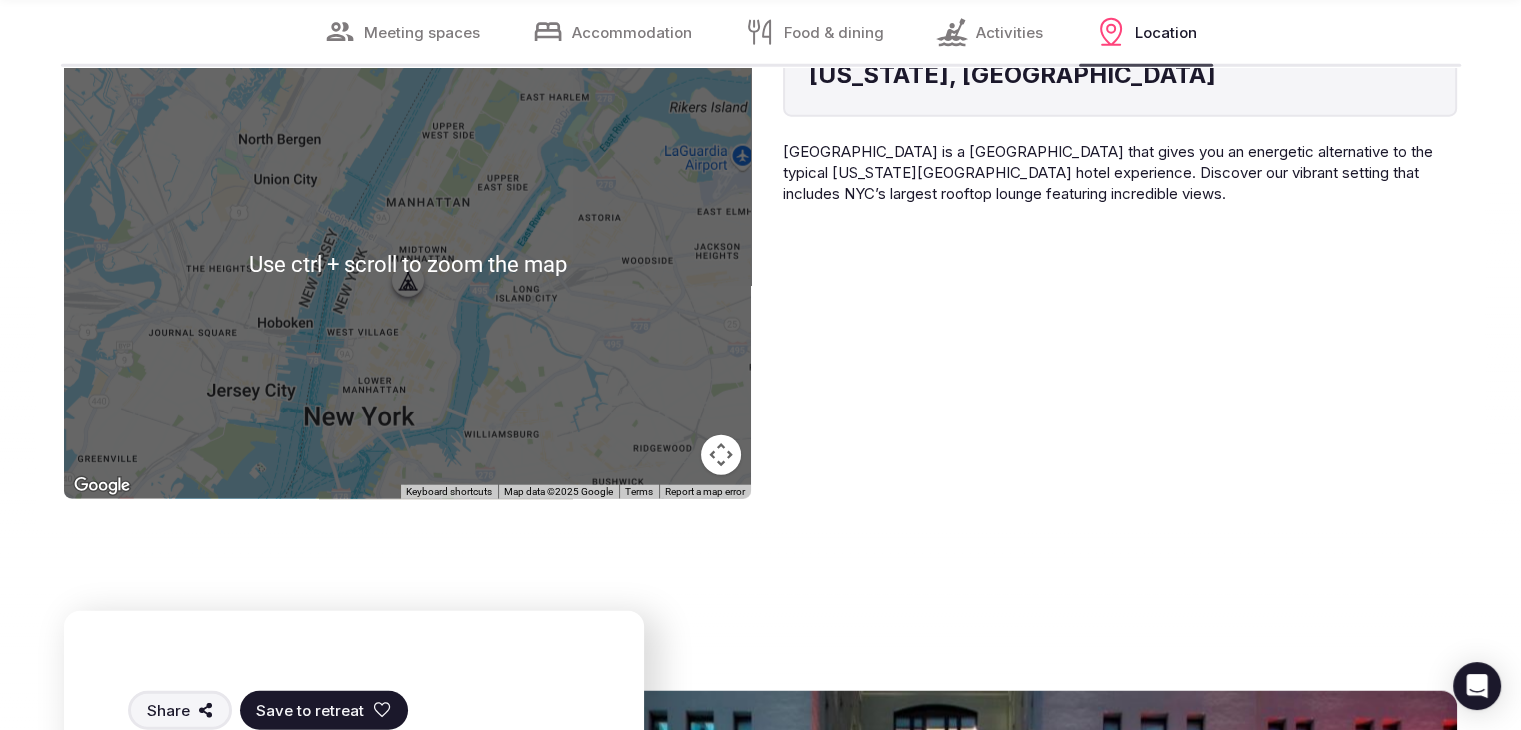 scroll, scrollTop: 5000, scrollLeft: 0, axis: vertical 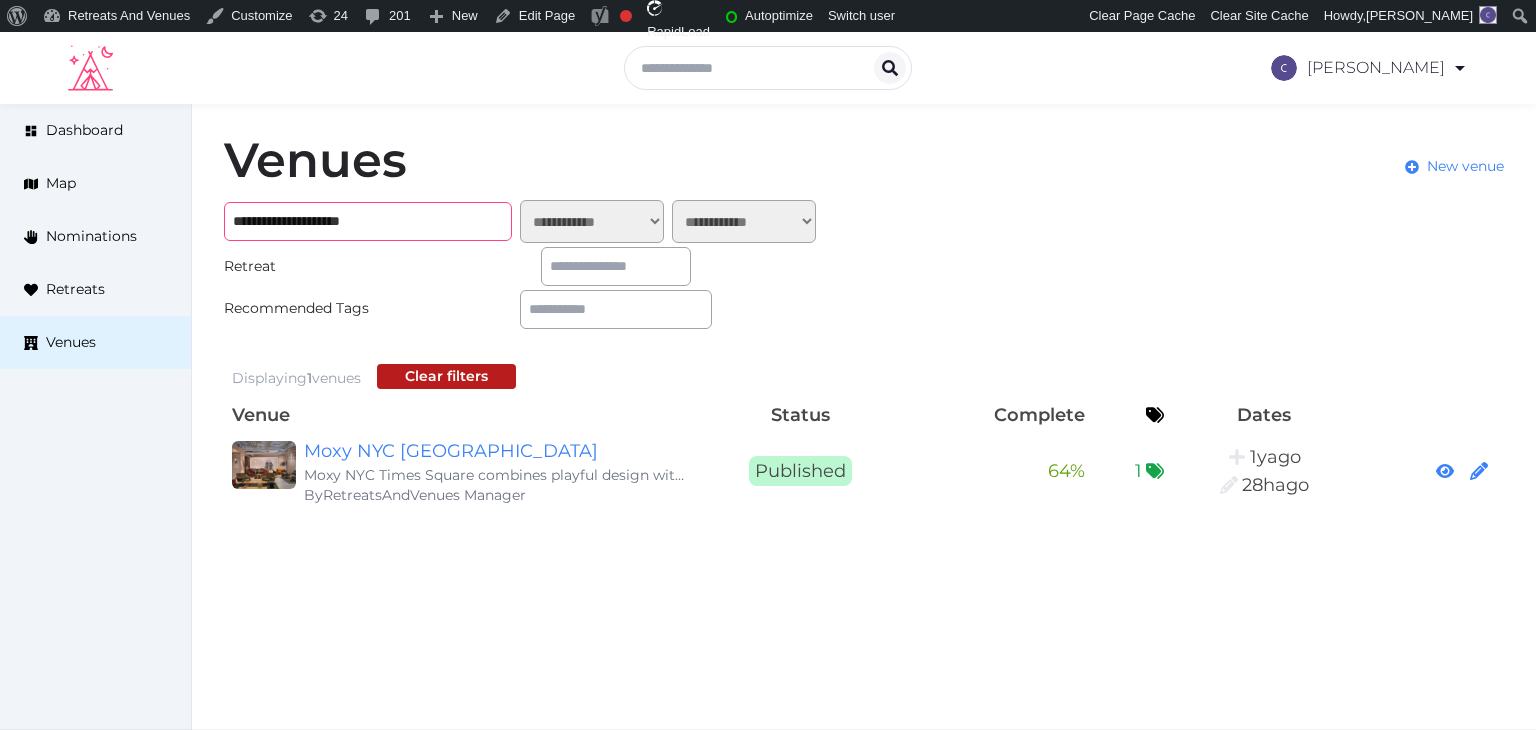 click on "**********" at bounding box center [368, 221] 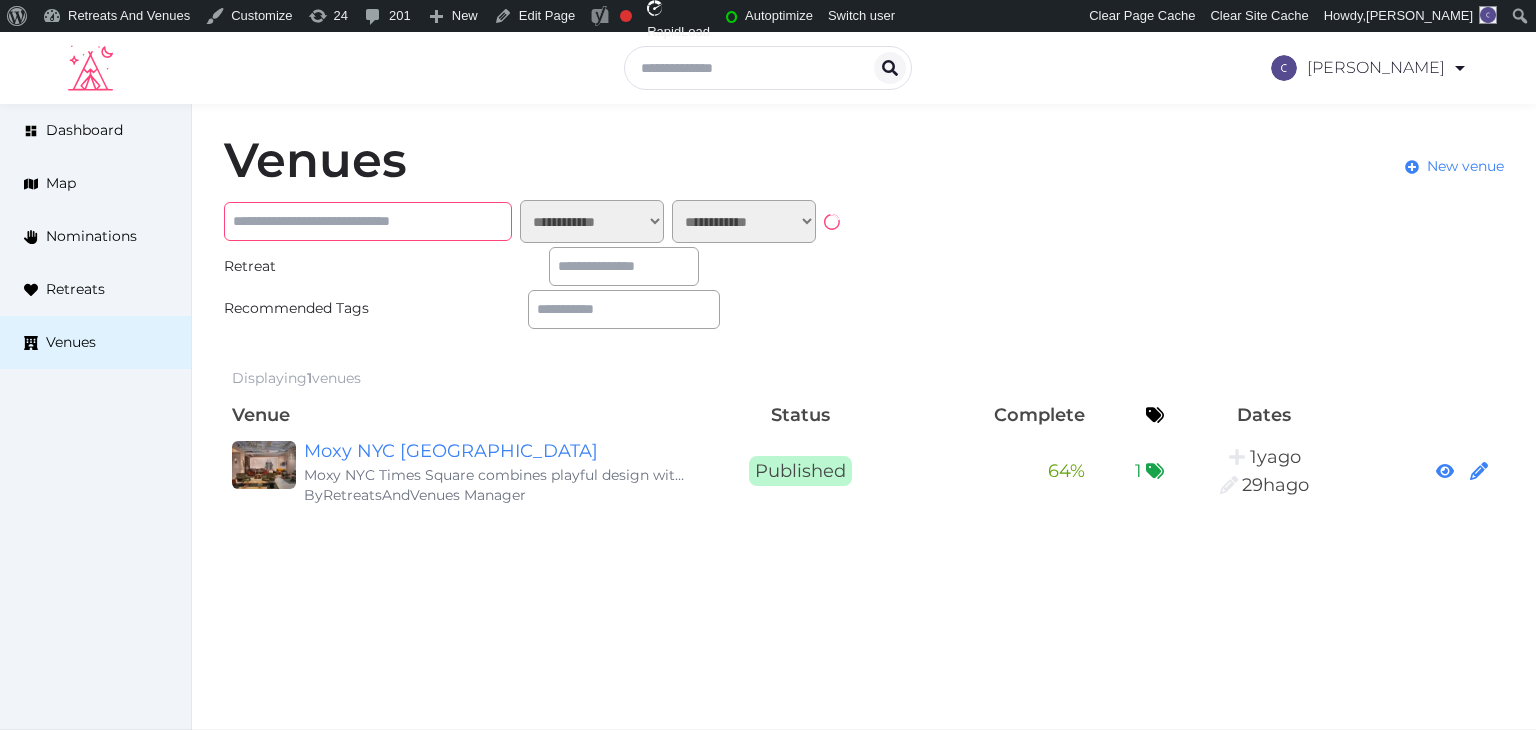 type 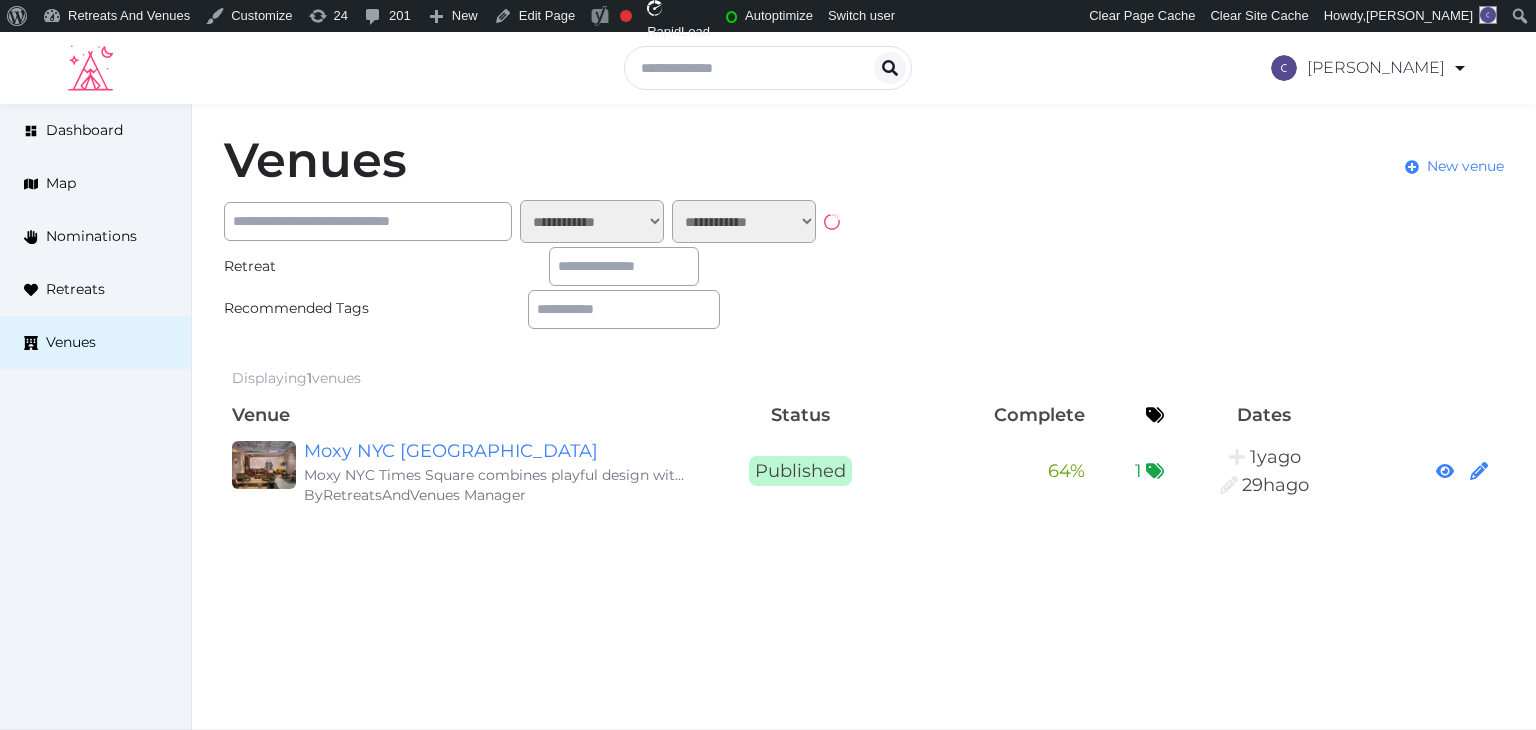 click at bounding box center (624, 266) 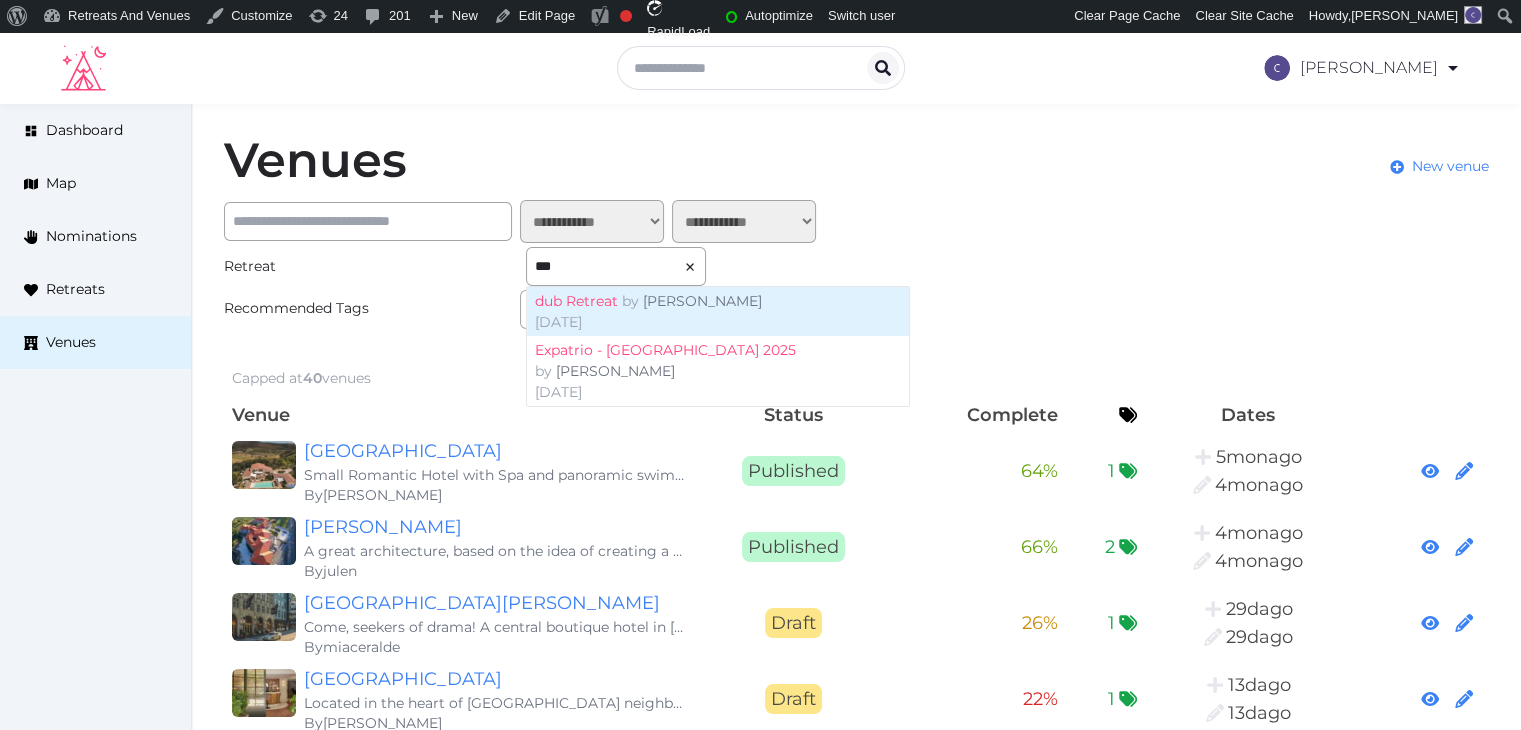 type on "***" 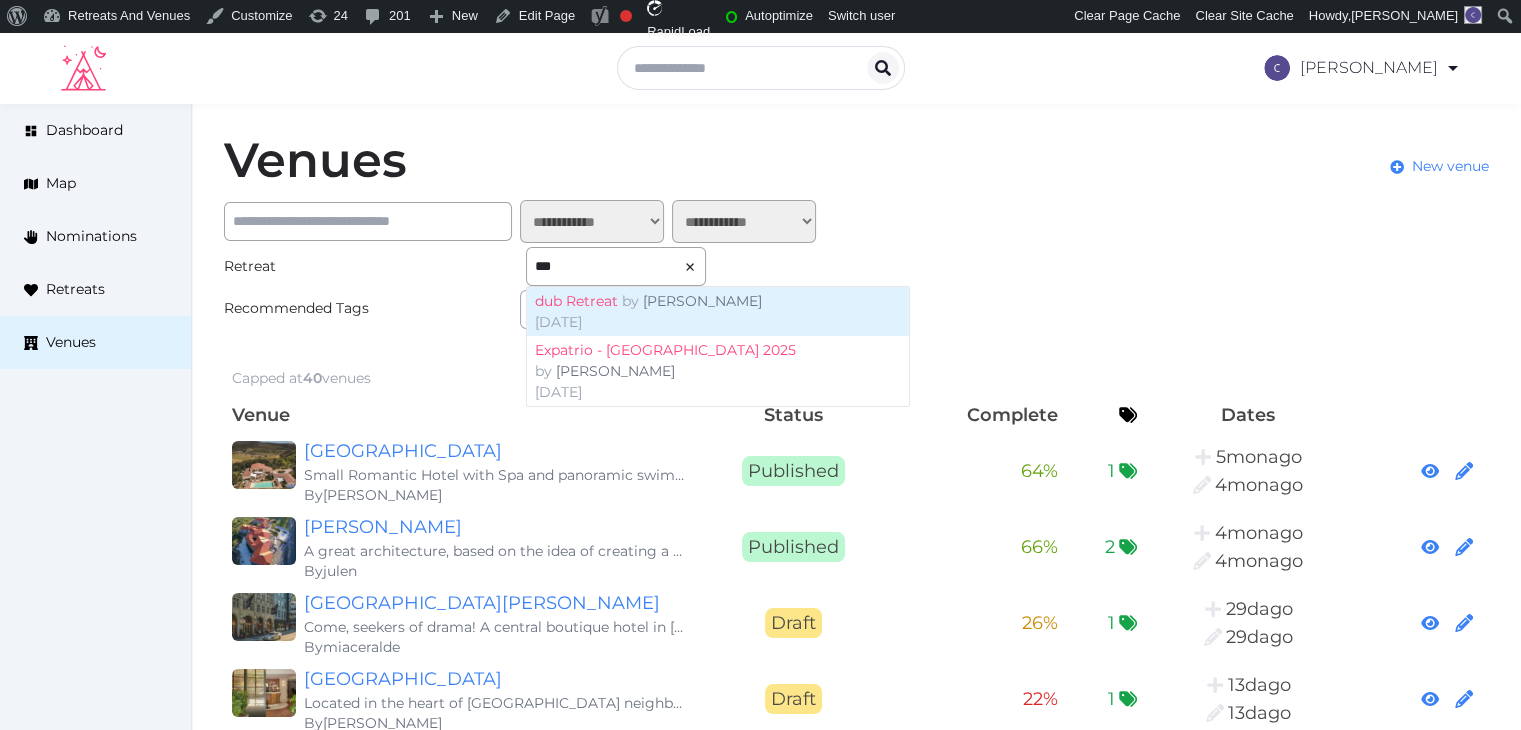 click on "dub Retreat" at bounding box center [576, 301] 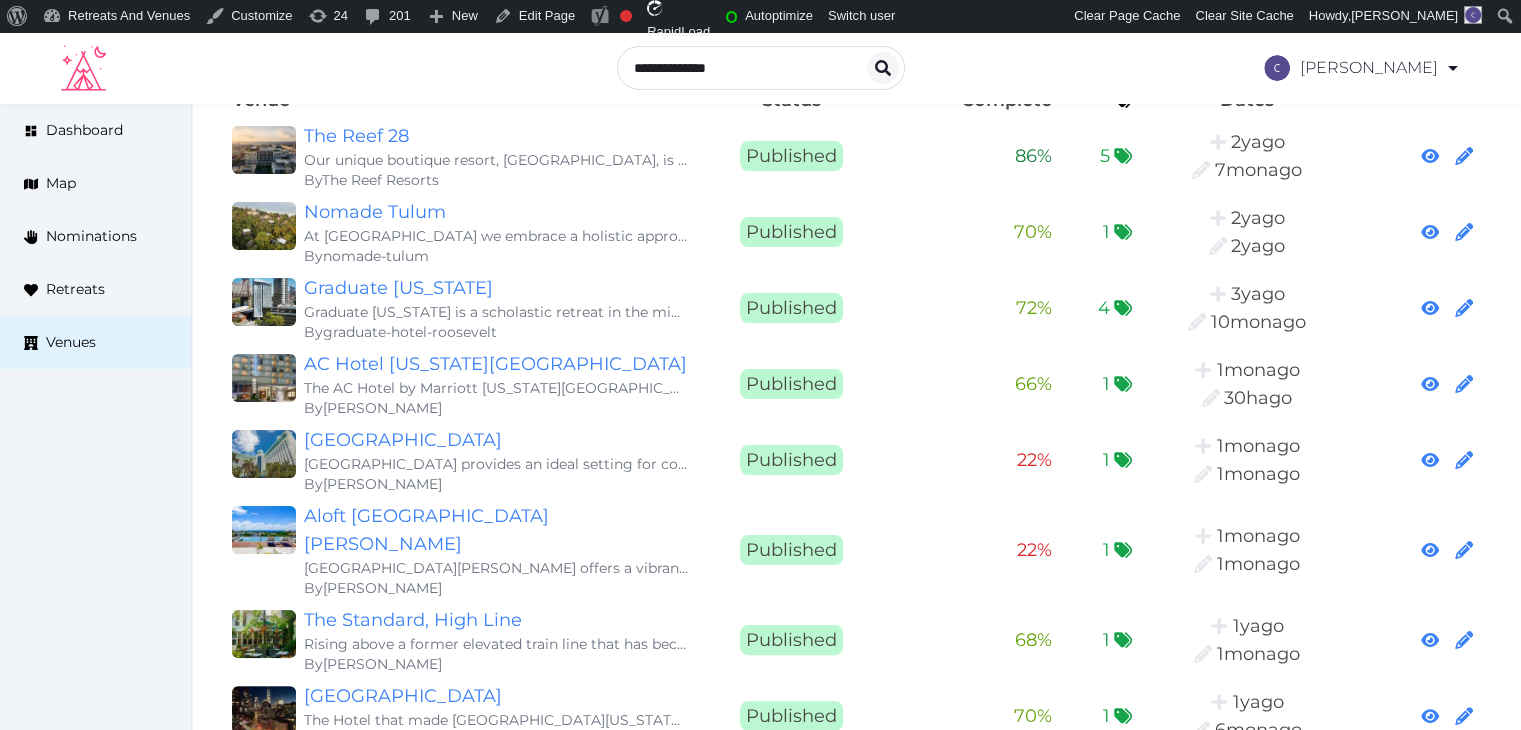 scroll, scrollTop: 400, scrollLeft: 0, axis: vertical 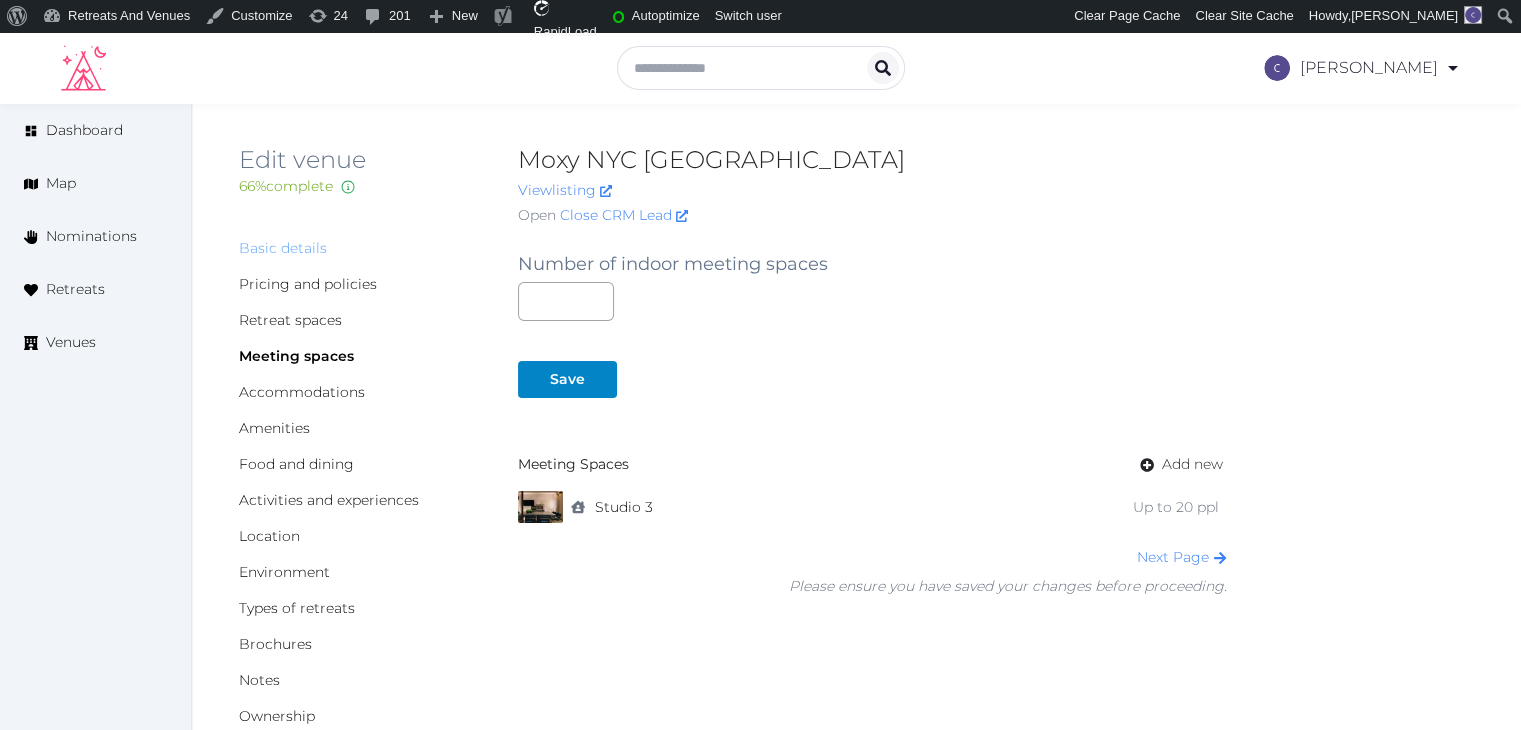 click on "Basic details" at bounding box center (283, 248) 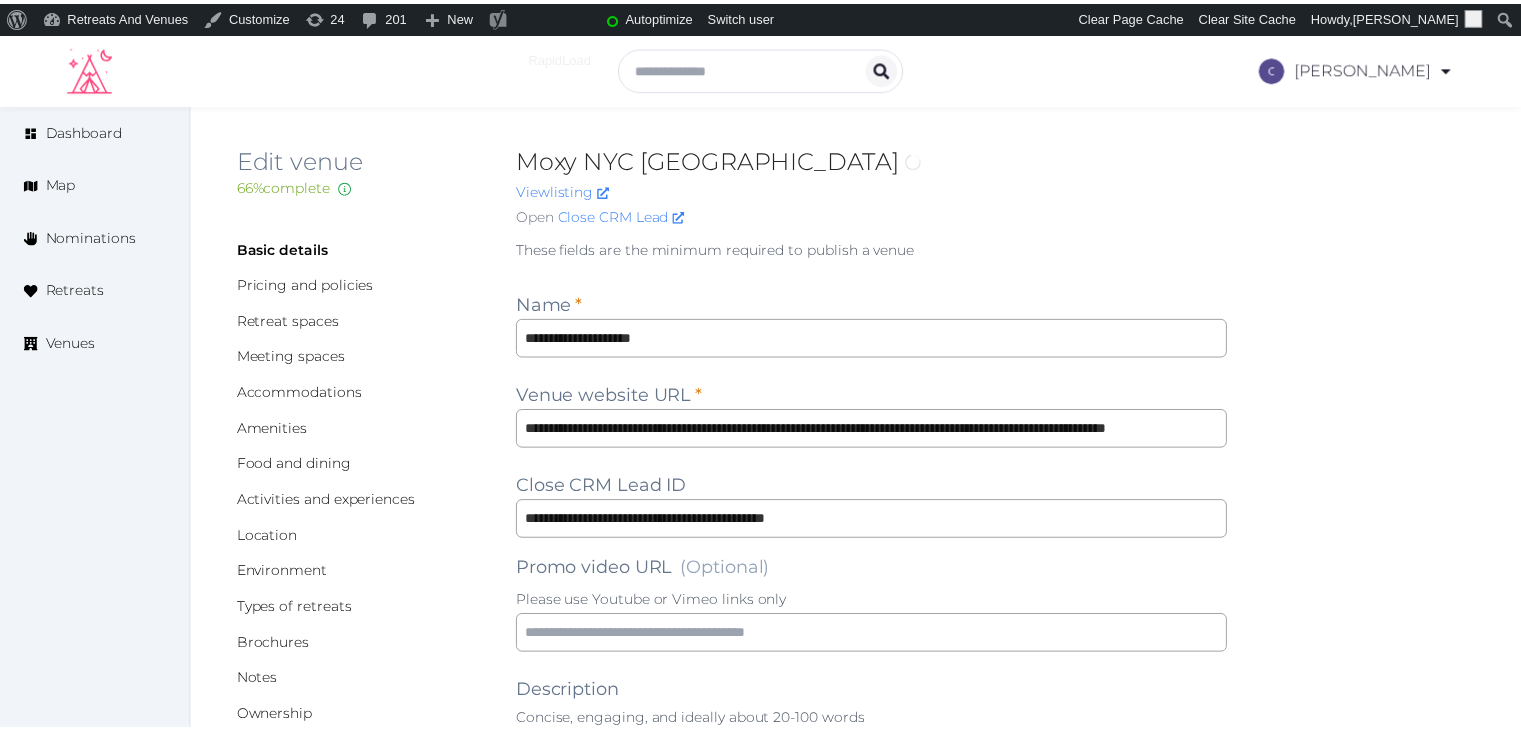scroll, scrollTop: 0, scrollLeft: 0, axis: both 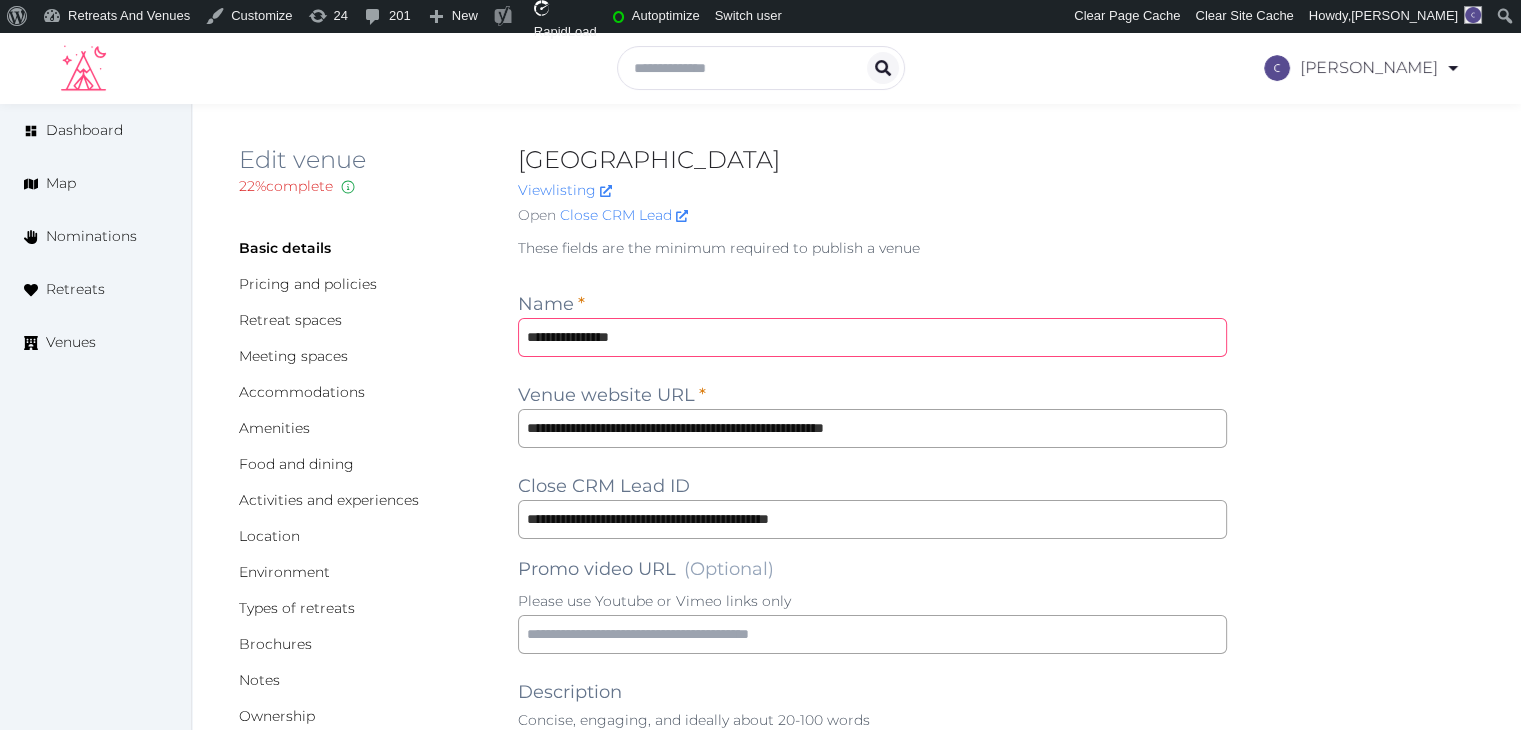 click on "**********" at bounding box center [872, 337] 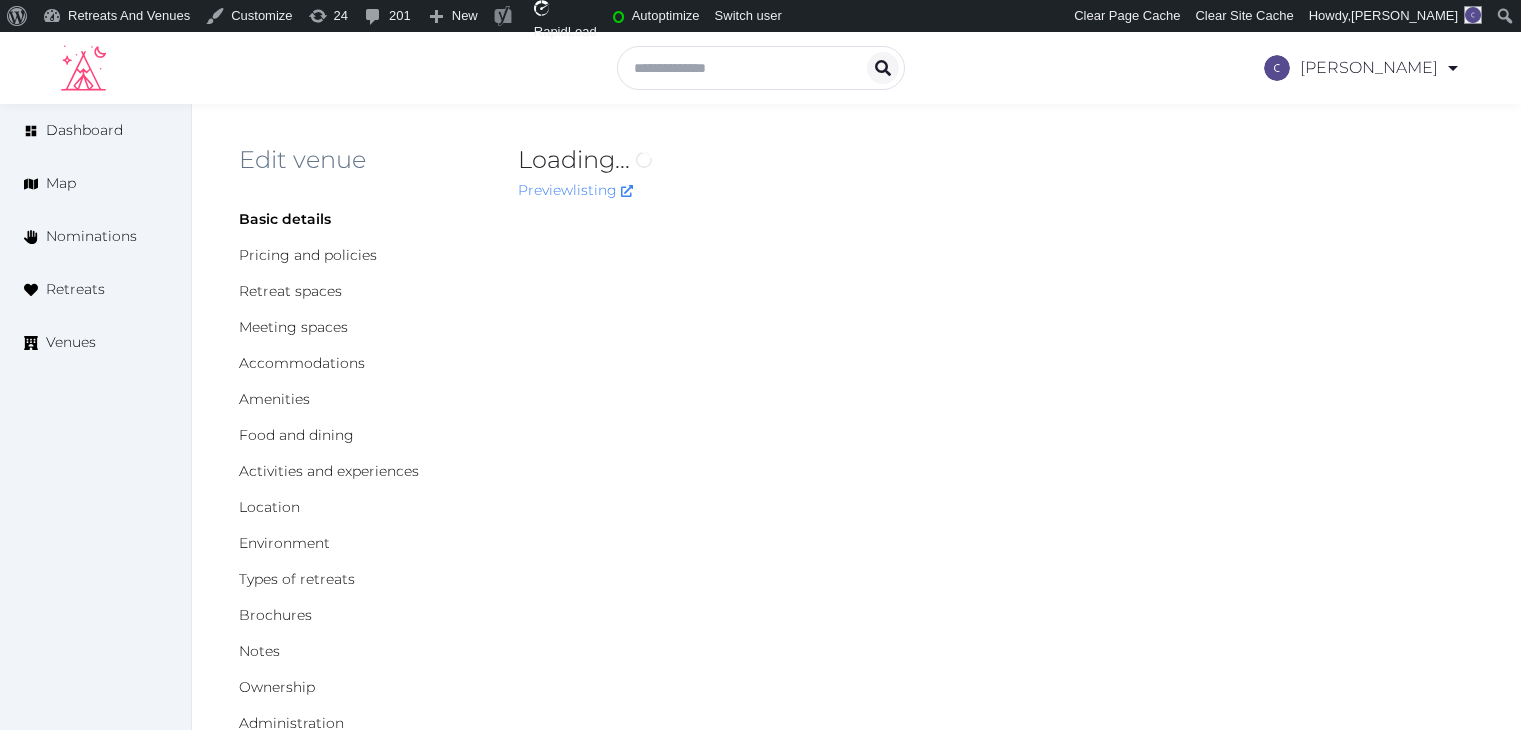 scroll, scrollTop: 0, scrollLeft: 0, axis: both 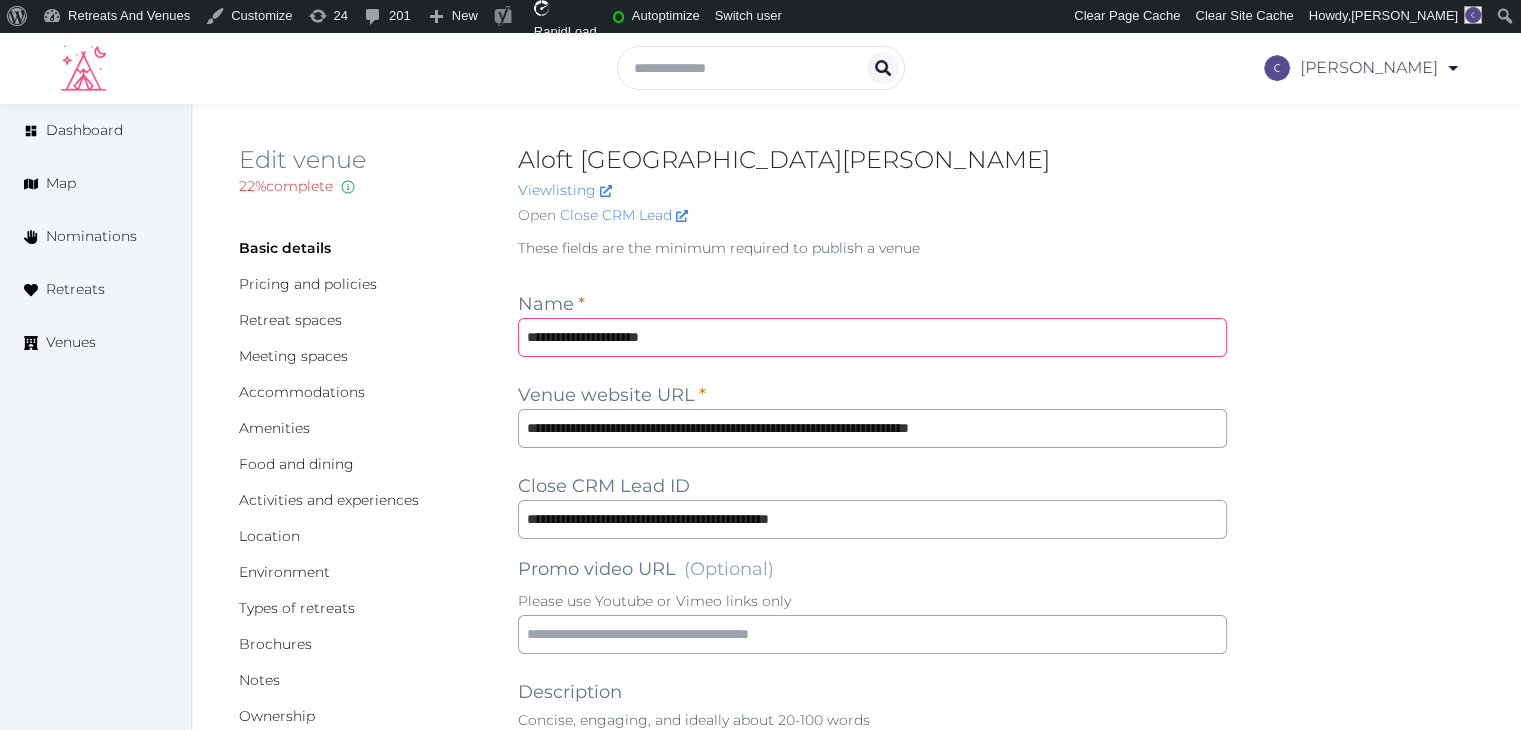 click on "**********" at bounding box center [872, 337] 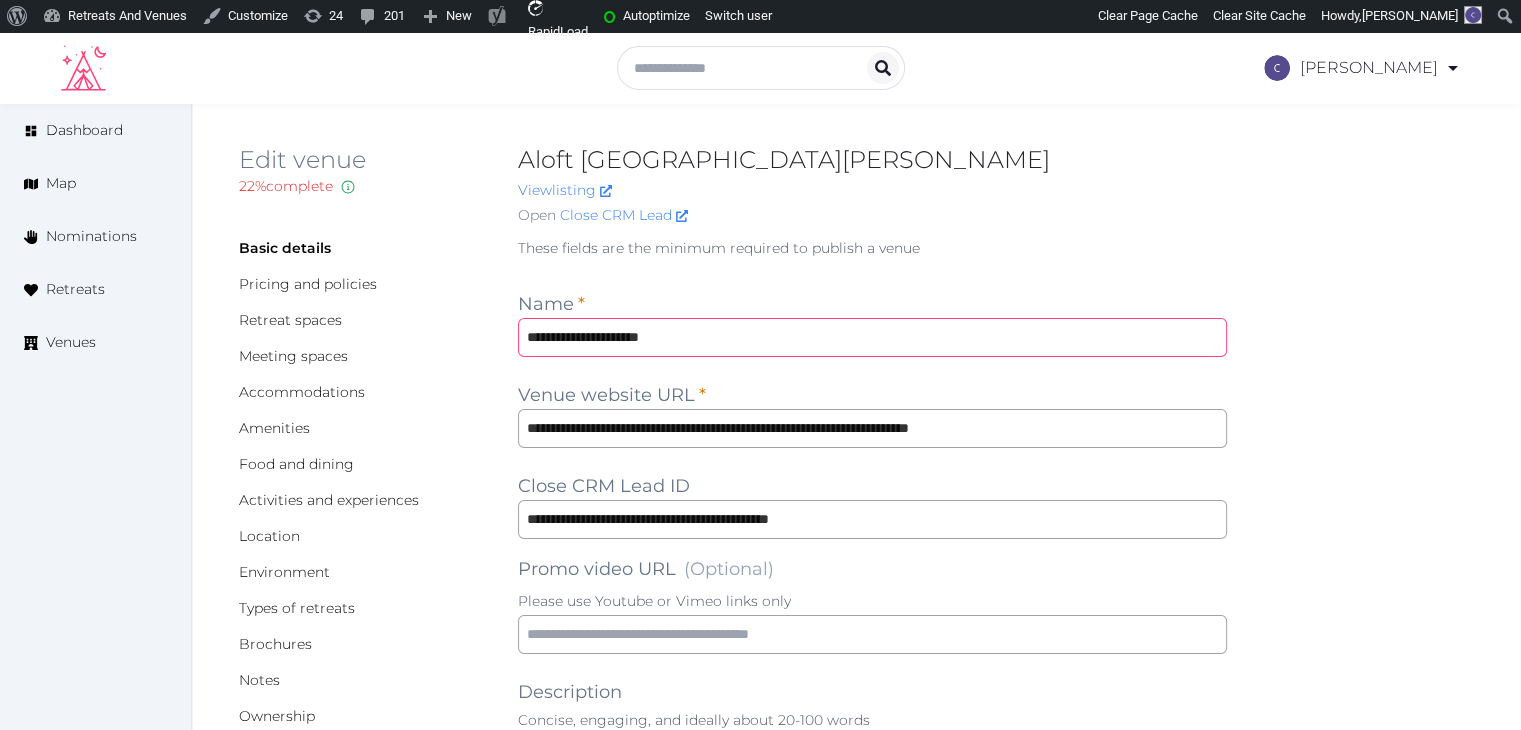 click on "**********" at bounding box center (872, 337) 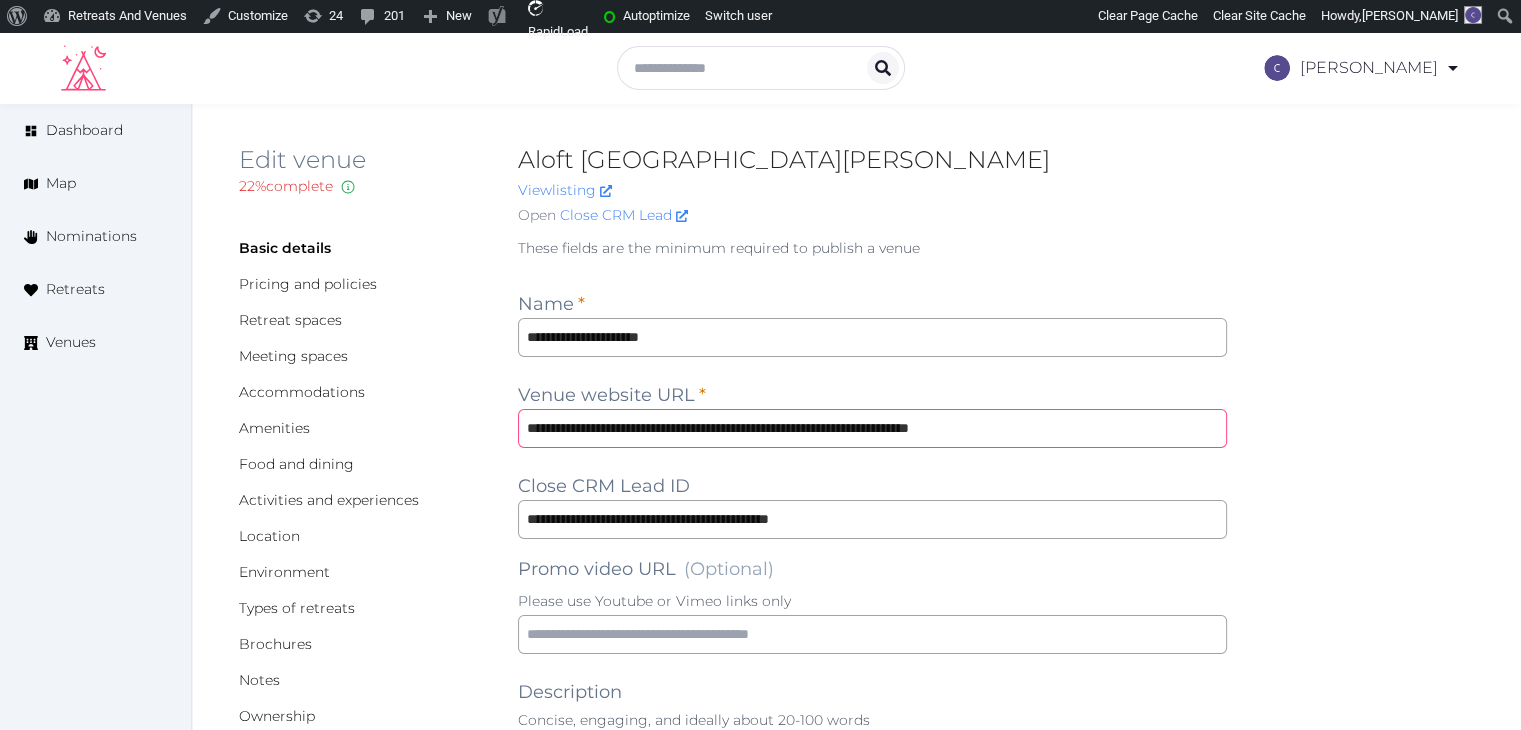 click on "**********" at bounding box center [872, 428] 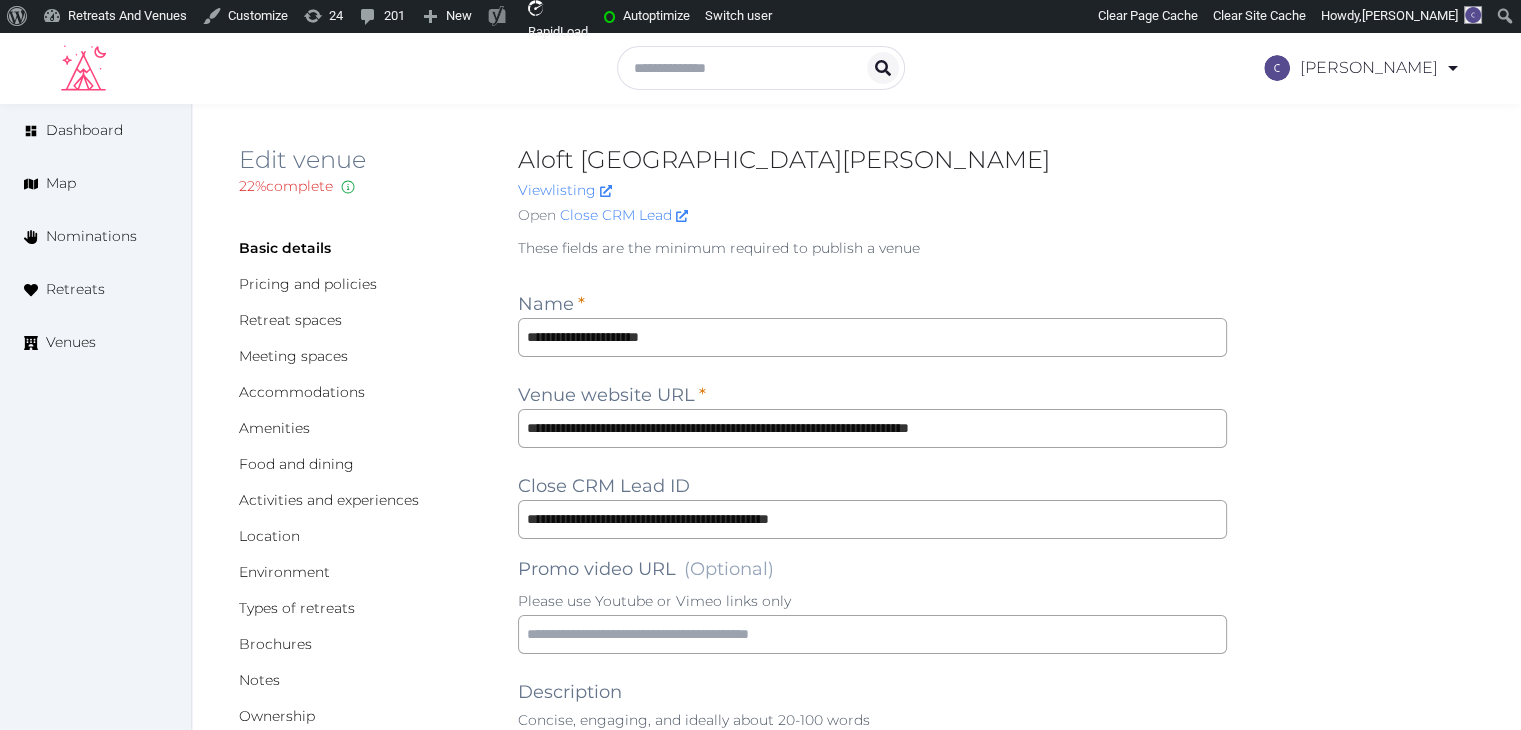 click on "**********" at bounding box center [856, 1665] 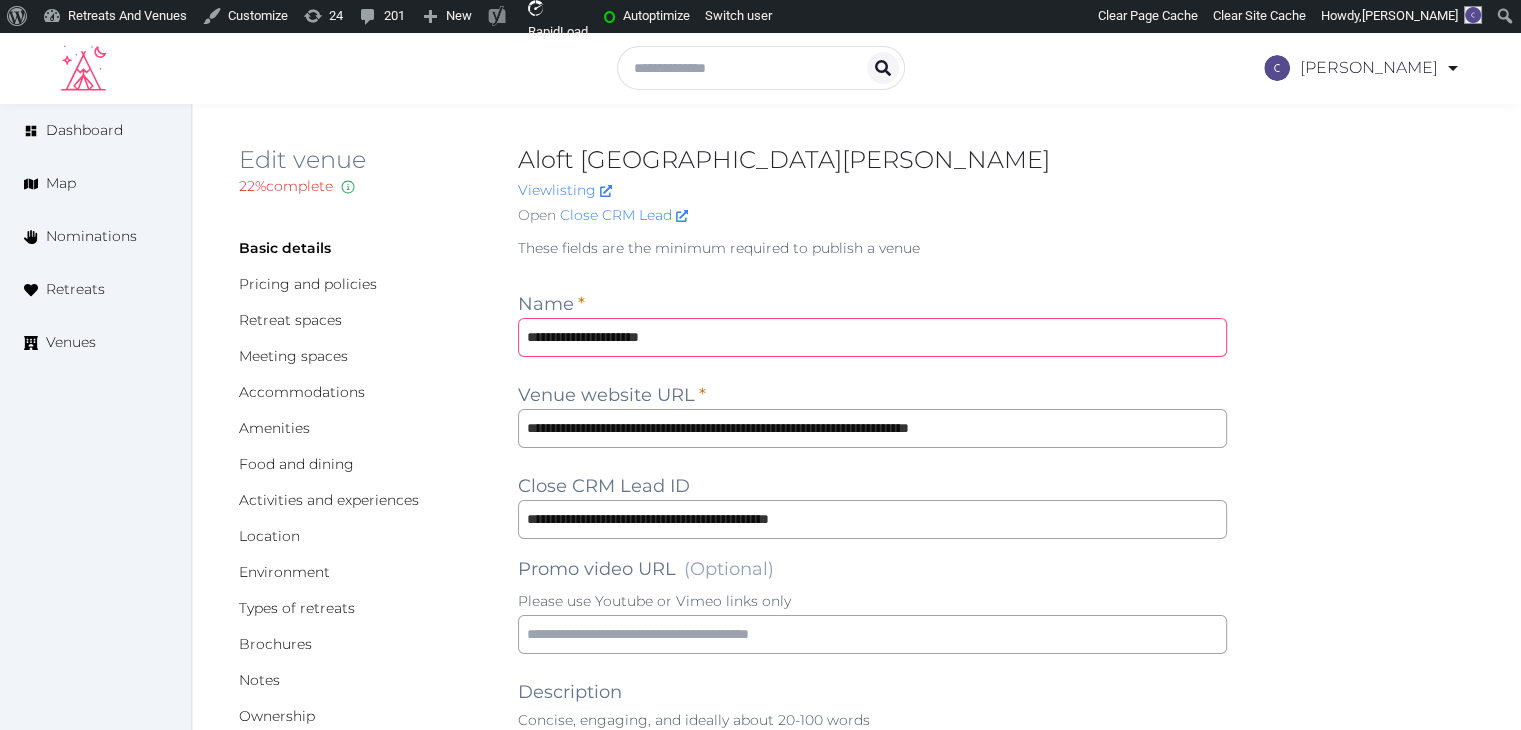 click on "**********" at bounding box center [872, 337] 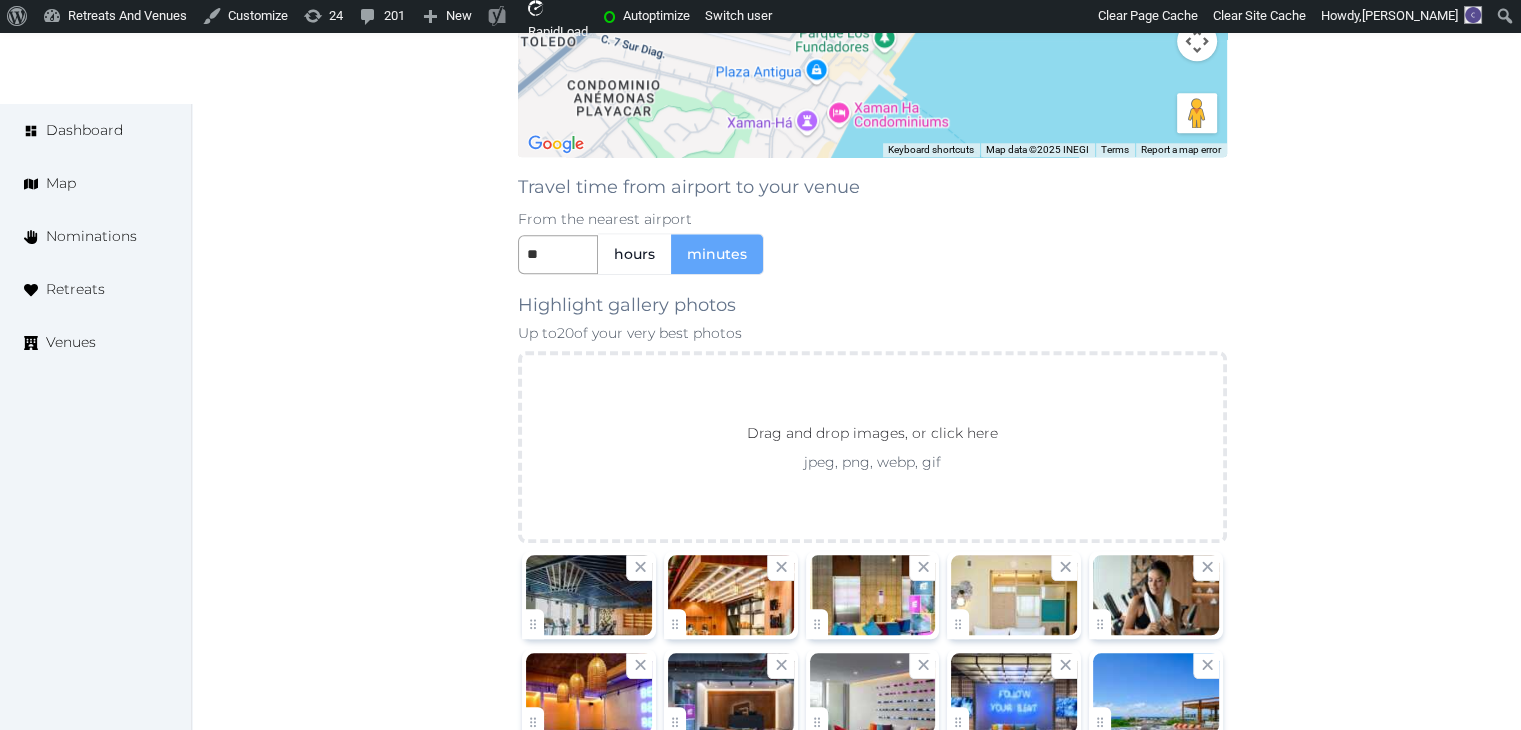 scroll, scrollTop: 2200, scrollLeft: 0, axis: vertical 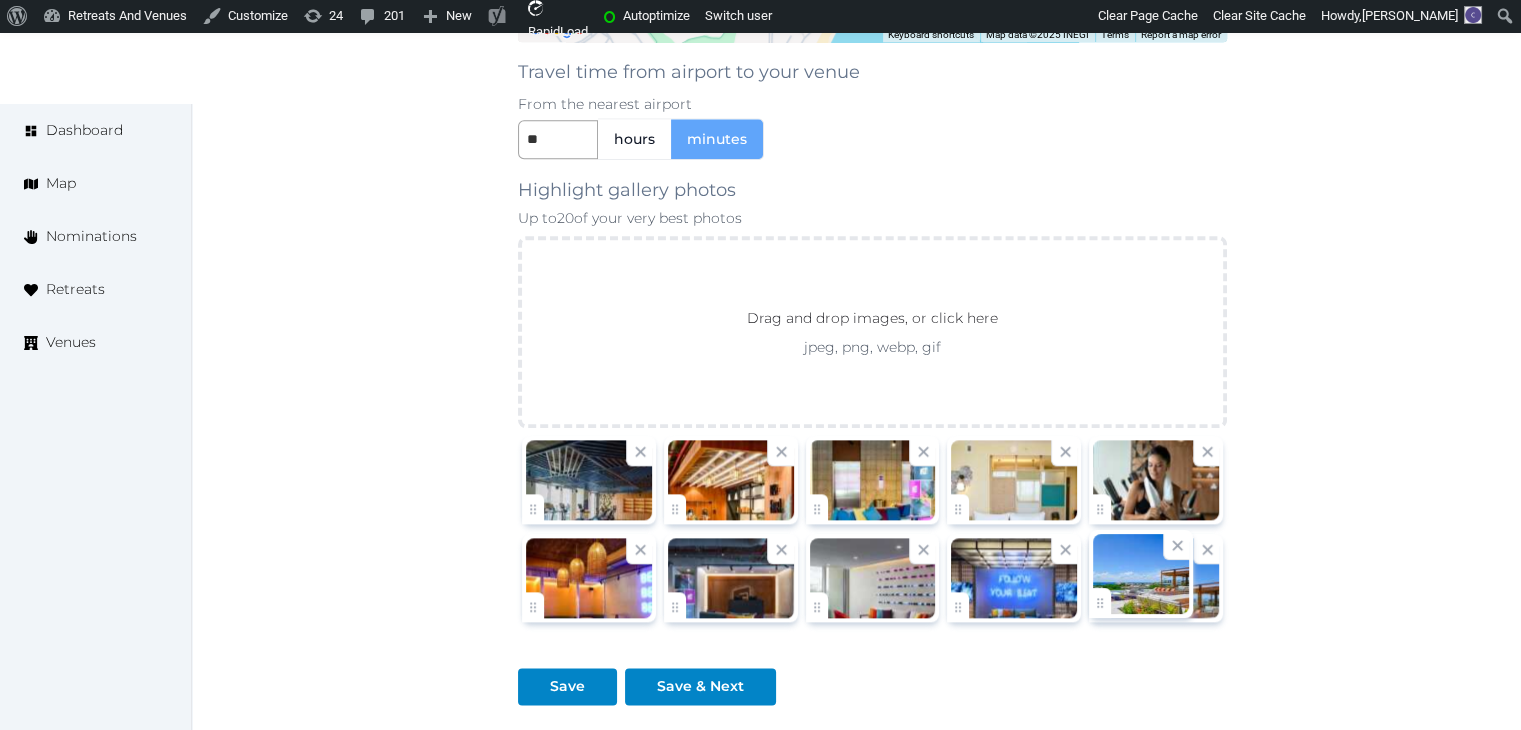 click on "Catherine Mesina   Account My Venue Listings My Retreats Logout      Dashboard Map Nominations Retreats Venues Edit venue 22 %  complete Fill out all the fields in your listing to increase its completion percentage.   A higher completion percentage will make your listing more attractive and result in better matches. Aloft Playa del Carmen   View  listing   Open    Close CRM Lead Basic details Pricing and policies Retreat spaces Meeting spaces Accommodations Amenities Food and dining Activities and experiences Location Environment Types of retreats Brochures Notes Ownership Administration Activity This venue is live and visible to the public Mark draft Archive Venue owned by Thiago Martins thiago@retreatsandvenues.com Copy ownership transfer link Share this link with any user to transfer ownership of this venue. Users without accounts will be directed to register. Copy update link Copy recommended link Copy shortlist link Name * * (Optional)" at bounding box center [760, -620] 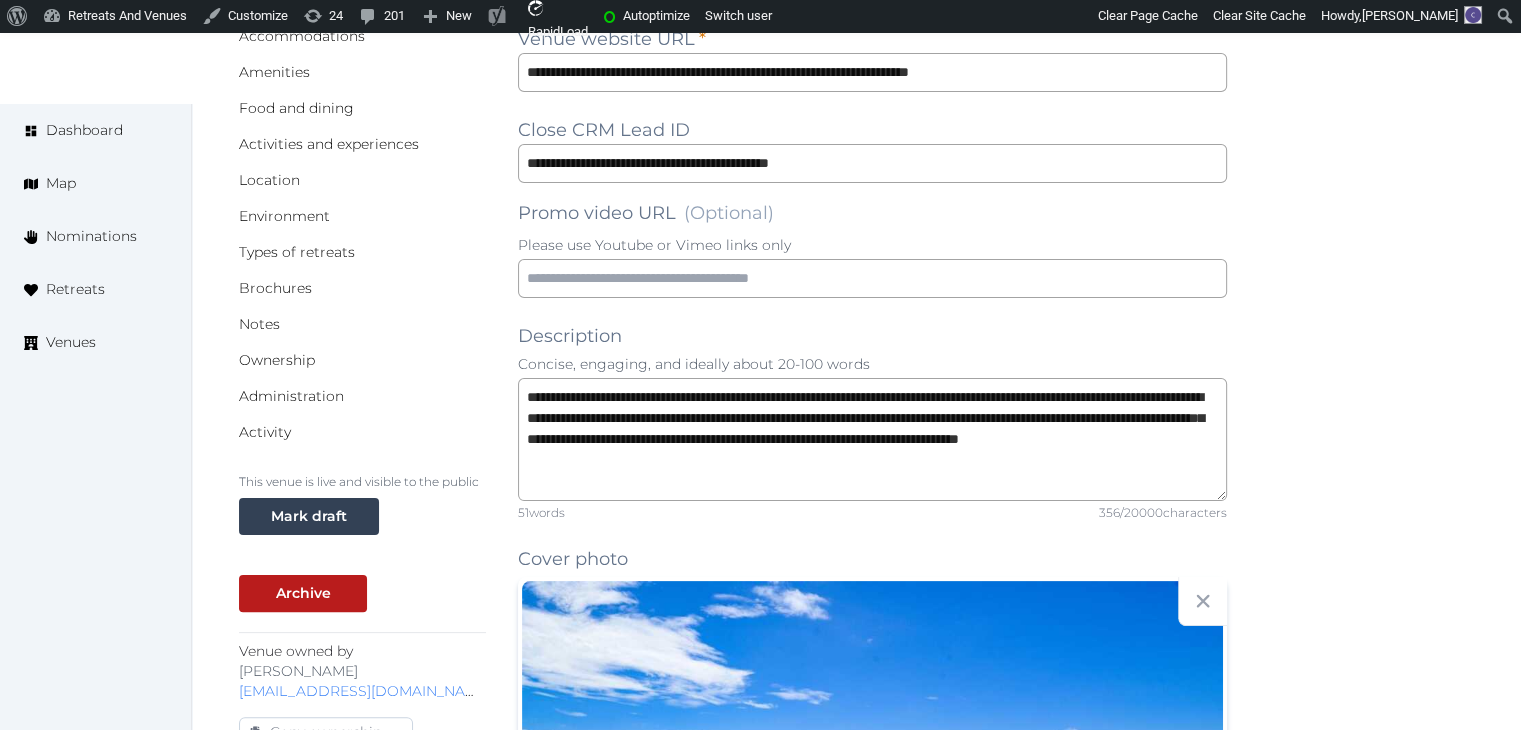 scroll, scrollTop: 0, scrollLeft: 0, axis: both 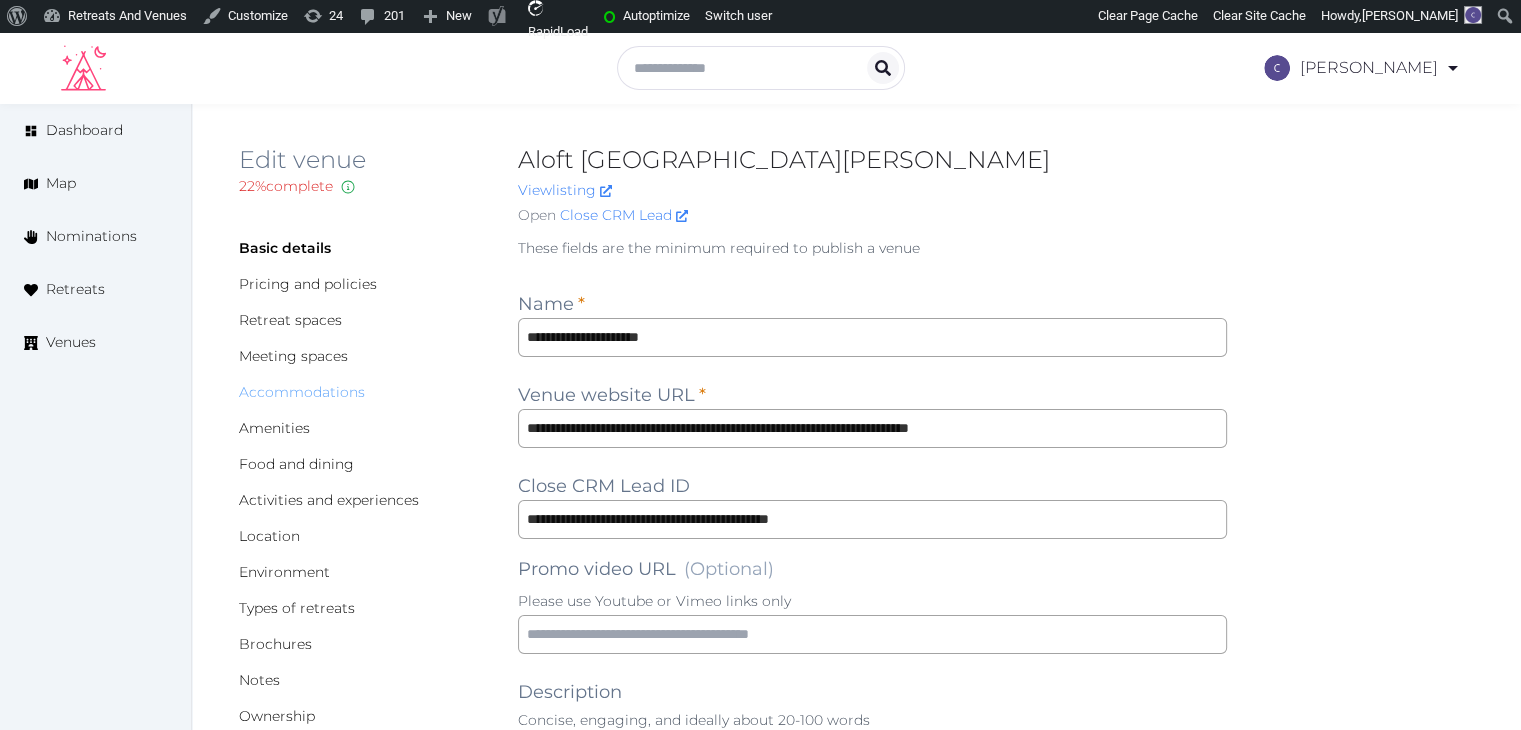 click on "Accommodations" at bounding box center [302, 392] 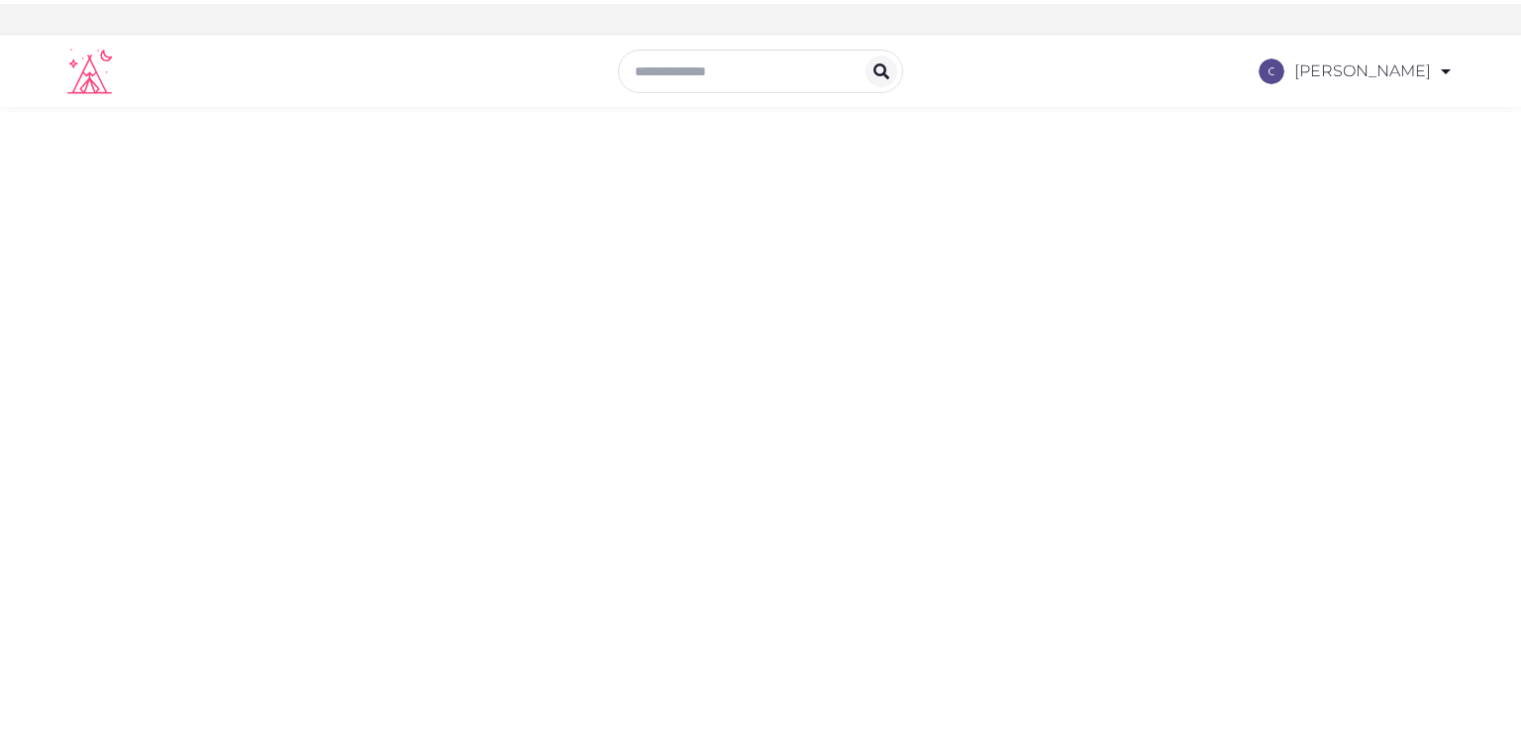 scroll, scrollTop: 0, scrollLeft: 0, axis: both 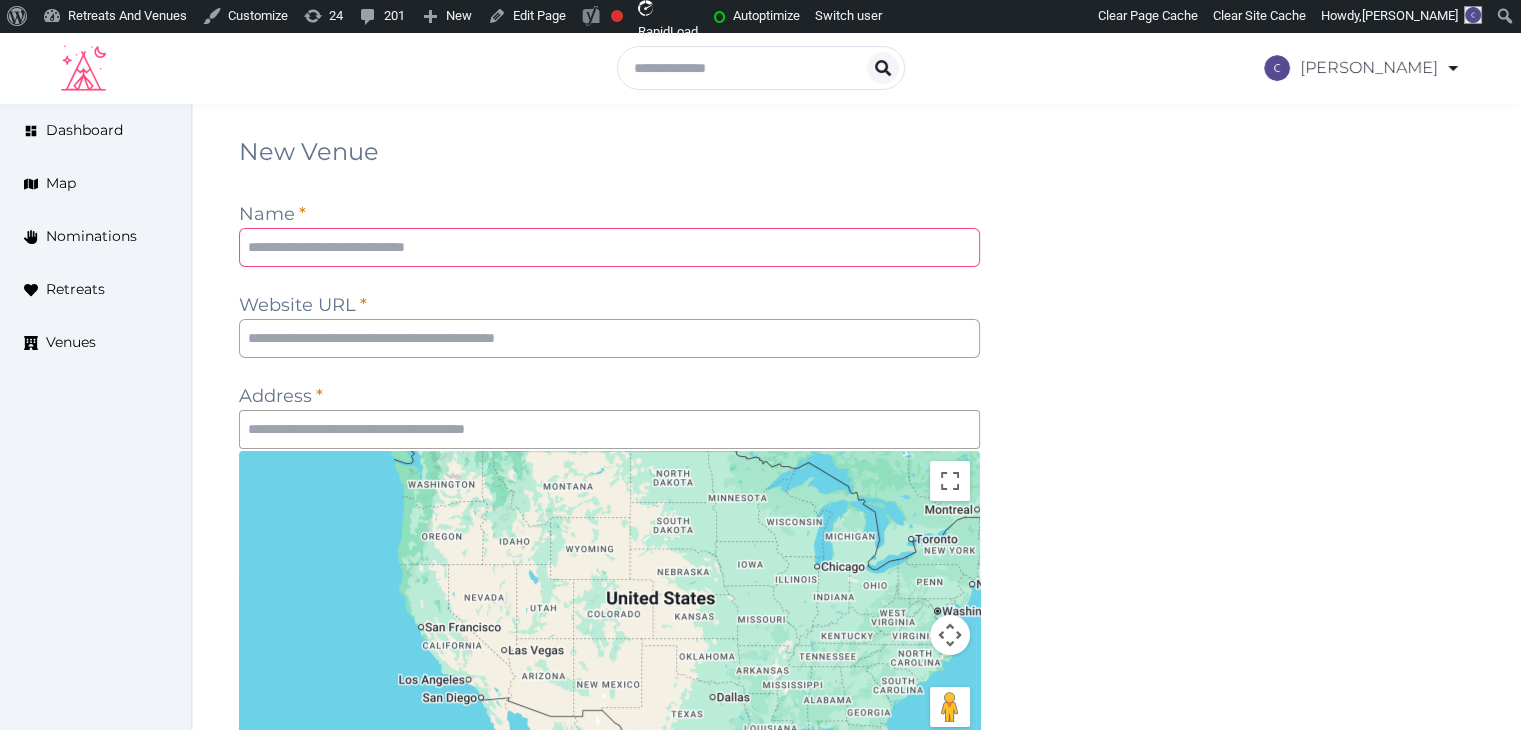 click at bounding box center (609, 247) 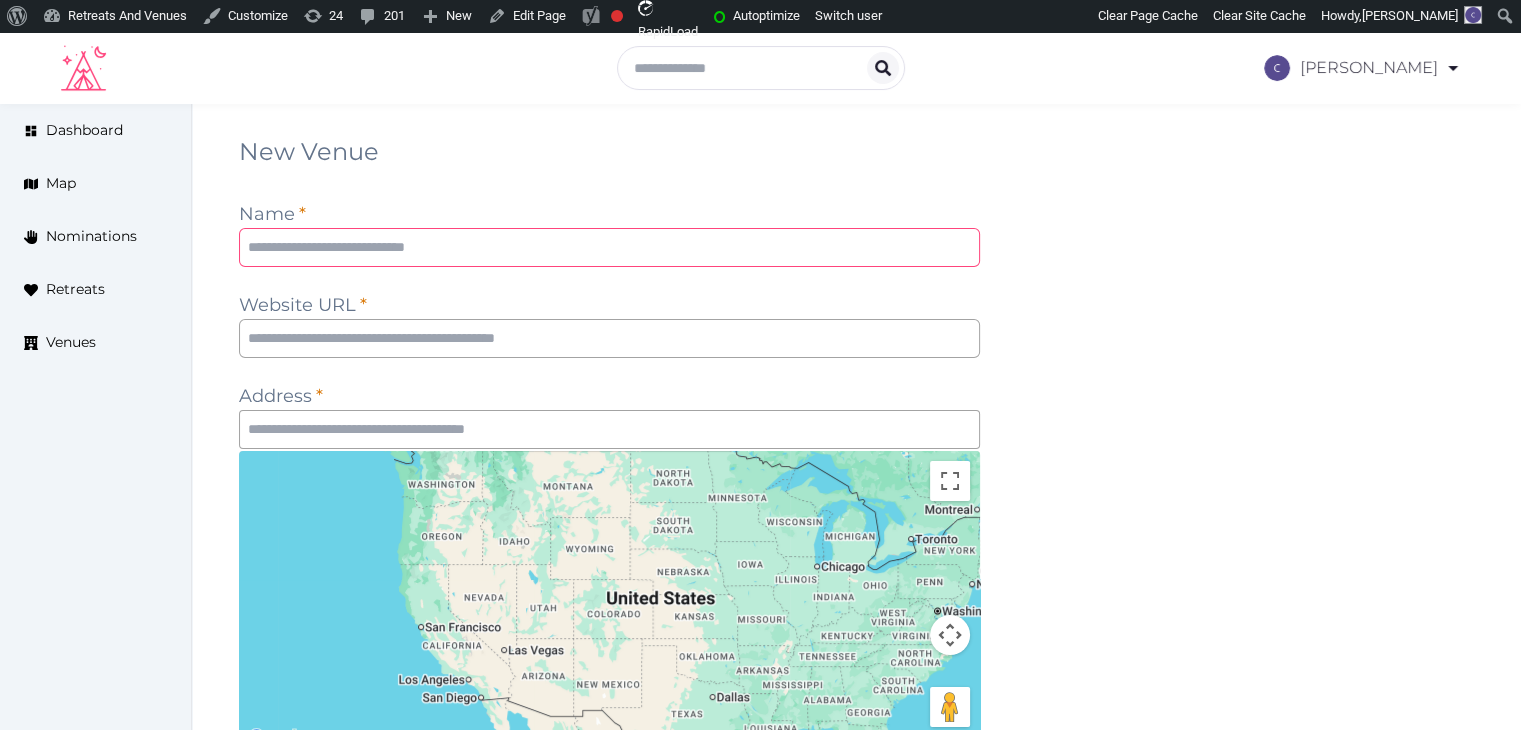 paste on "**********" 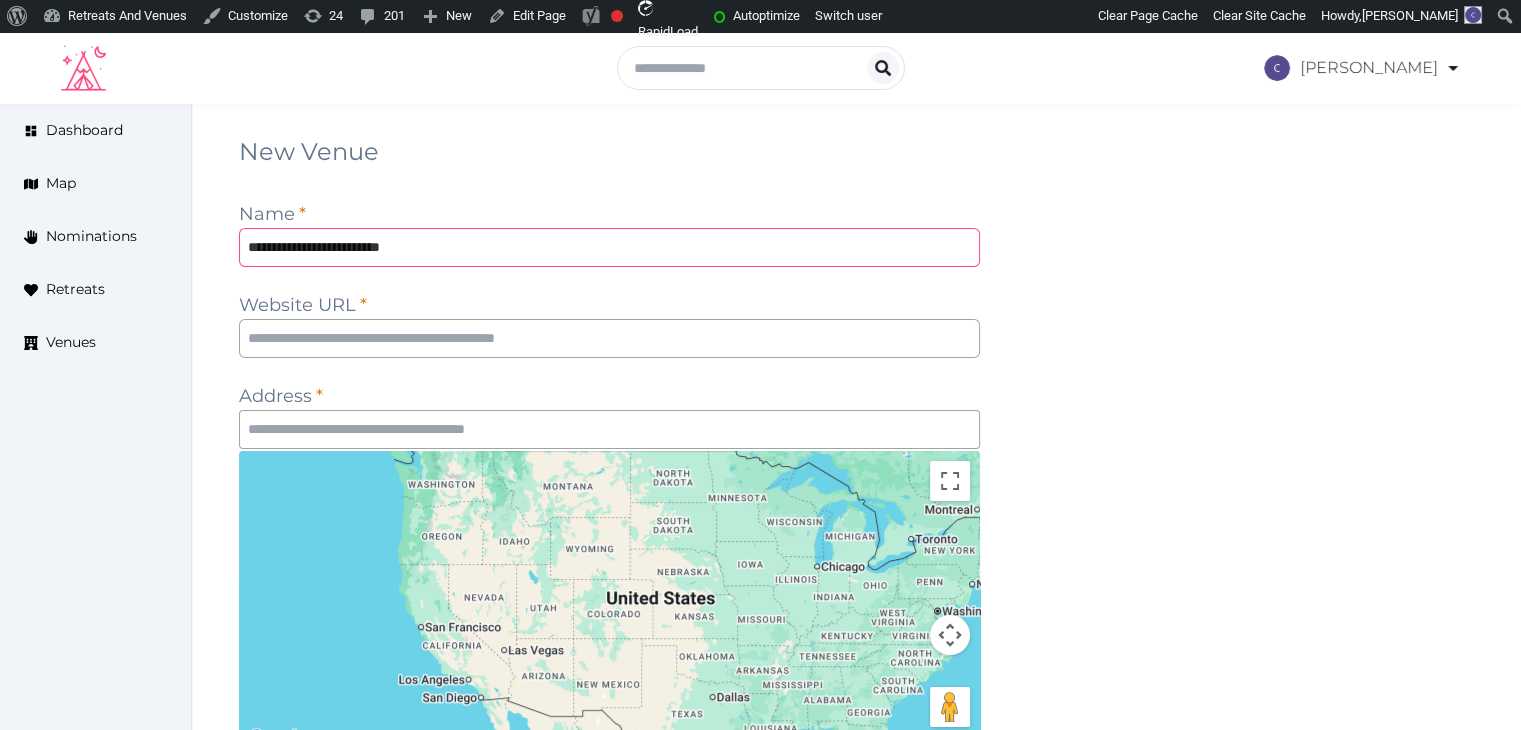 type on "**********" 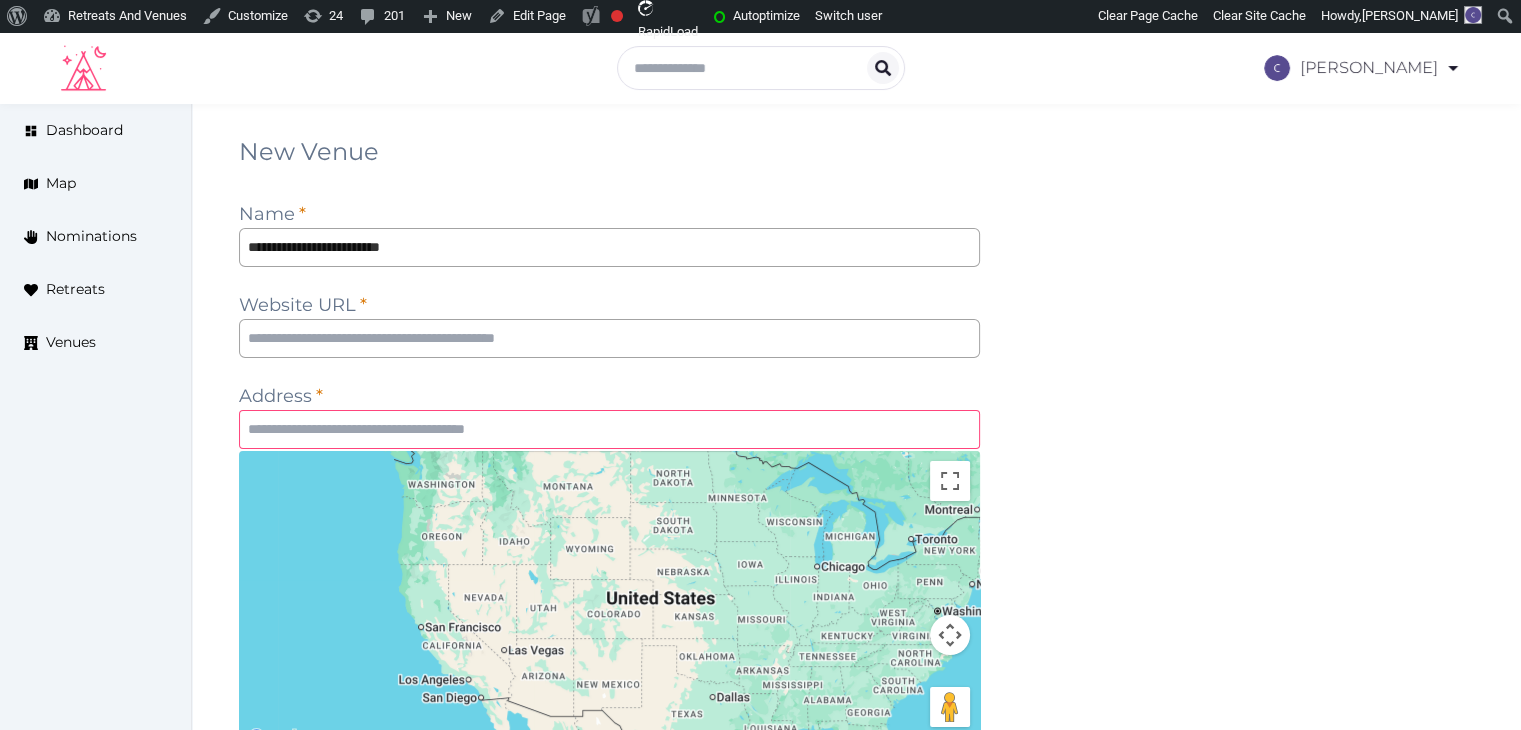 click at bounding box center (609, 429) 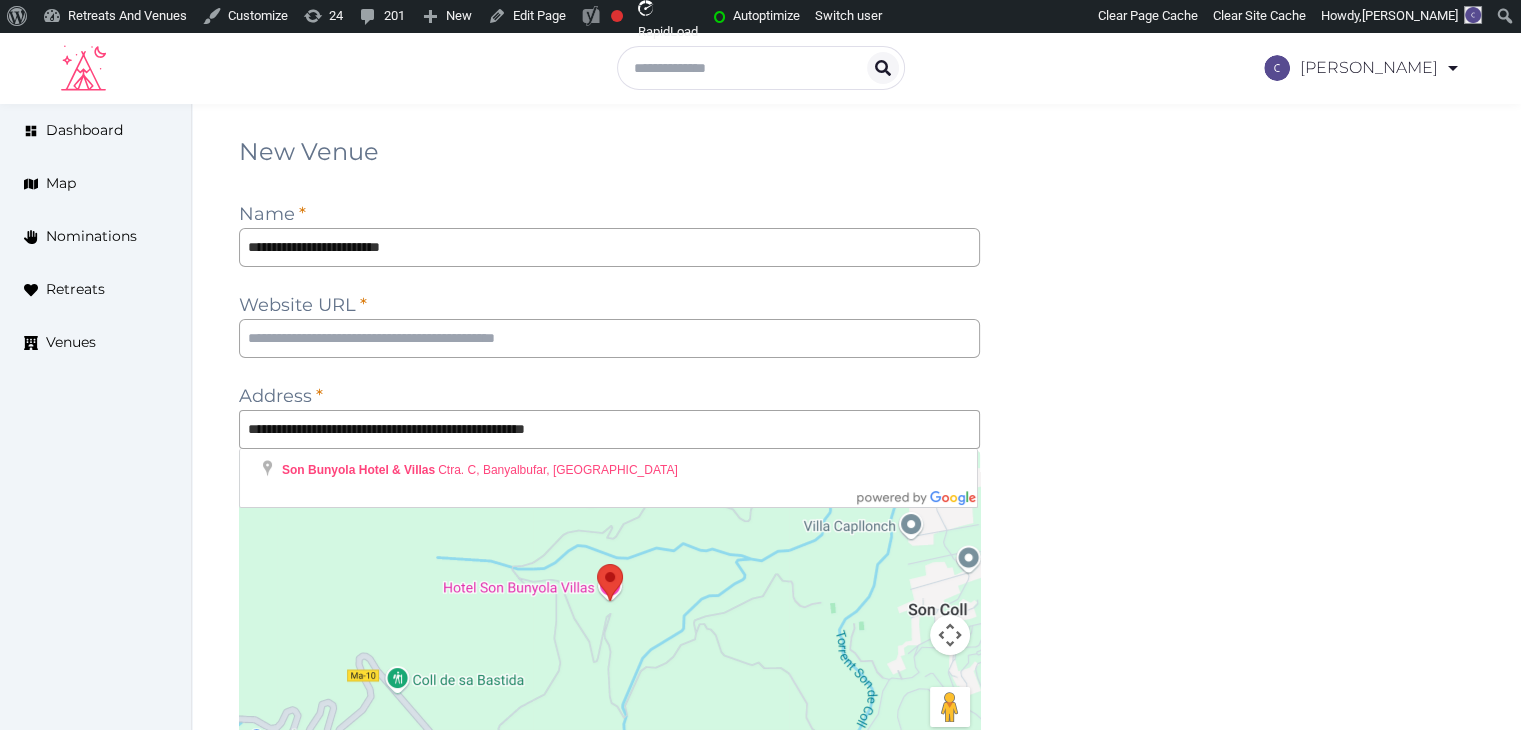 type on "**********" 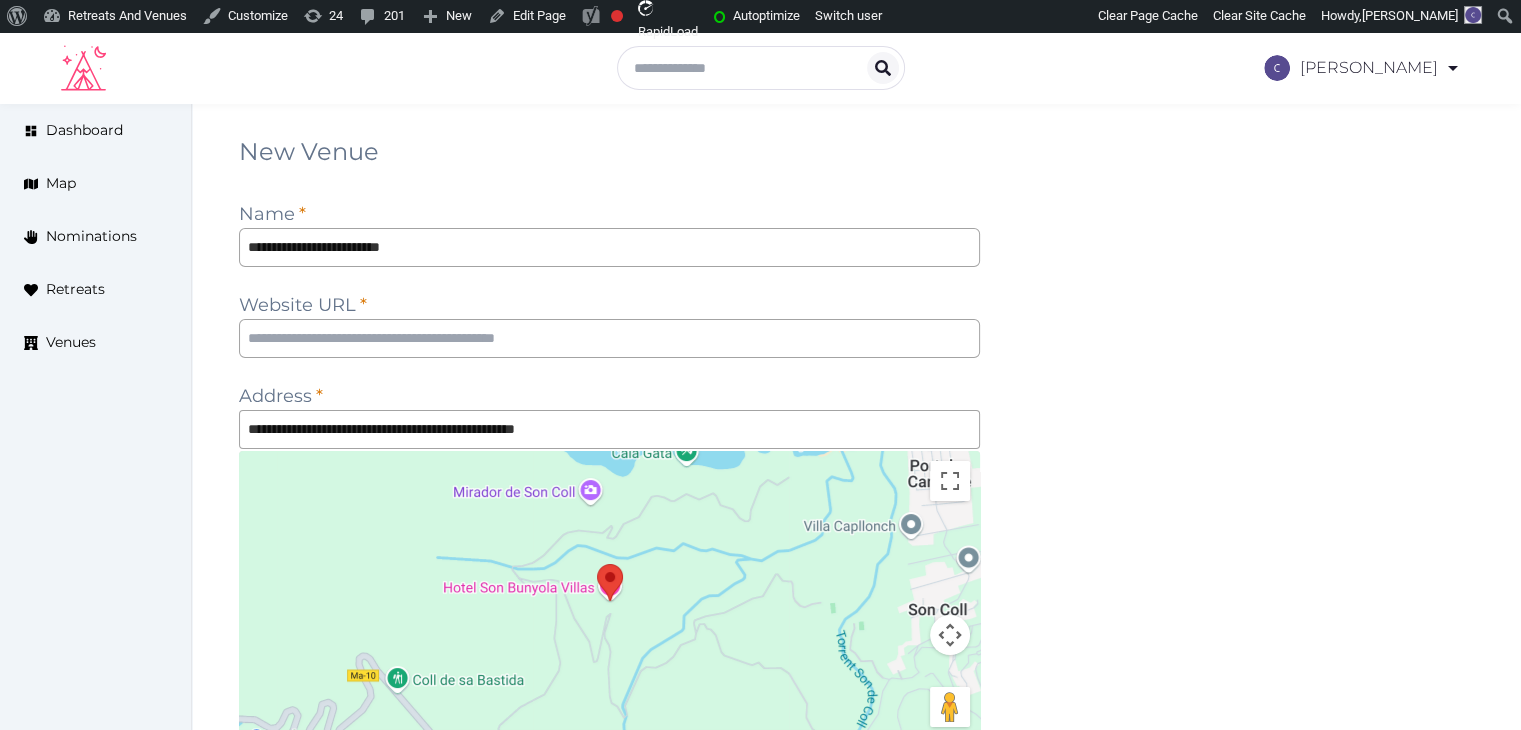 click on "**********" 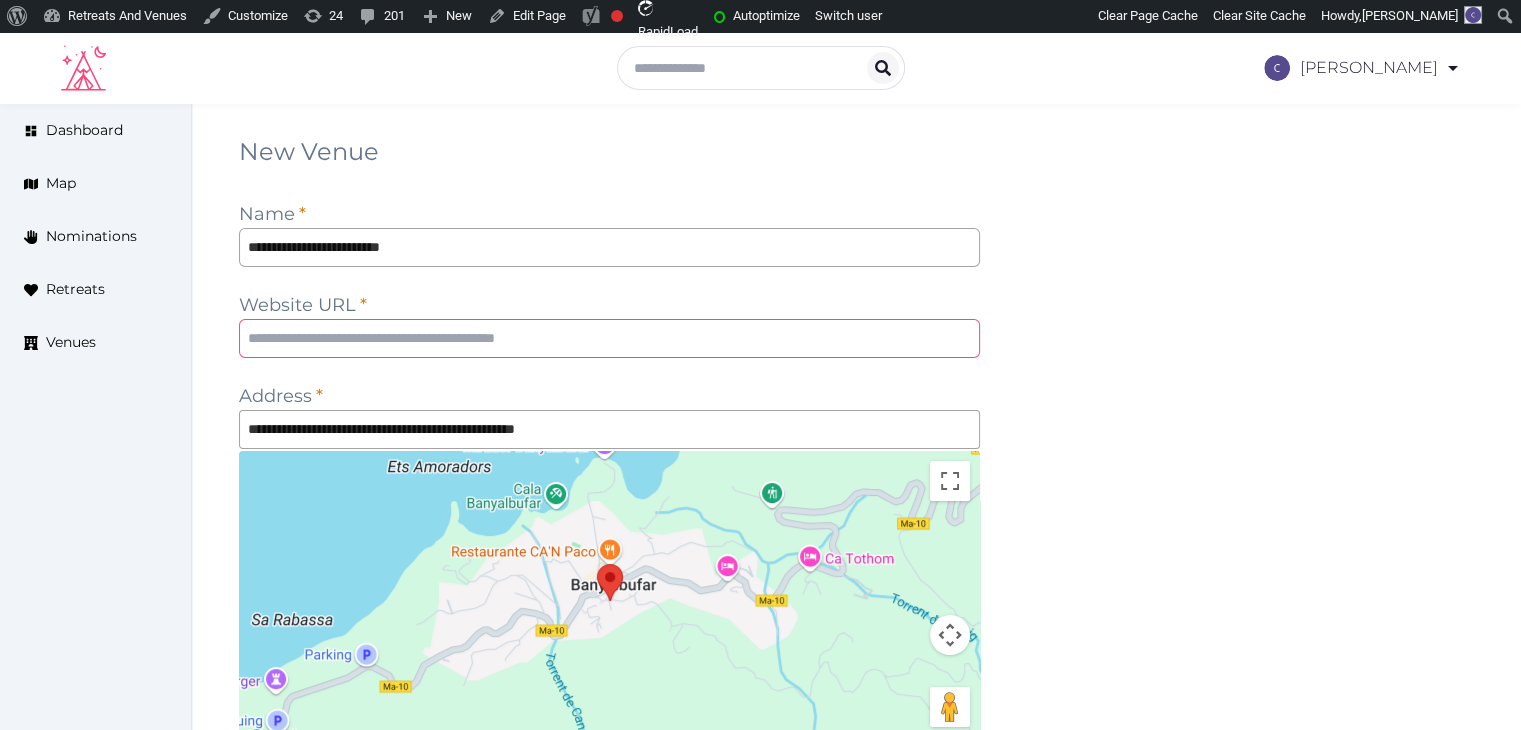click 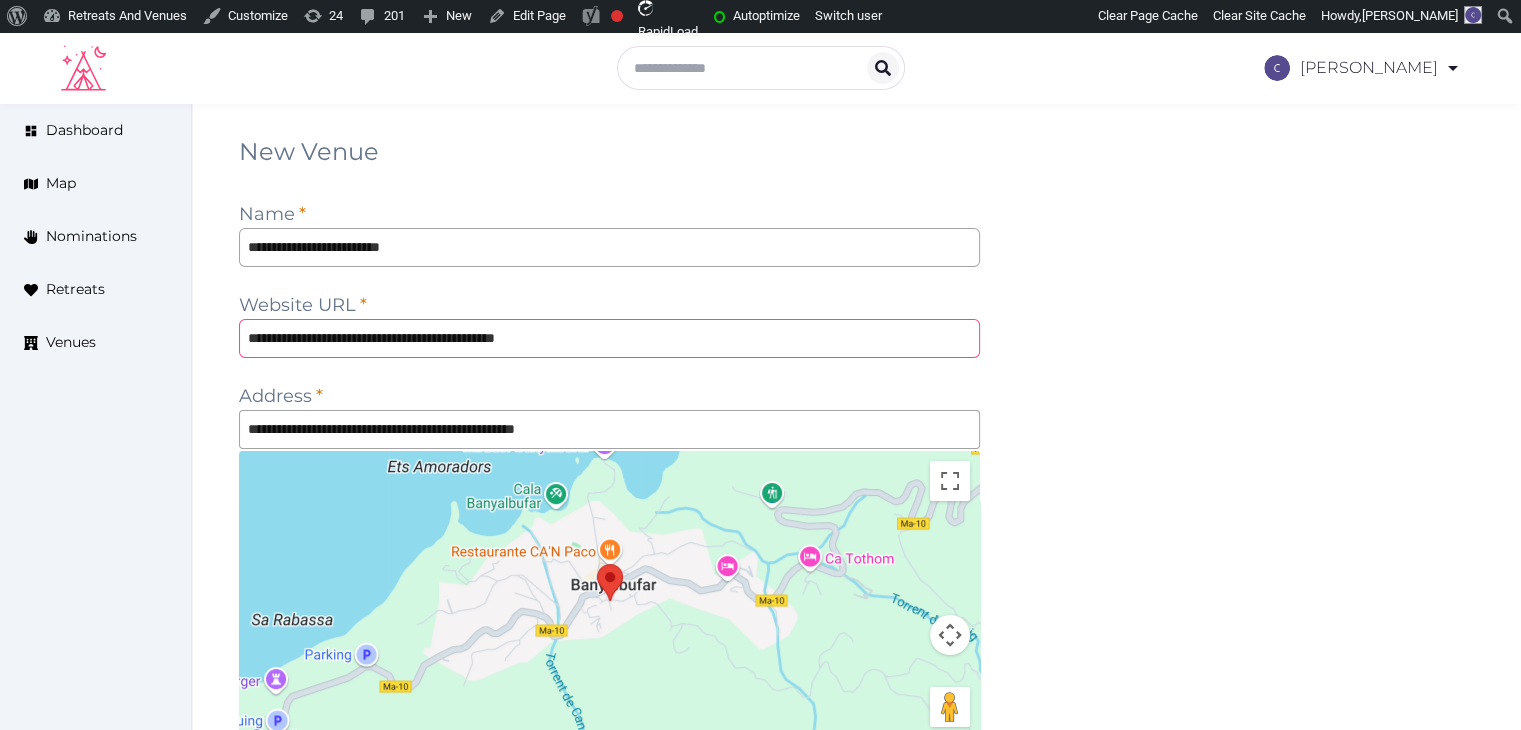 type on "**********" 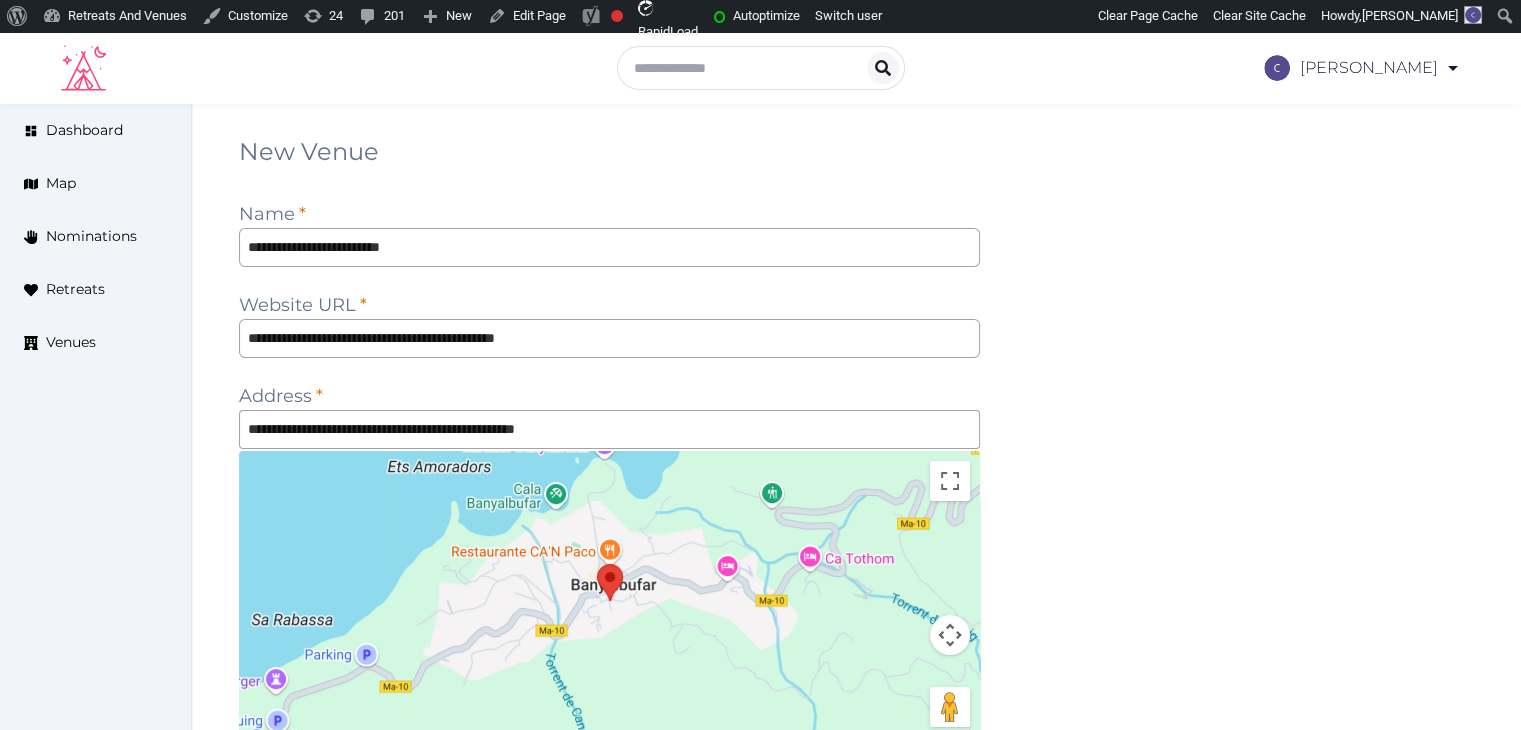 click on "**********" 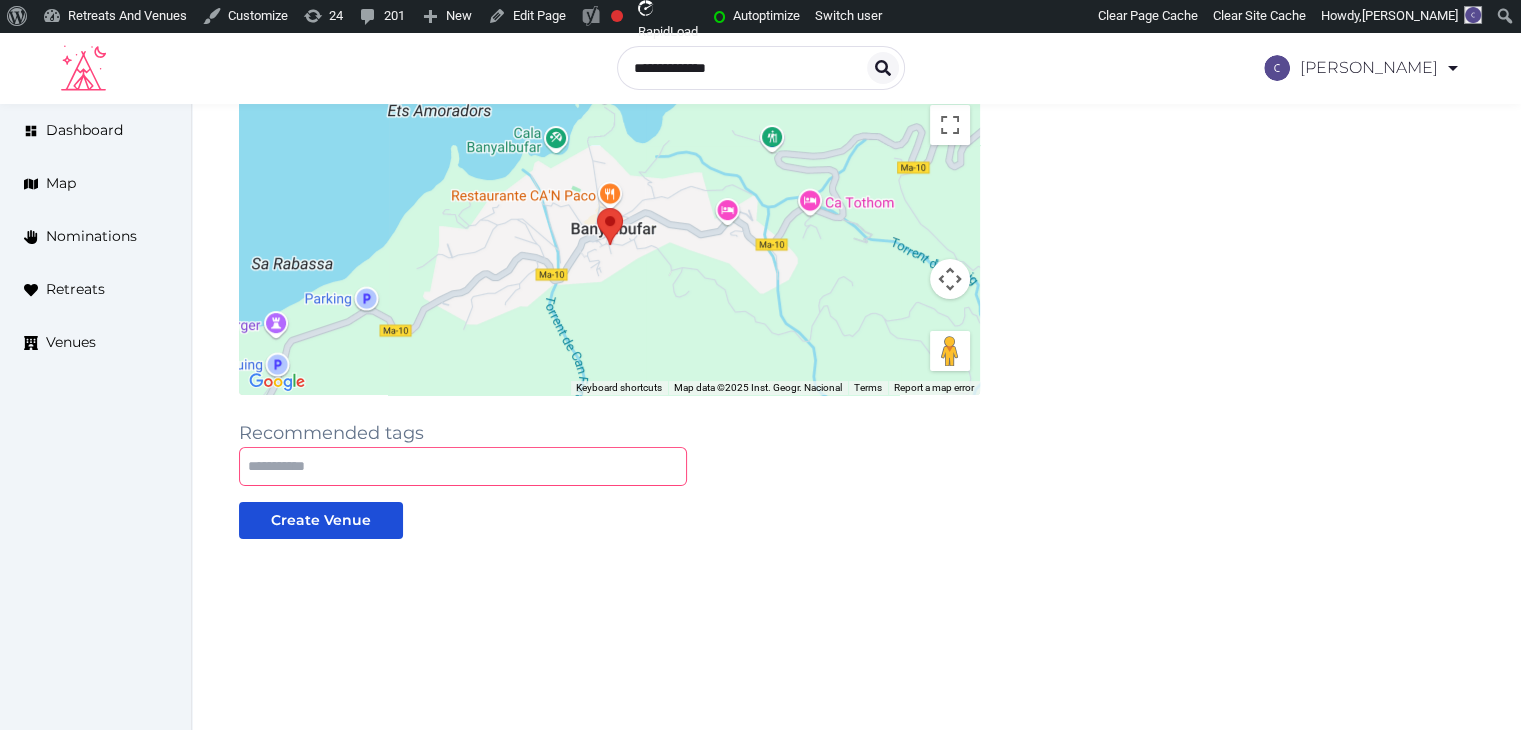 click 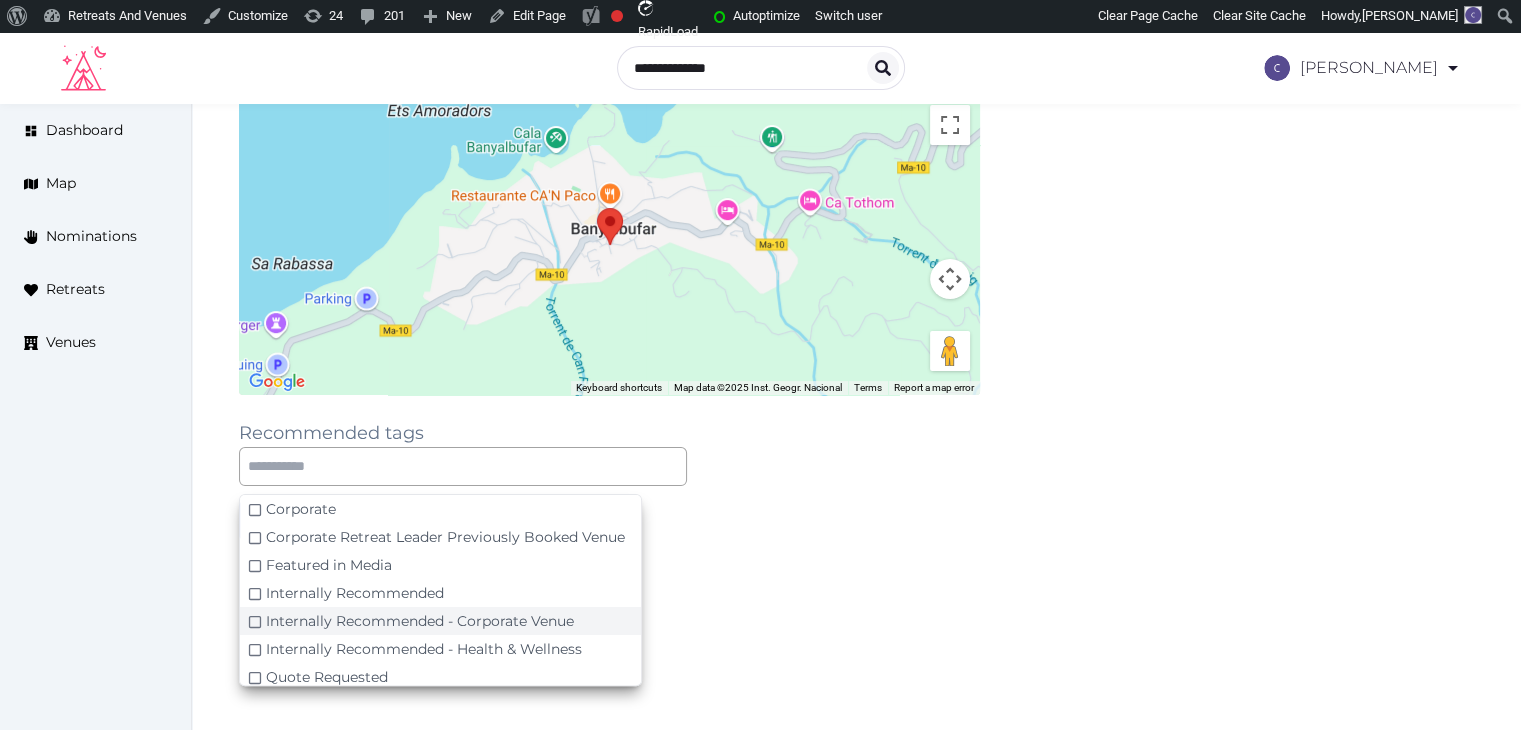click on "Internally Recommended - Corporate Venue" 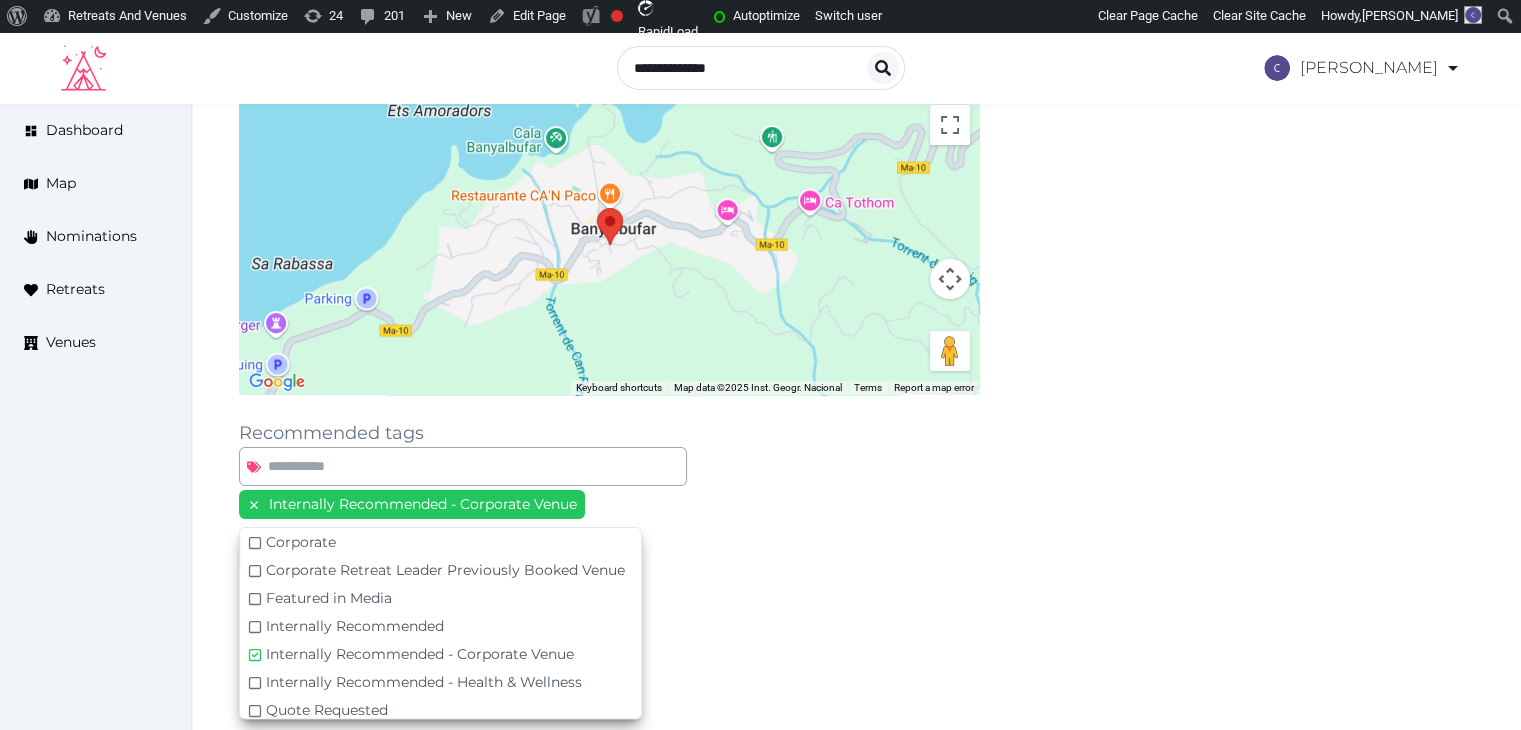 click 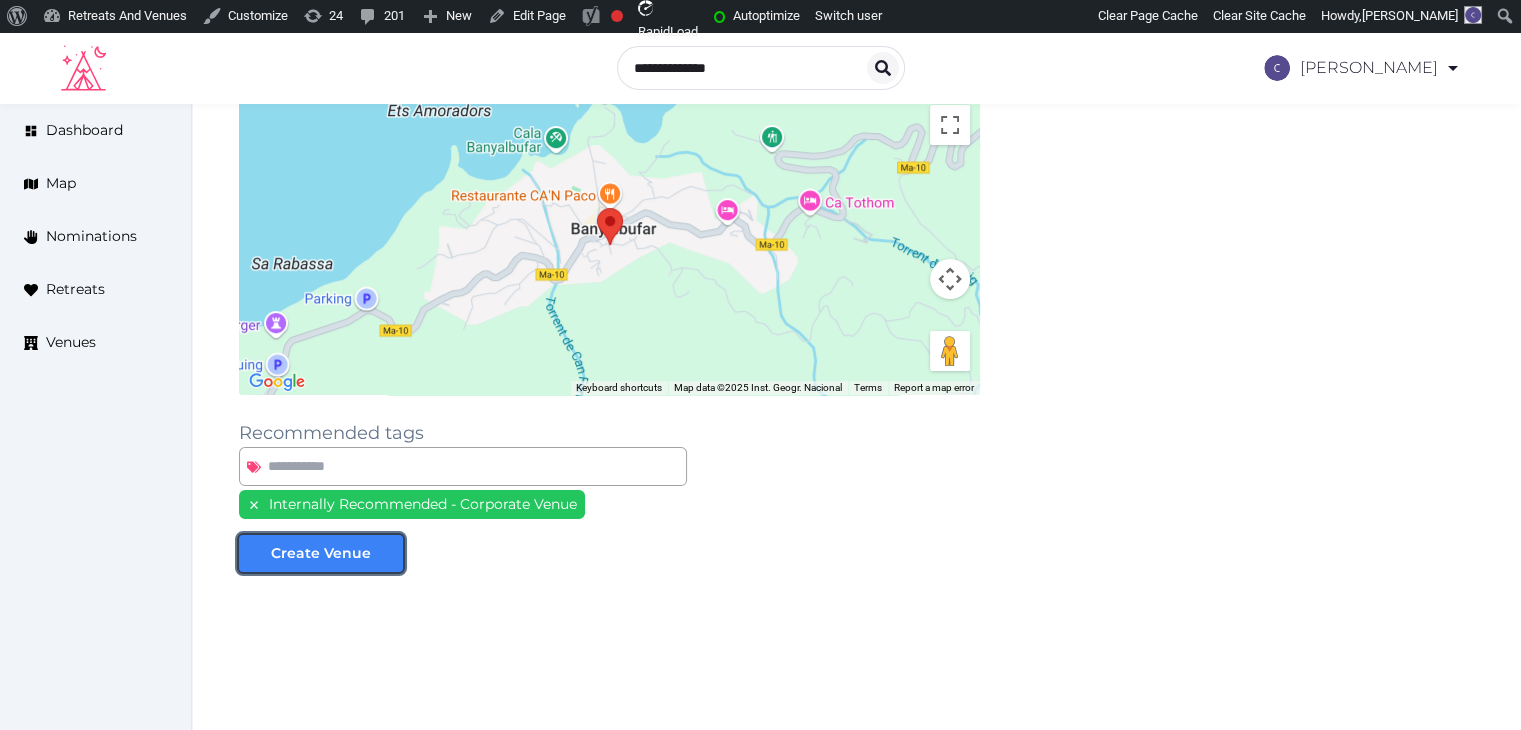 click on "Create Venue" 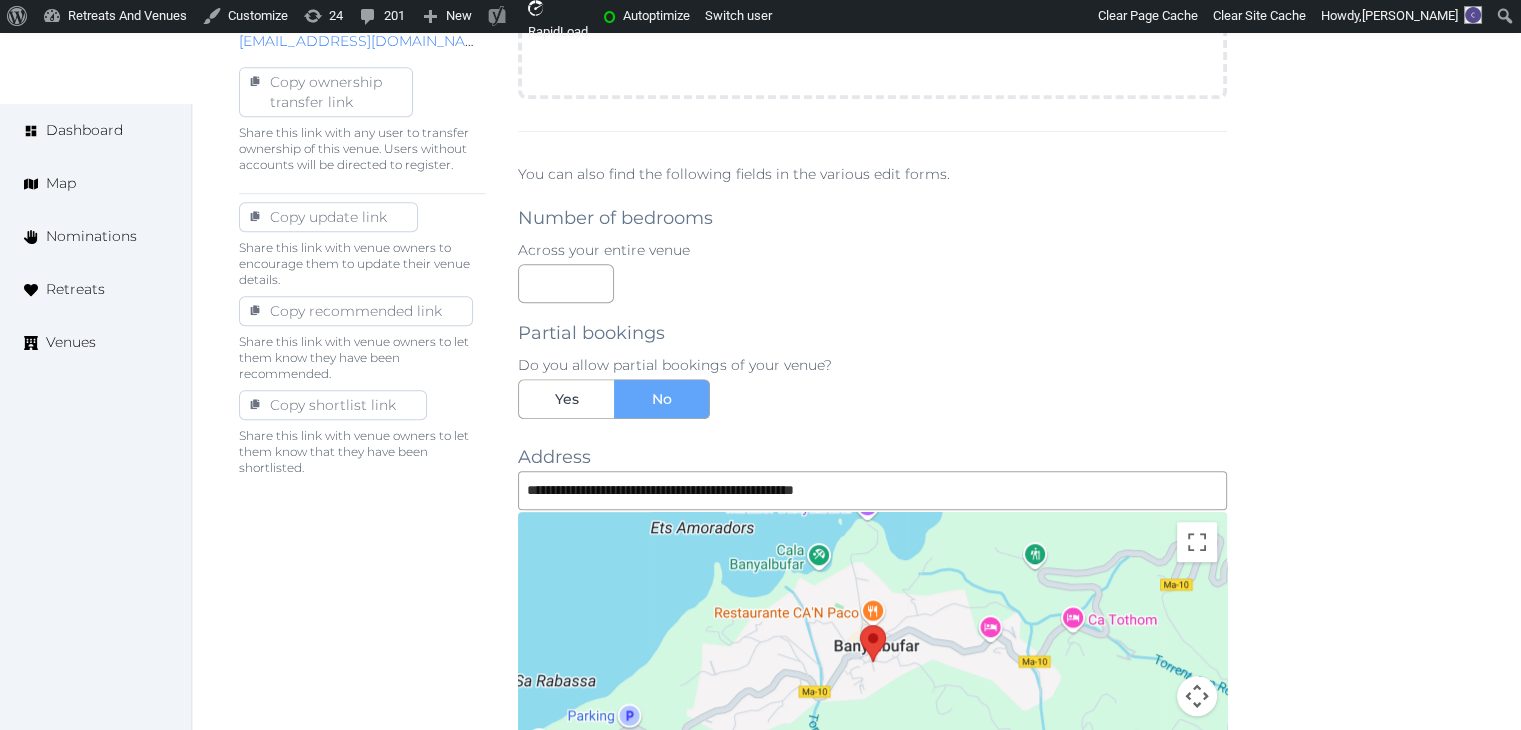 scroll, scrollTop: 1200, scrollLeft: 0, axis: vertical 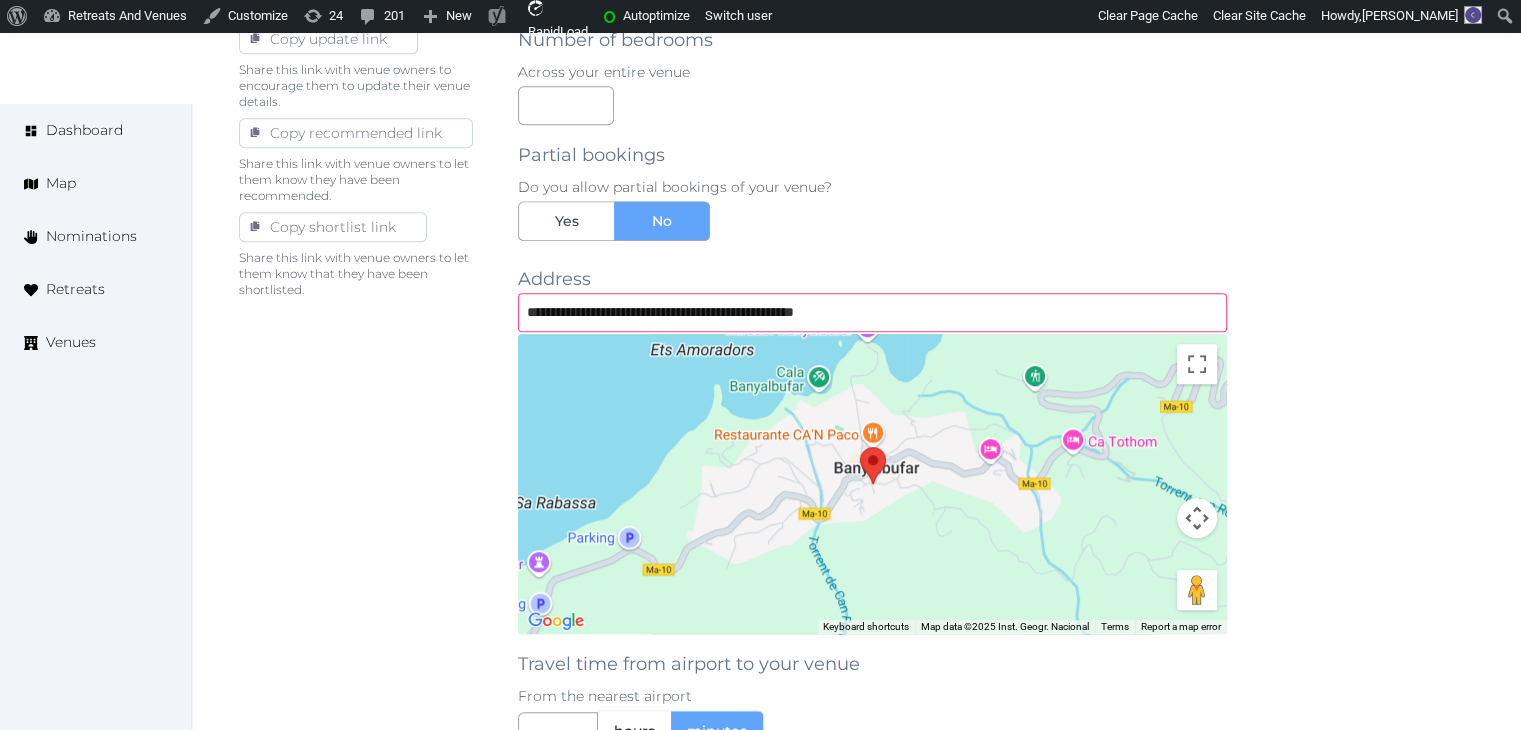 click on "**********" at bounding box center [872, 312] 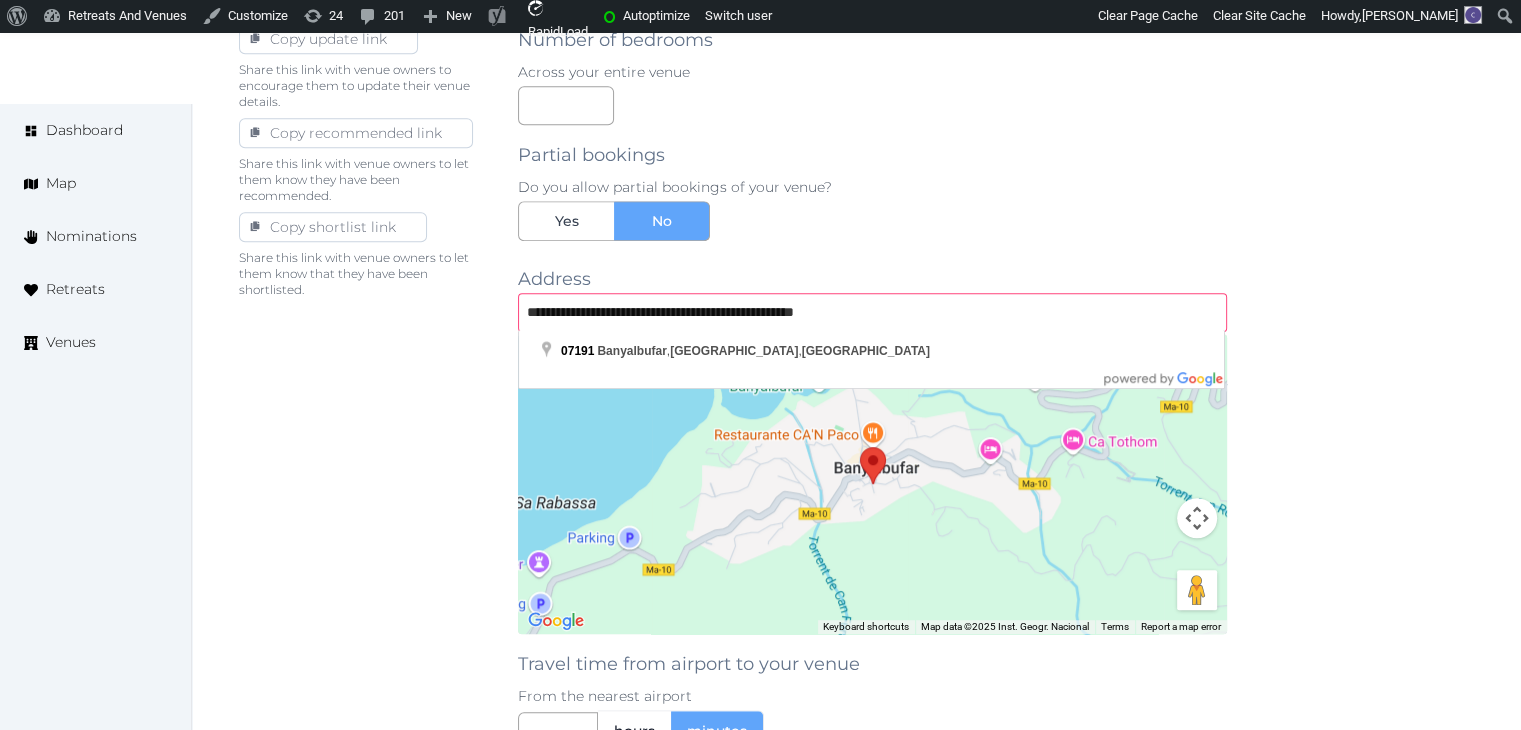 click on "**********" at bounding box center [872, 312] 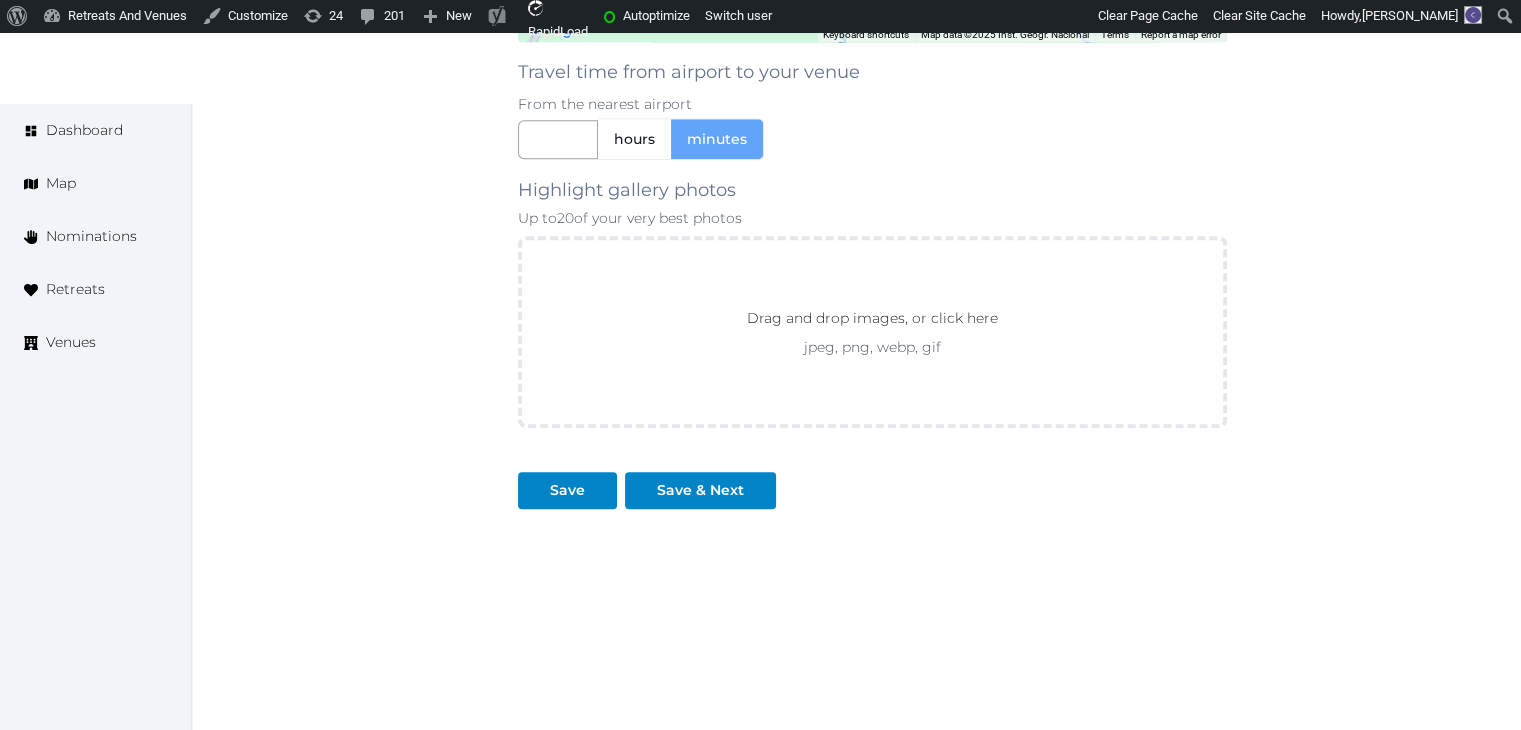 click on "Basic details Pricing and policies Retreat spaces Meeting spaces Accommodations Amenities Food and dining Activities and experiences Location Environment Types of retreats Brochures Notes Ownership Administration Activity Publish Fill all the fields on this page and save in order to   publish Archive Venue owned by [PERSON_NAME] [EMAIL_ADDRESS][DOMAIN_NAME] Copy ownership transfer link Share this link with any user to transfer ownership of this venue. Users without accounts will be directed to register. Copy update link Share this link with venue owners to encourage them to update their venue details. Copy recommended link Share this link with venue owners to let them know they have been recommended. Copy shortlist link Share this link with venue owners to let them know that they have been shortlisted." at bounding box center [362, -429] 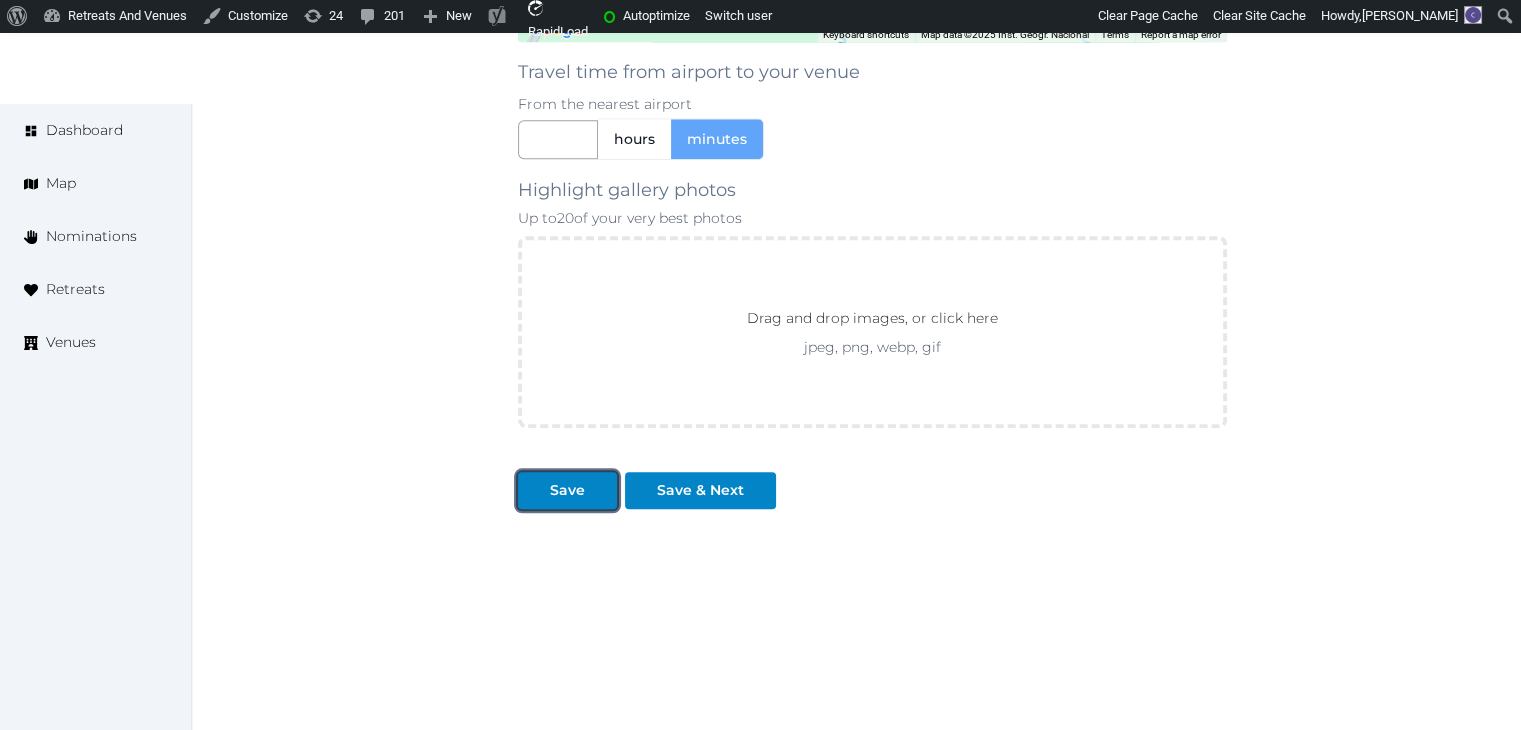 click on "Save" at bounding box center (567, 490) 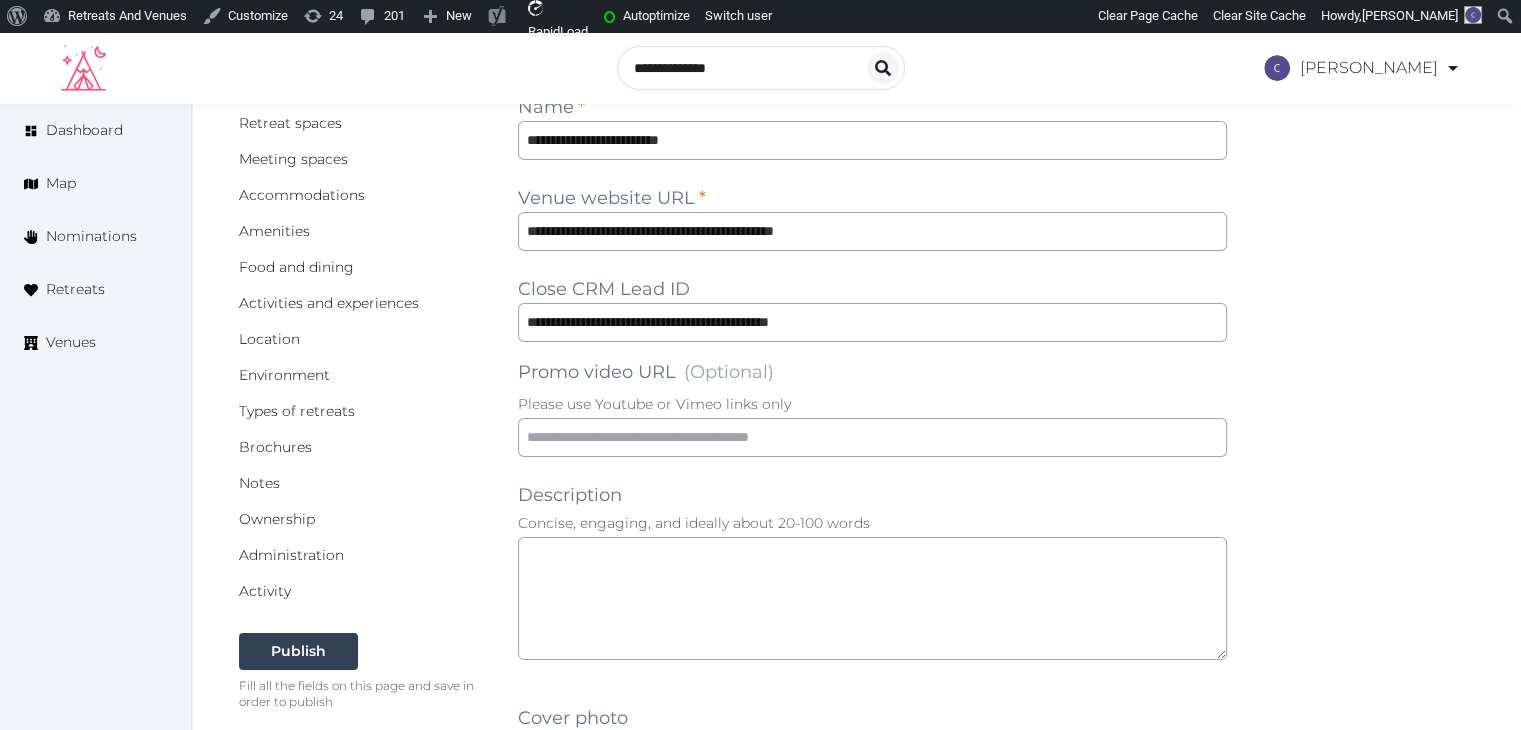 scroll, scrollTop: 0, scrollLeft: 0, axis: both 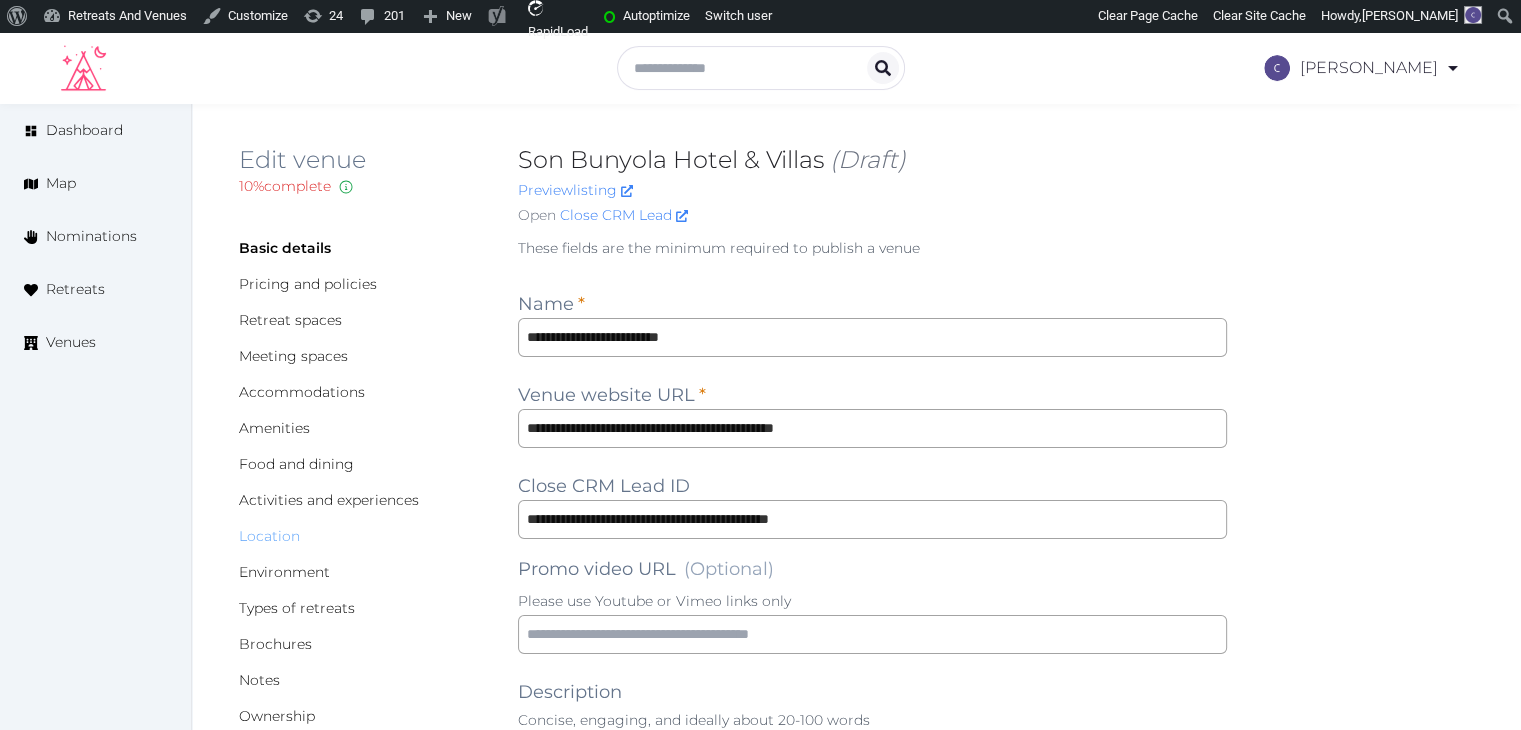 click on "Location" at bounding box center [269, 536] 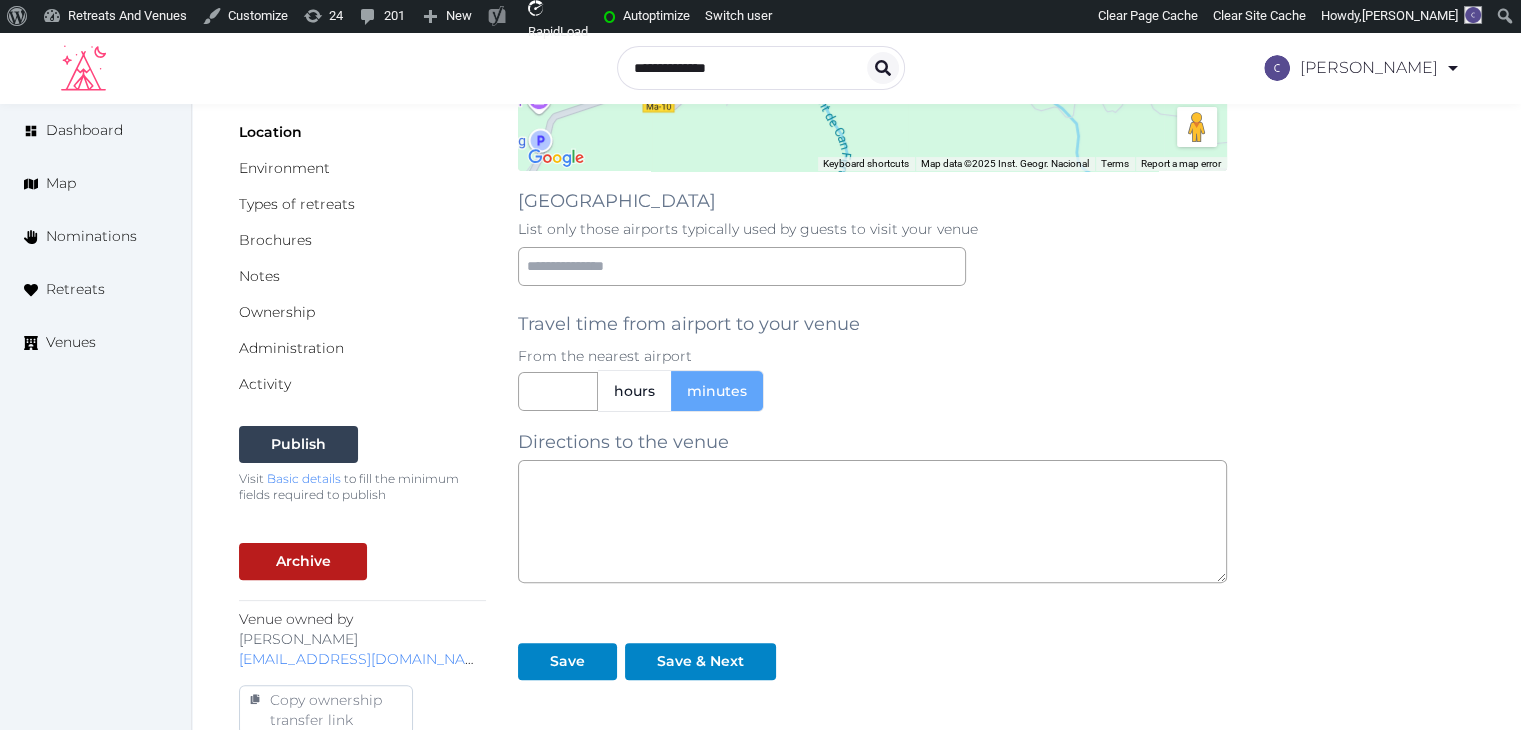 scroll, scrollTop: 400, scrollLeft: 0, axis: vertical 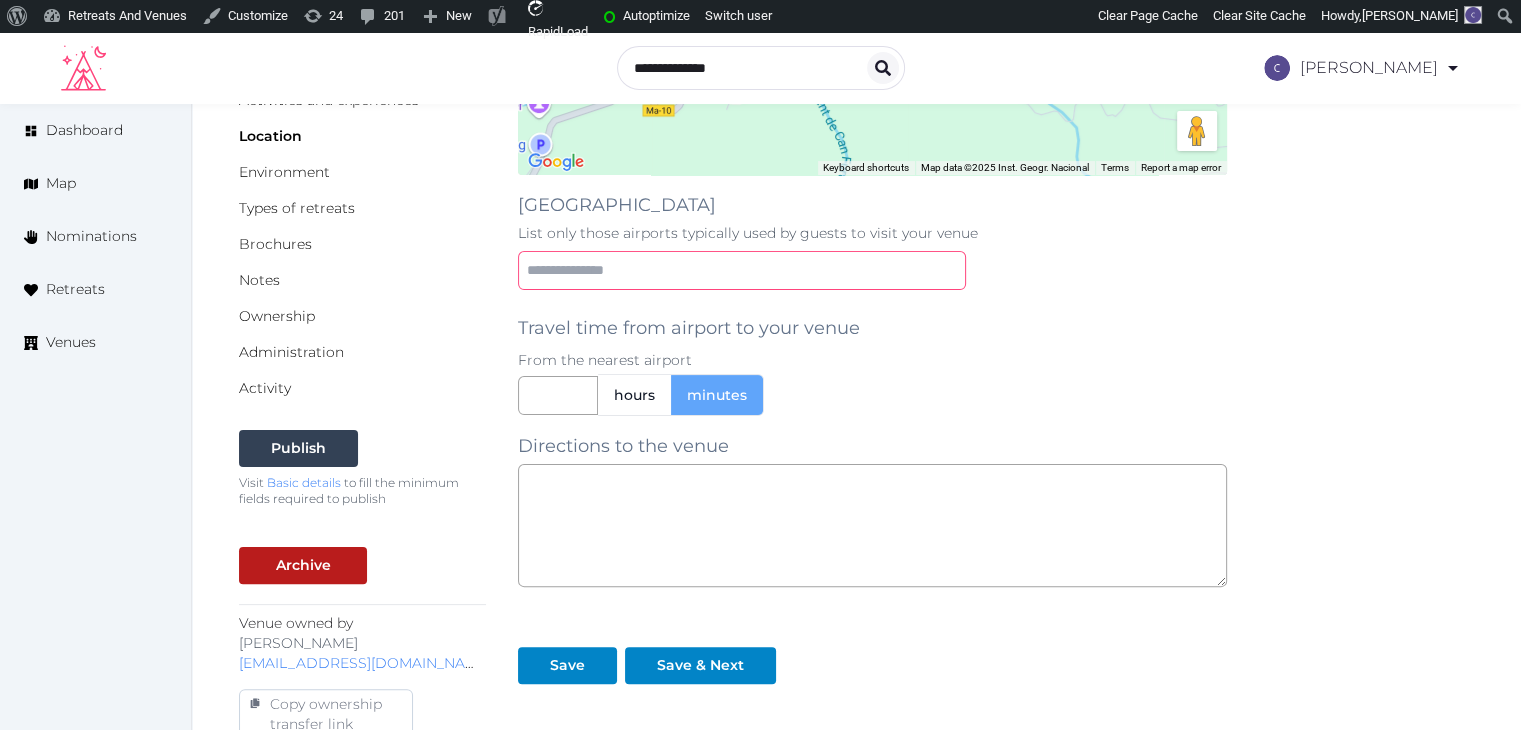click at bounding box center (742, 270) 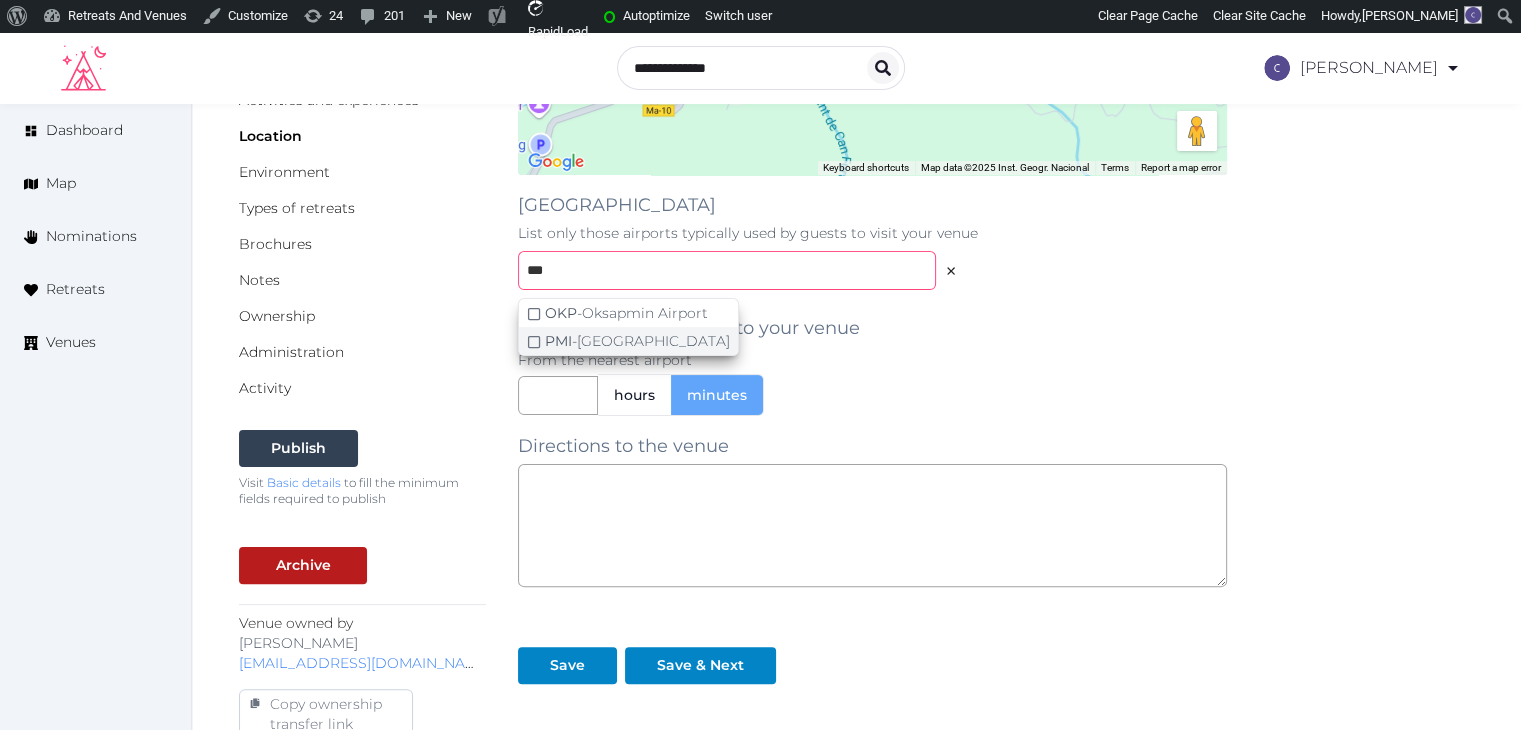 type on "***" 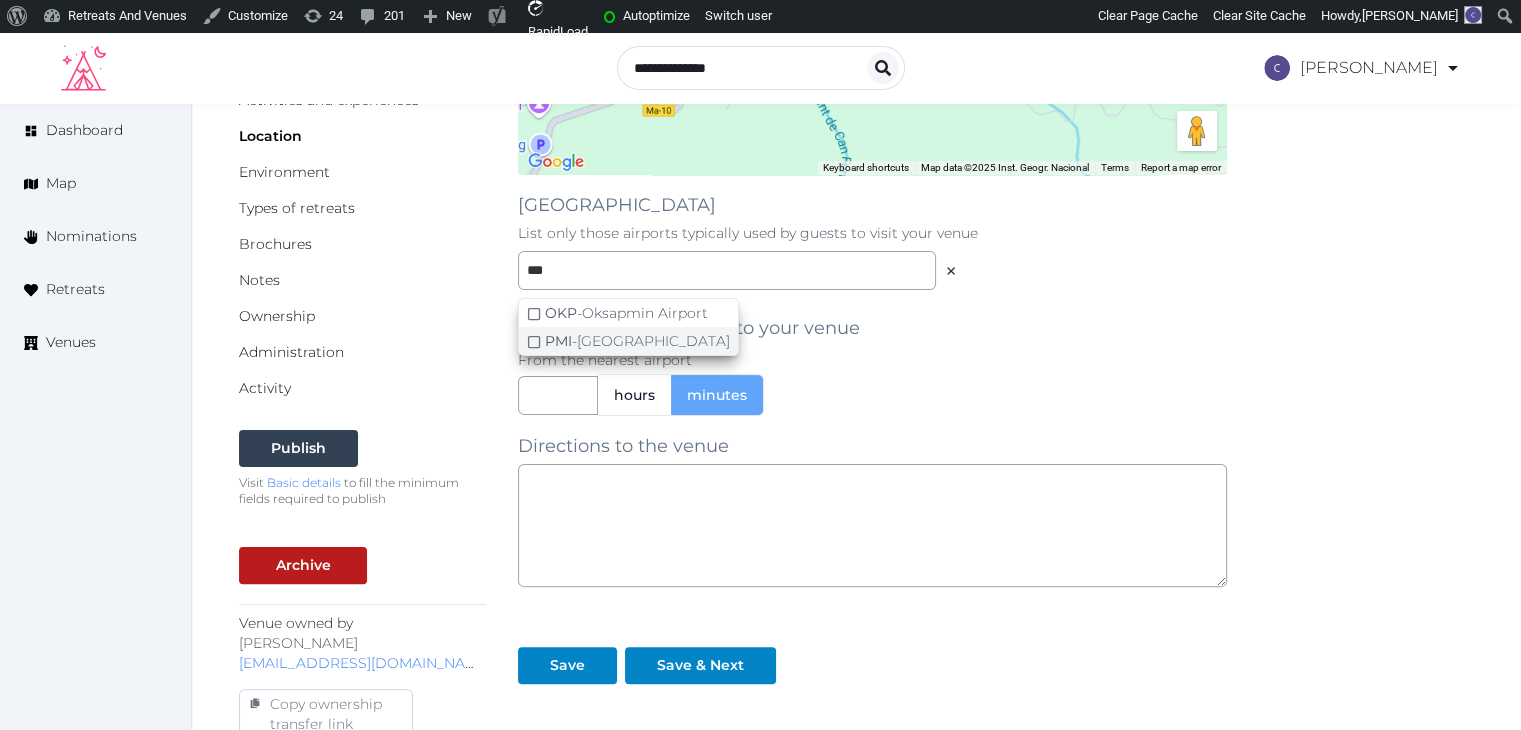 click on "PMI  -  Palma de Mallorca Airport" at bounding box center (637, 341) 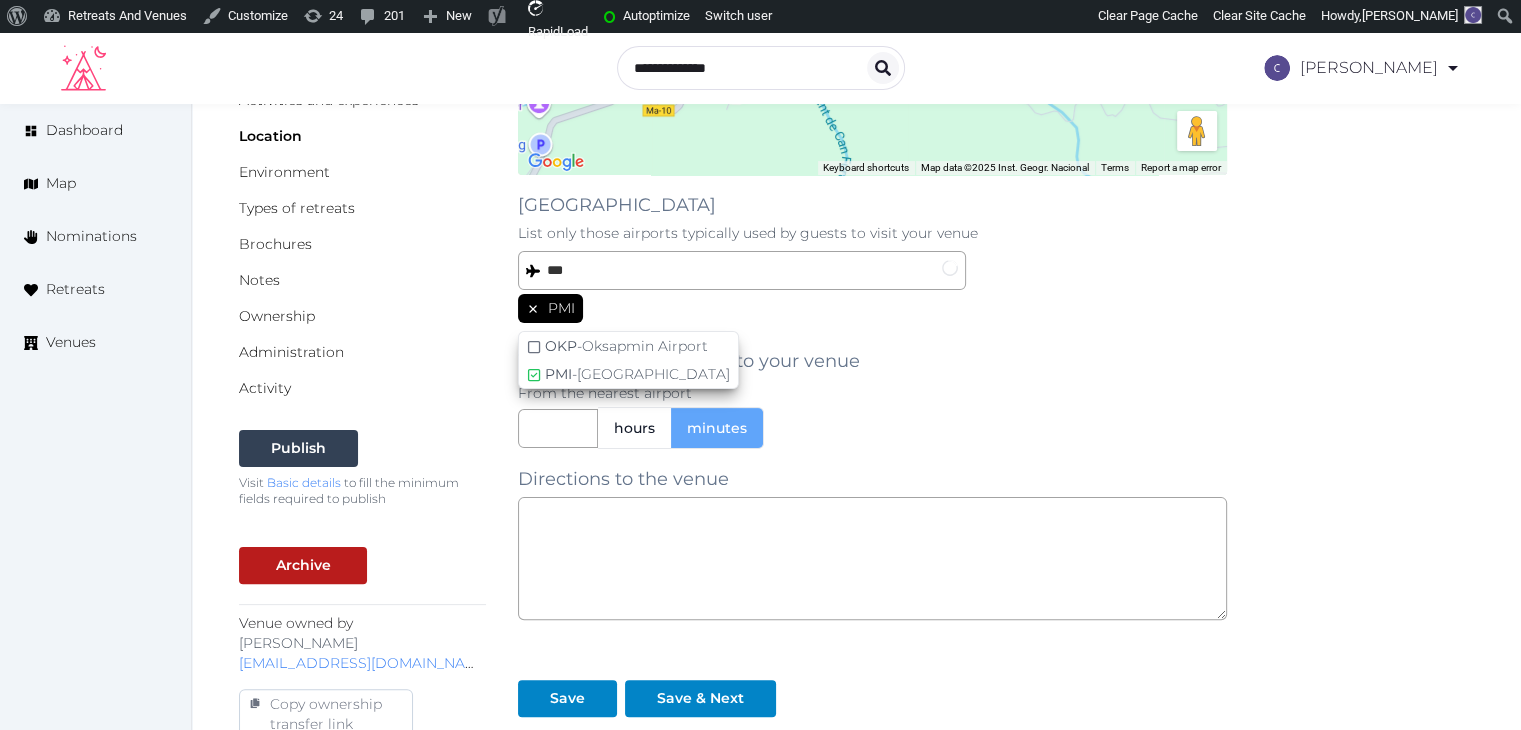 click on "From the nearest airport" at bounding box center (872, 393) 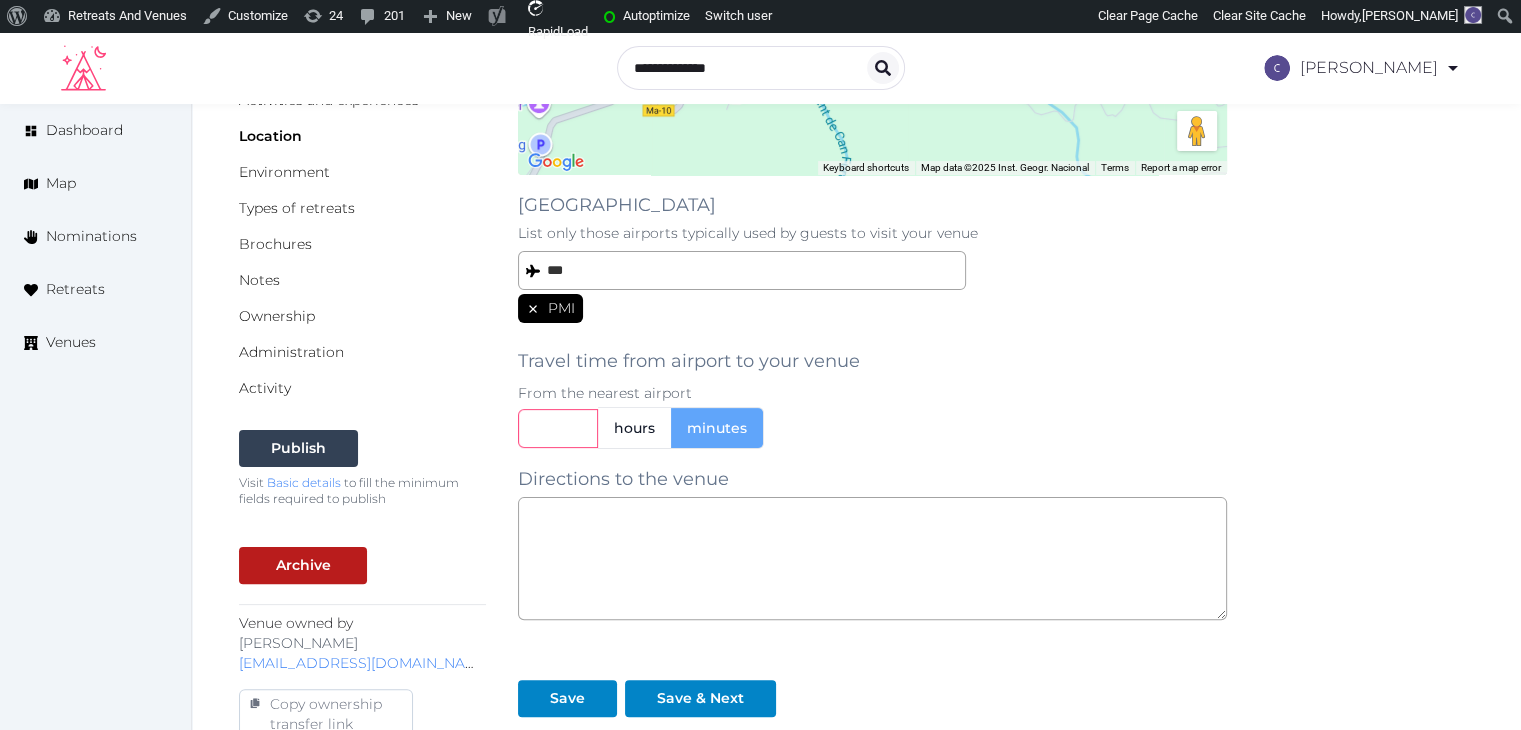click at bounding box center (558, 428) 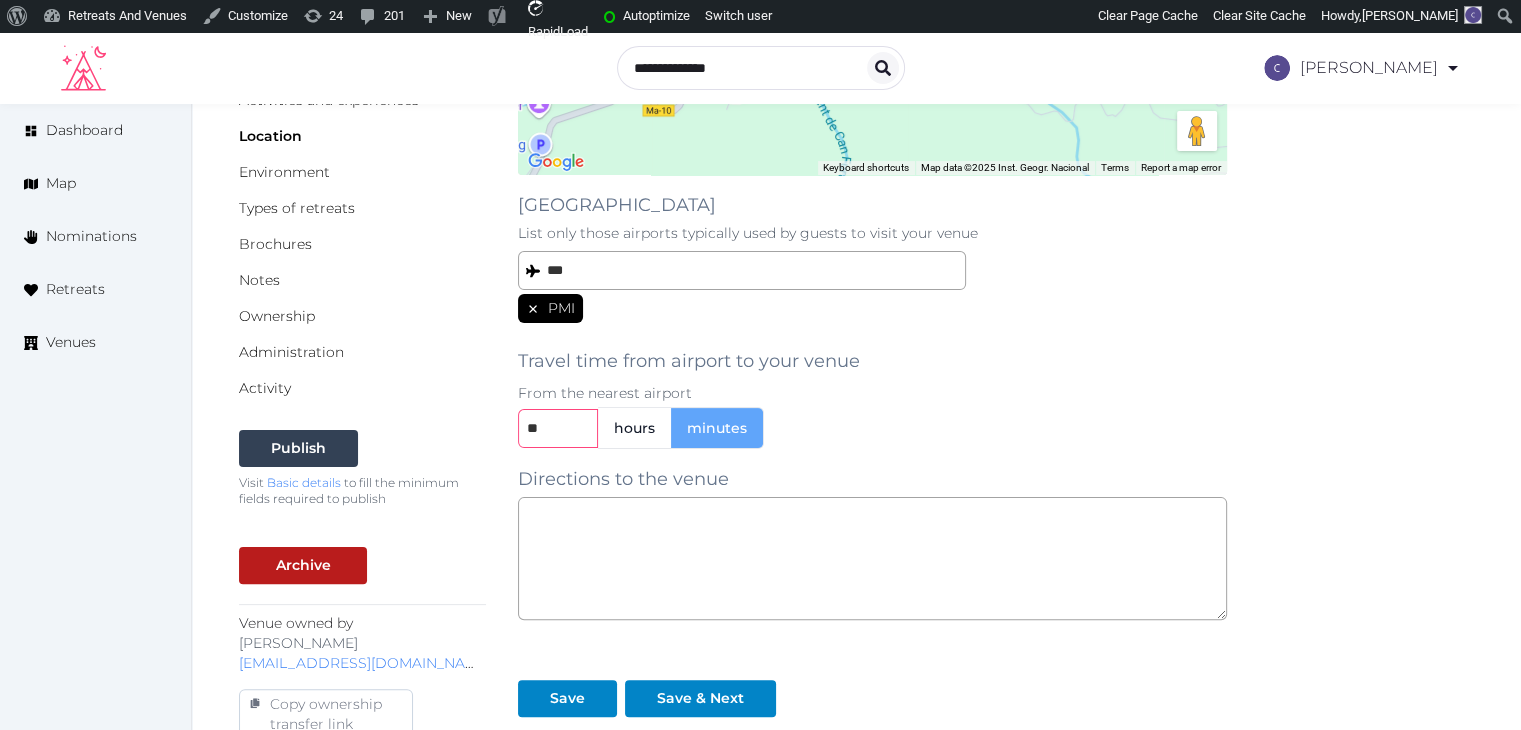 type on "**" 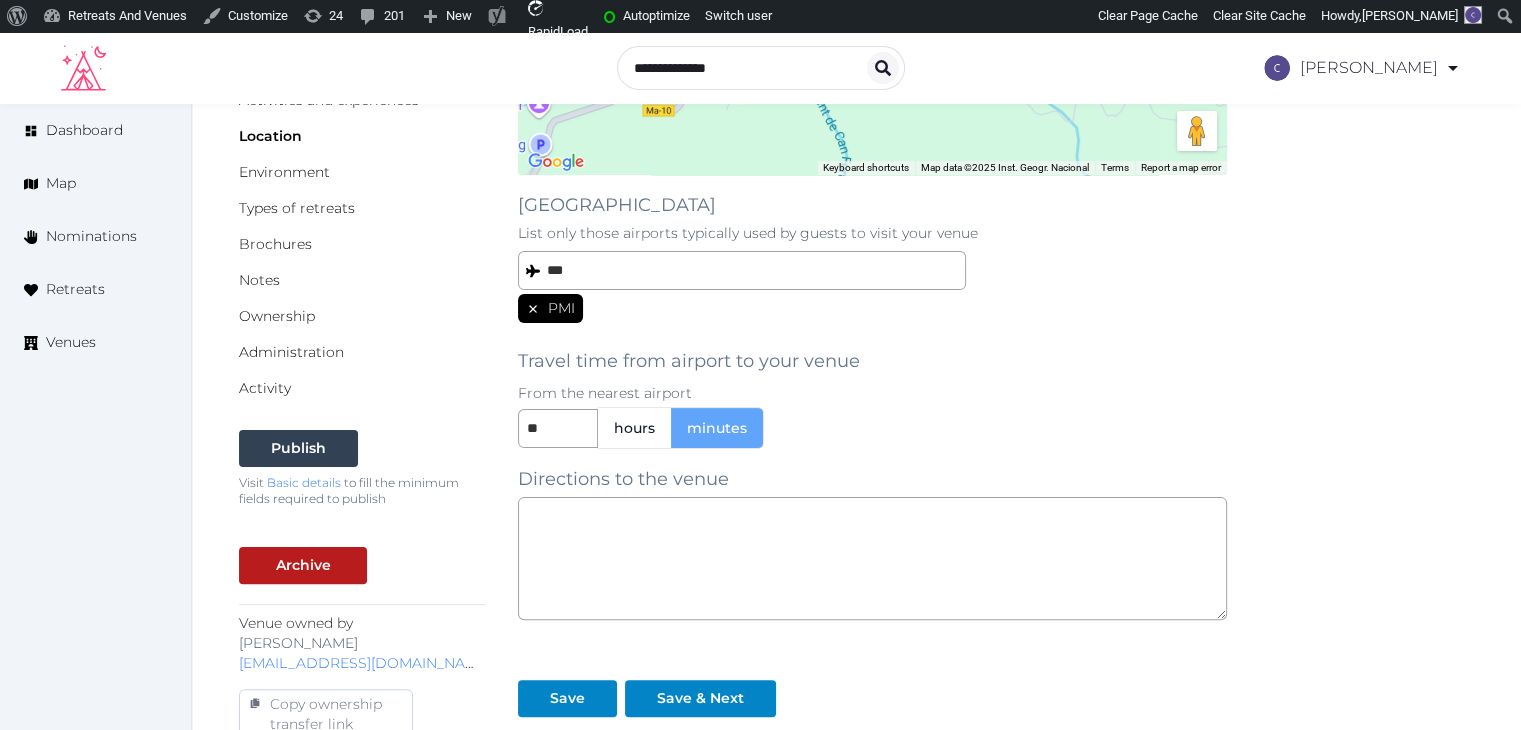 click on "** hours minutes" at bounding box center [872, 428] 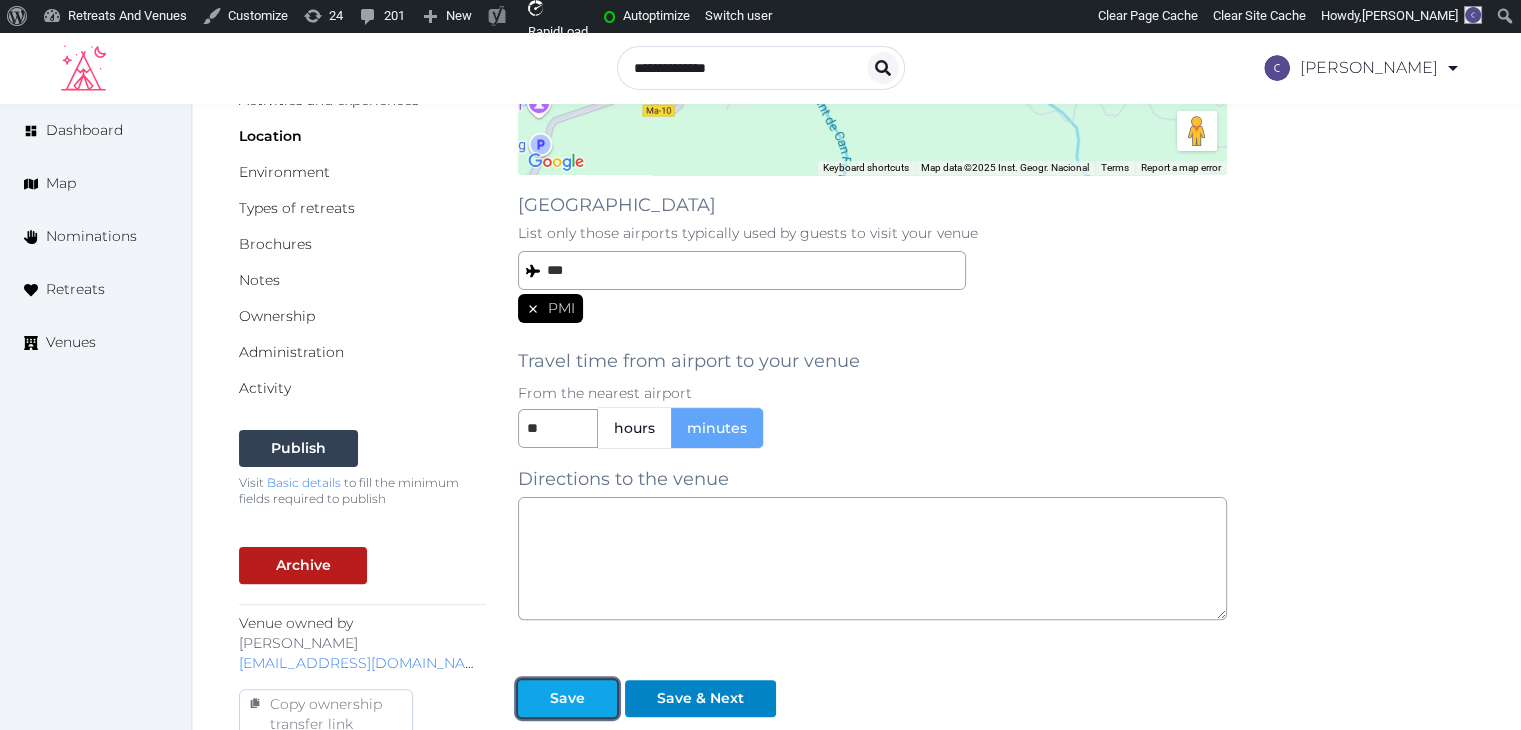 click at bounding box center (534, 698) 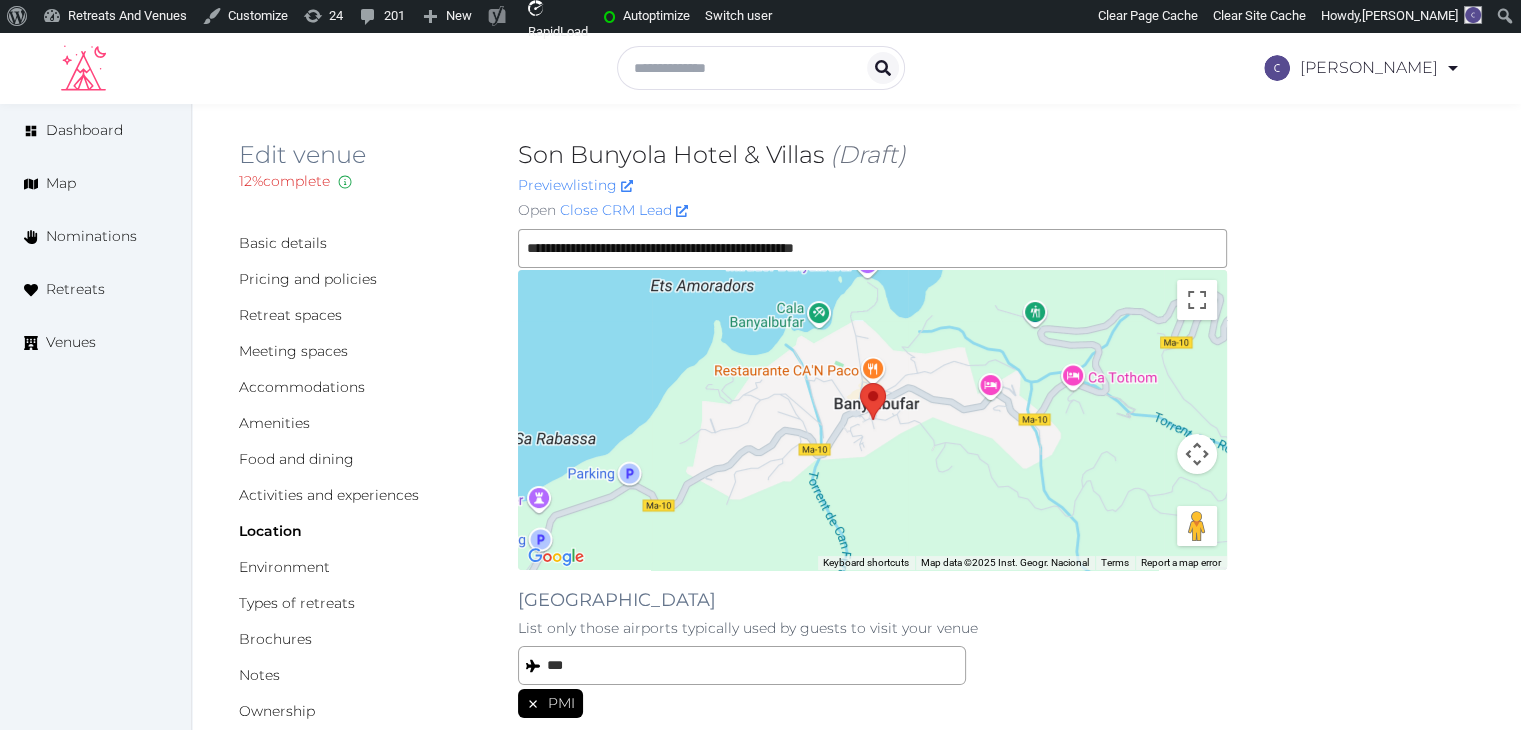 scroll, scrollTop: 0, scrollLeft: 0, axis: both 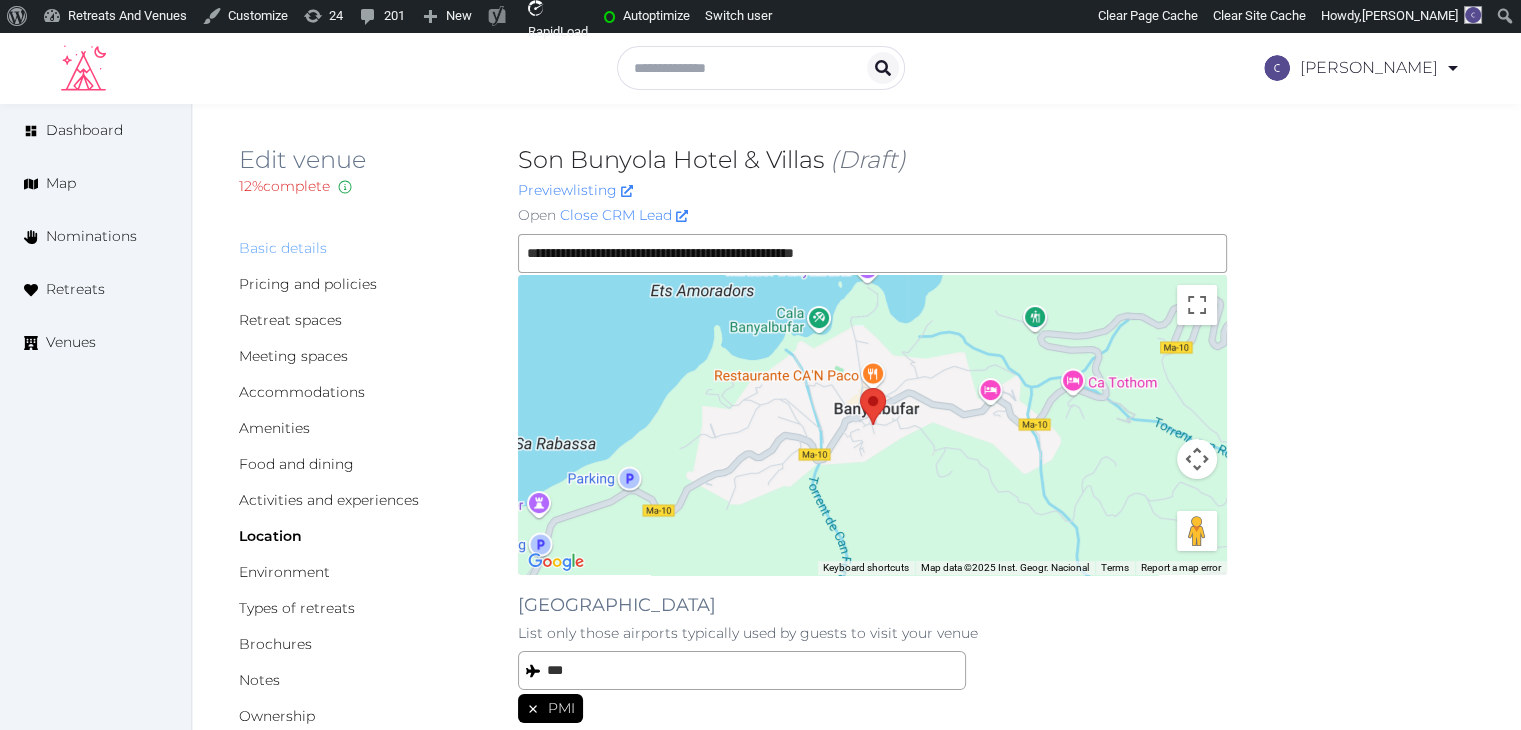 click on "Basic details" at bounding box center [283, 248] 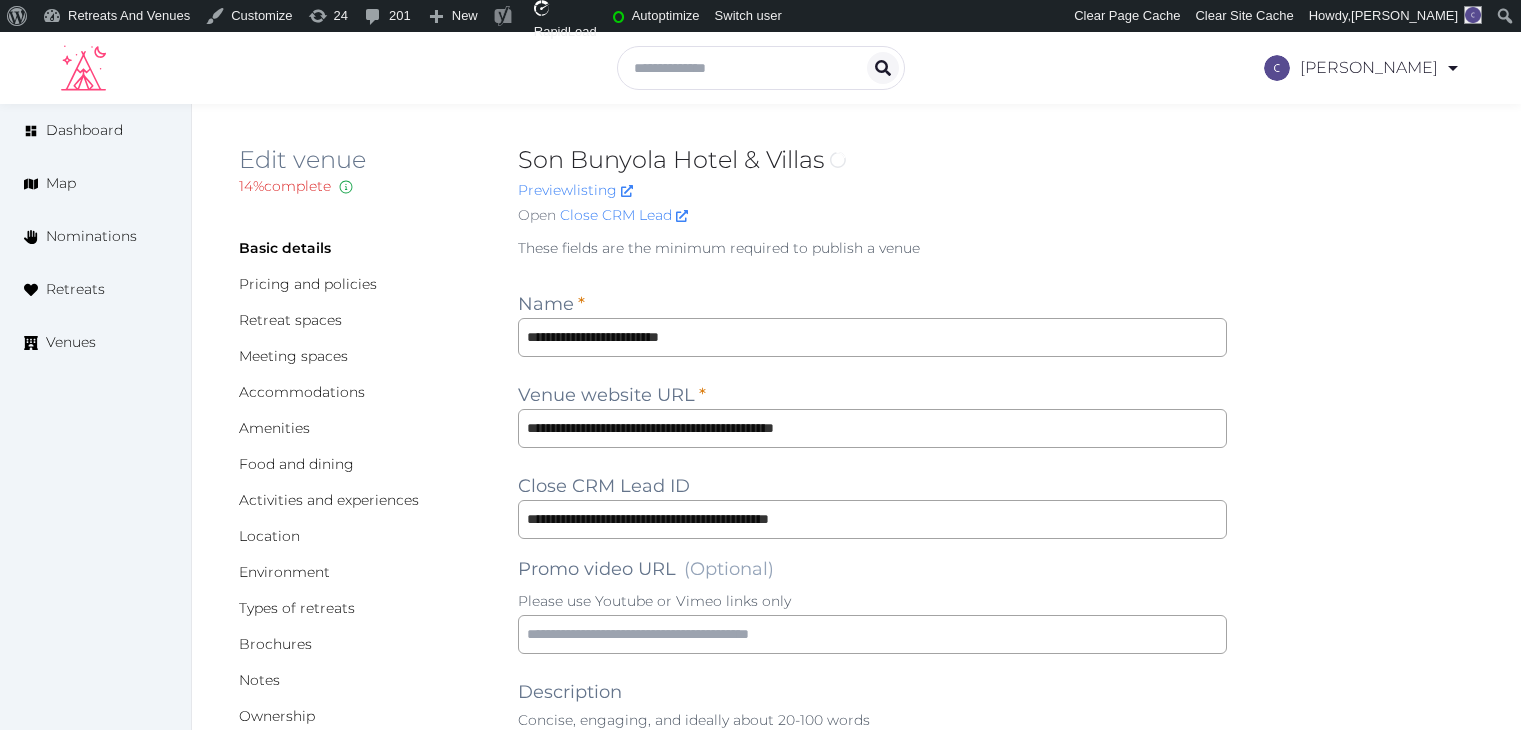 scroll, scrollTop: 0, scrollLeft: 0, axis: both 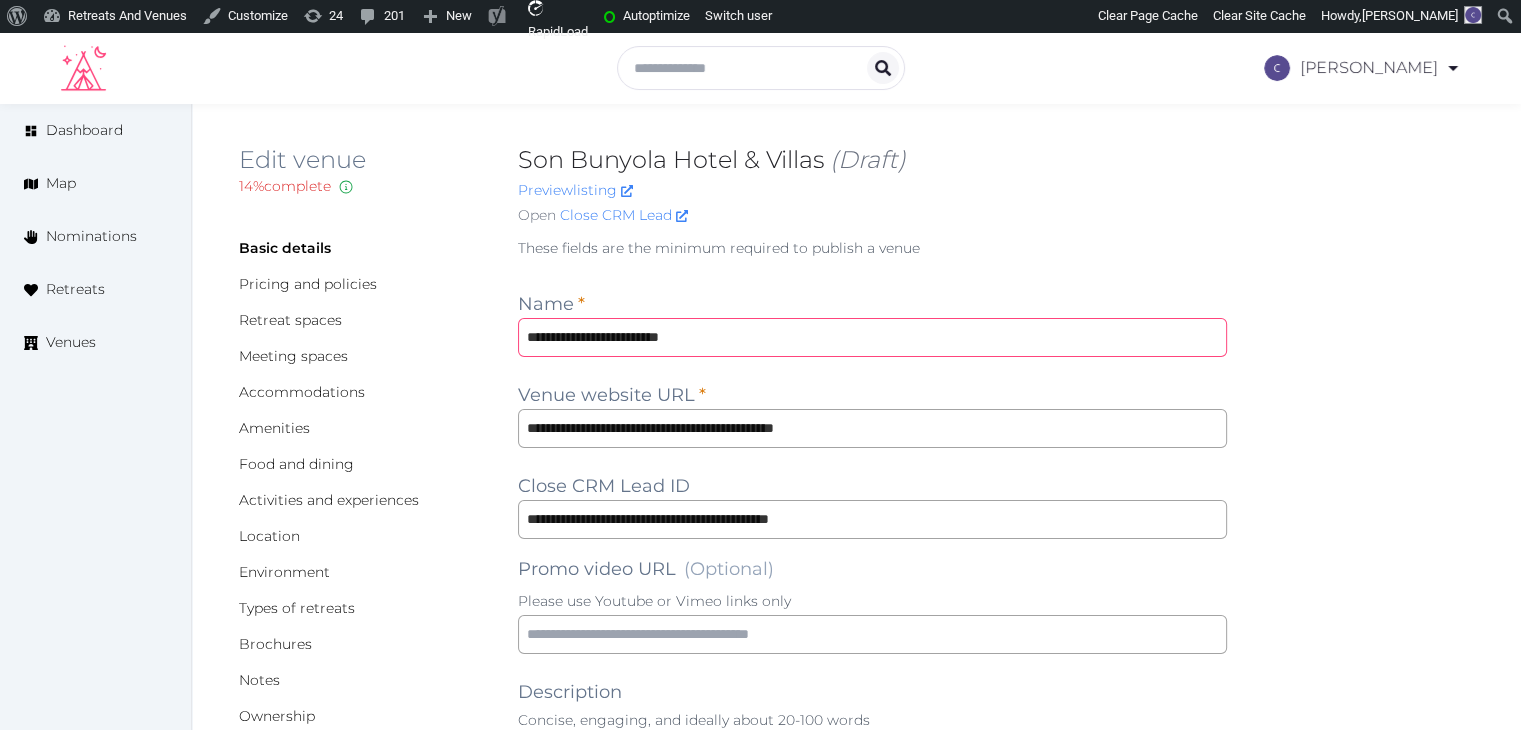 click on "**********" at bounding box center (872, 337) 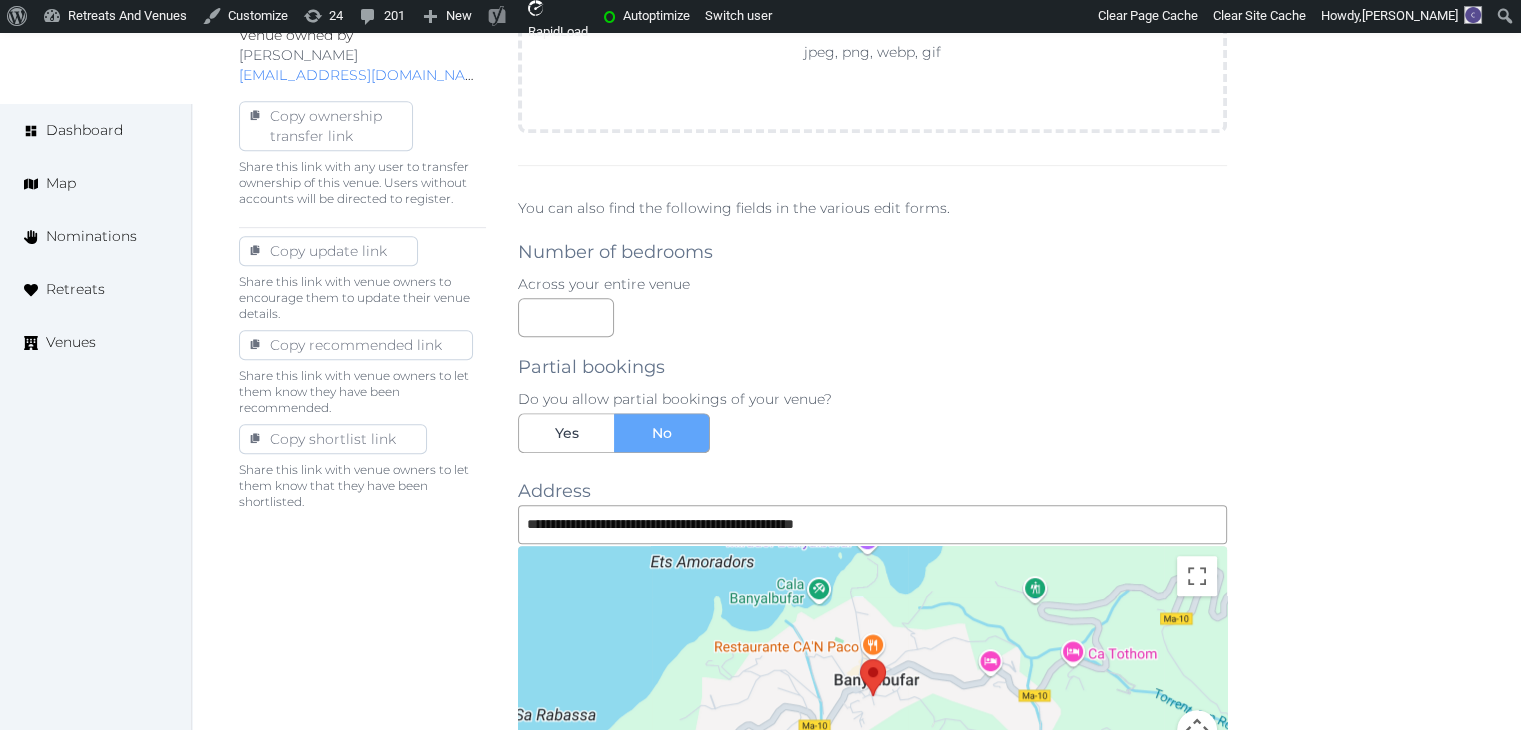 scroll, scrollTop: 1000, scrollLeft: 0, axis: vertical 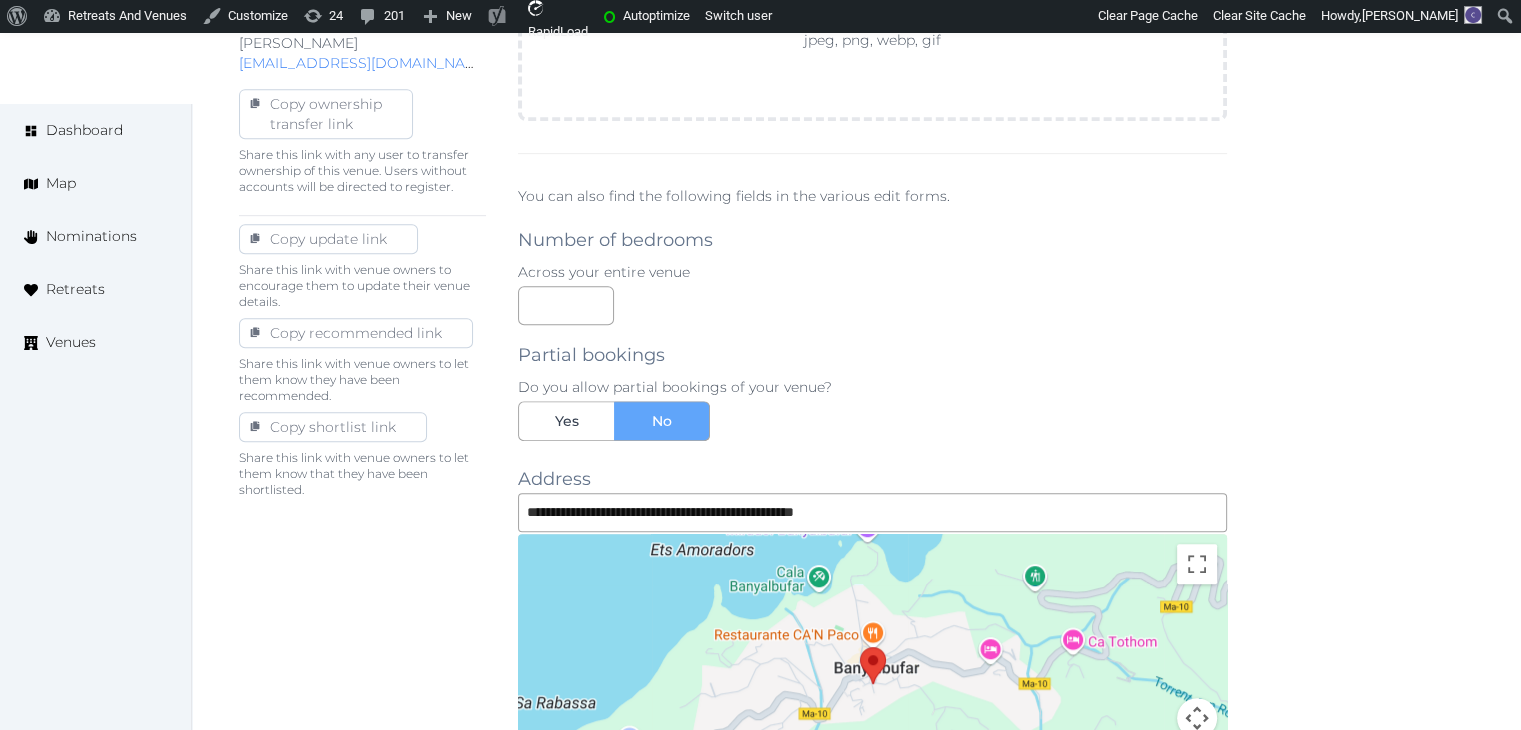 click on "**********" at bounding box center (872, 269) 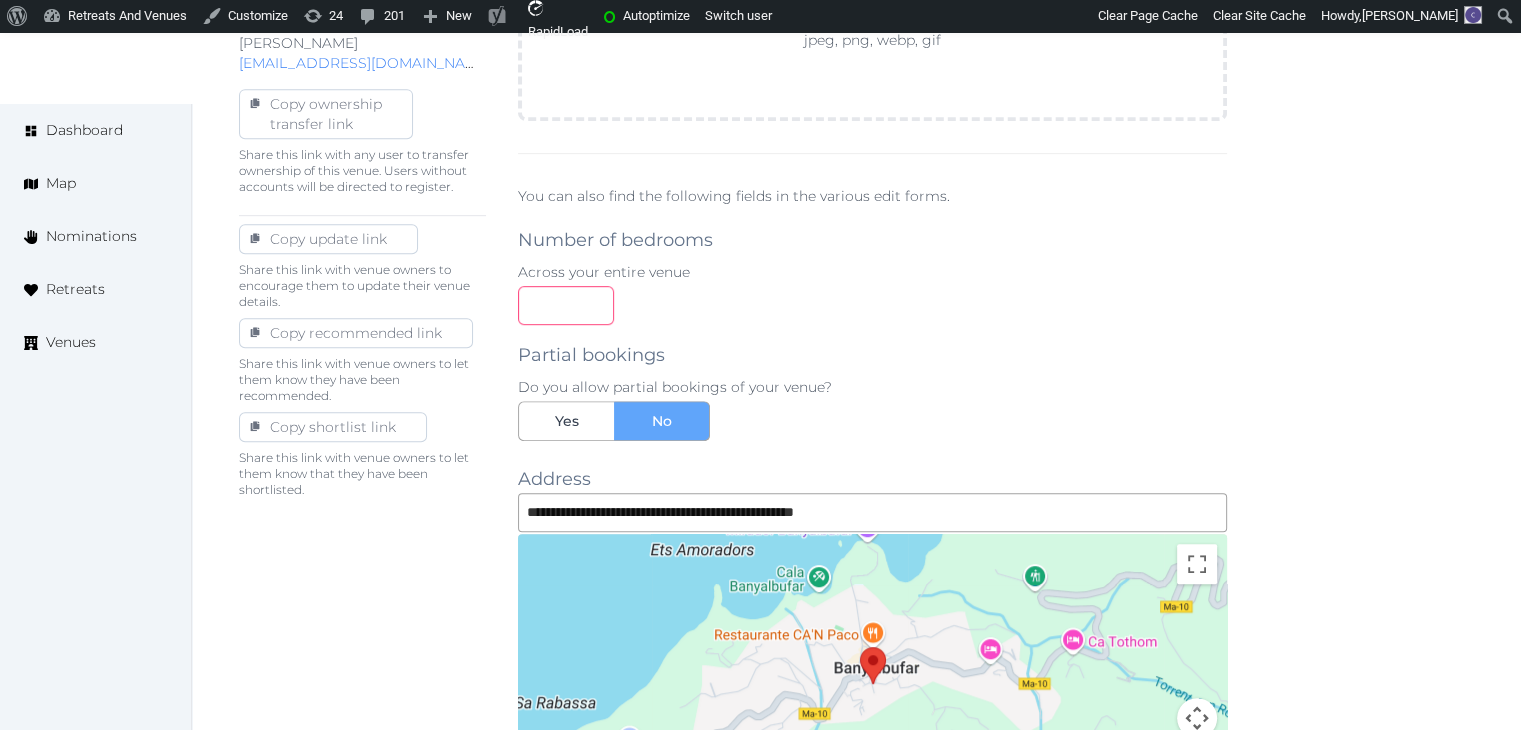 click at bounding box center [566, 305] 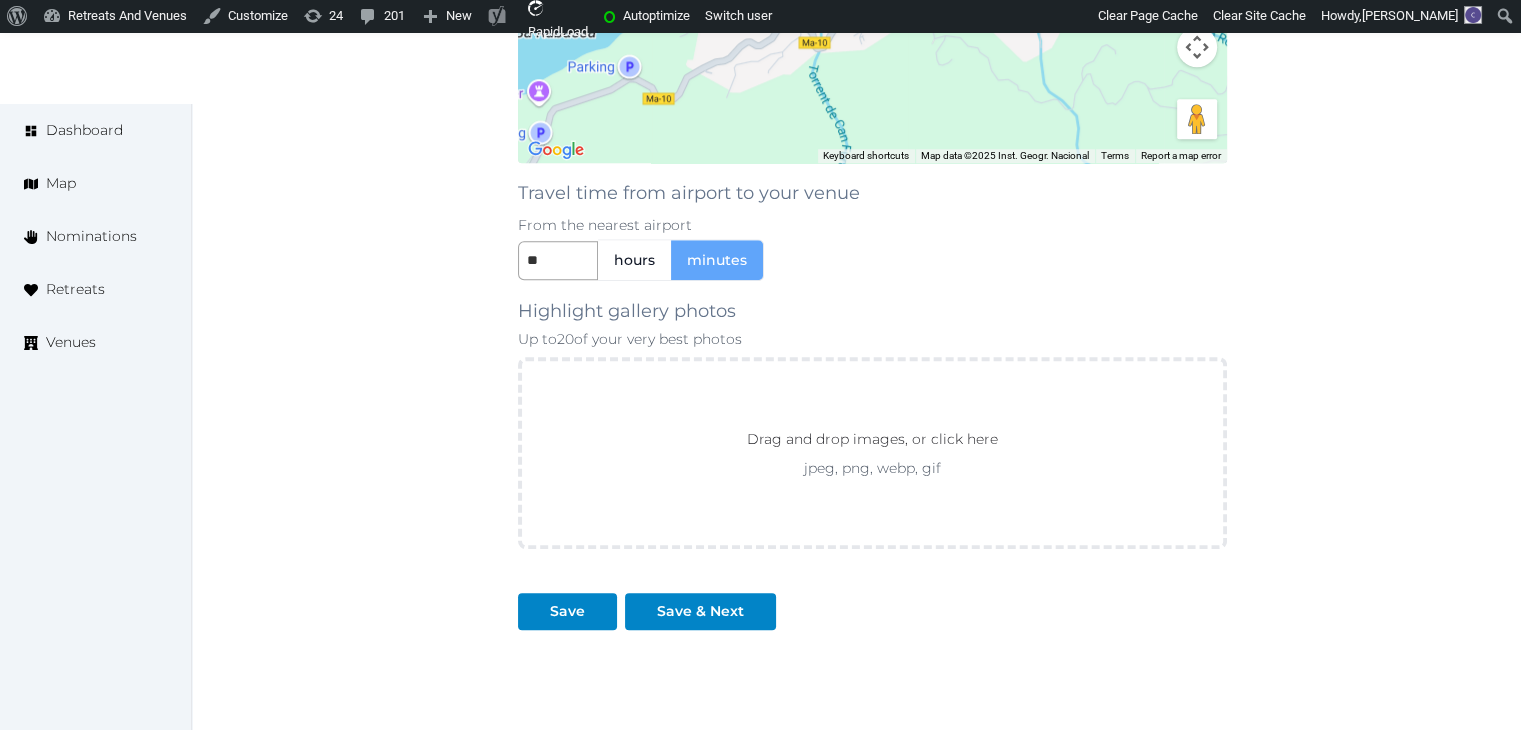 scroll, scrollTop: 1700, scrollLeft: 0, axis: vertical 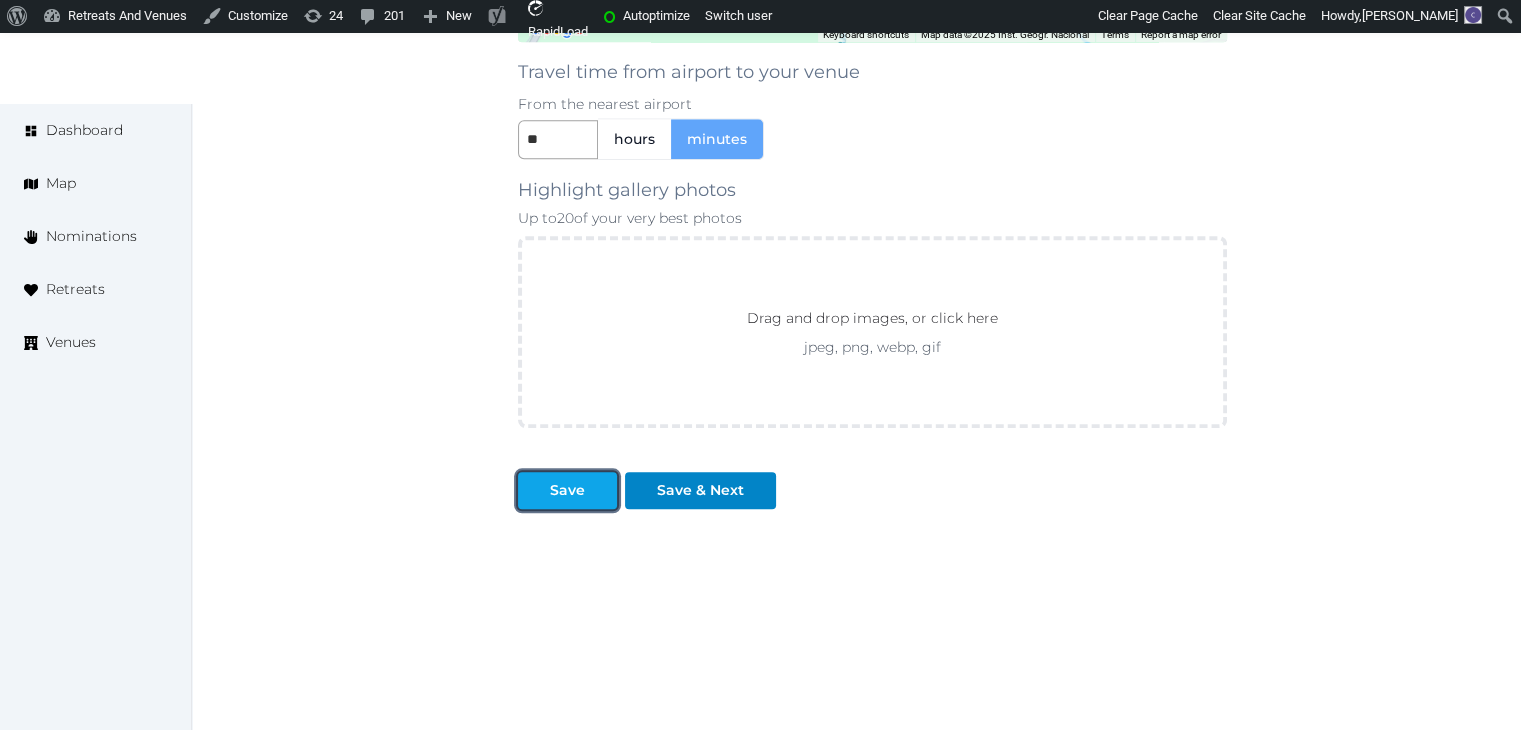 click on "Save" at bounding box center (567, 490) 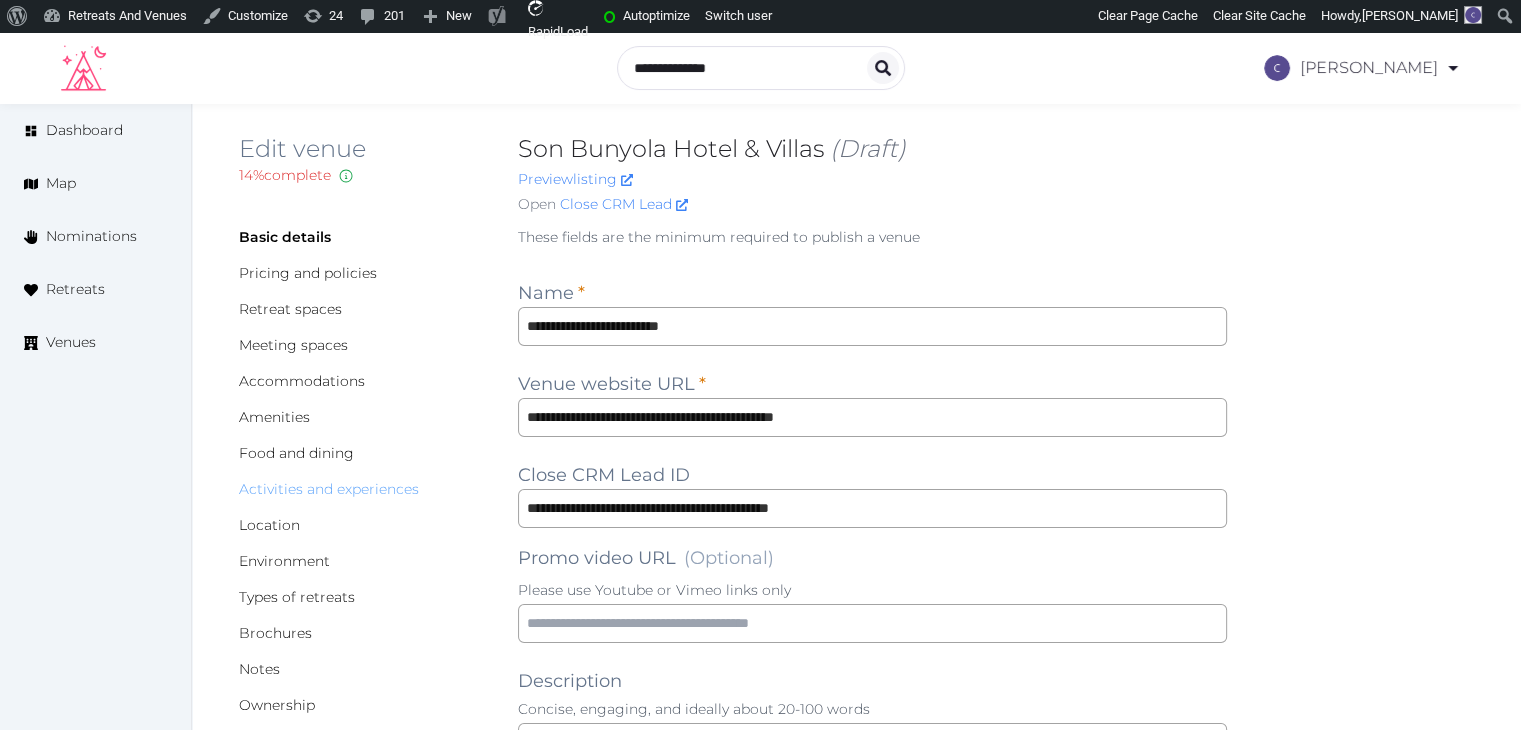 scroll, scrollTop: 0, scrollLeft: 0, axis: both 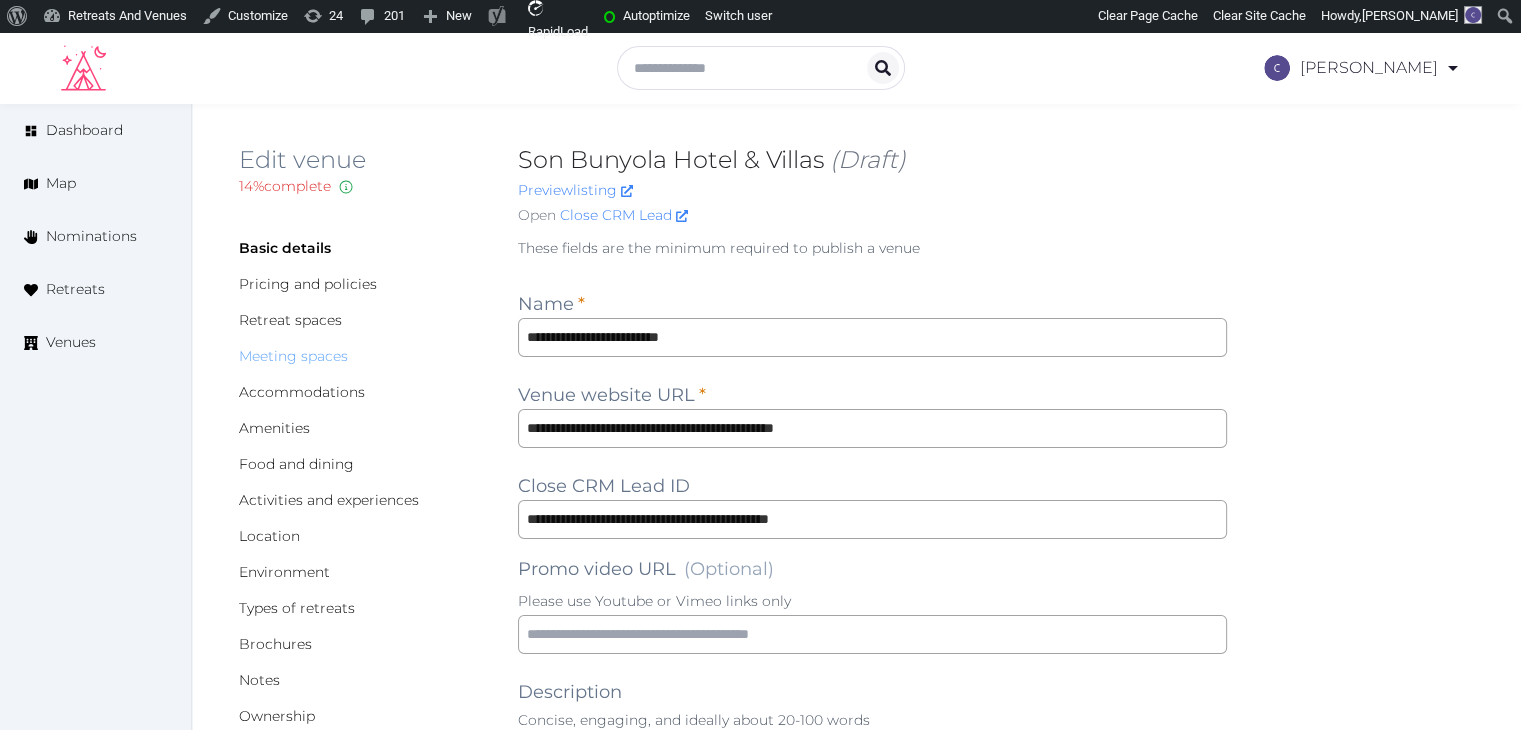 click on "Meeting spaces" at bounding box center [293, 356] 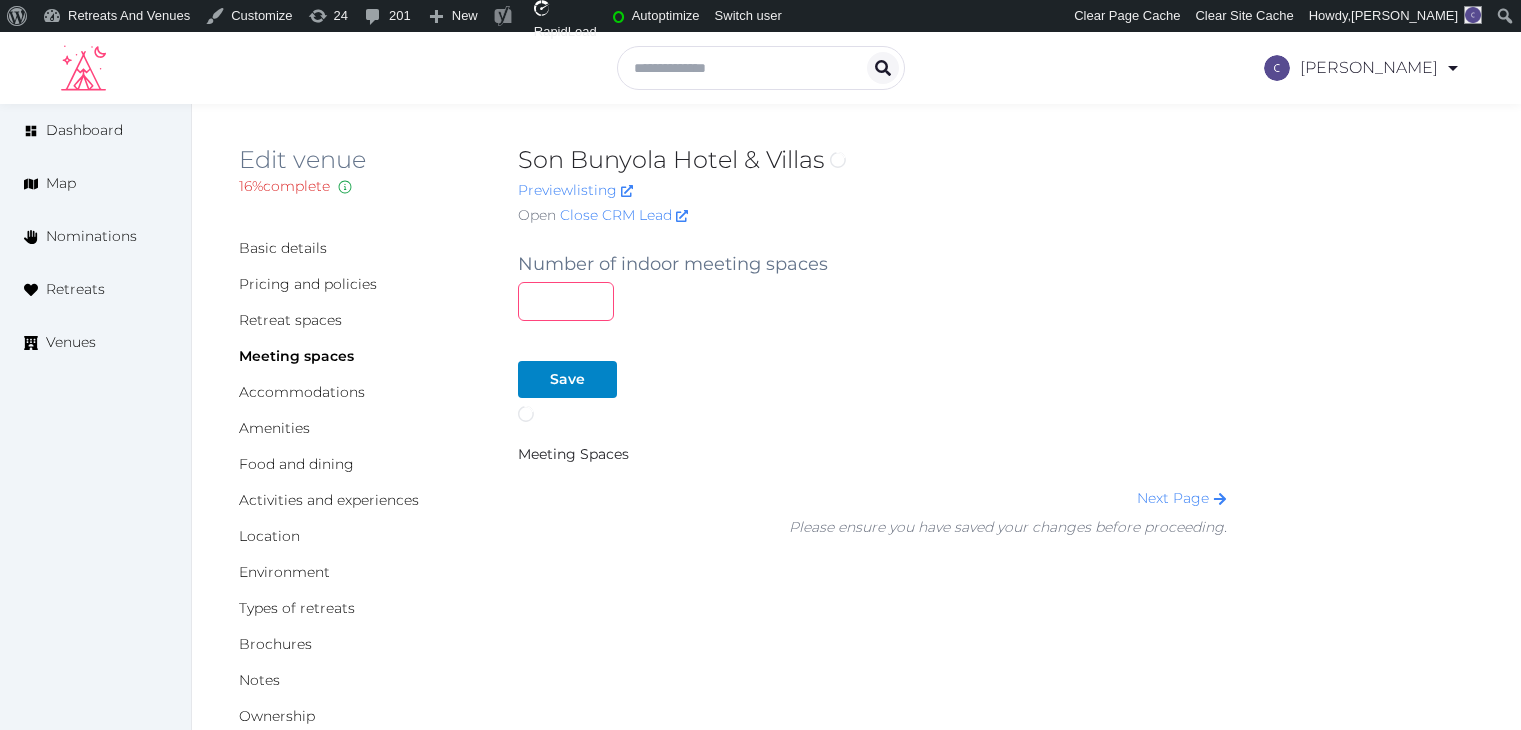 scroll, scrollTop: 0, scrollLeft: 0, axis: both 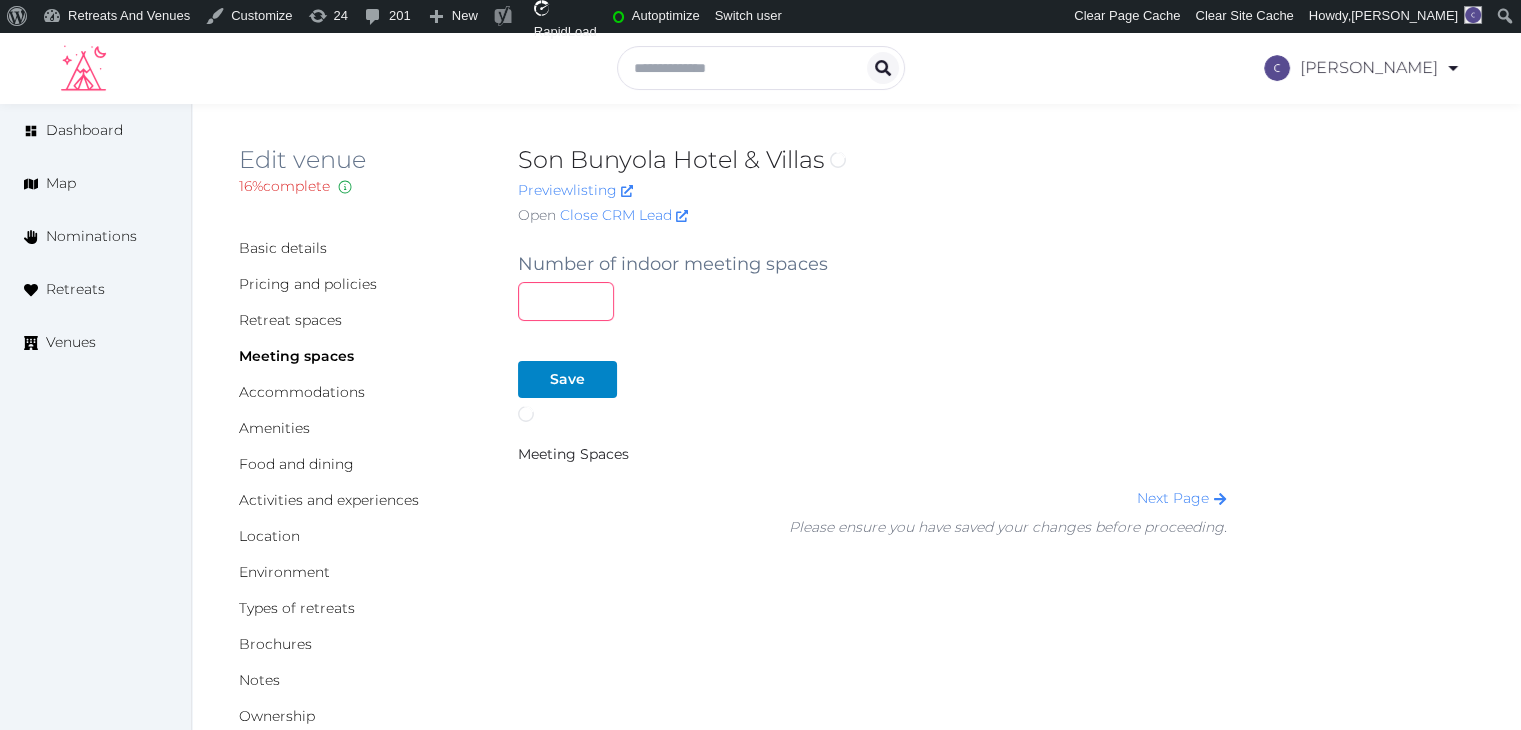 click at bounding box center [566, 301] 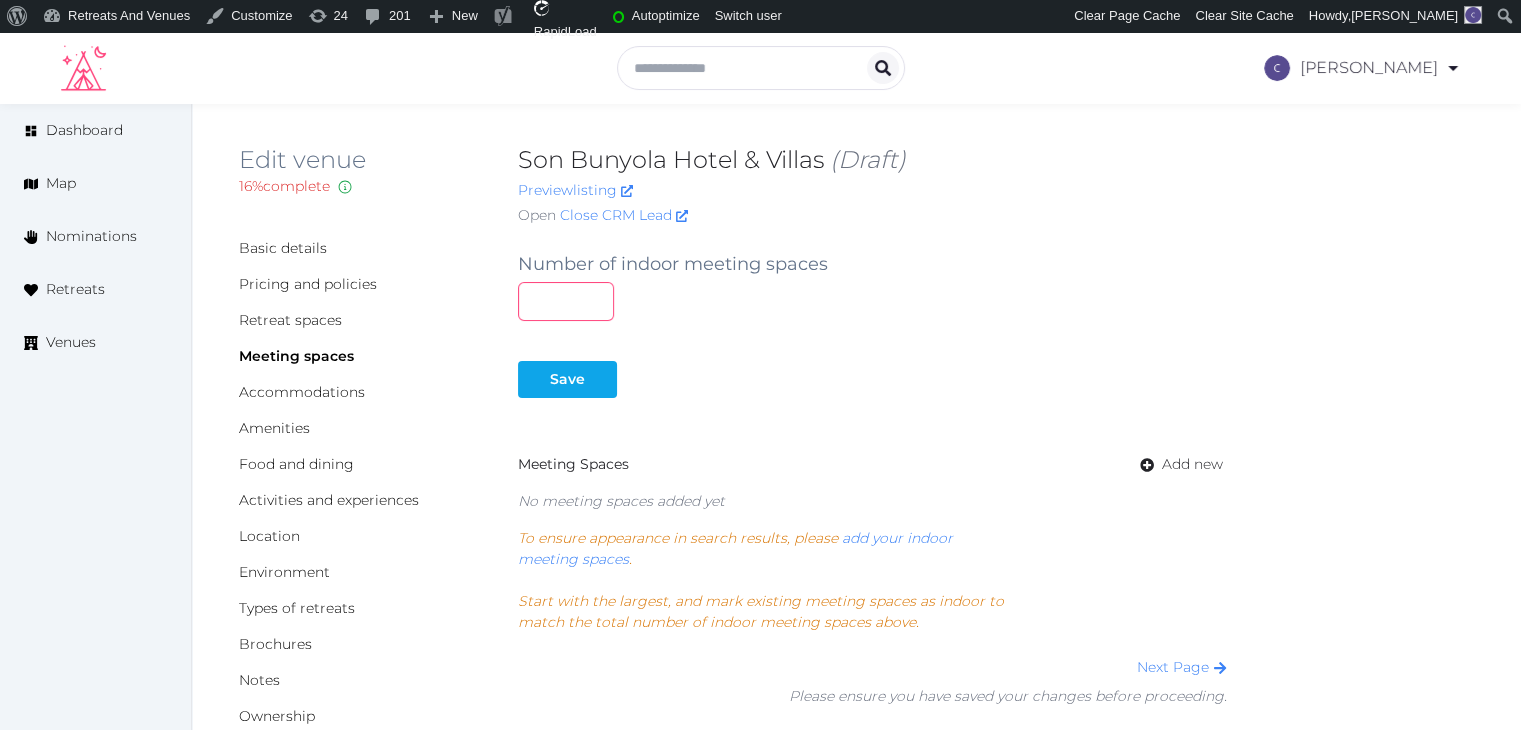 type on "*" 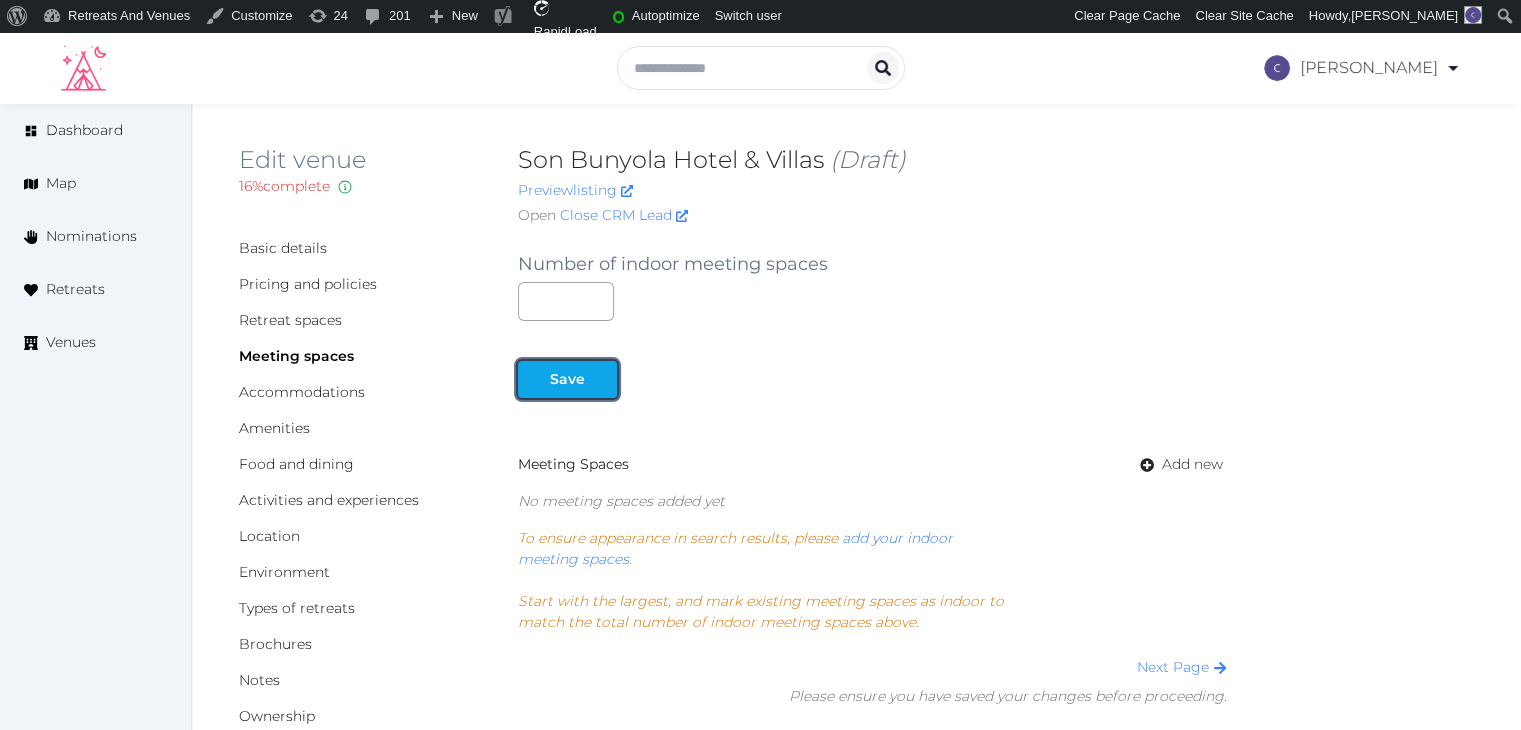 click on "Save" at bounding box center (567, 379) 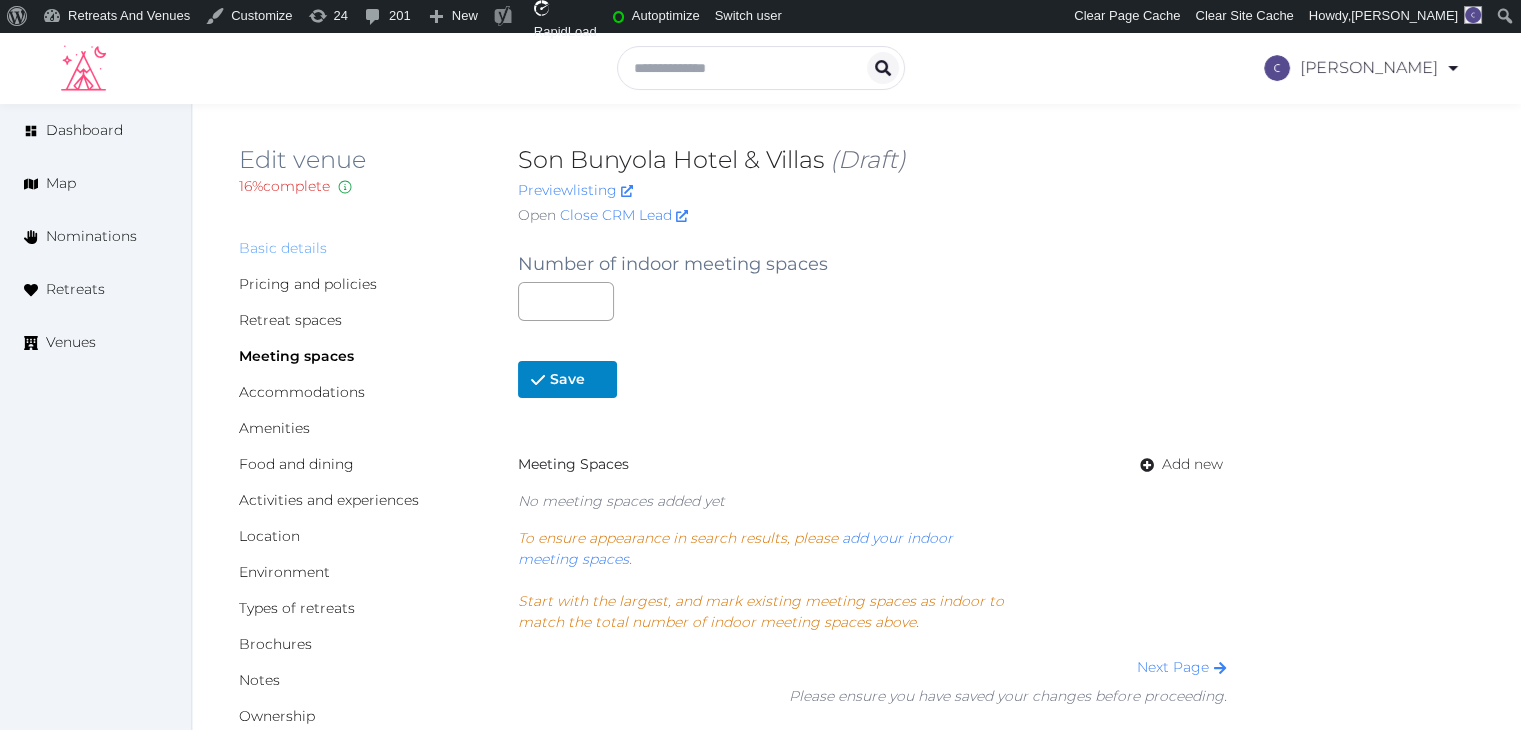 click on "Basic details" at bounding box center [283, 248] 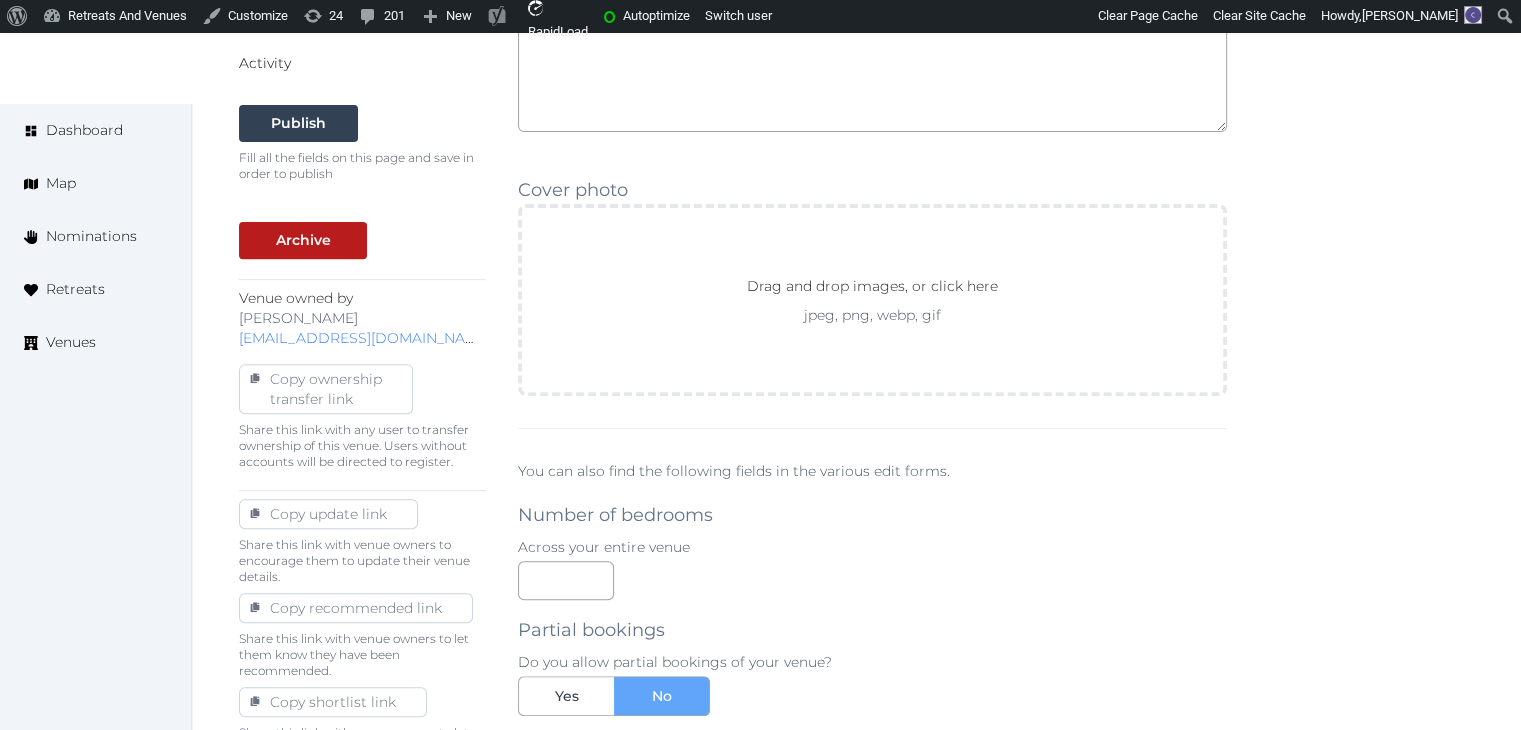 scroll, scrollTop: 700, scrollLeft: 0, axis: vertical 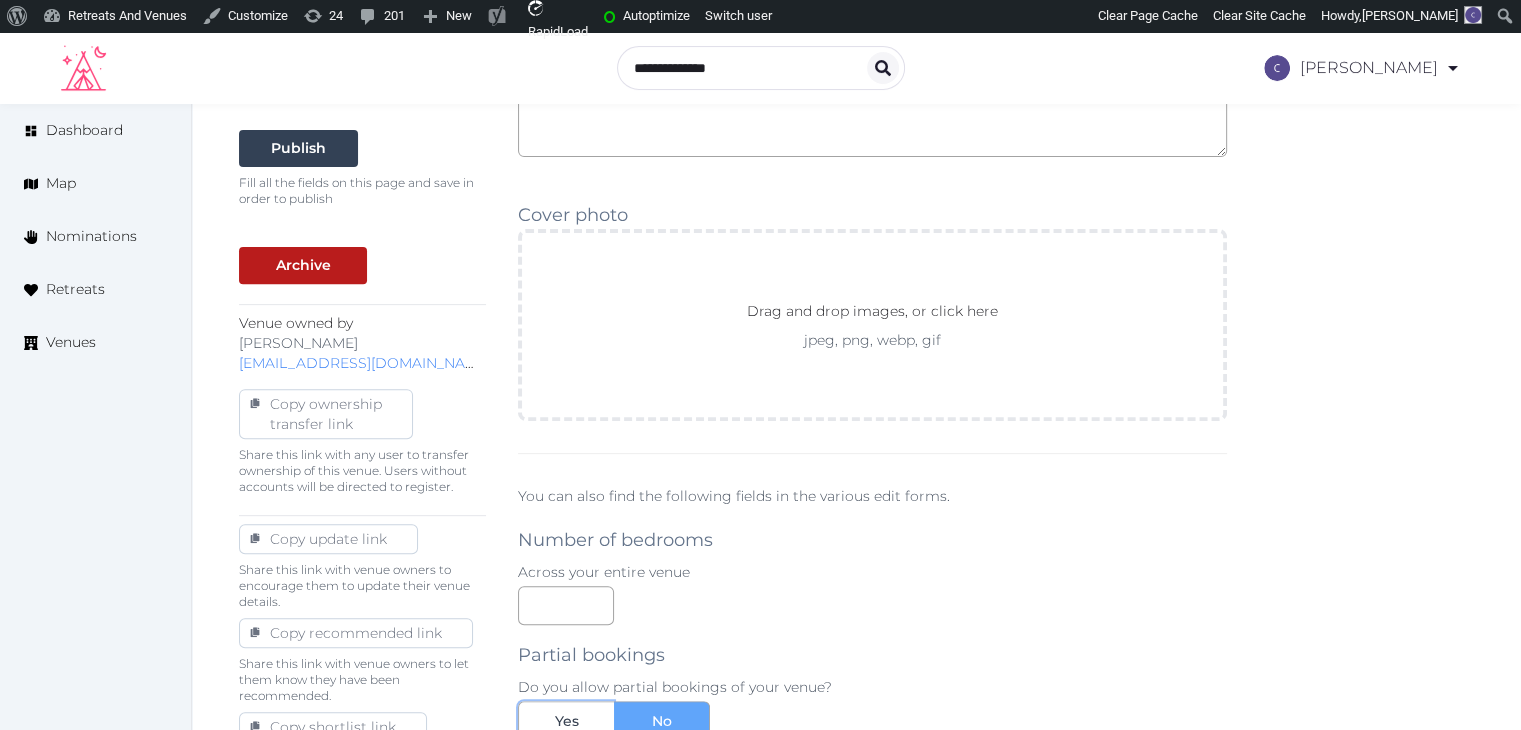 click on "Yes" at bounding box center [567, 721] 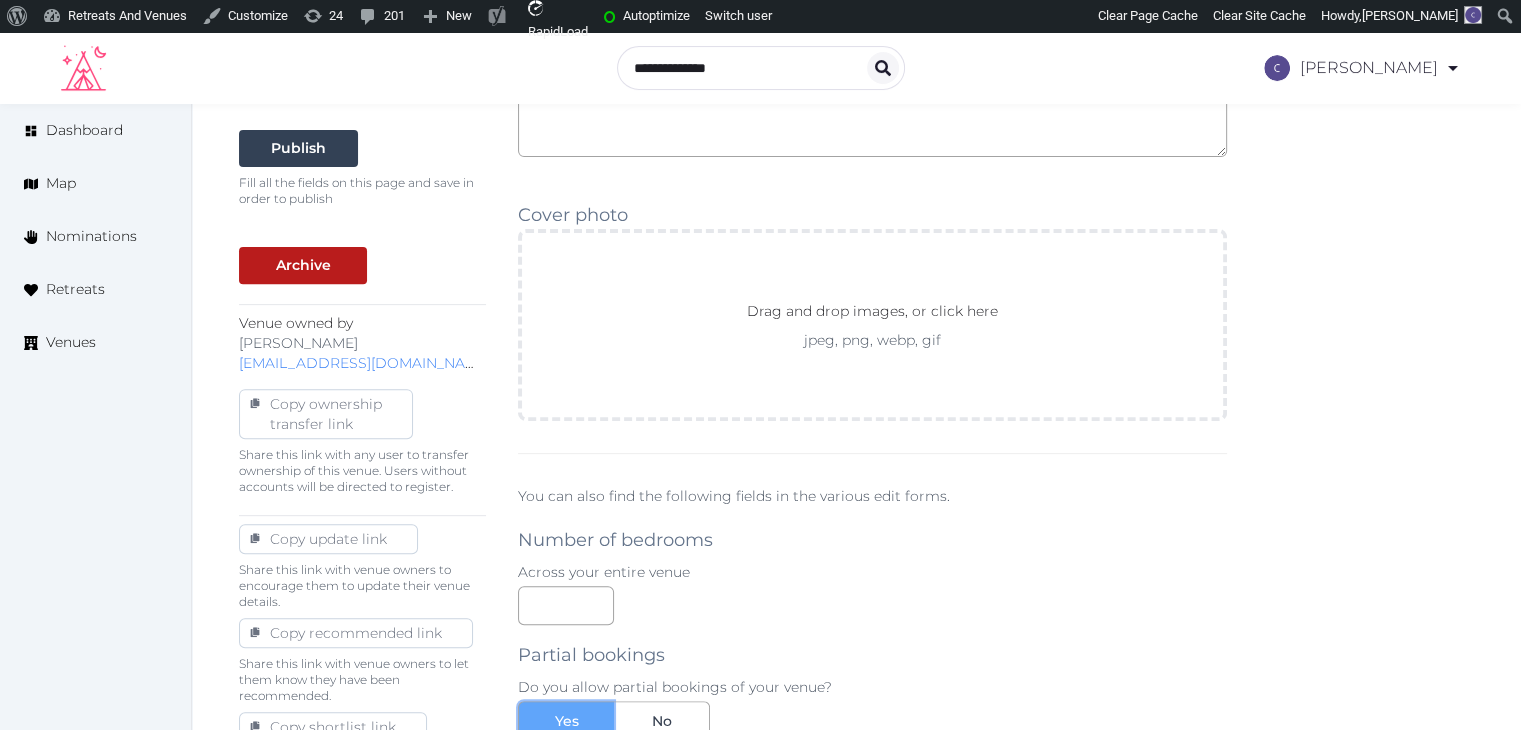 scroll, scrollTop: 1300, scrollLeft: 0, axis: vertical 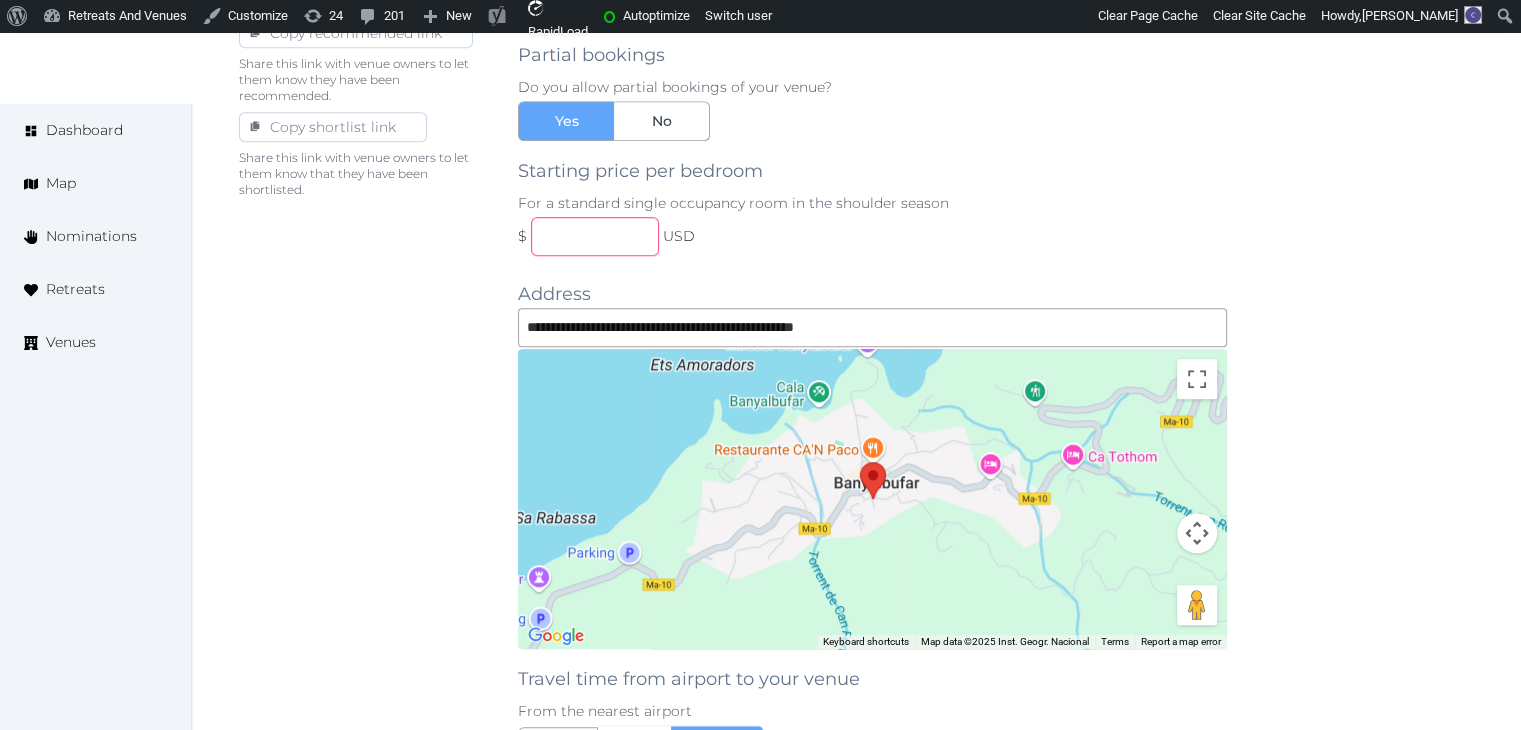 click at bounding box center (595, 236) 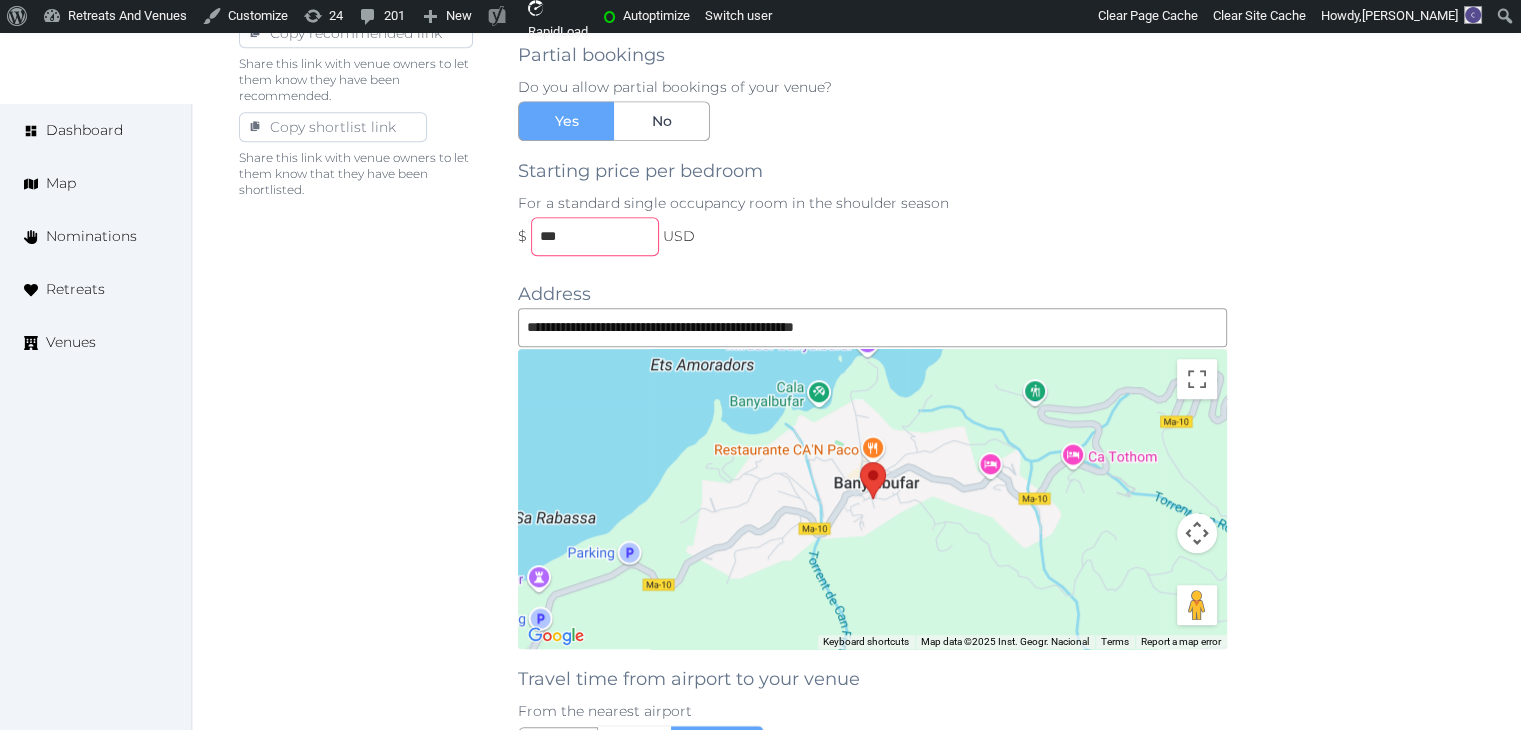 type on "***" 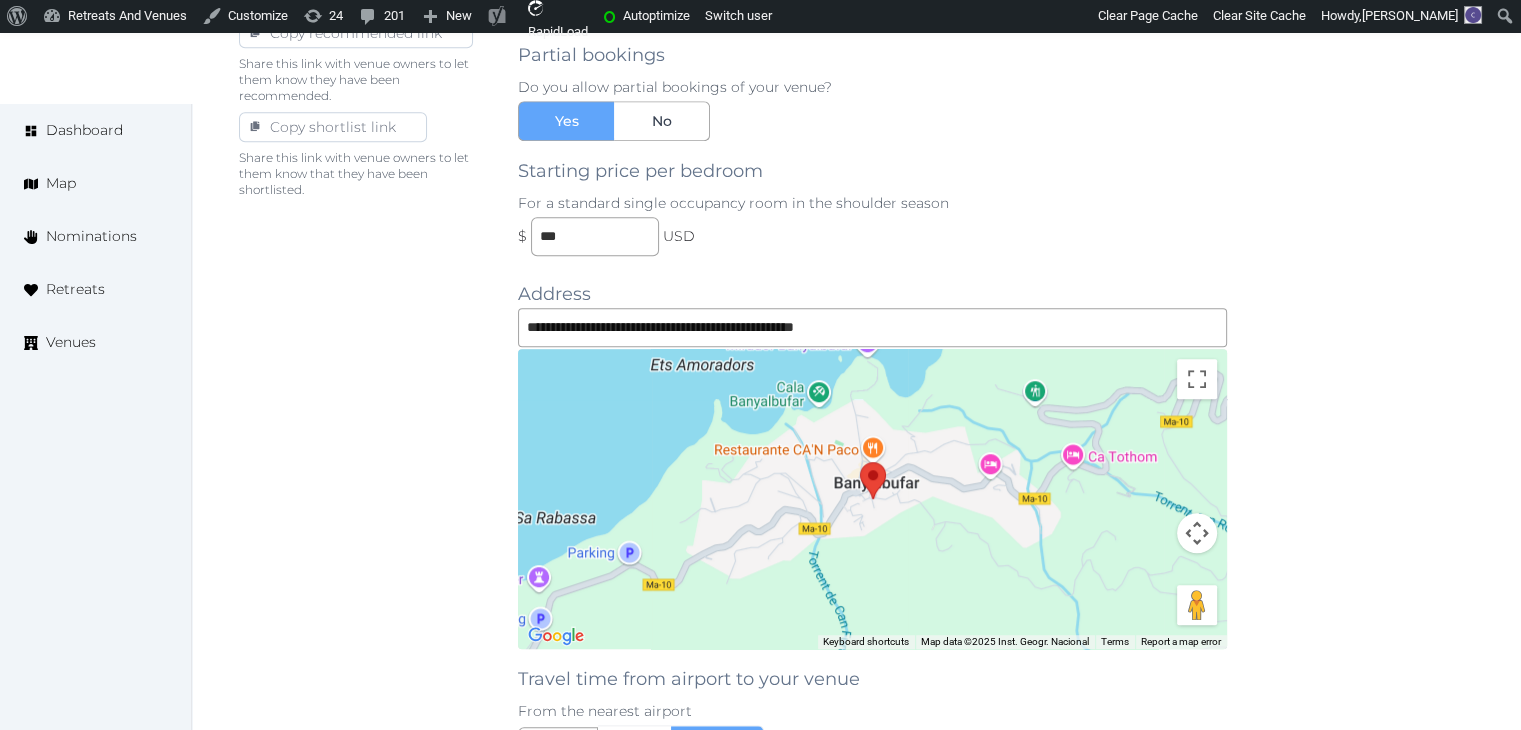 click on "Starting price per bedroom For a standard single occupancy room in the shoulder season $ *** USD" at bounding box center (872, 198) 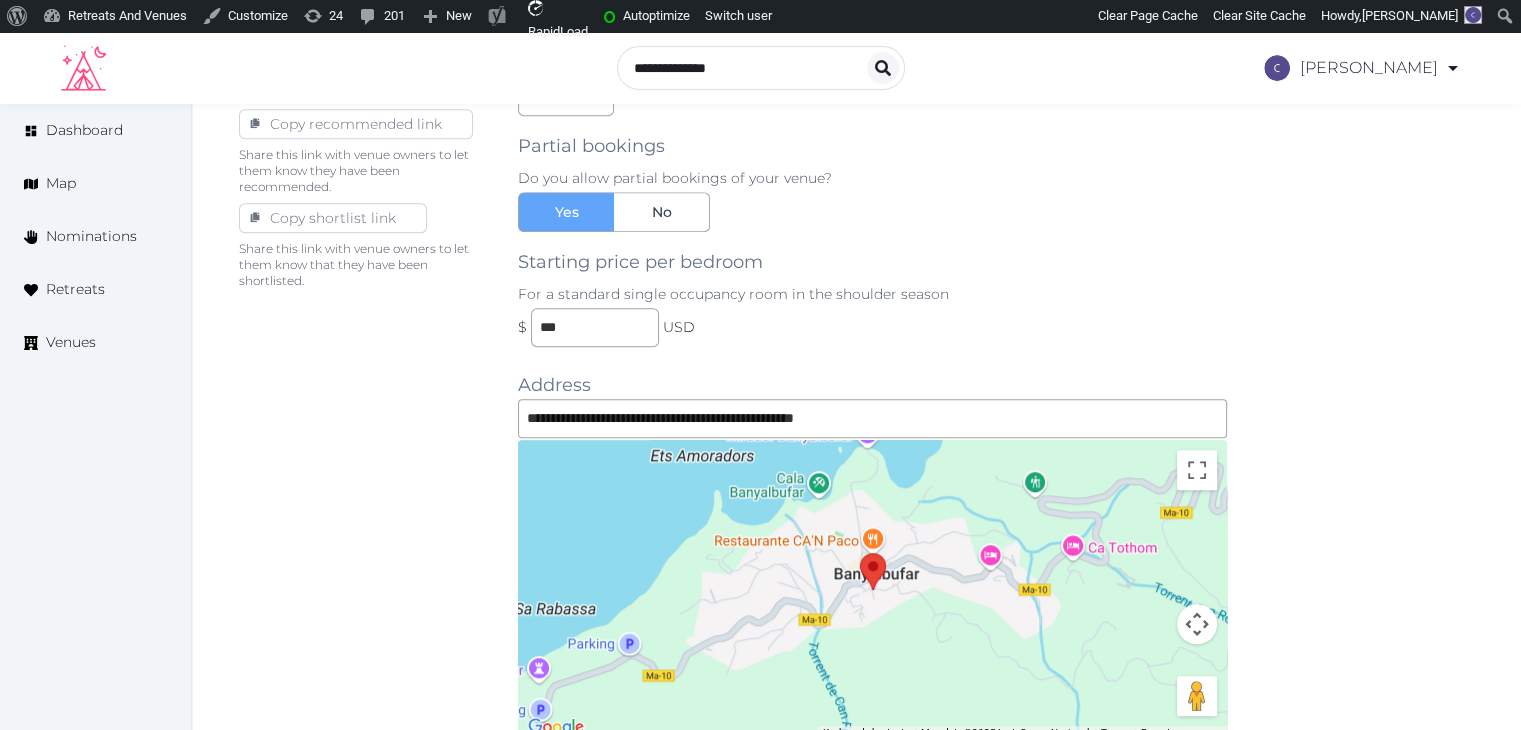 scroll, scrollTop: 1200, scrollLeft: 0, axis: vertical 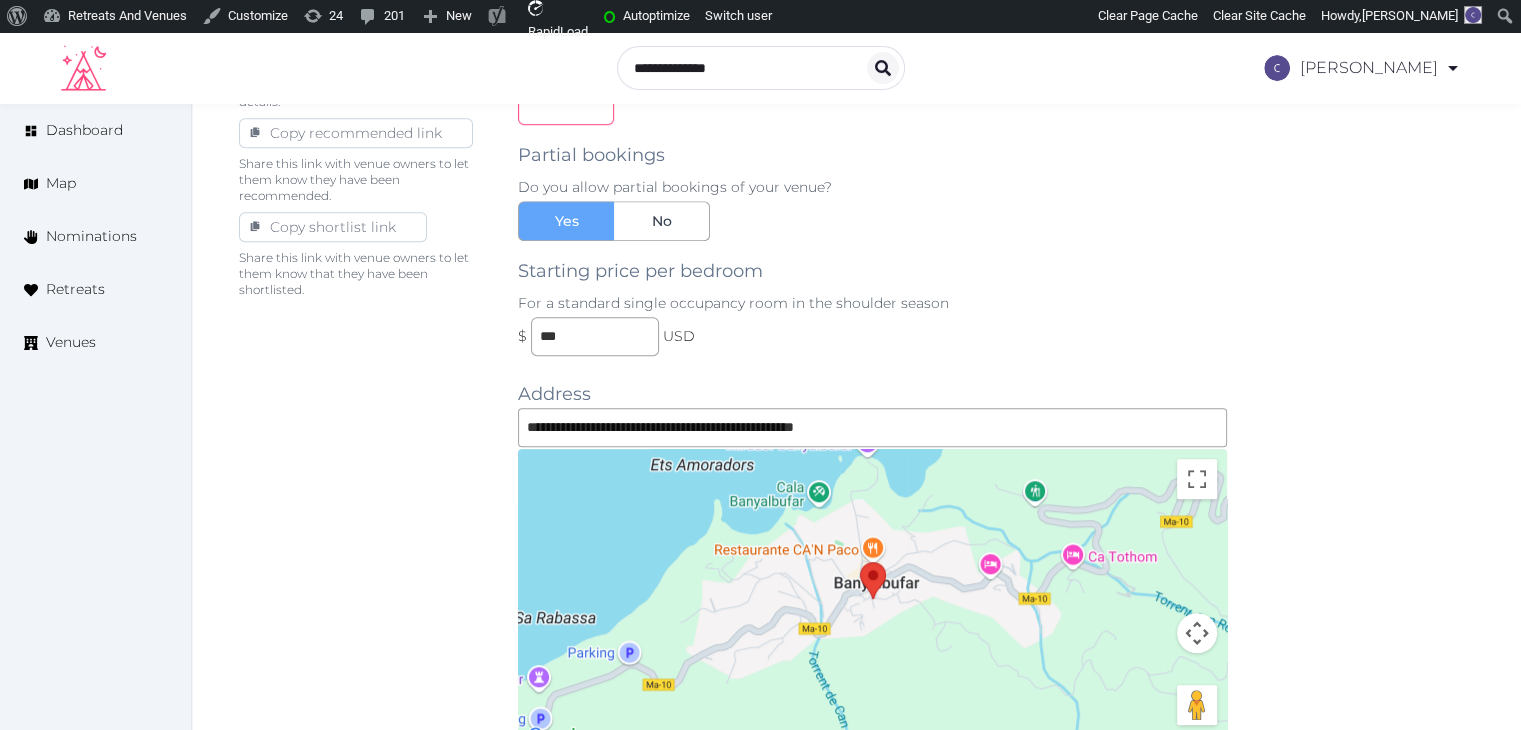 click on "**" at bounding box center (566, 105) 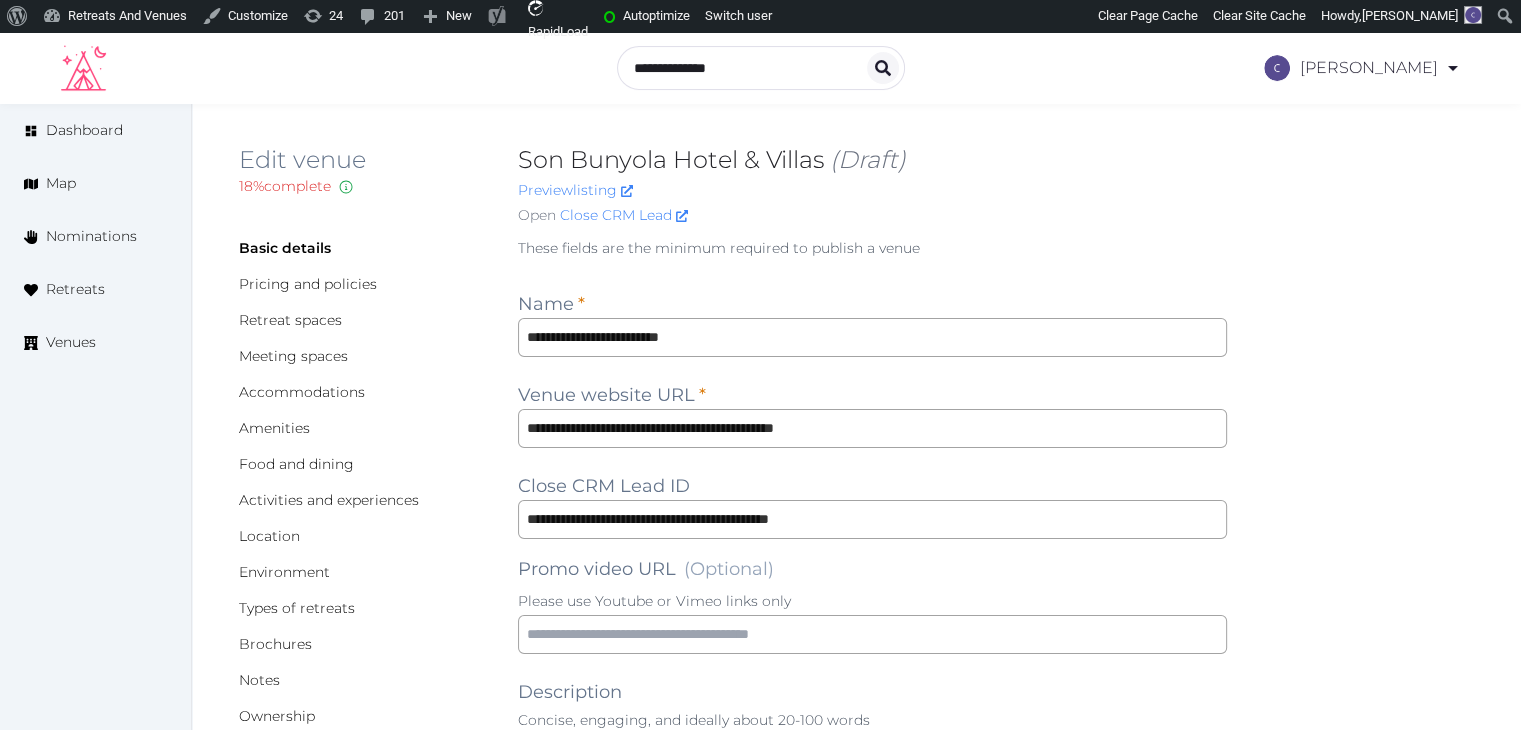 scroll, scrollTop: 0, scrollLeft: 0, axis: both 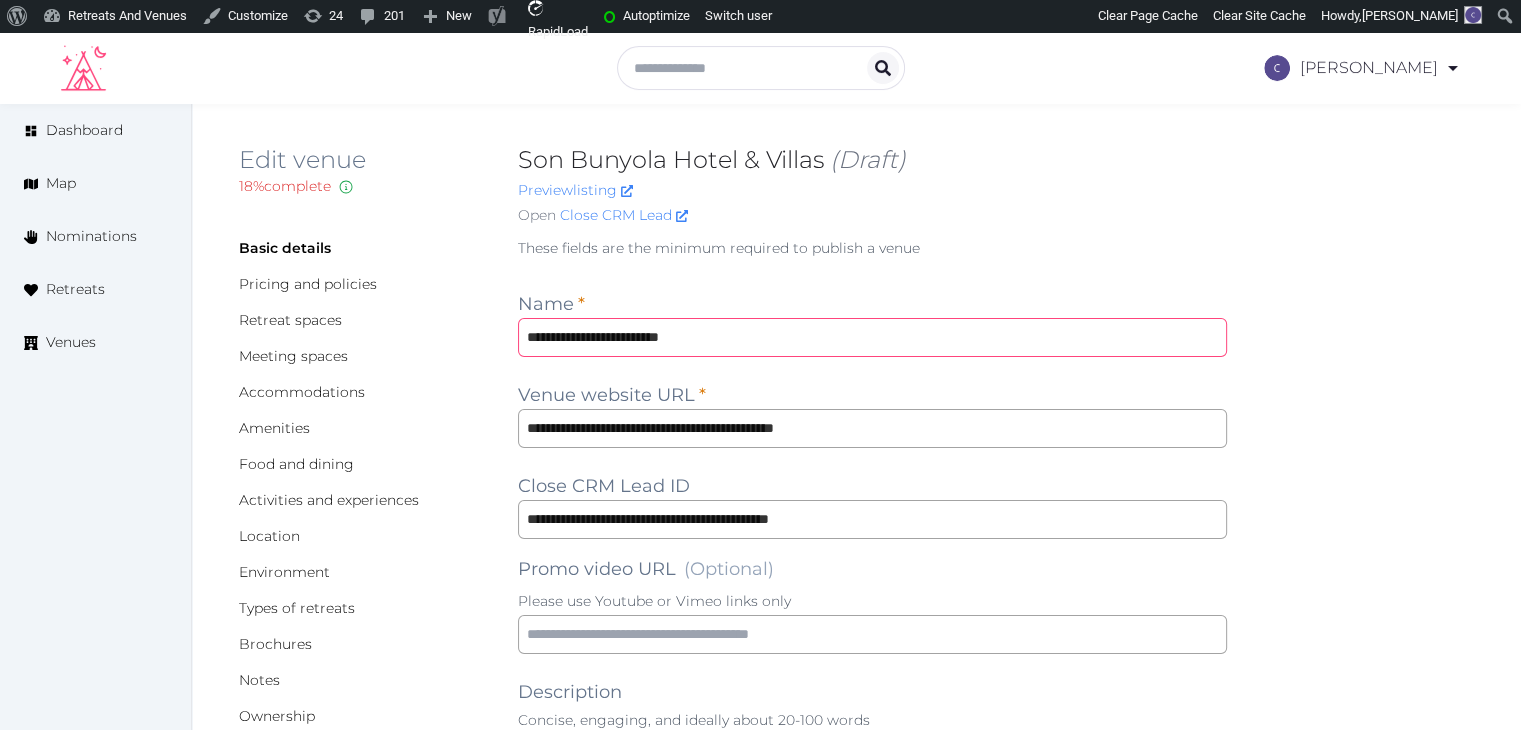 click on "**********" at bounding box center [872, 337] 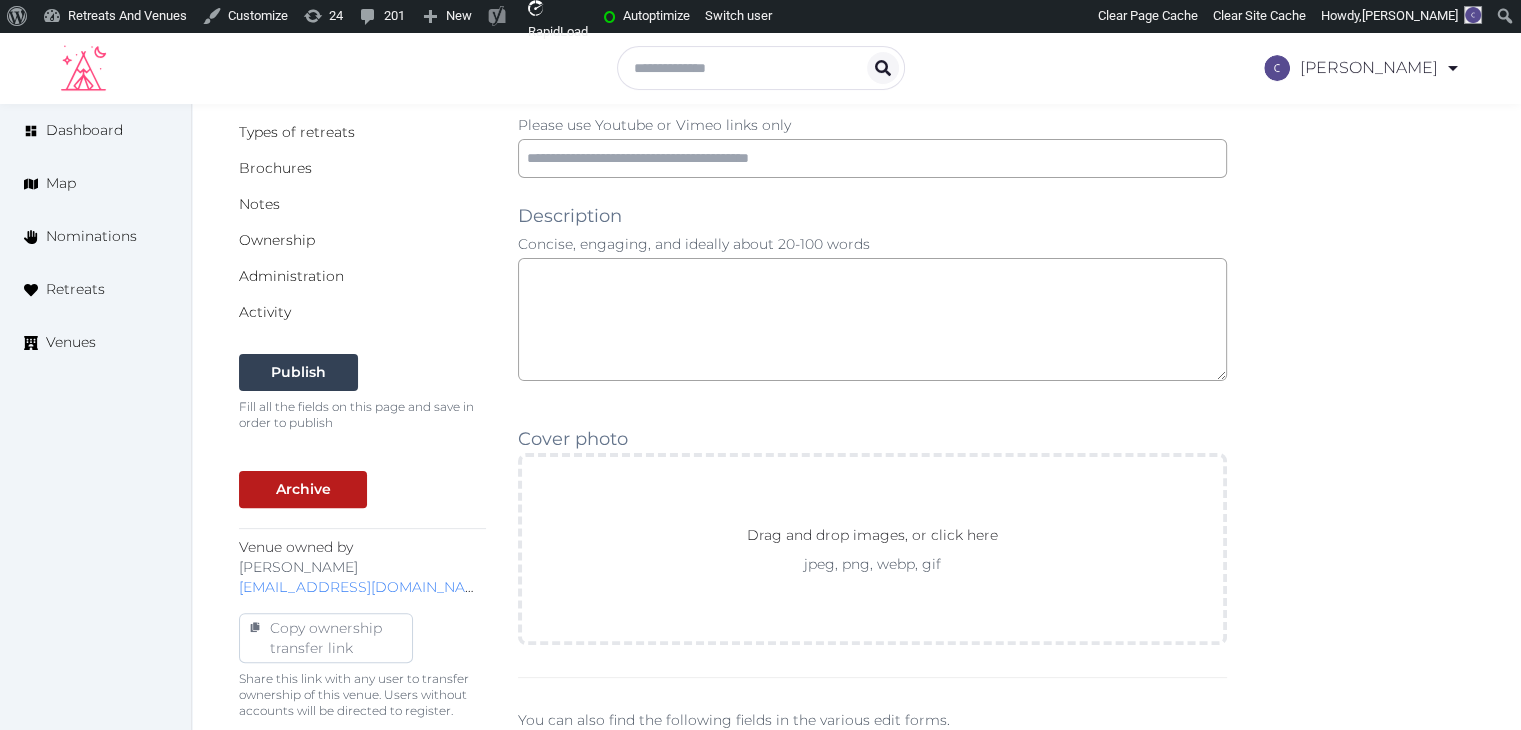 scroll, scrollTop: 600, scrollLeft: 0, axis: vertical 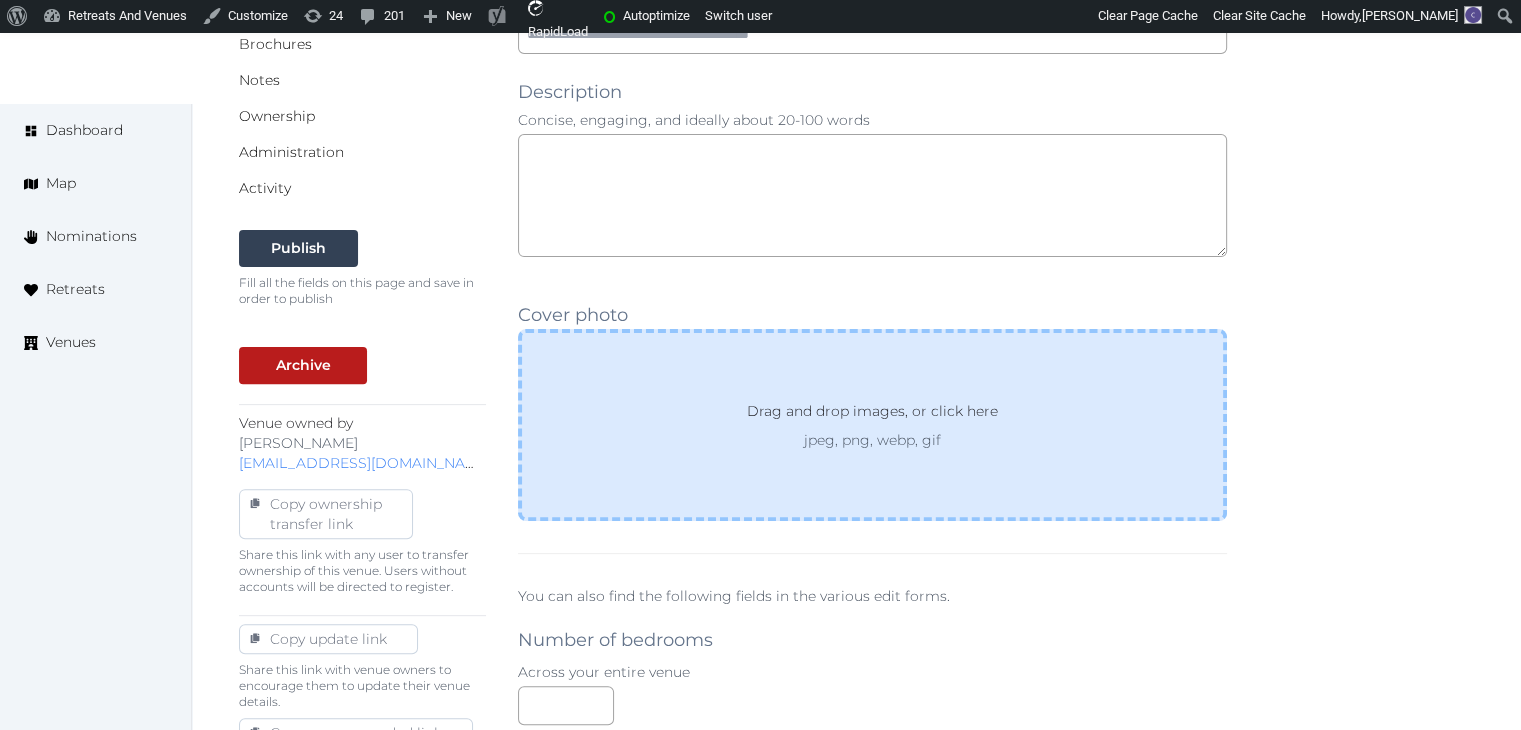 click on "jpeg, png, webp, gif" at bounding box center [872, 440] 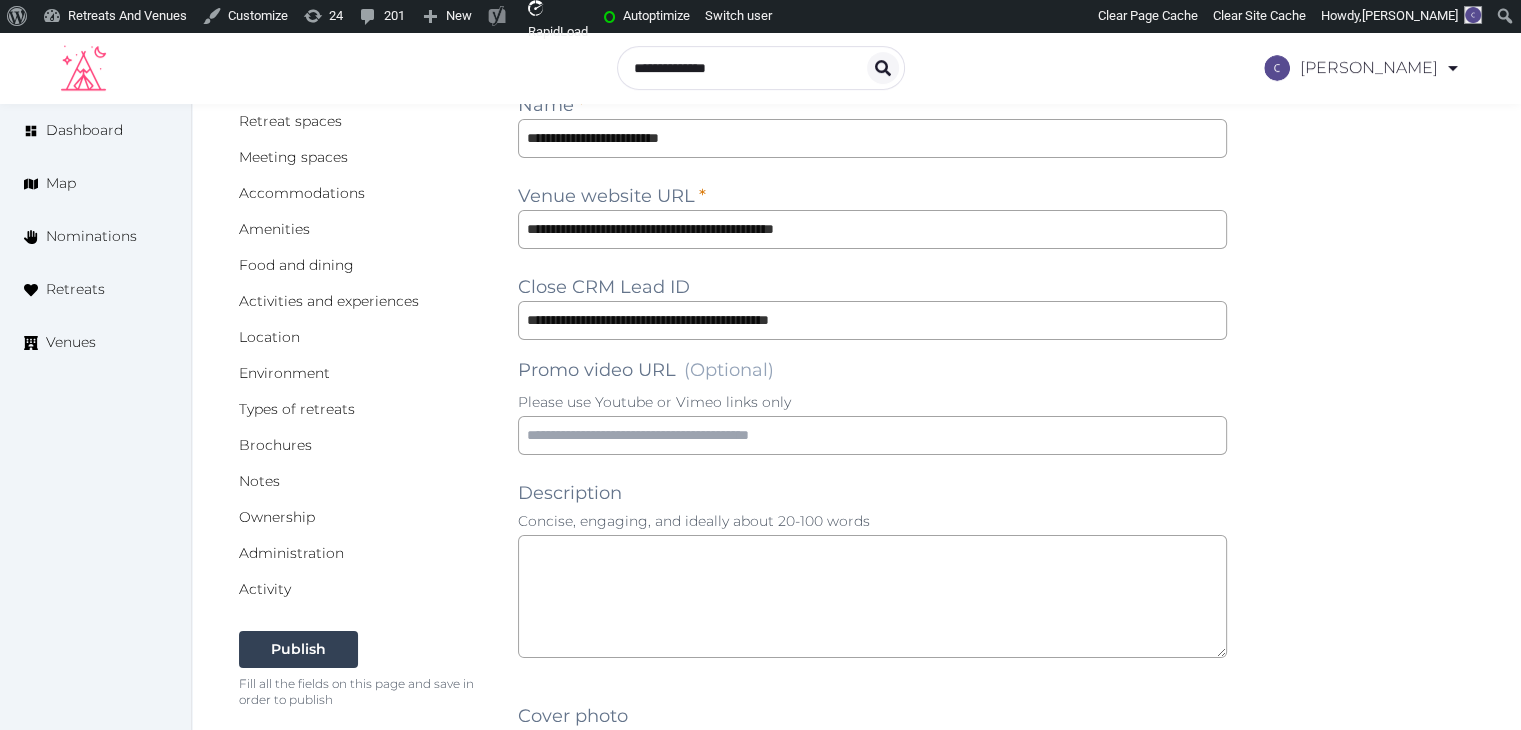 scroll, scrollTop: 200, scrollLeft: 0, axis: vertical 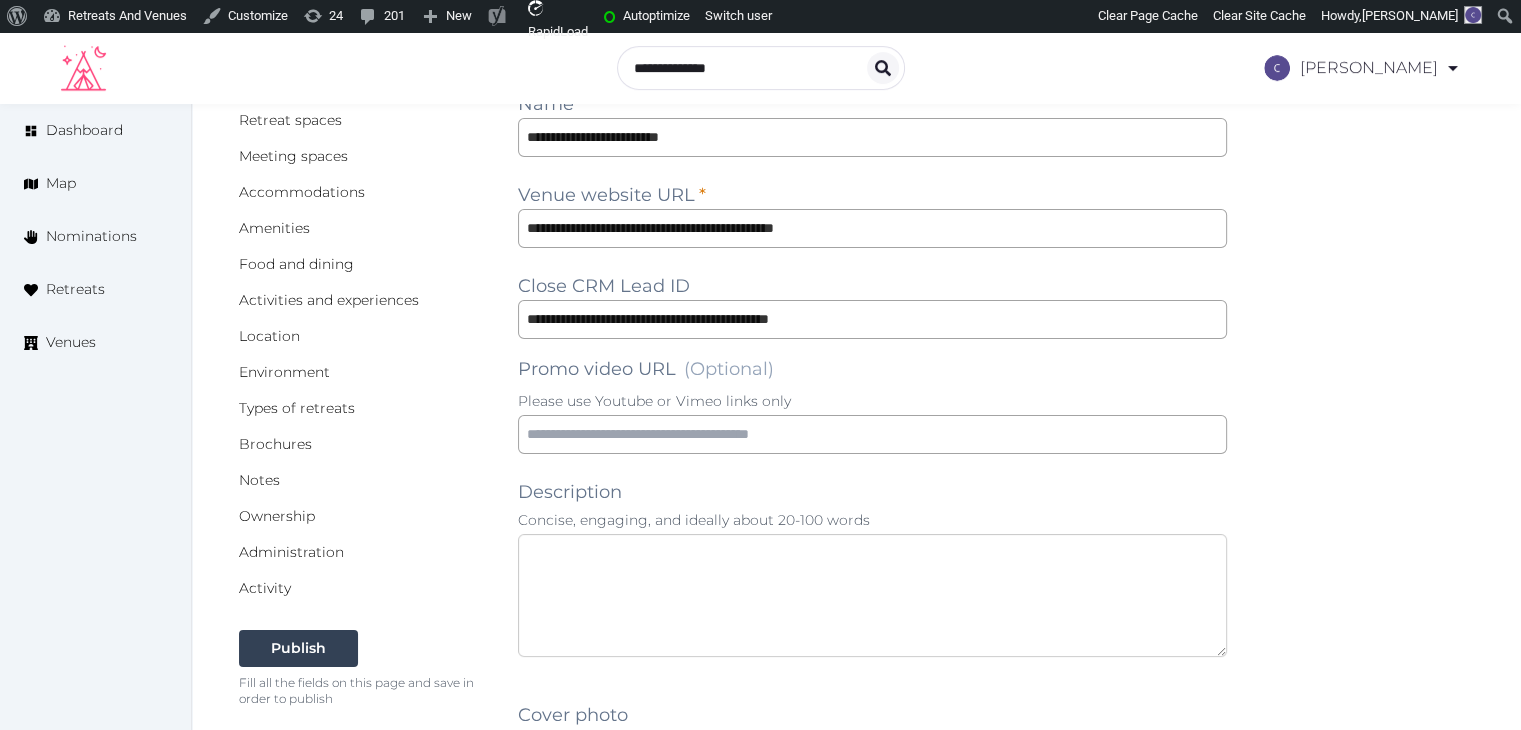 click at bounding box center [872, 595] 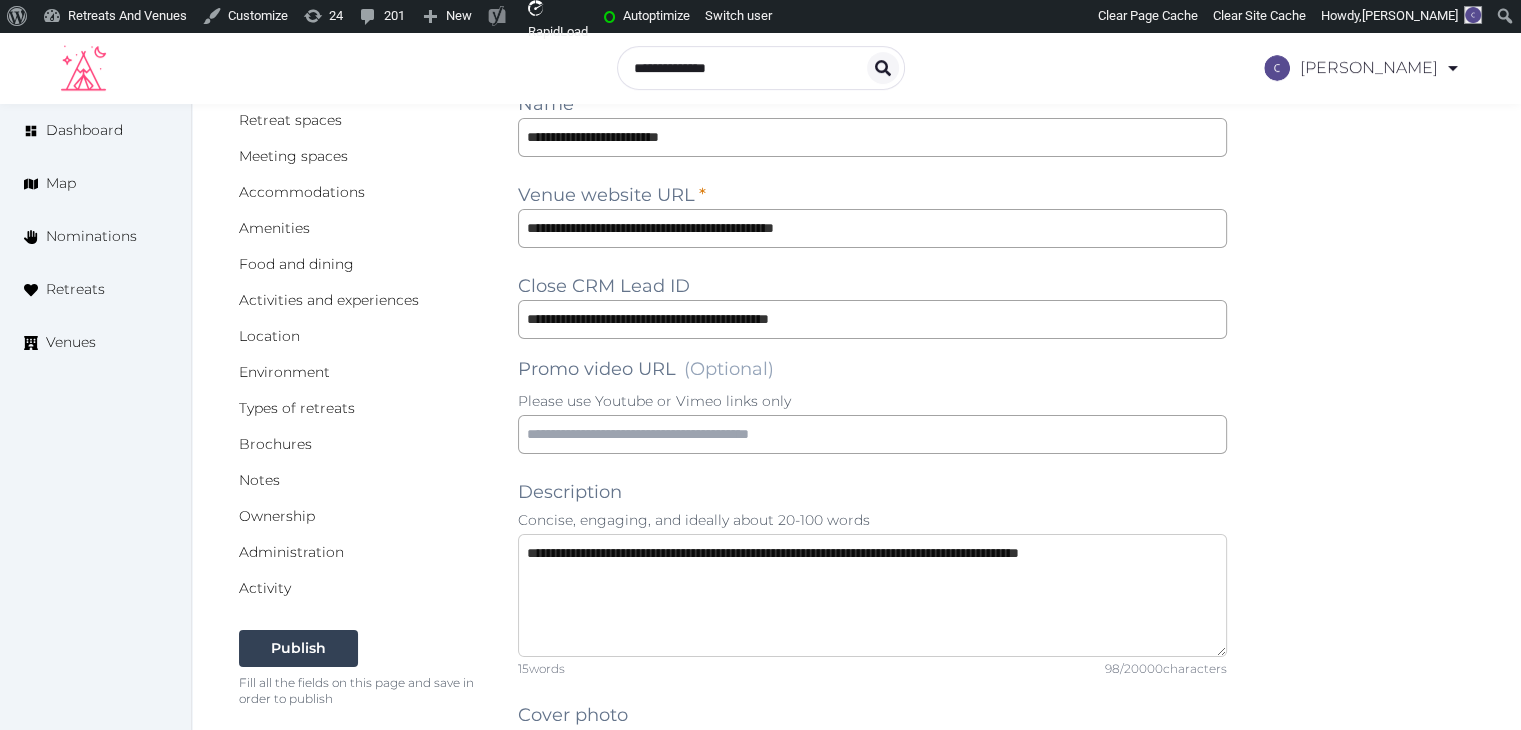type on "**********" 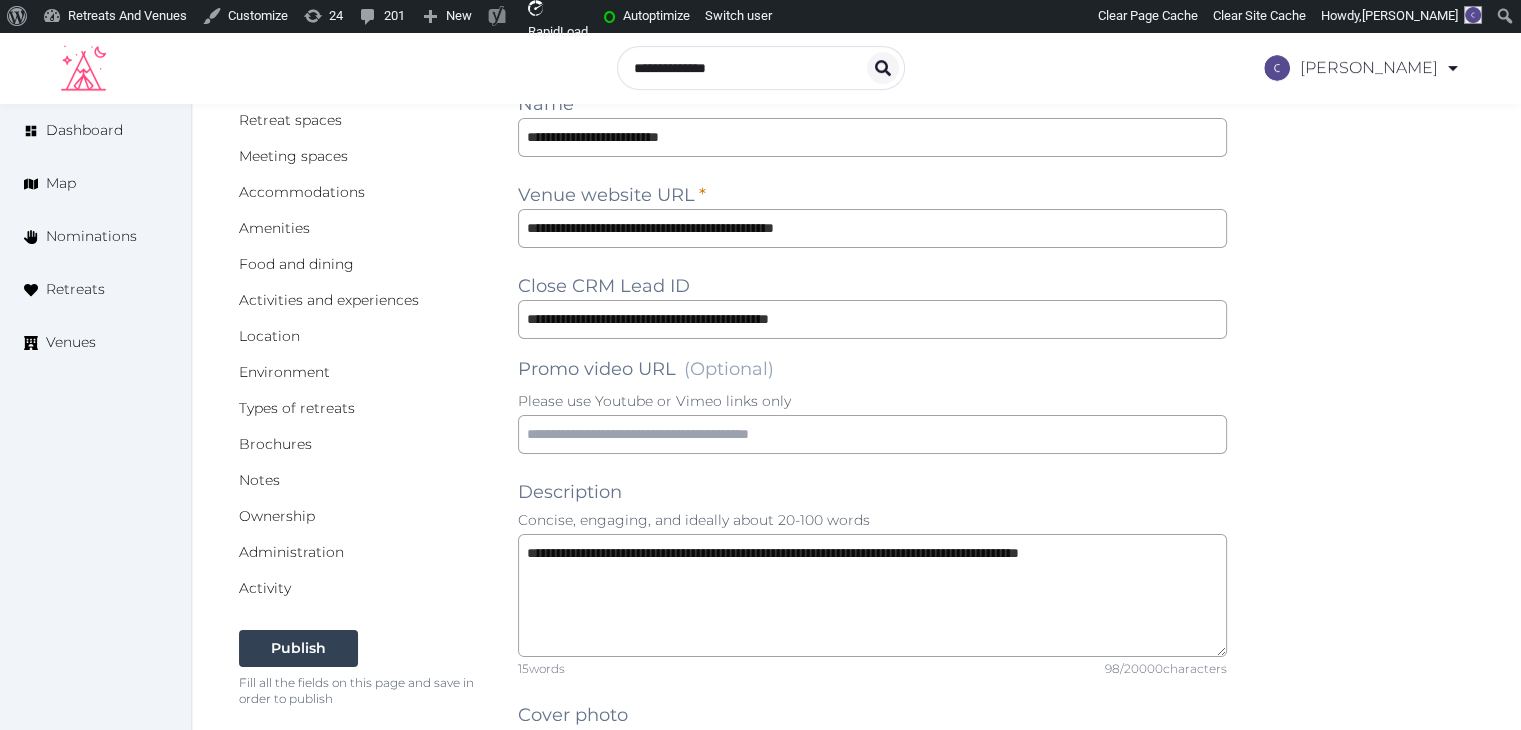click on "**********" at bounding box center (856, 1484) 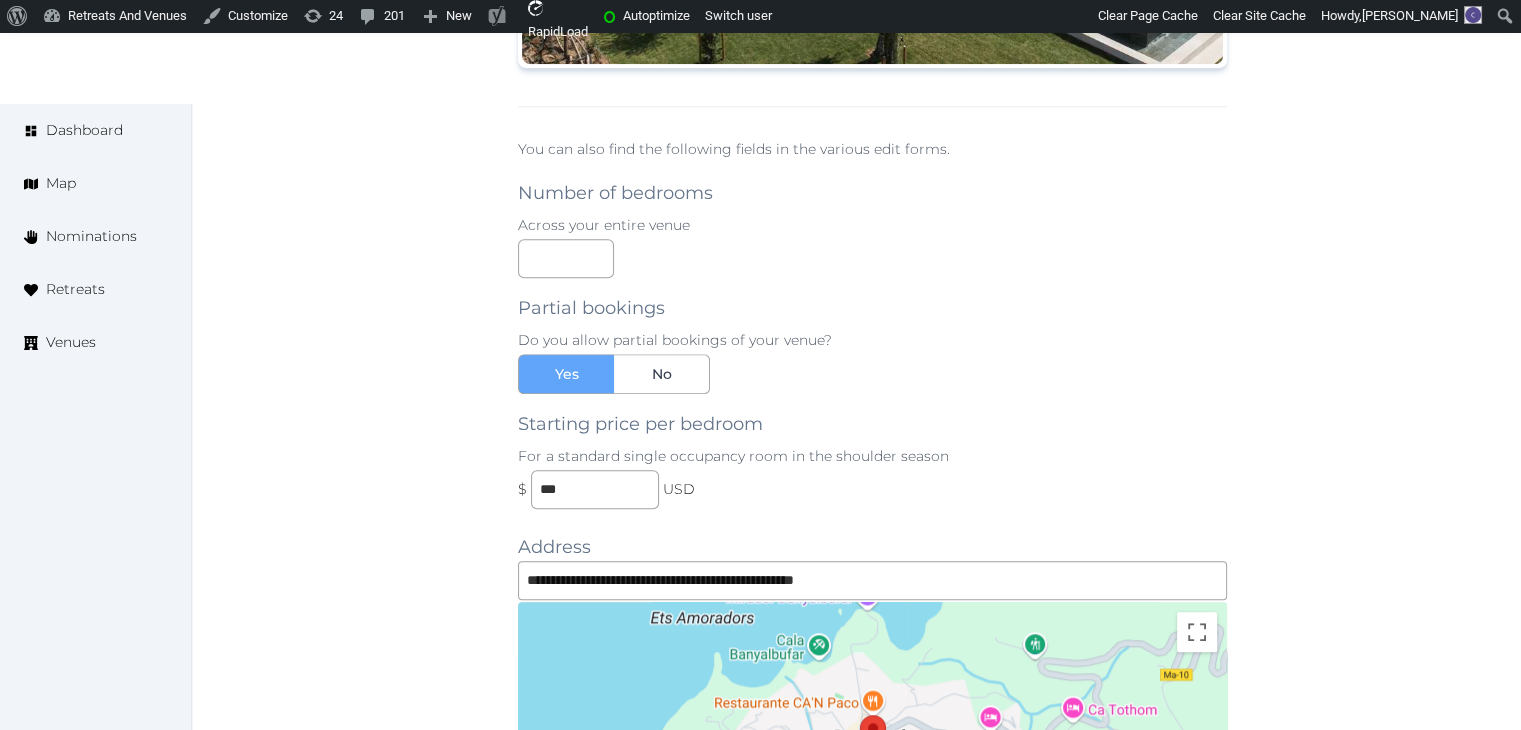 scroll, scrollTop: 2433, scrollLeft: 0, axis: vertical 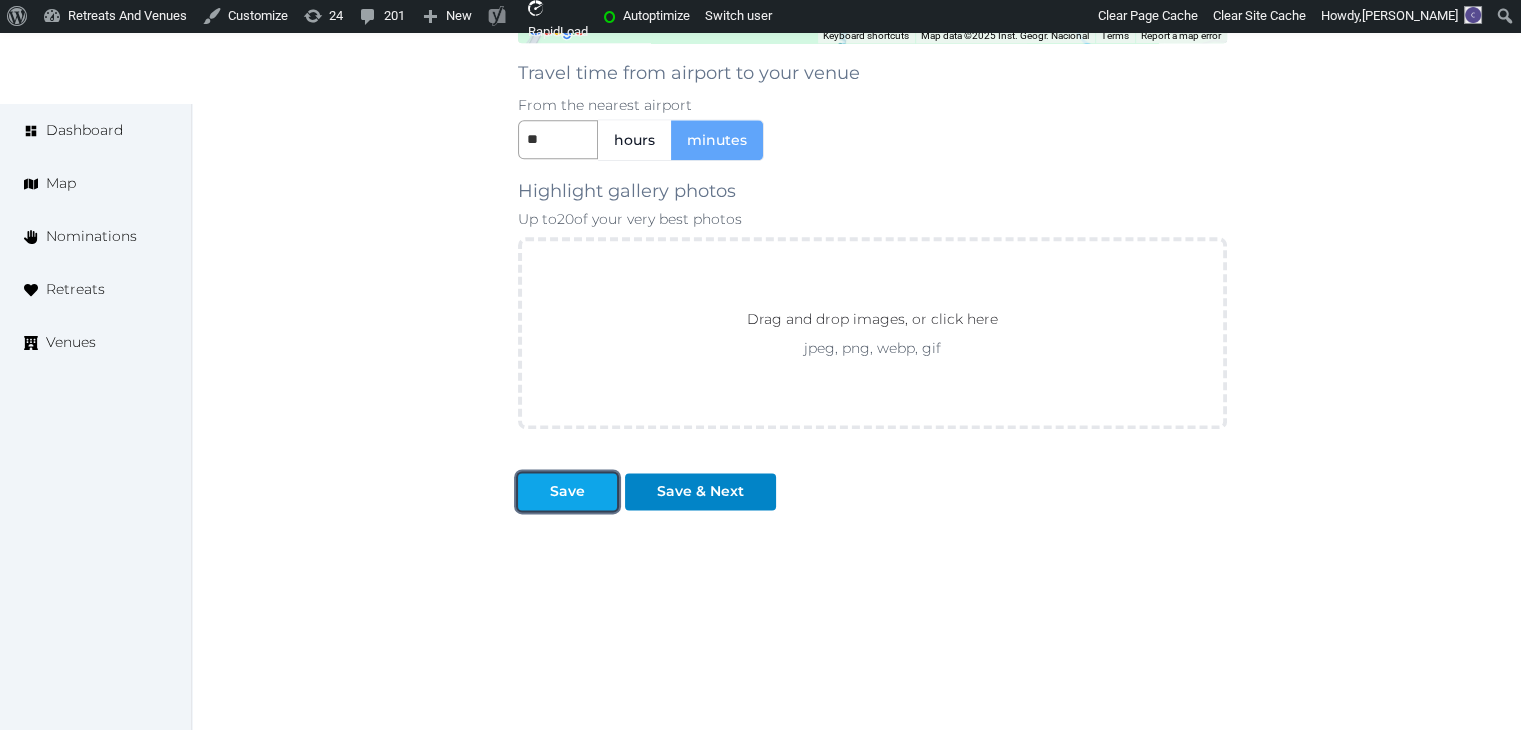 click on "Save" at bounding box center (567, 491) 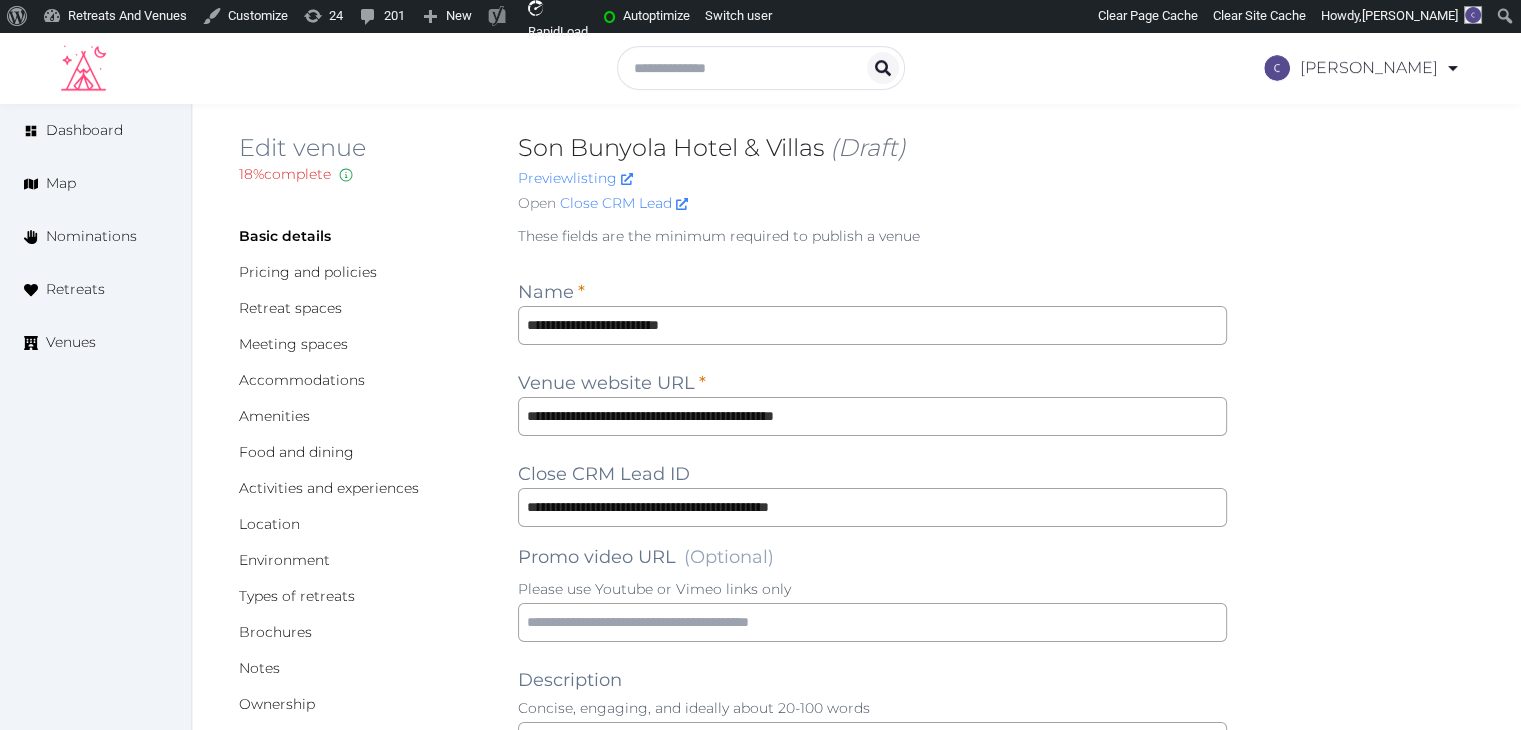 scroll, scrollTop: 0, scrollLeft: 0, axis: both 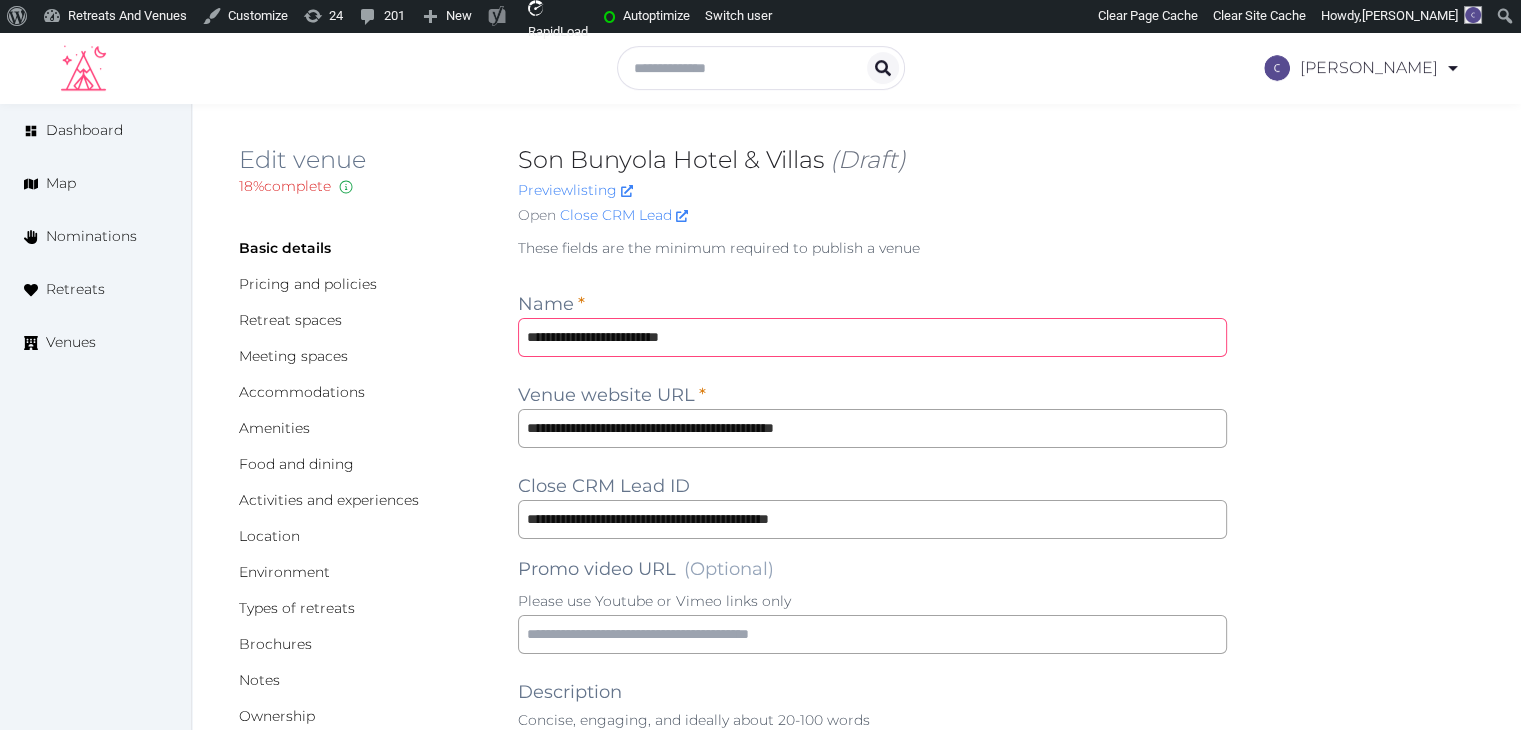click on "**********" at bounding box center (872, 337) 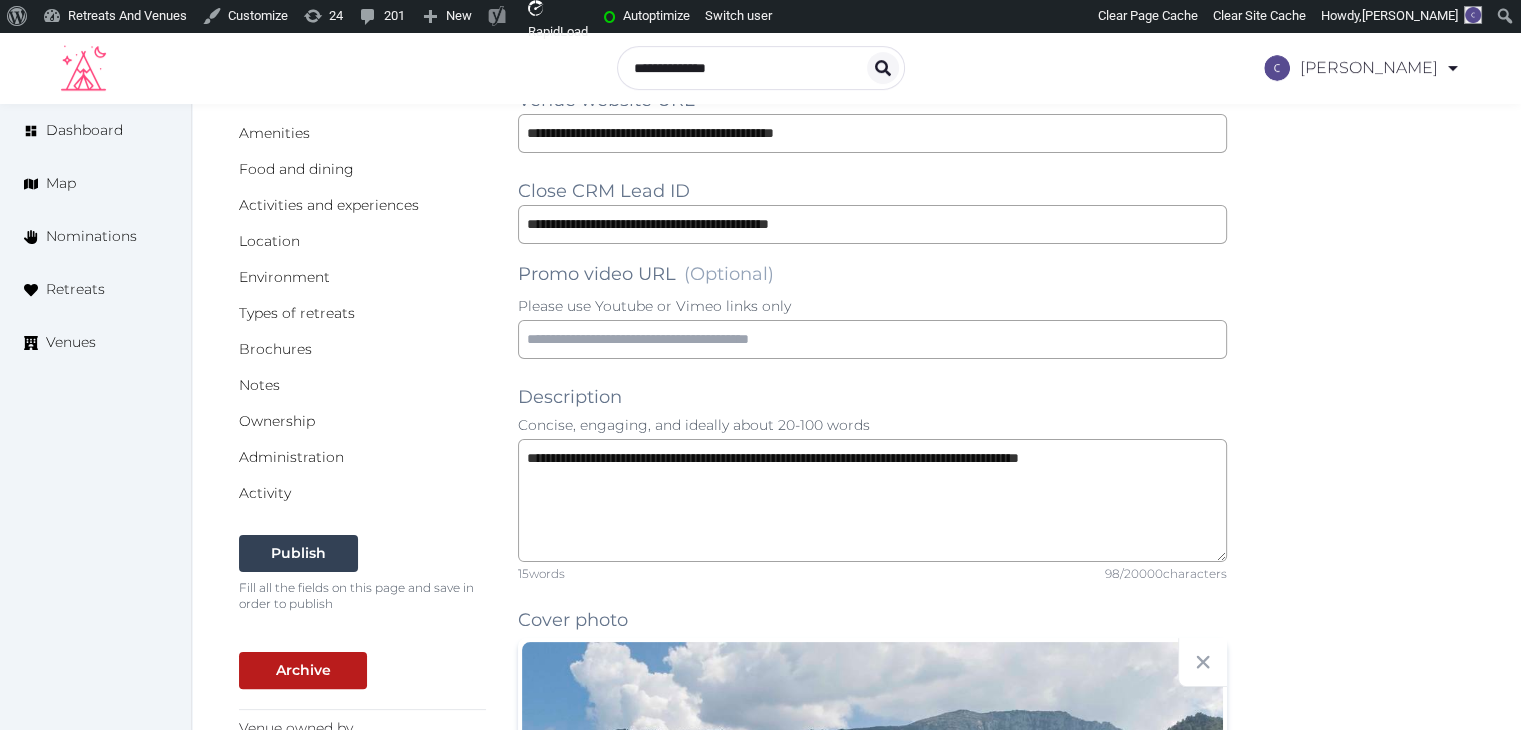 scroll, scrollTop: 0, scrollLeft: 0, axis: both 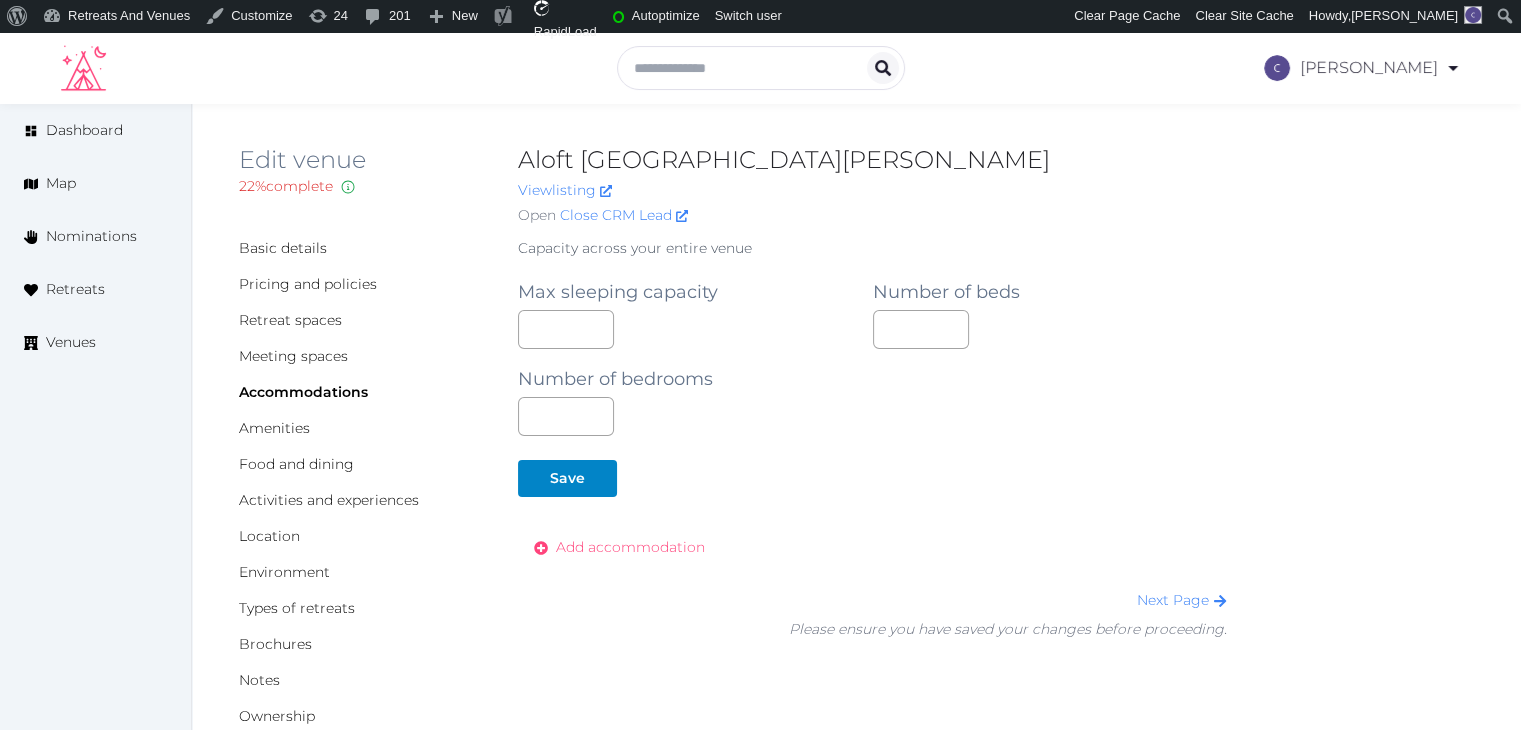 click on "Add accommodation" at bounding box center (630, 547) 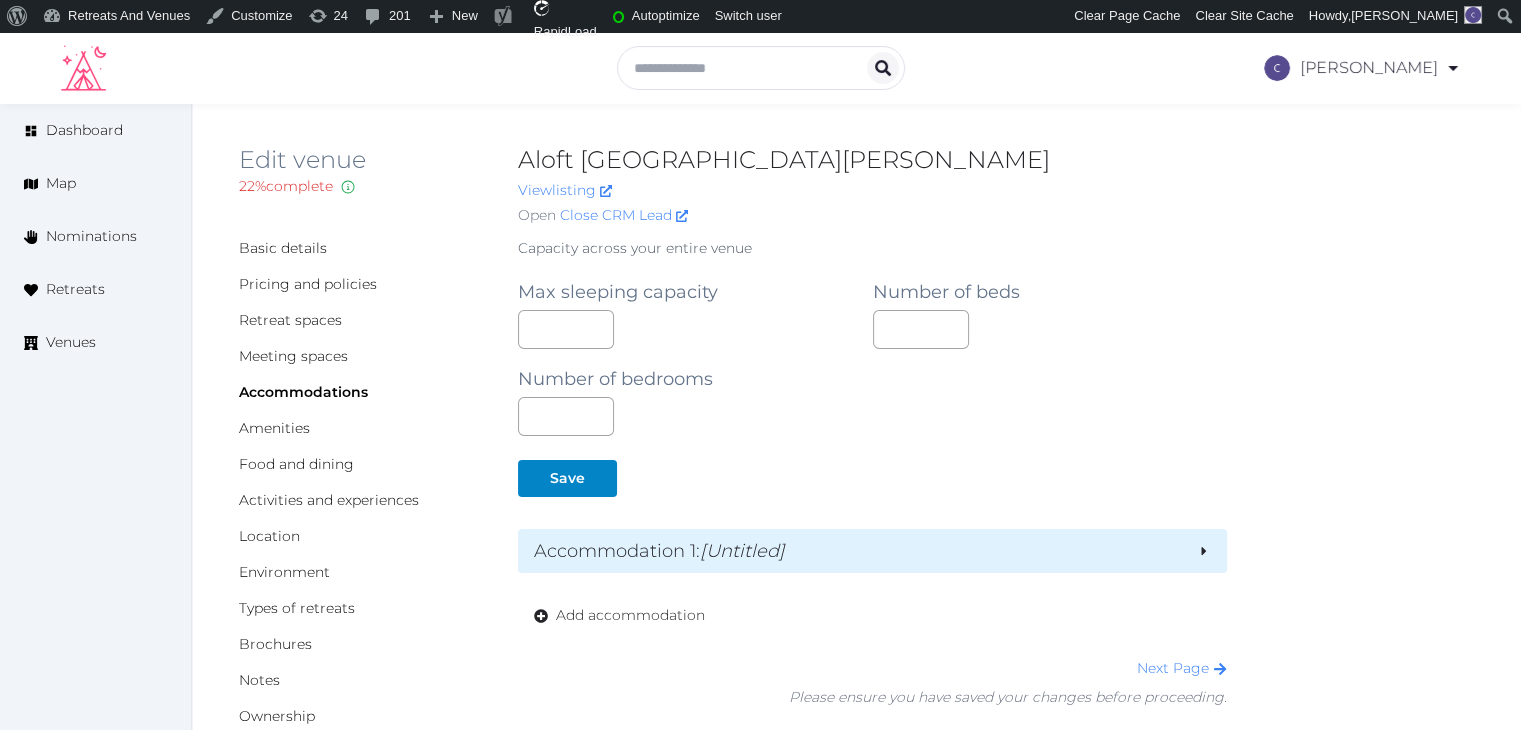 click on "Accommodation 1 :  [Untitled]" at bounding box center [857, 551] 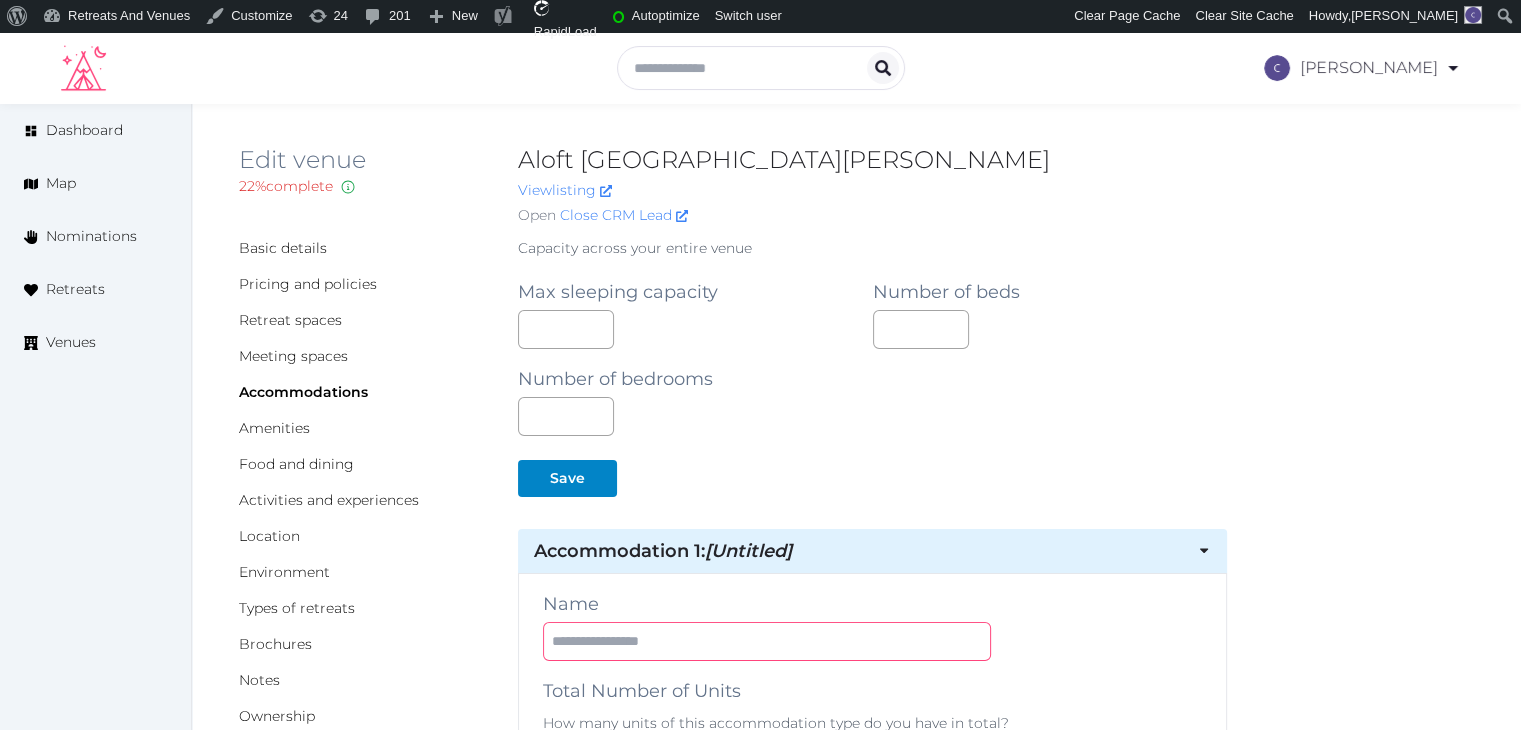 click at bounding box center (767, 641) 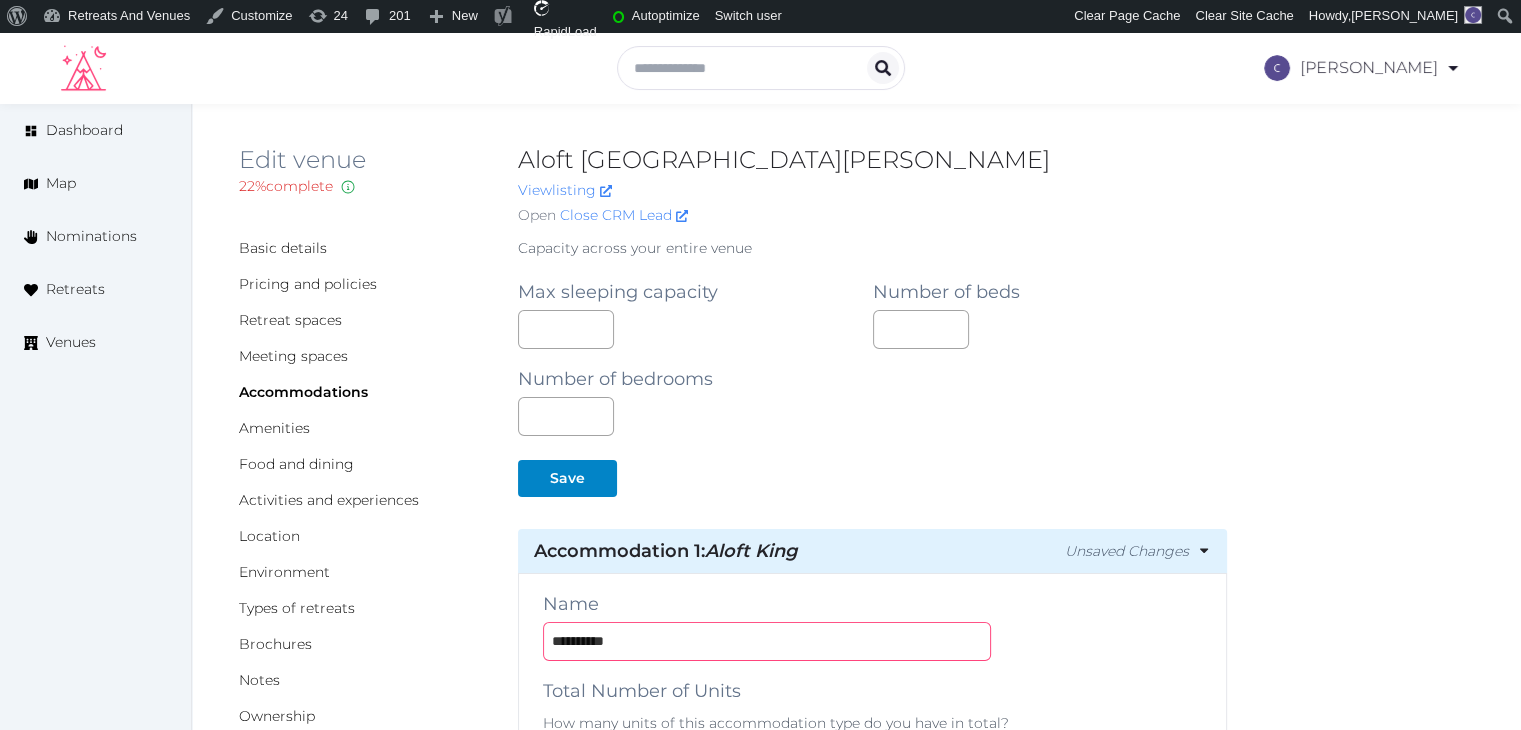 type on "**********" 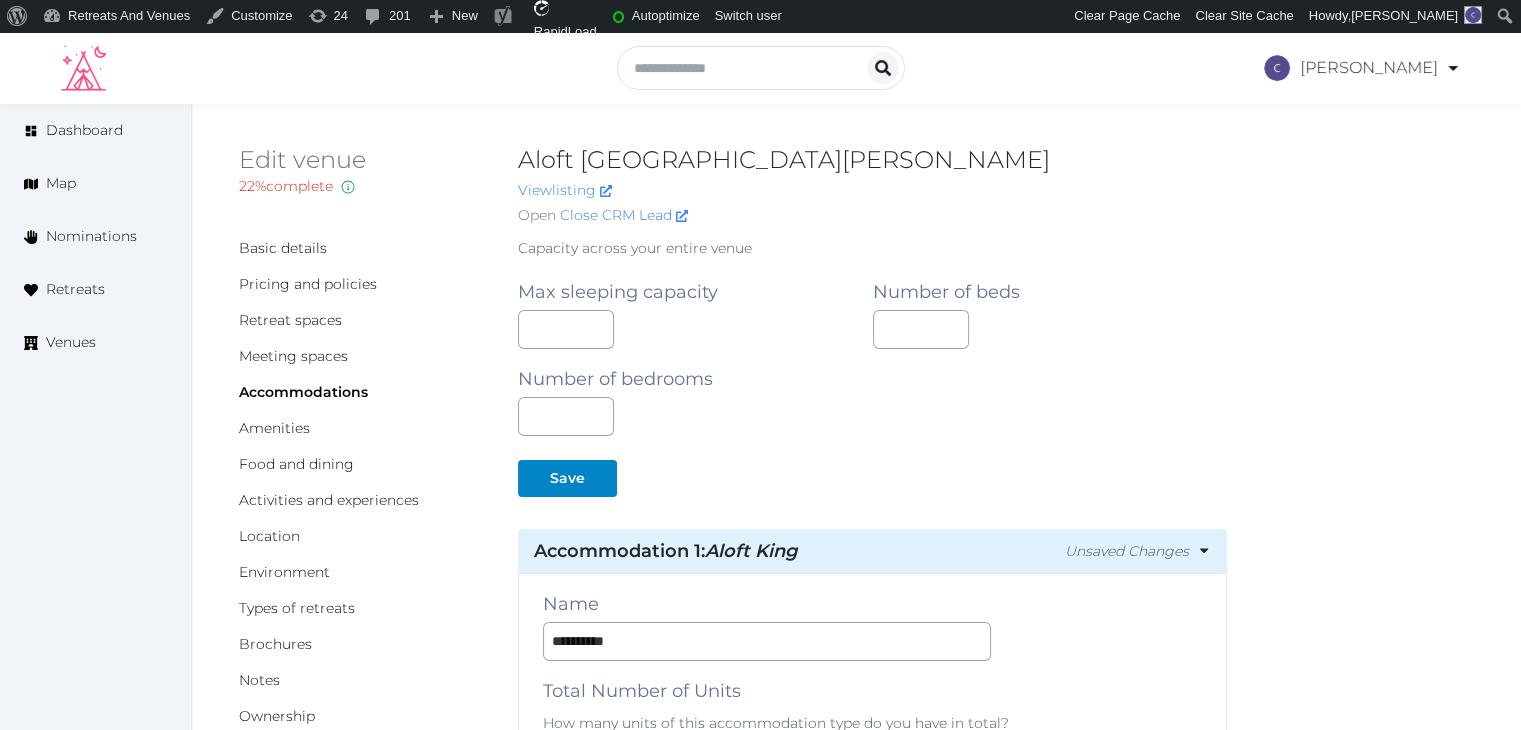 click on "**********" at bounding box center (872, 641) 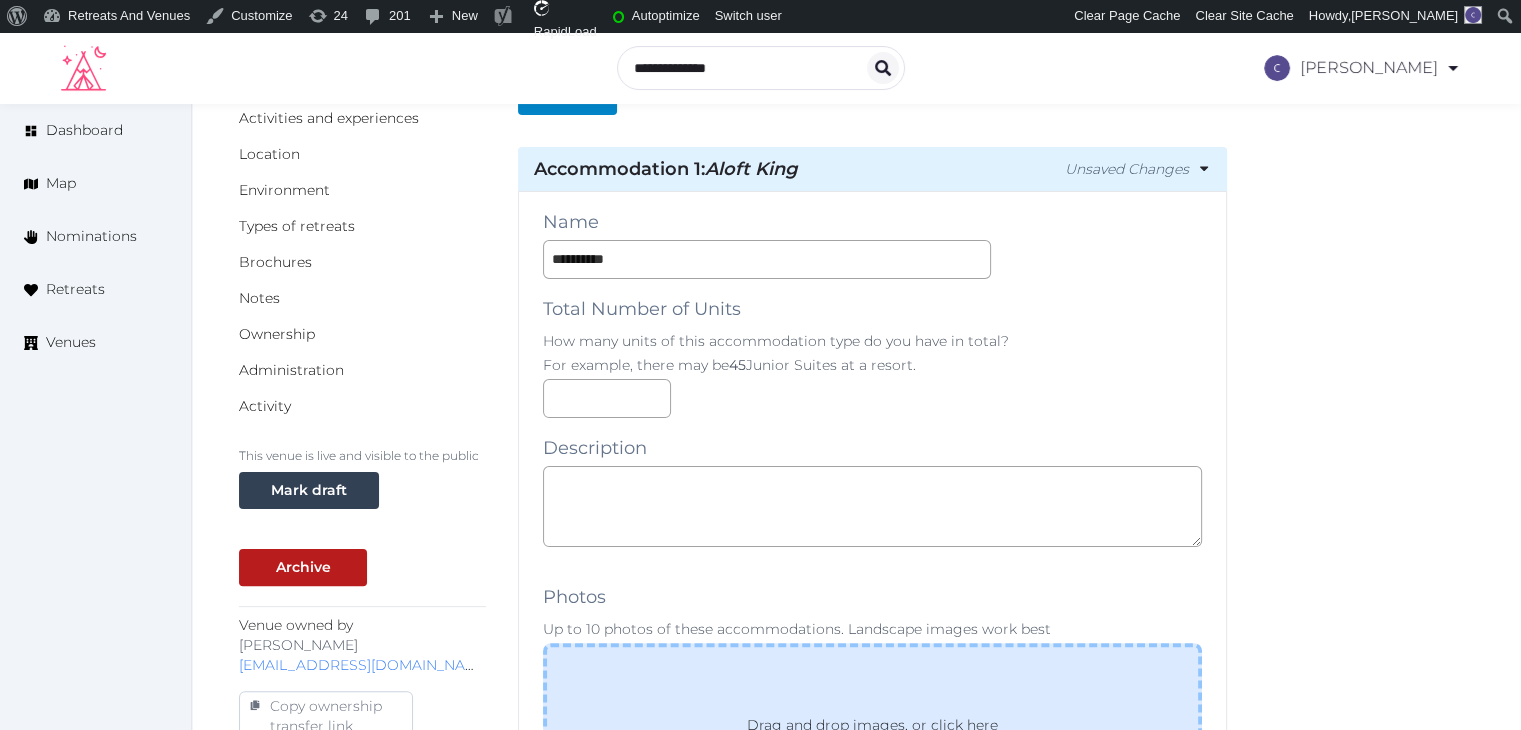 scroll, scrollTop: 400, scrollLeft: 0, axis: vertical 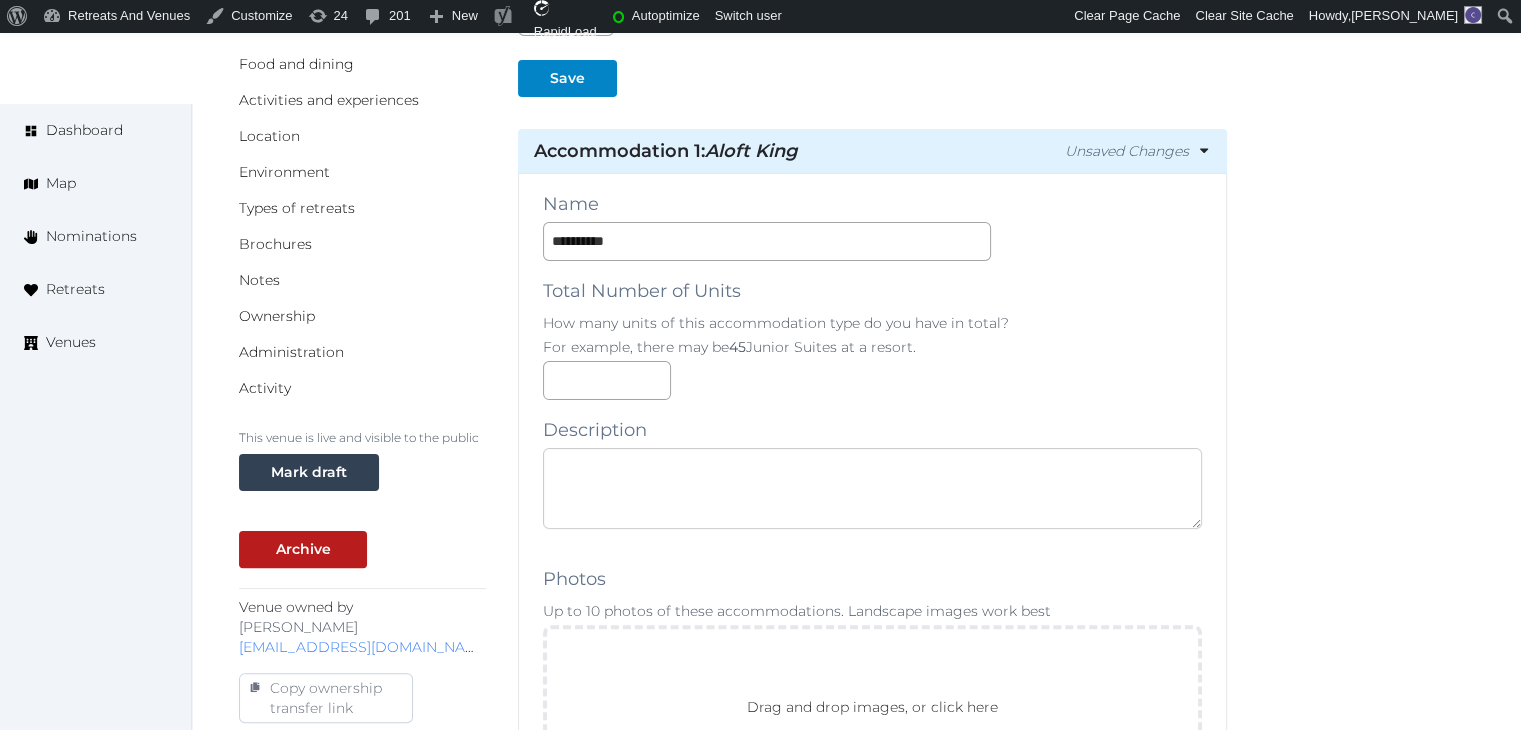 click at bounding box center (872, 488) 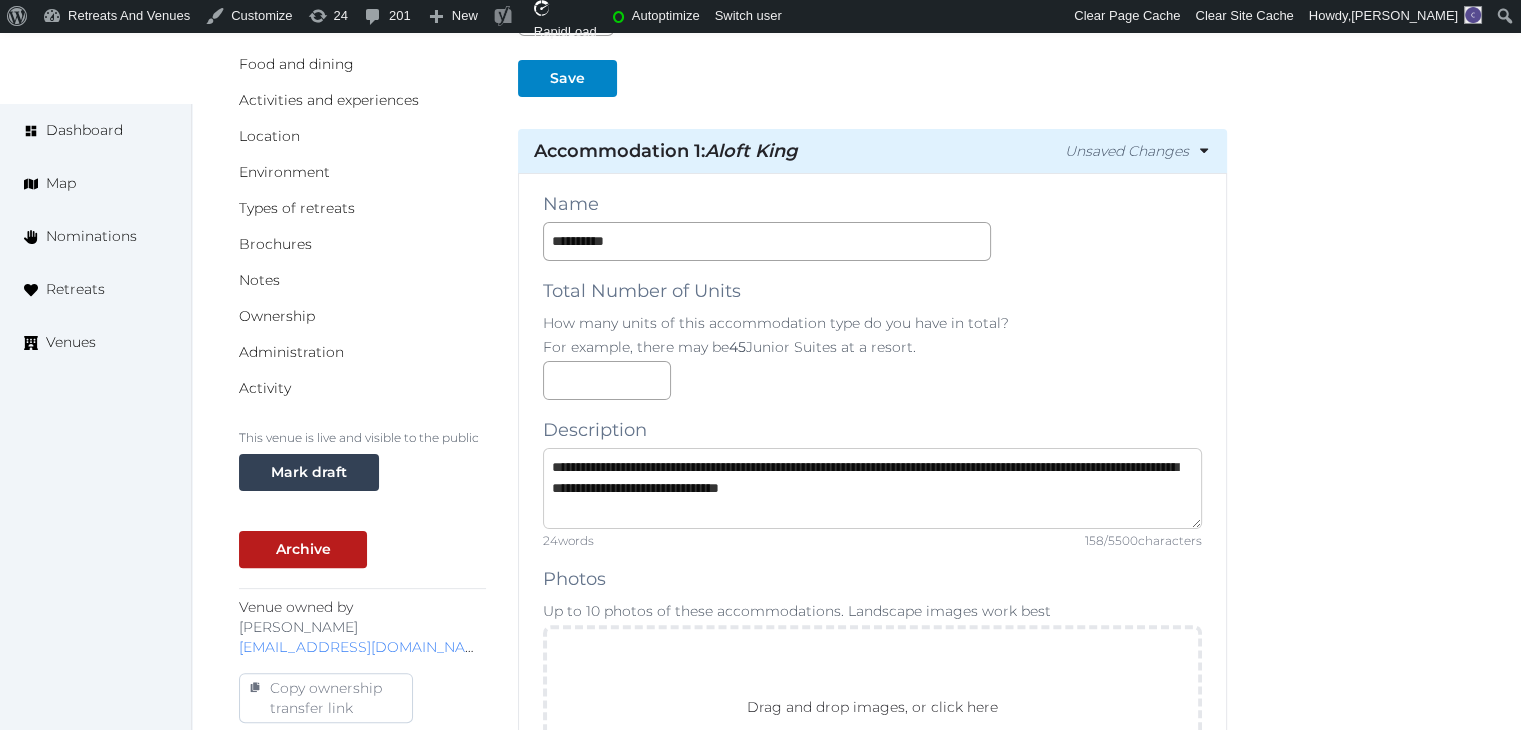scroll, scrollTop: 0, scrollLeft: 0, axis: both 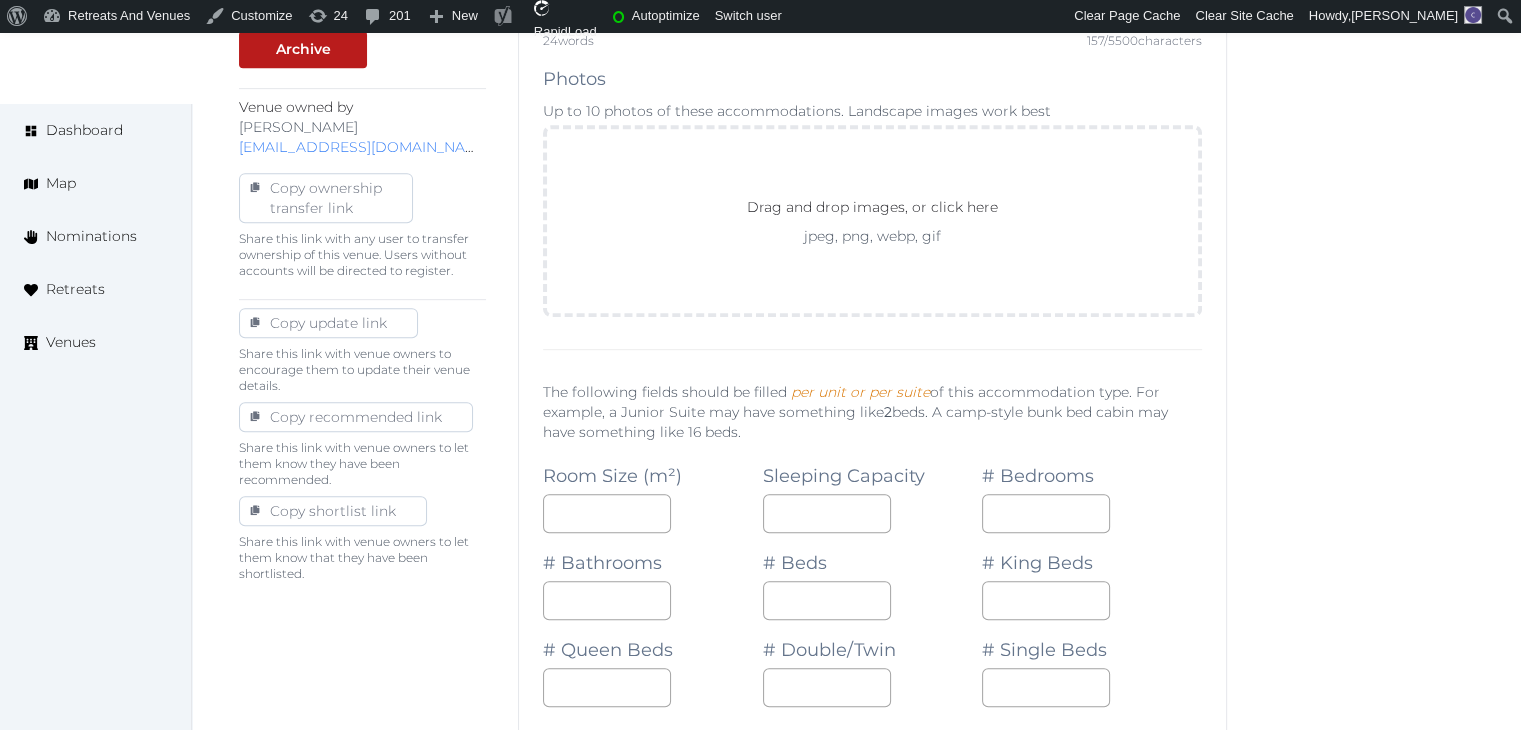 type on "**********" 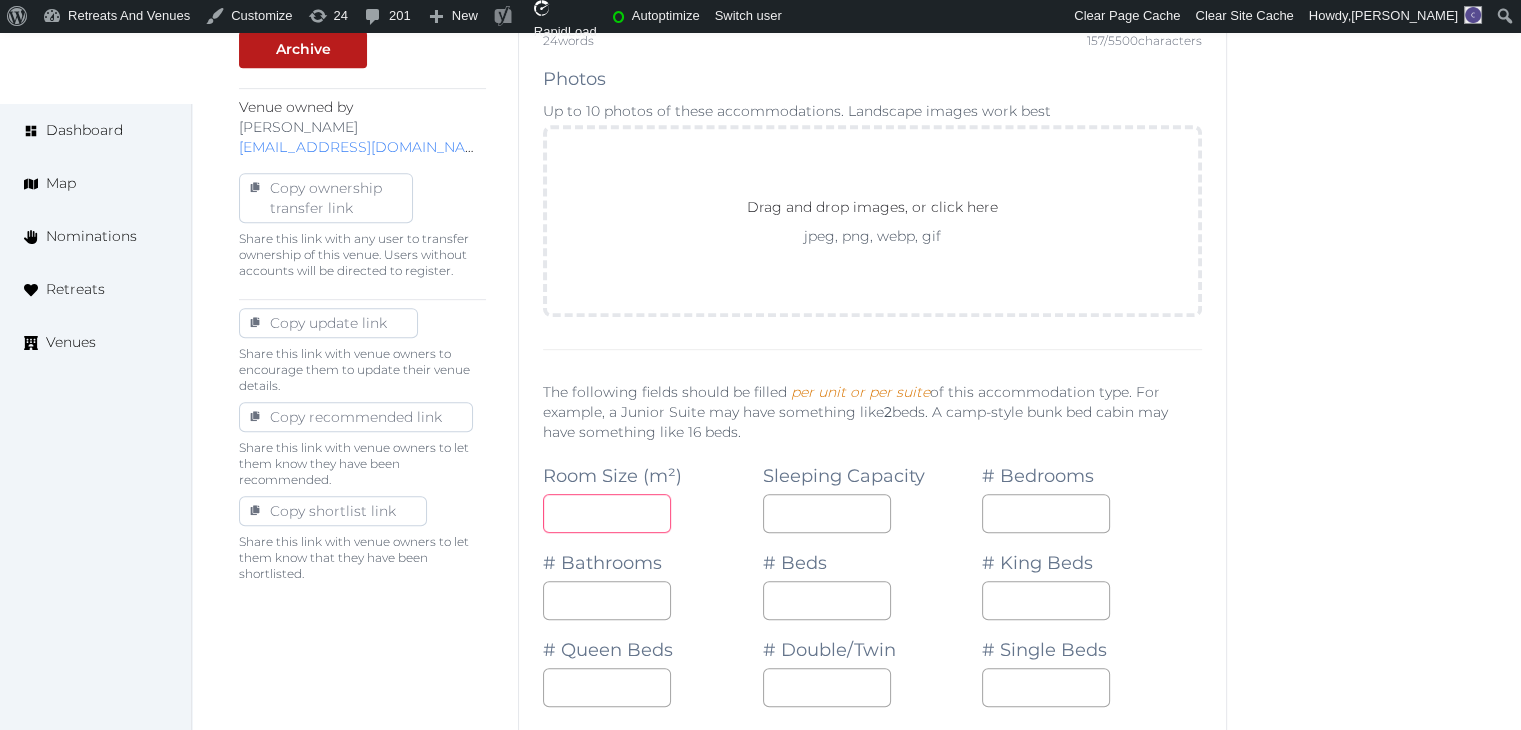 click at bounding box center (607, 513) 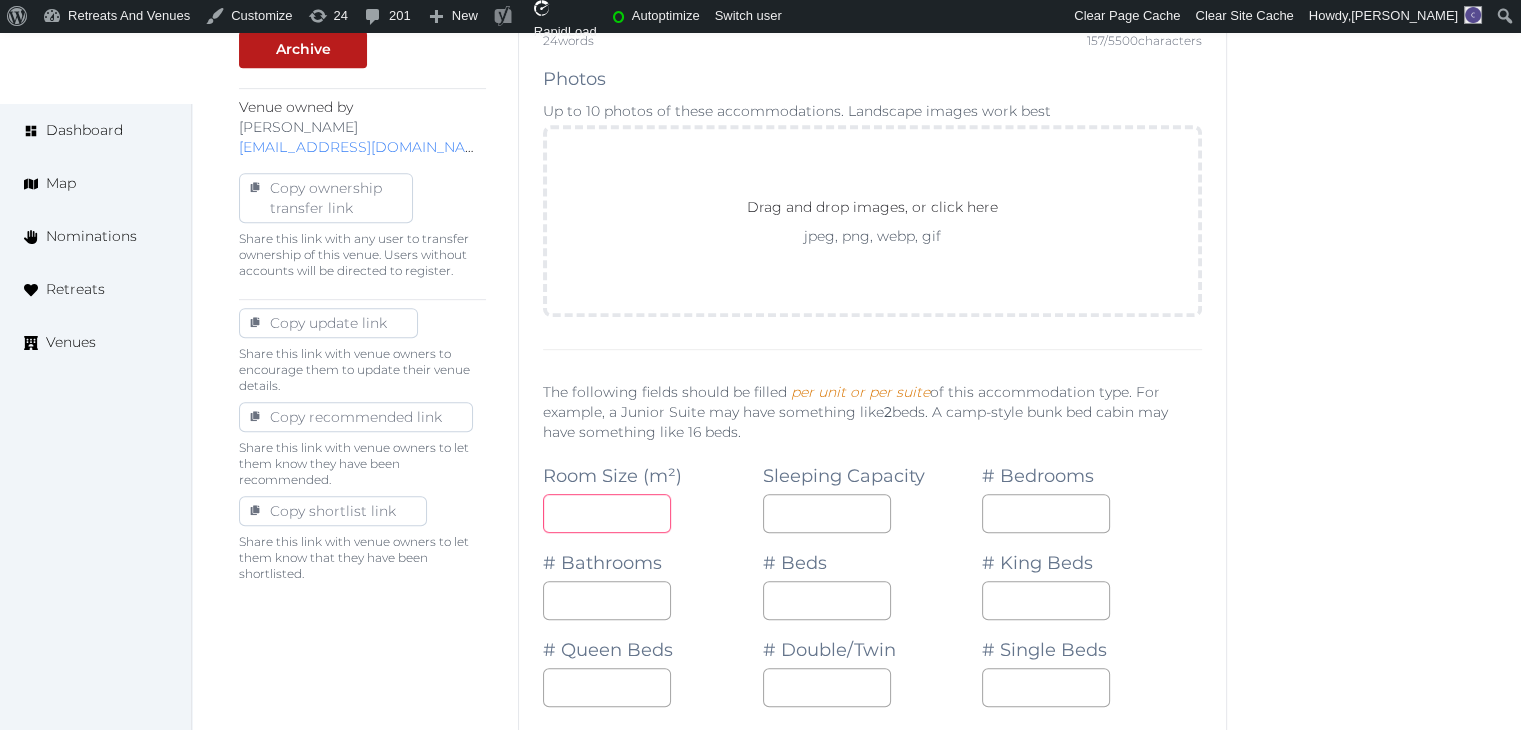 type on "**" 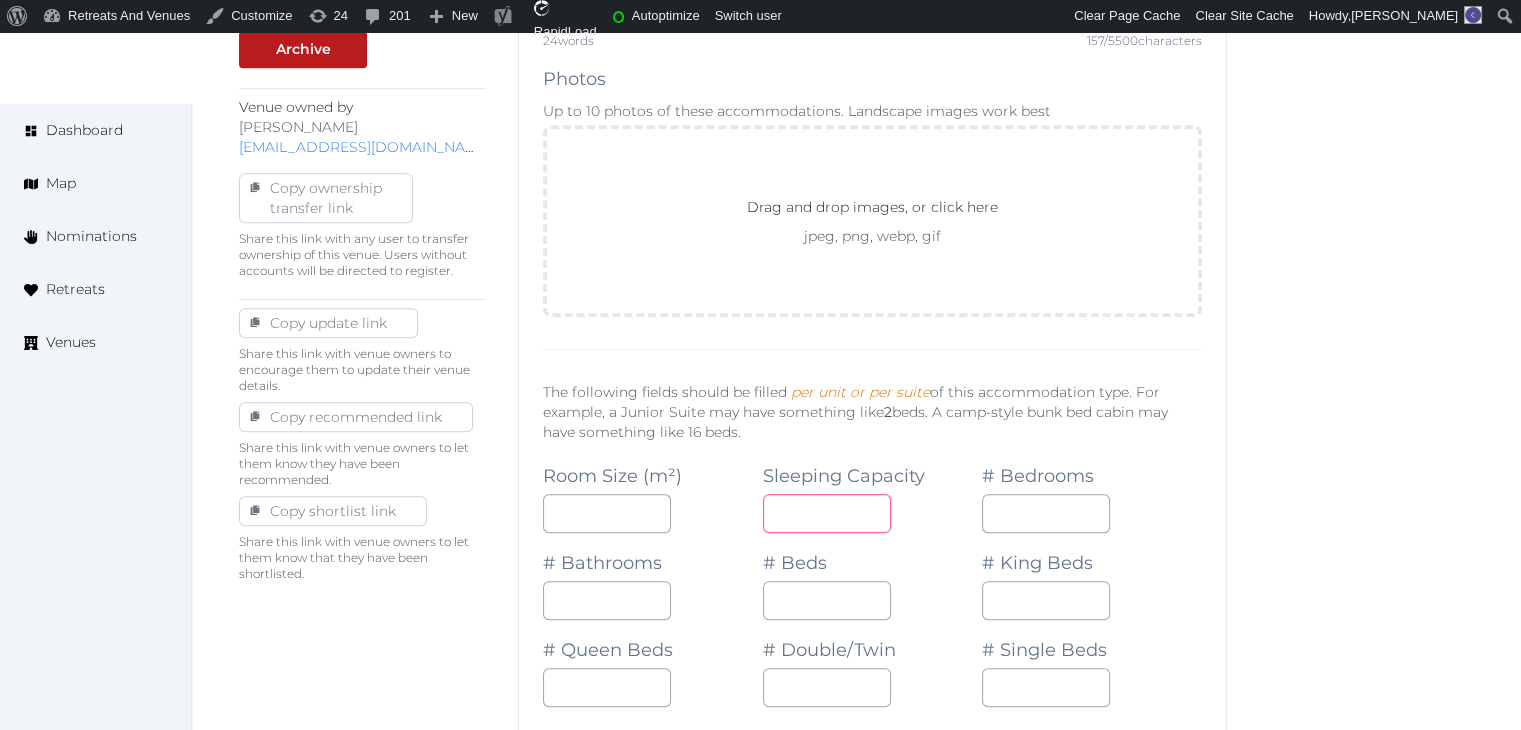 click at bounding box center (827, 513) 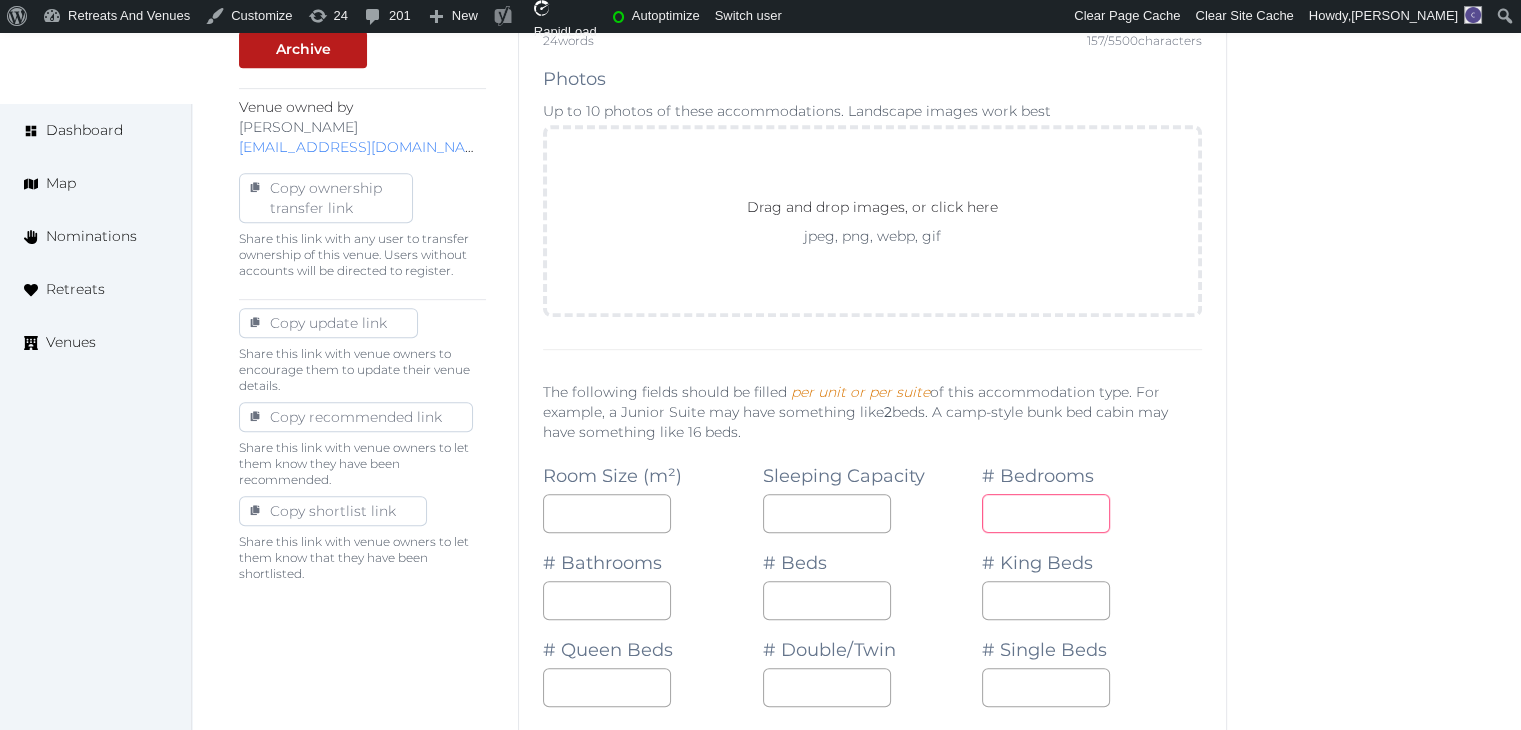 click at bounding box center [1046, 513] 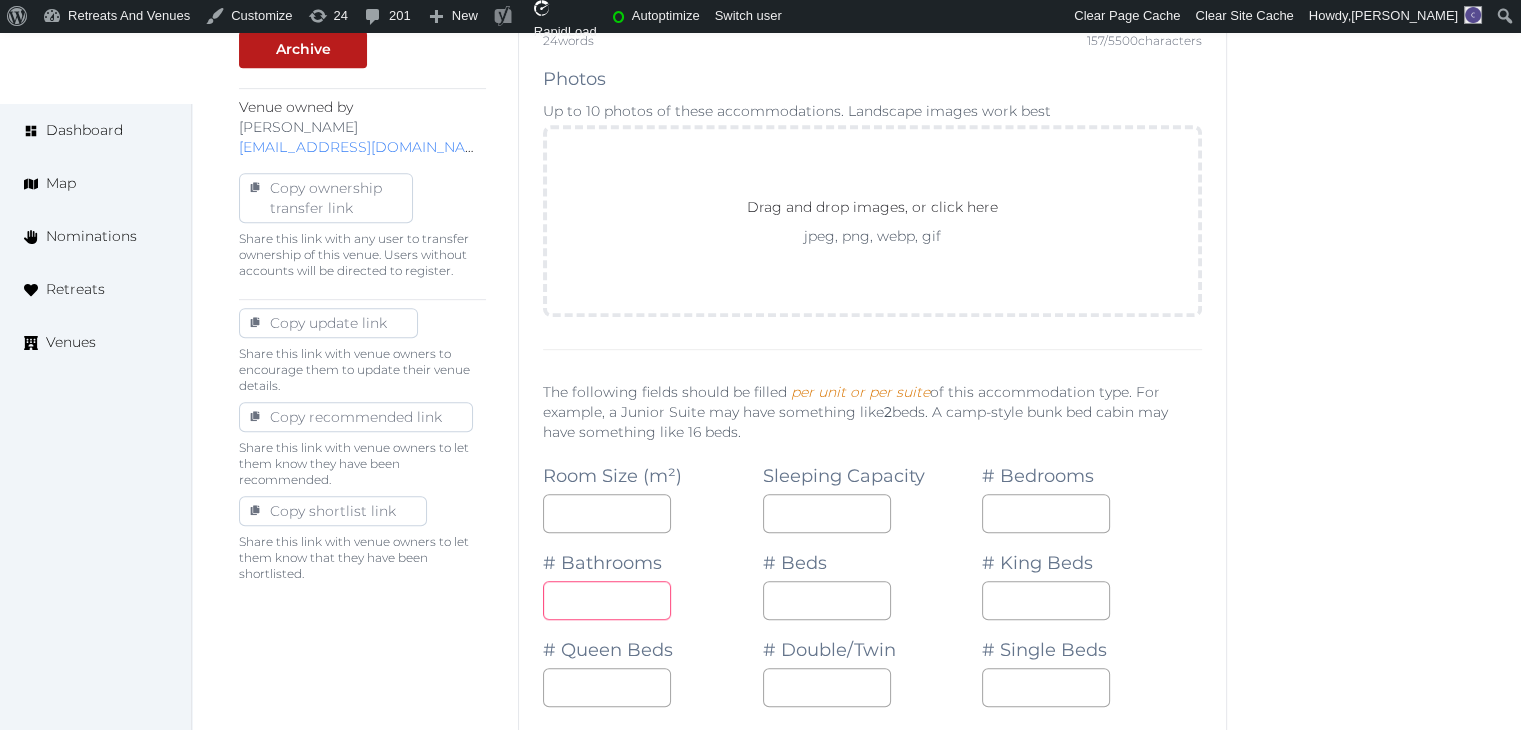 click at bounding box center [607, 600] 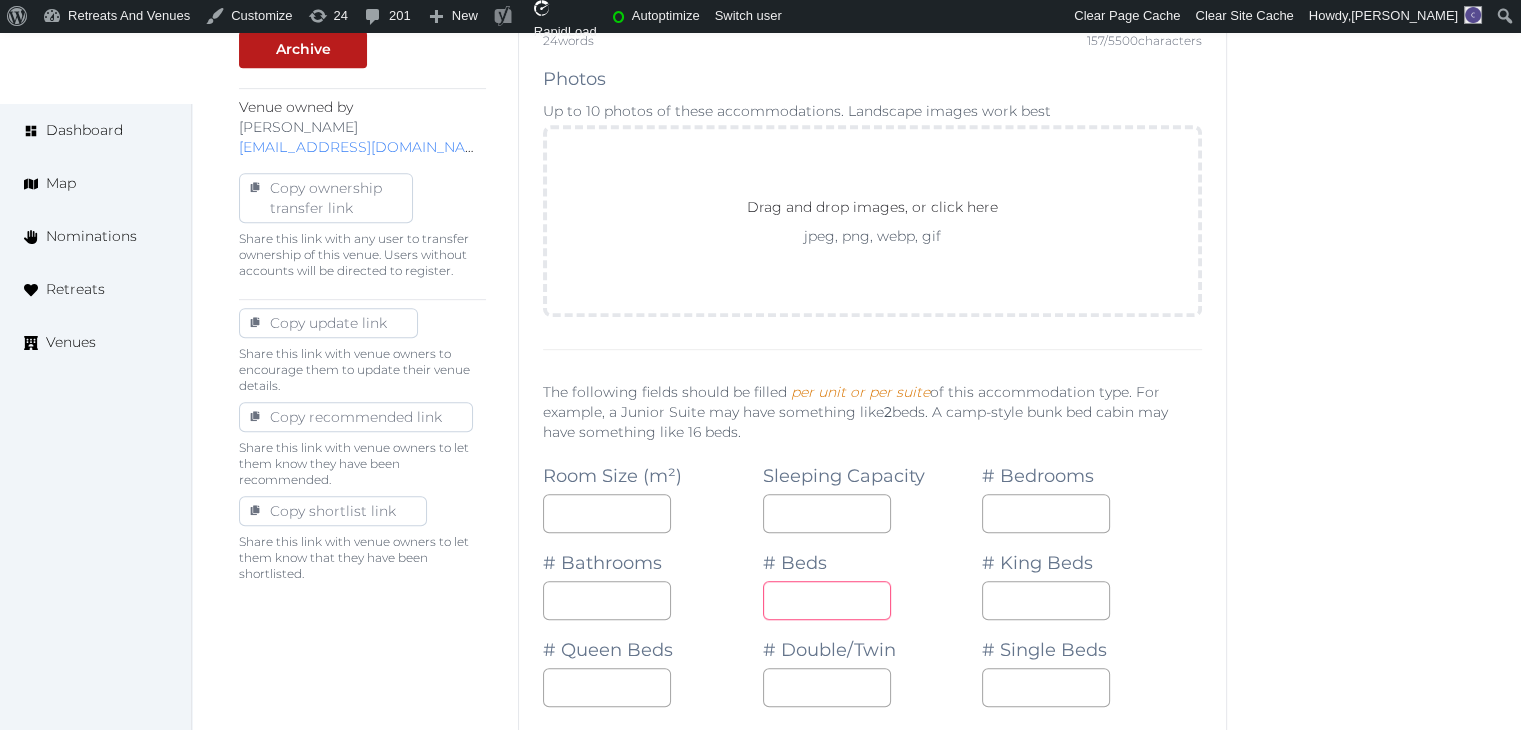 click at bounding box center [827, 600] 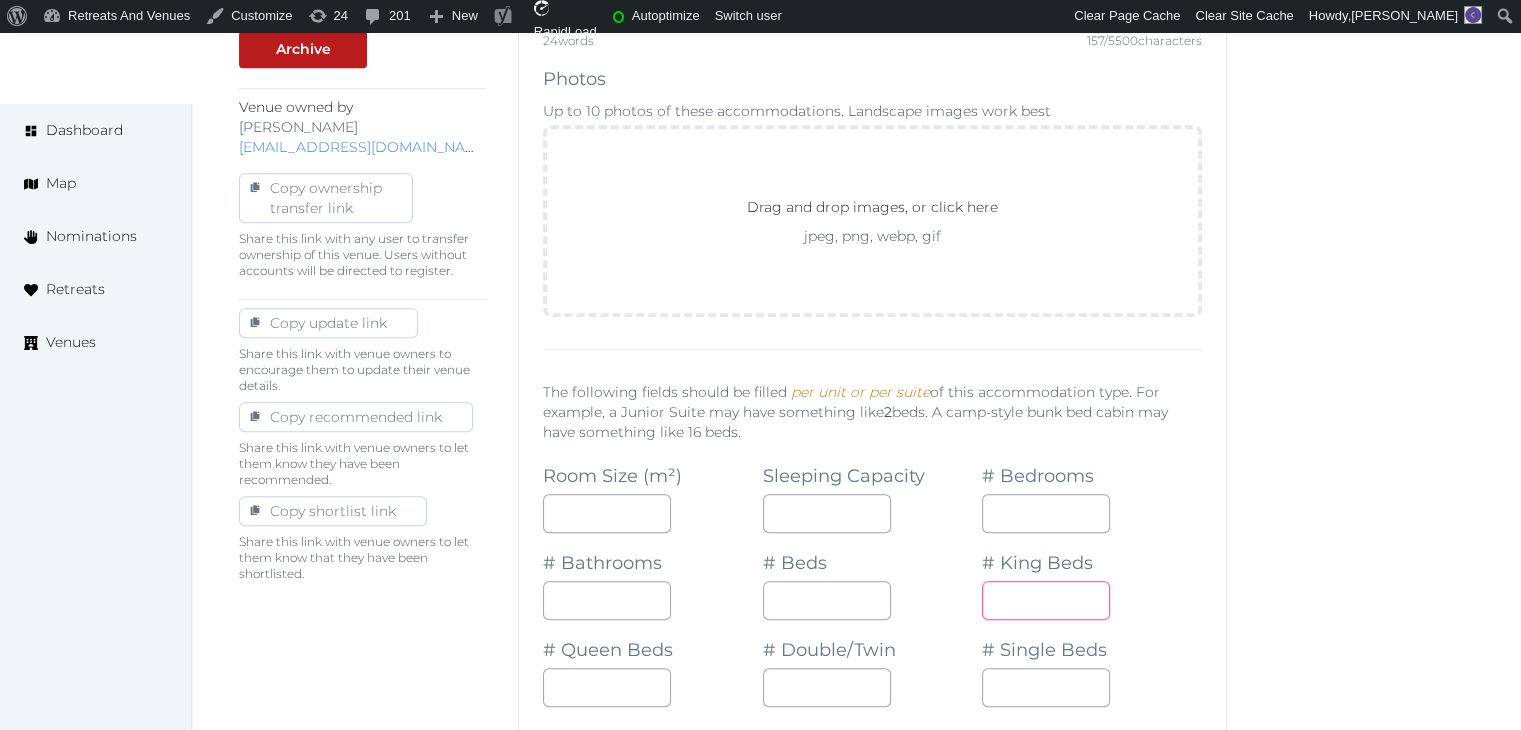 click at bounding box center [1046, 600] 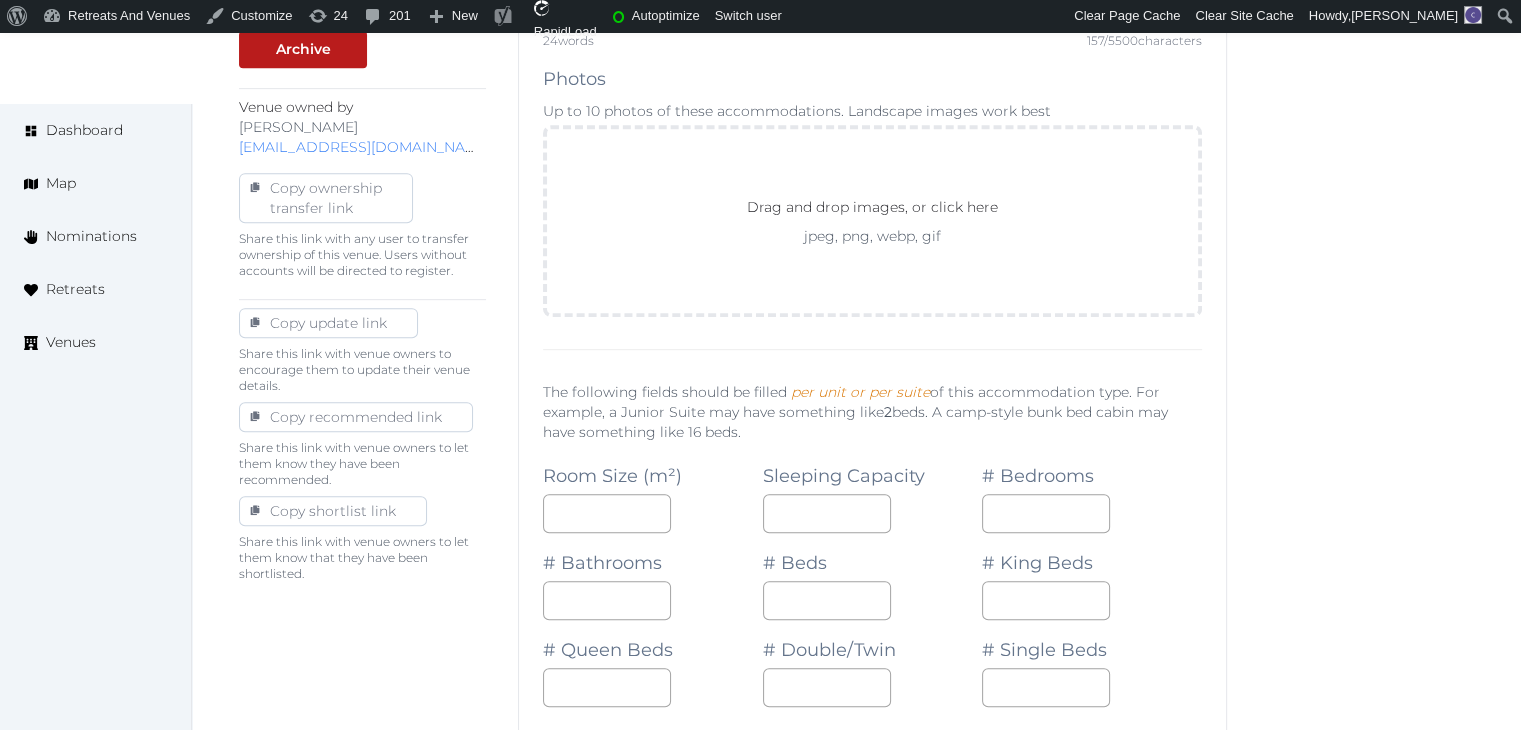 click on "# Double/Twin" at bounding box center (873, 663) 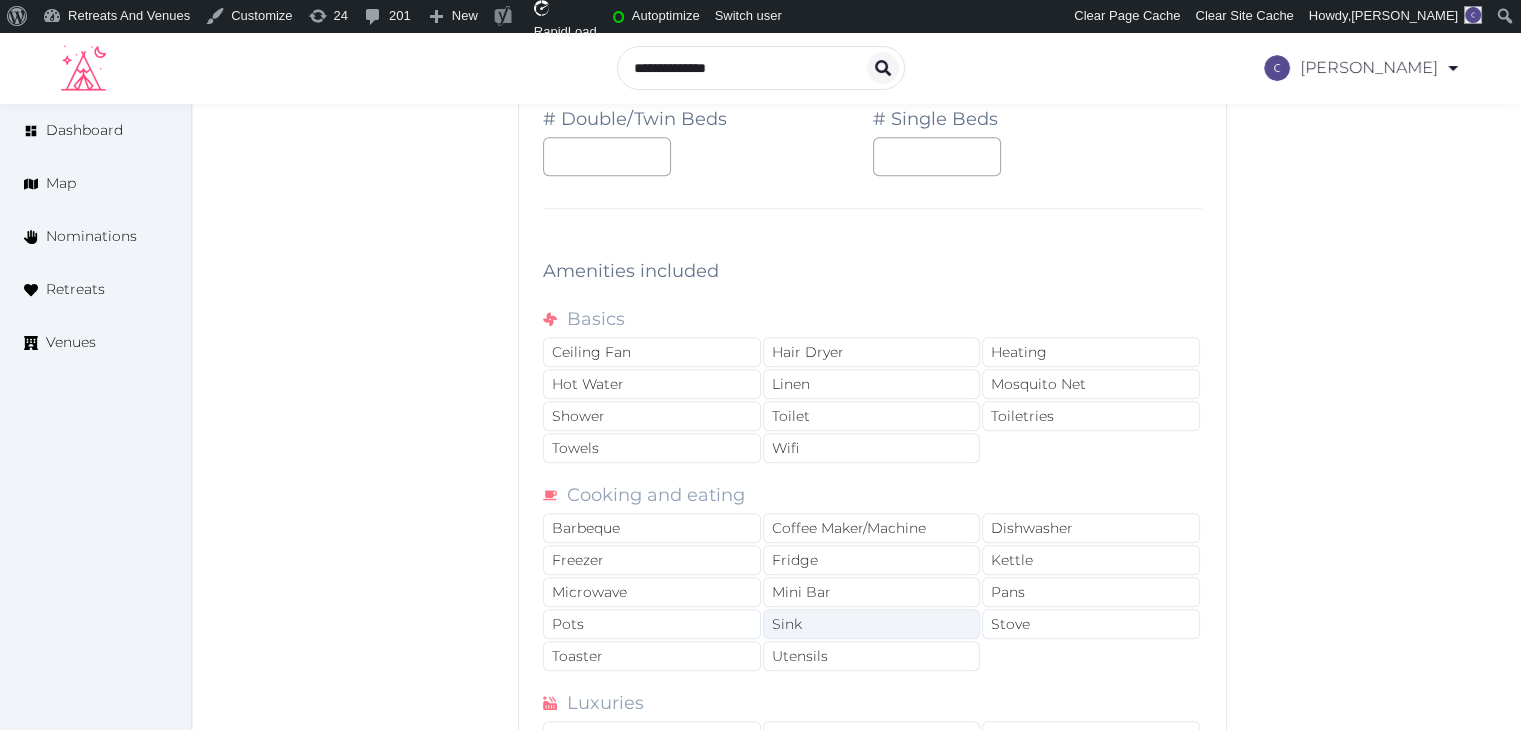 scroll, scrollTop: 1900, scrollLeft: 0, axis: vertical 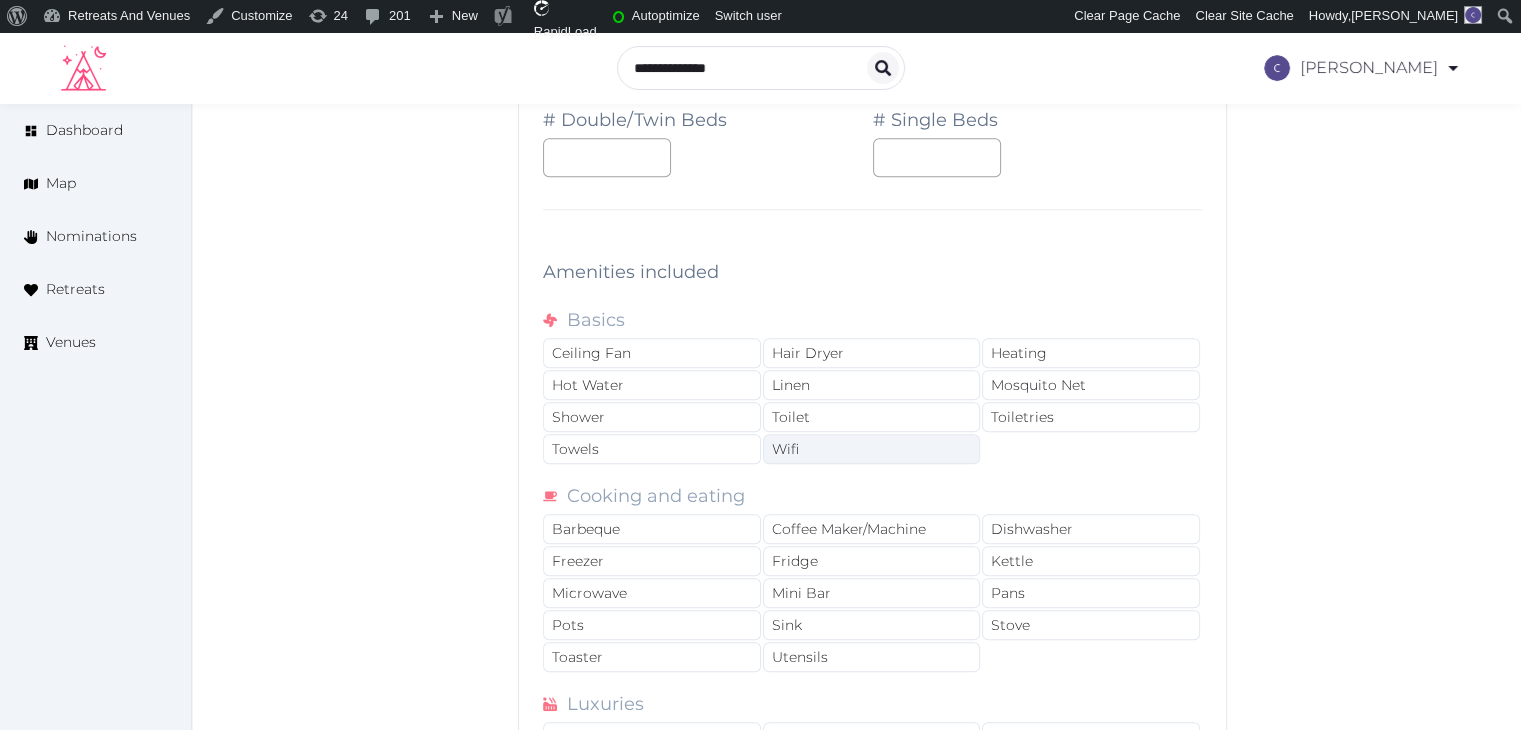 click on "Wifi" at bounding box center (872, 449) 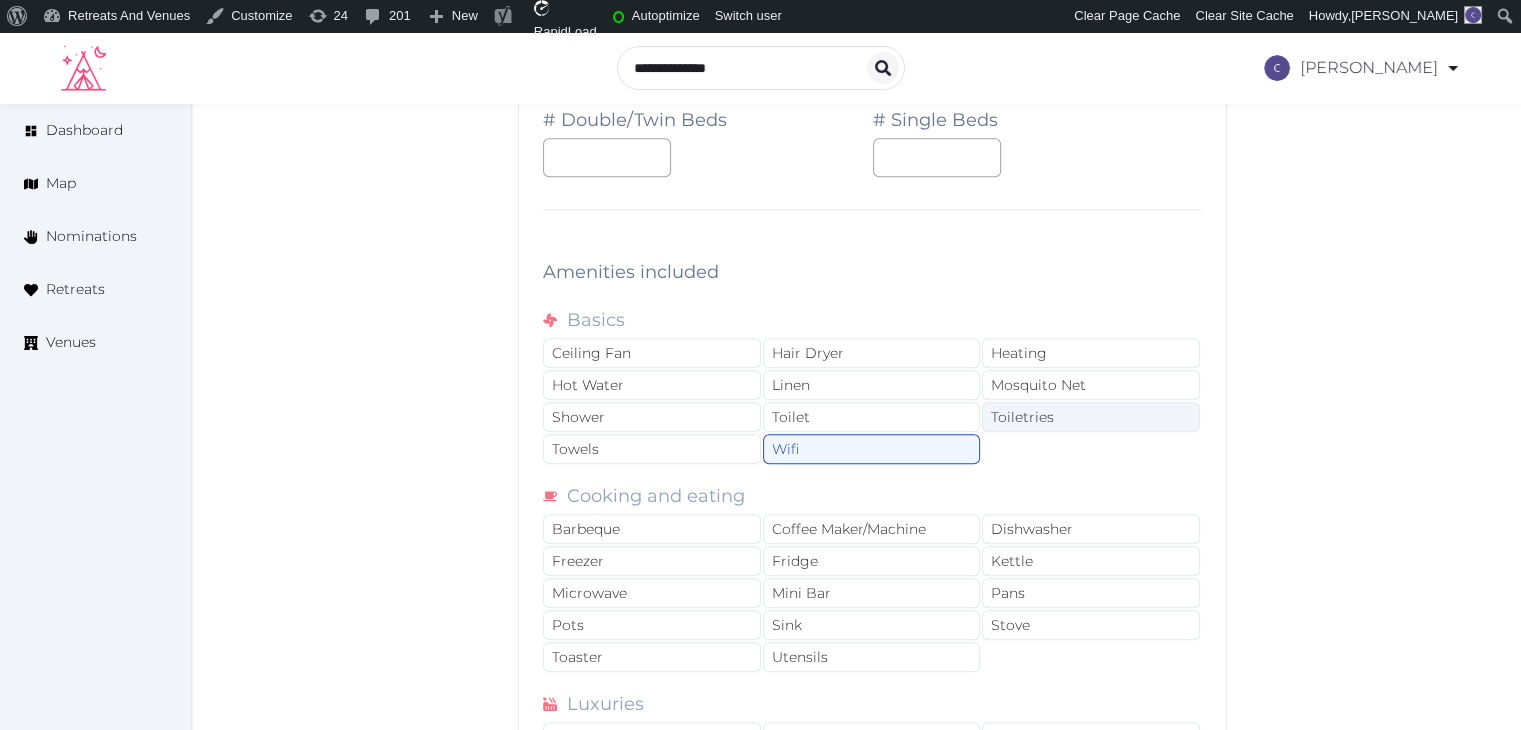 click on "Toiletries" at bounding box center (1091, 417) 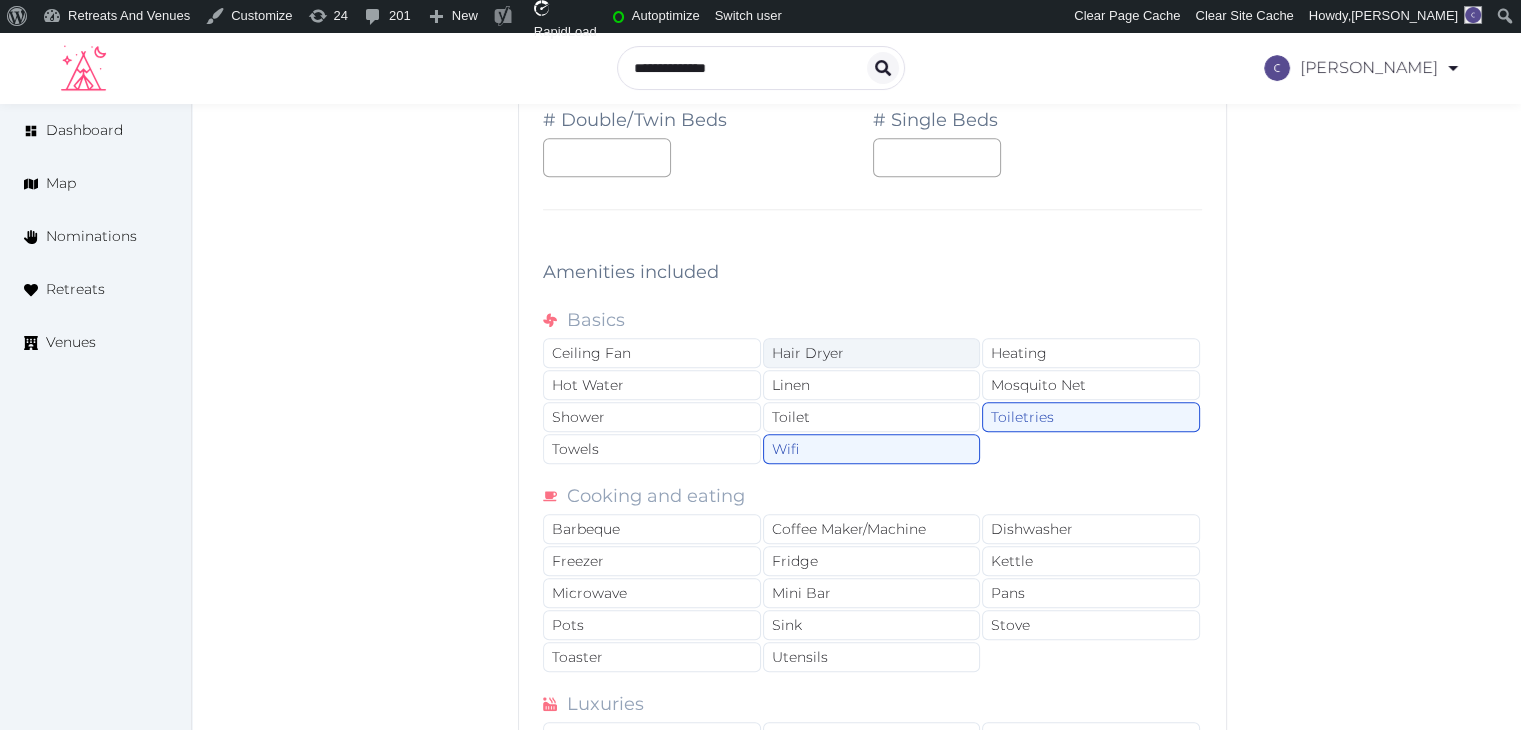 click on "Hair Dryer" at bounding box center [872, 353] 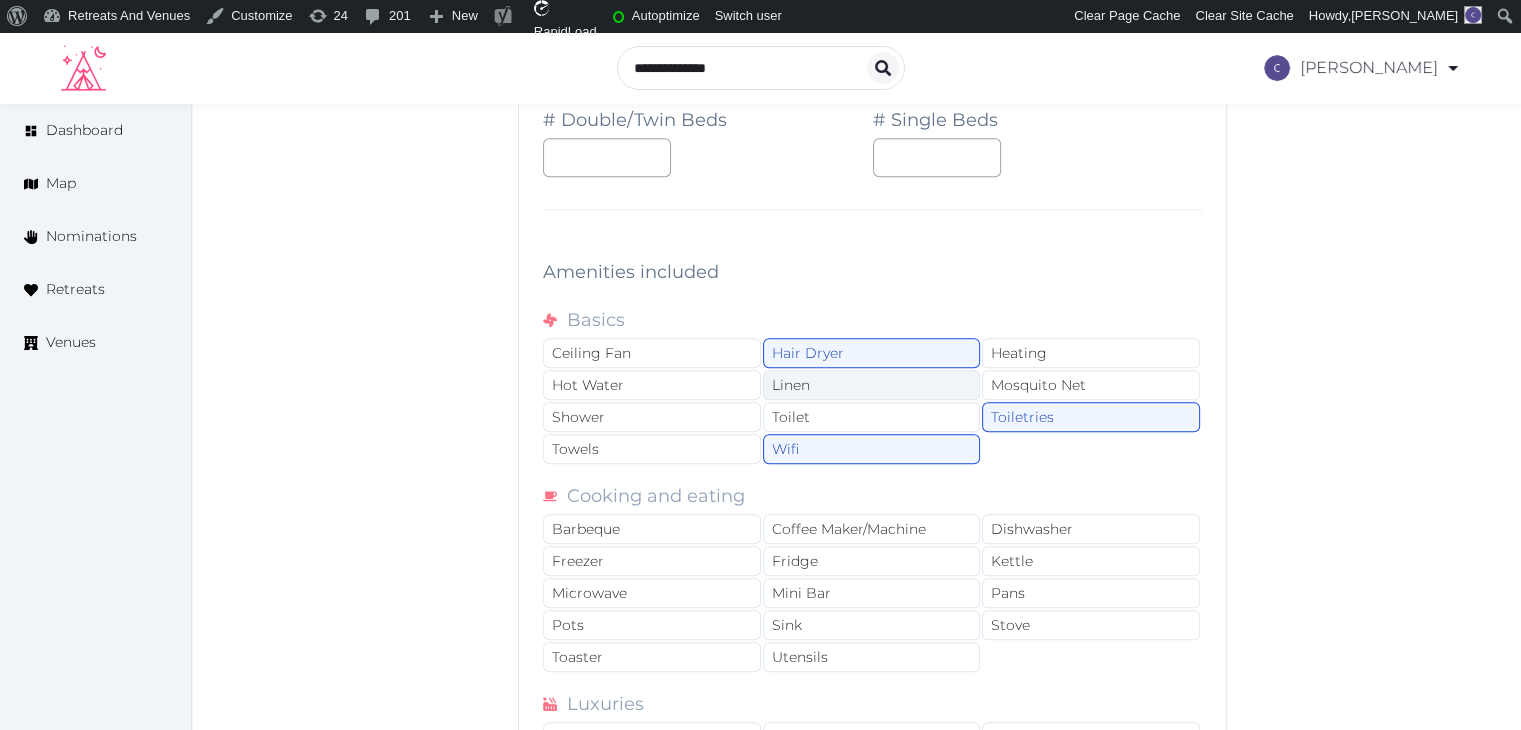 click on "Linen" at bounding box center [872, 385] 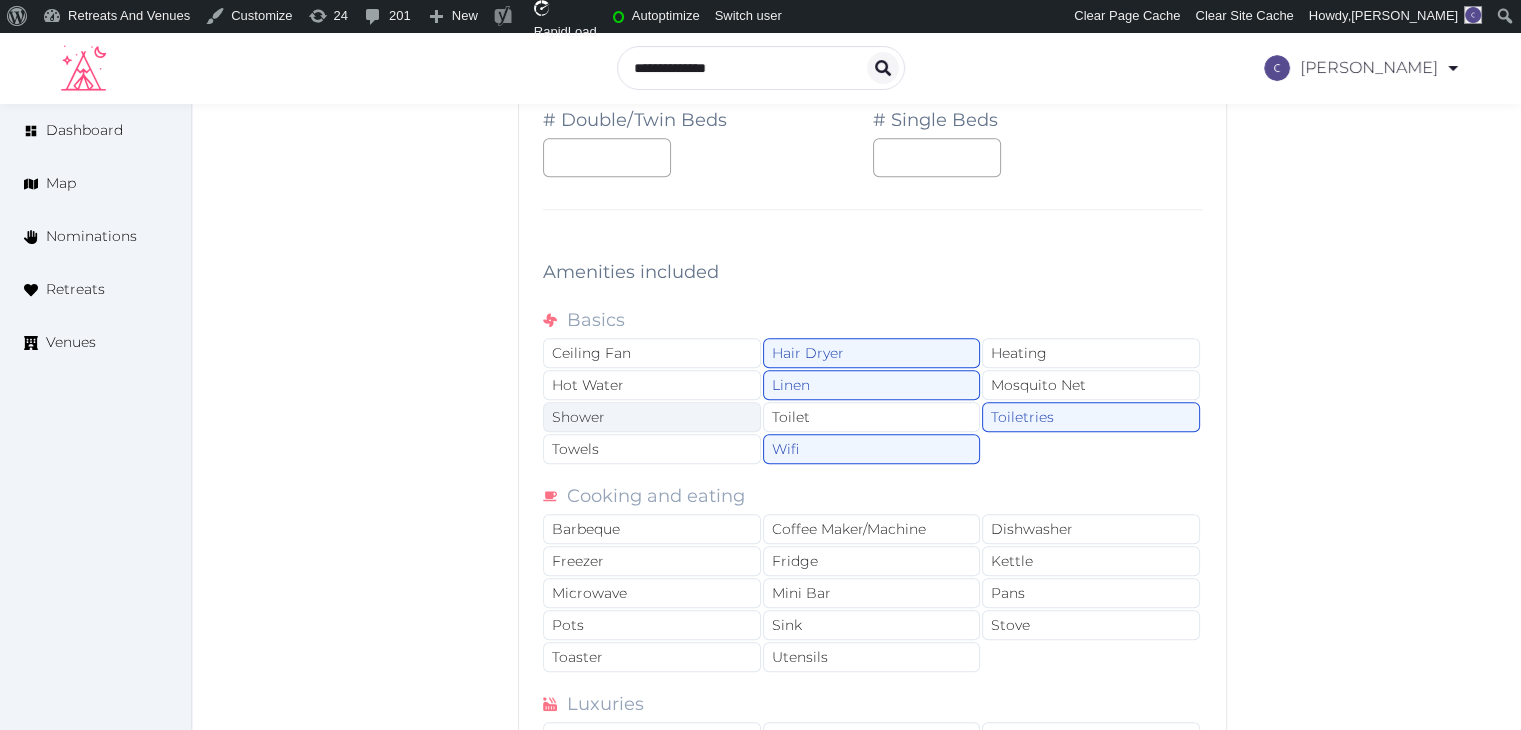 click on "Shower" at bounding box center [652, 417] 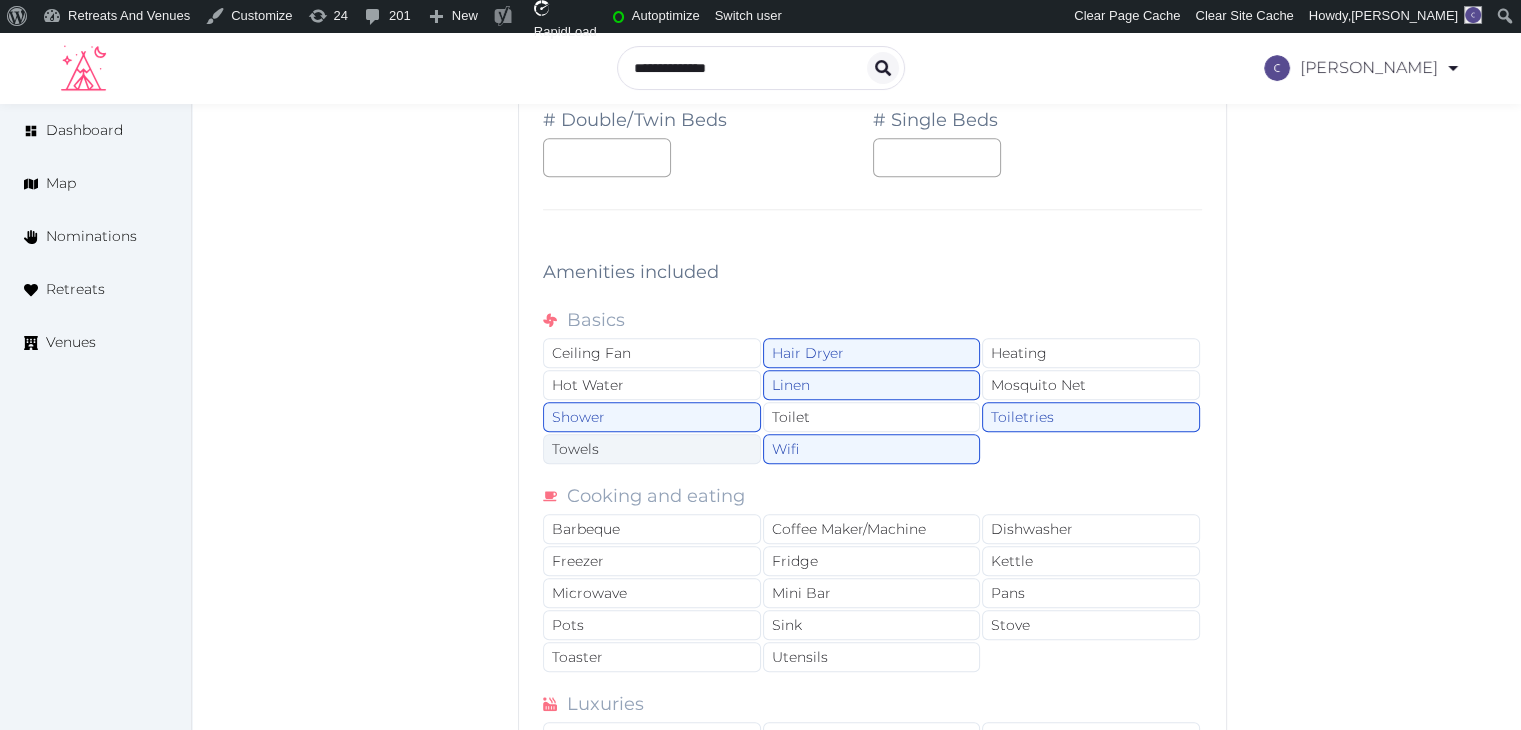 click on "Towels" at bounding box center (652, 449) 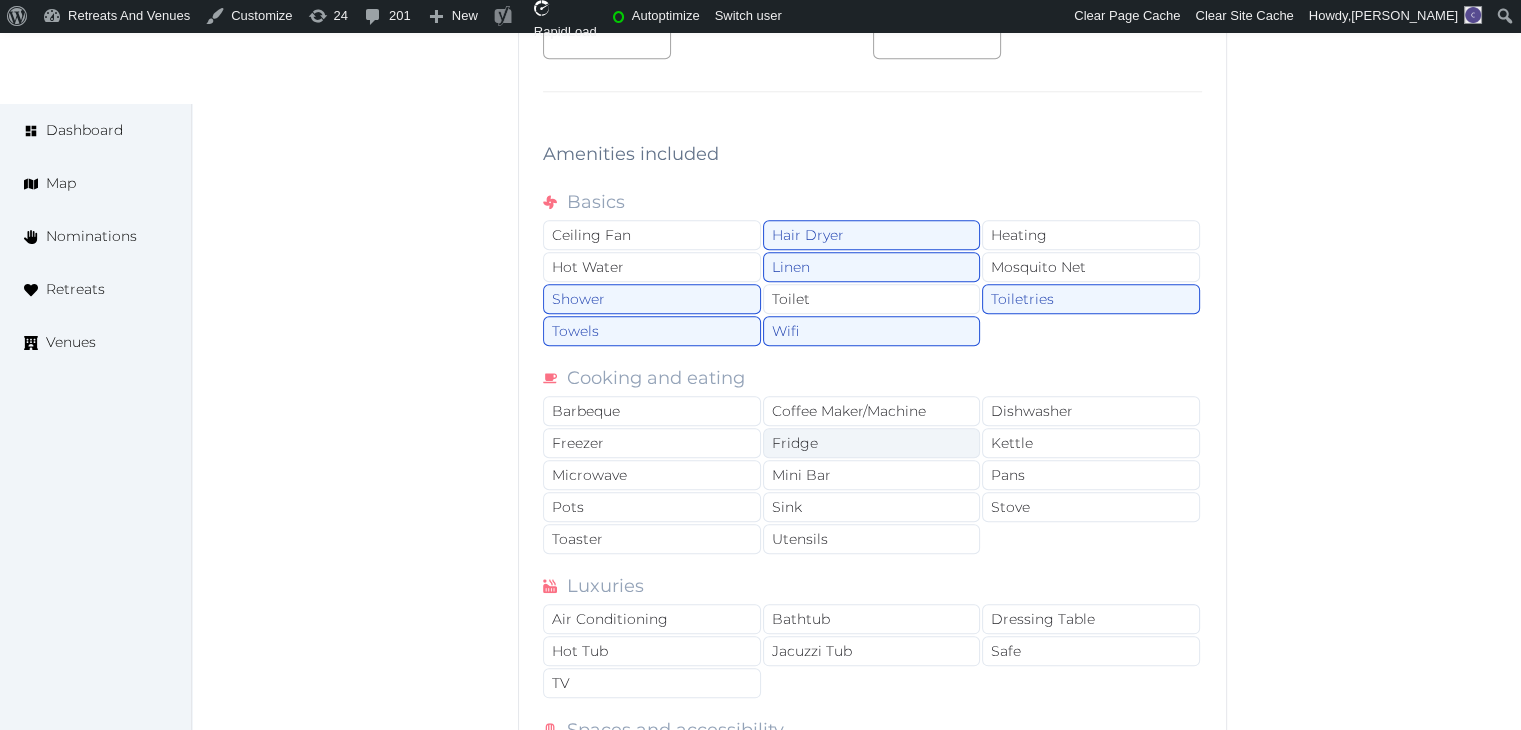 scroll, scrollTop: 2200, scrollLeft: 0, axis: vertical 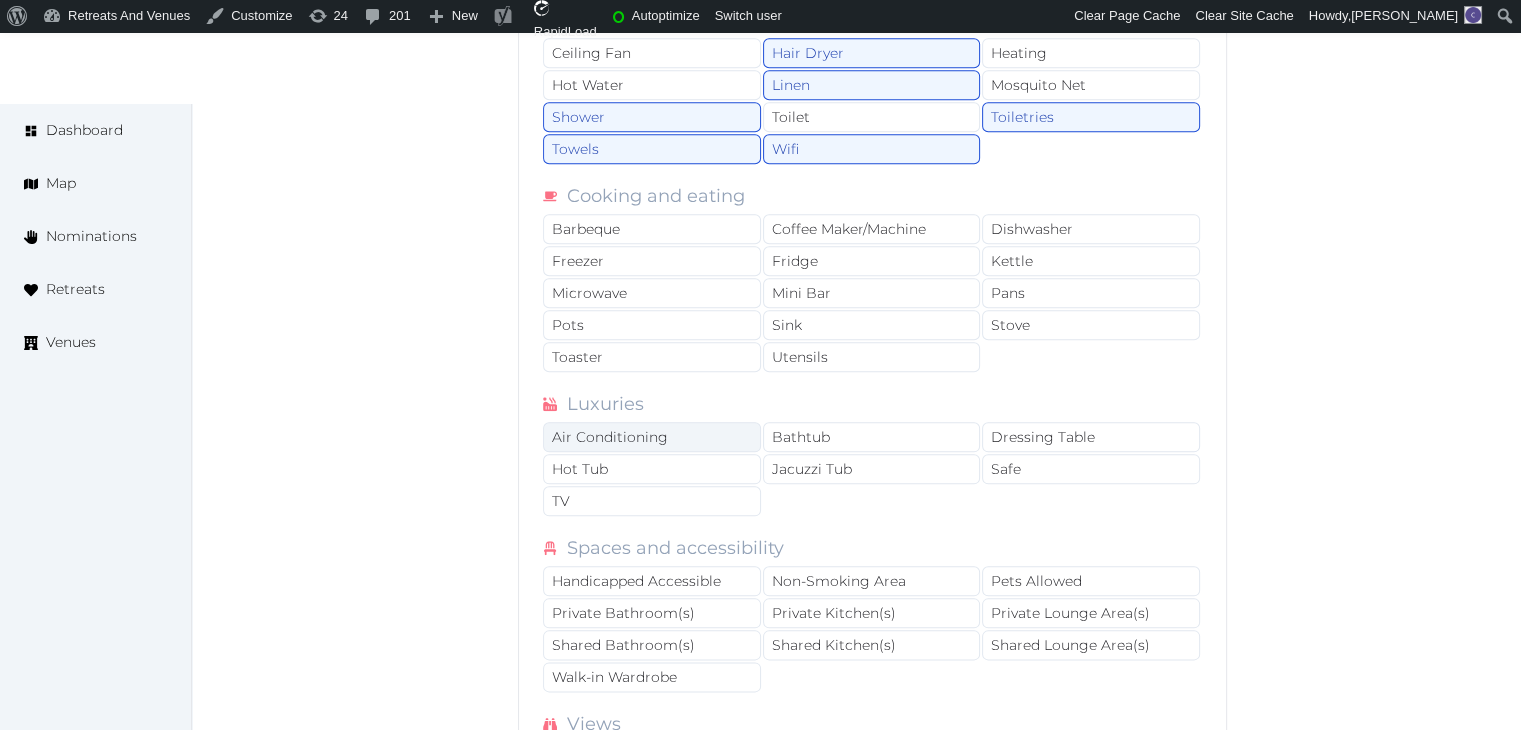 click on "Air Conditioning" at bounding box center [652, 437] 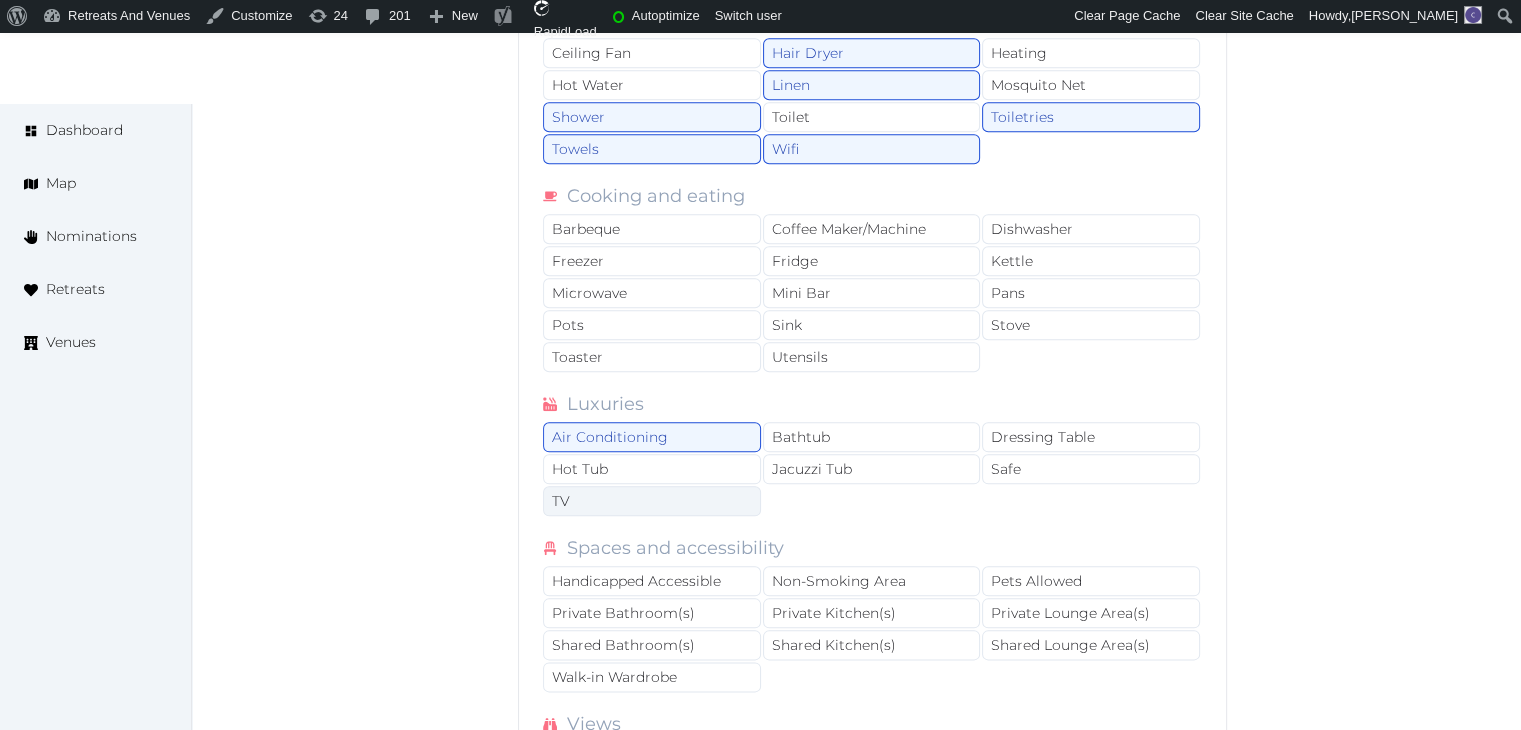 click on "TV" at bounding box center [652, 501] 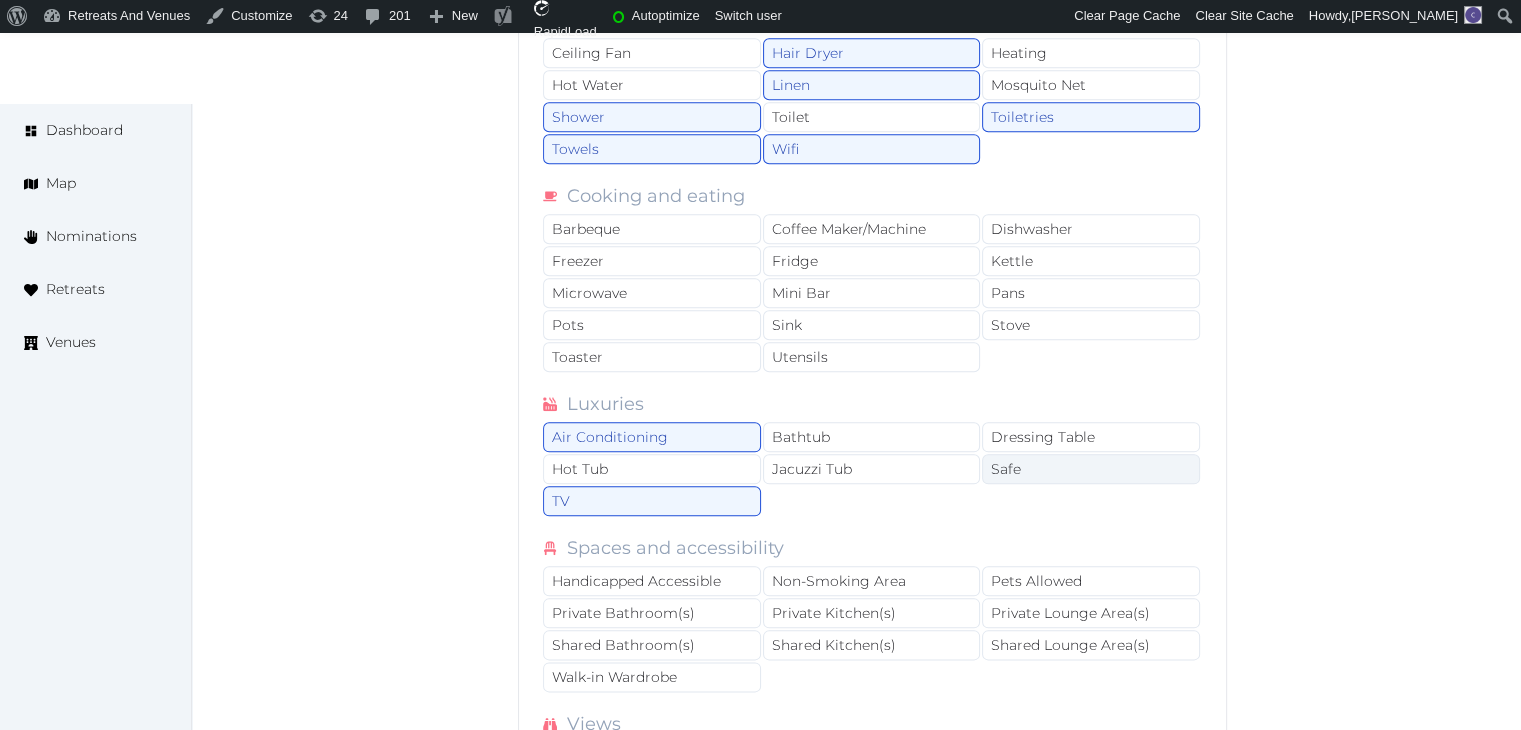 click on "Safe" at bounding box center [1091, 469] 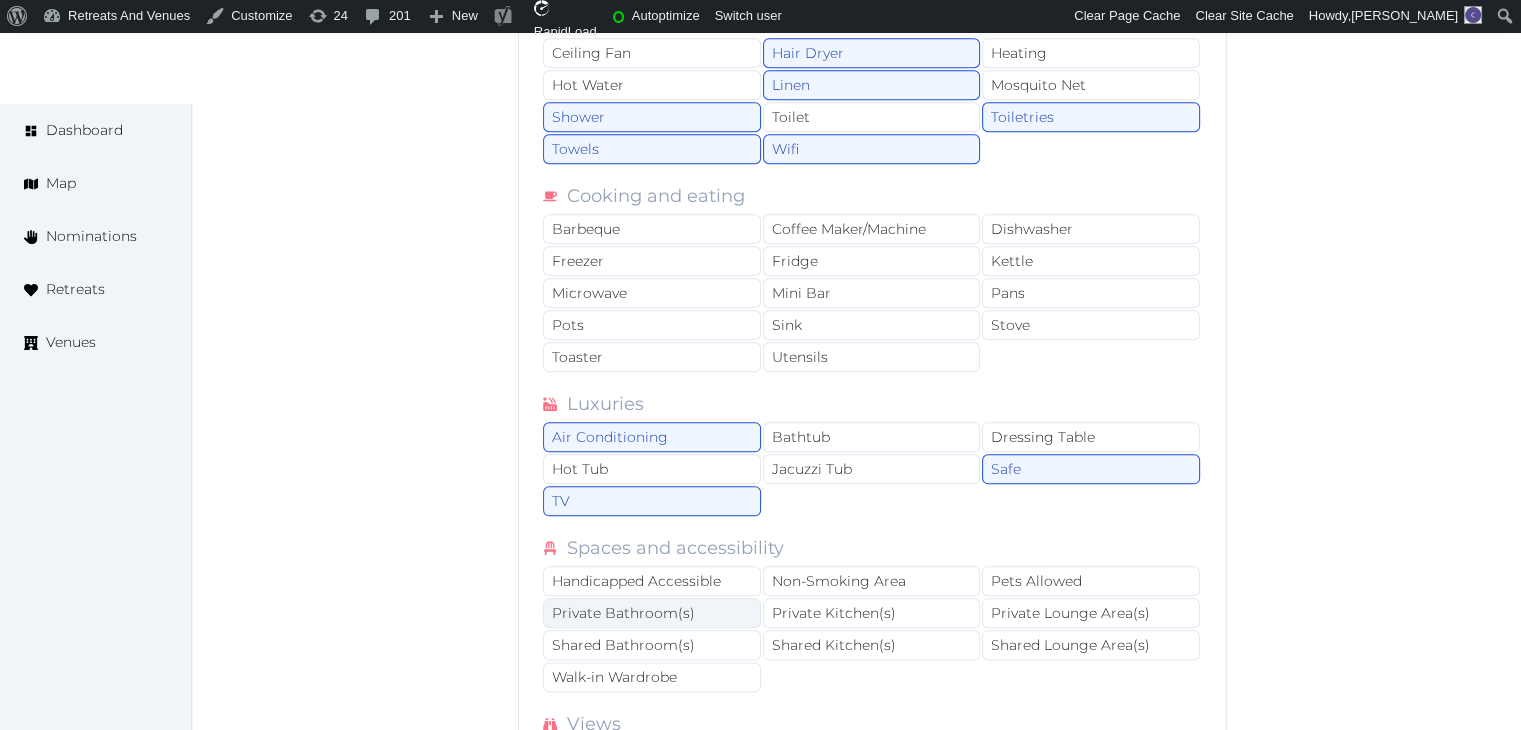 click on "Private Bathroom(s)" at bounding box center (652, 613) 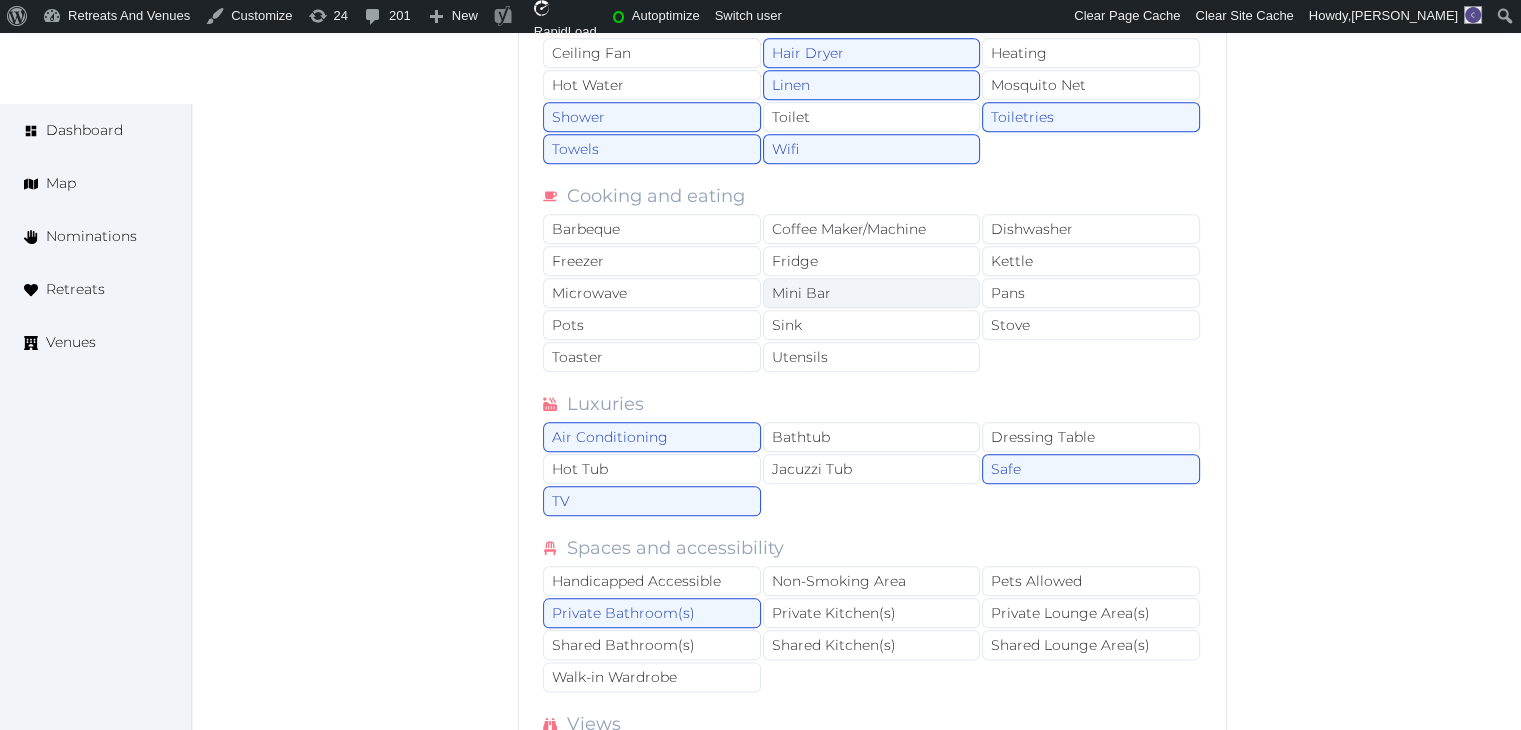 click on "Mini Bar" at bounding box center [872, 293] 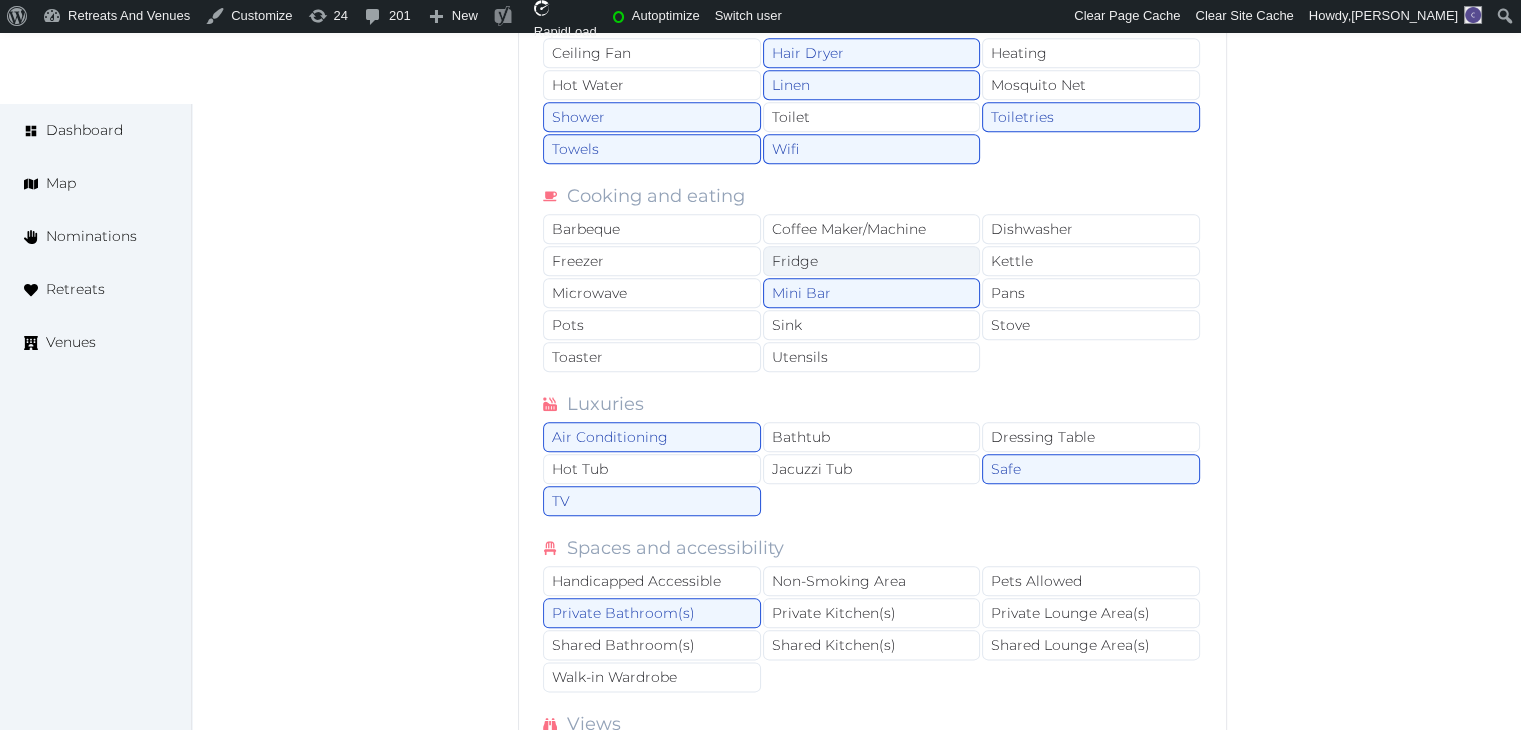 click on "Fridge" at bounding box center (872, 261) 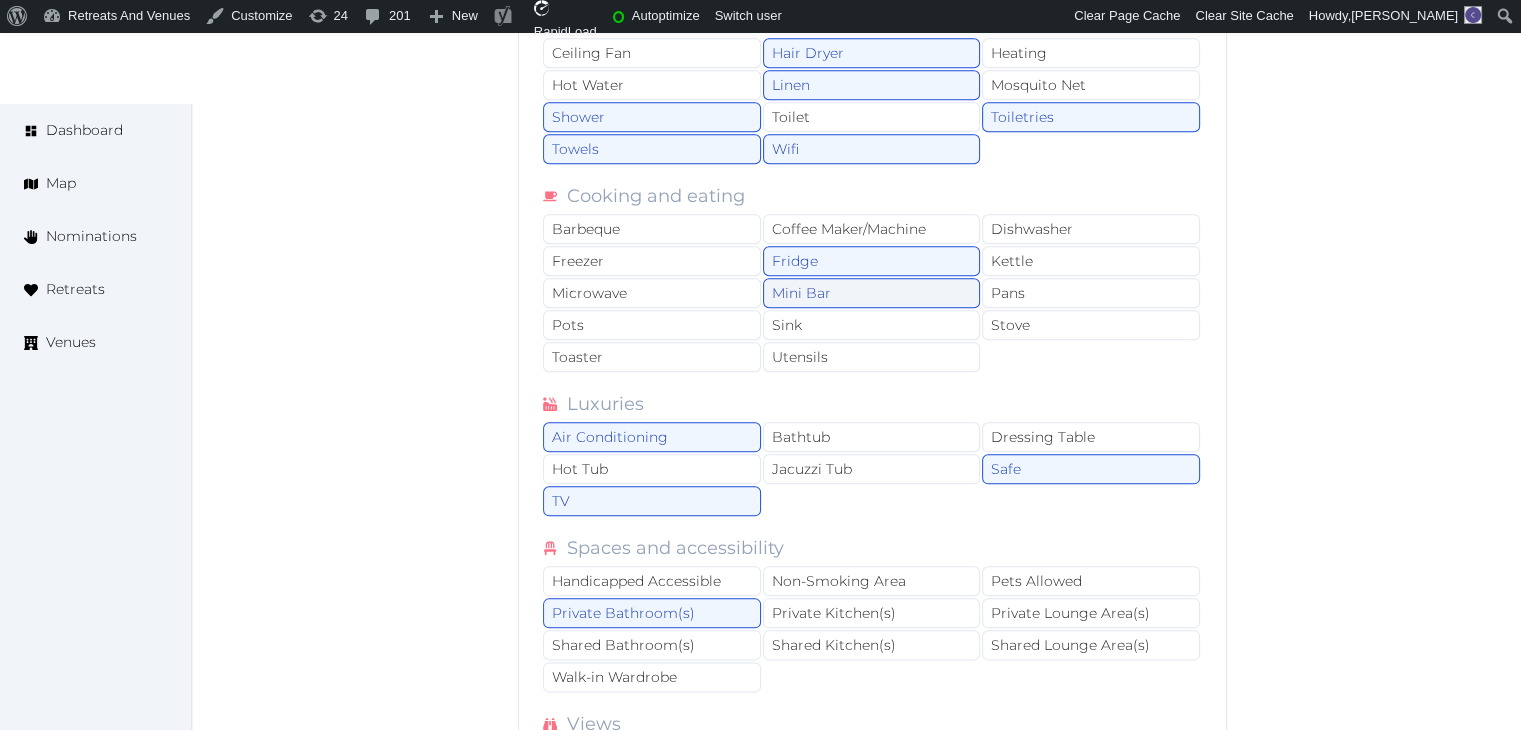 click on "Mini Bar" at bounding box center [872, 293] 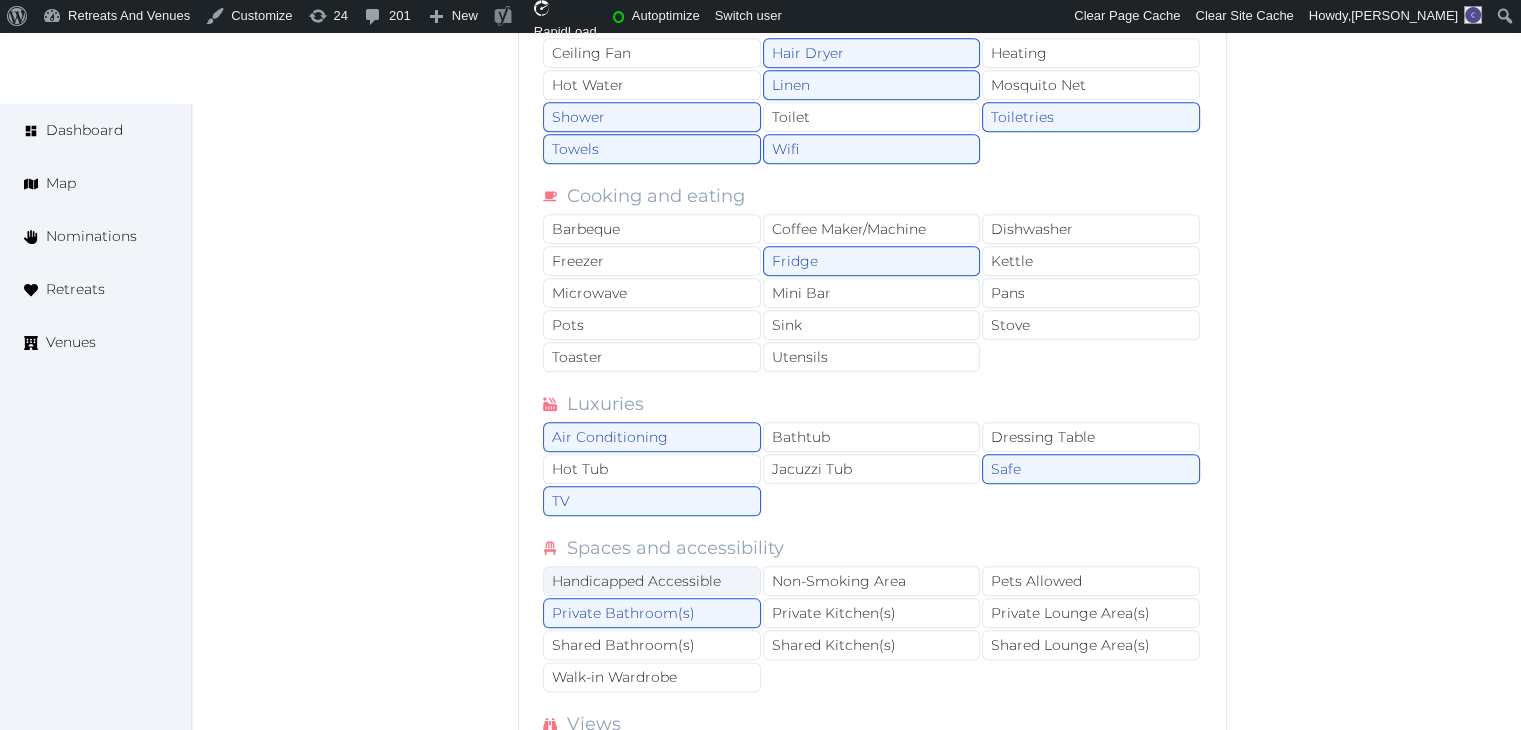 click on "Handicapped Accessible" at bounding box center (652, 581) 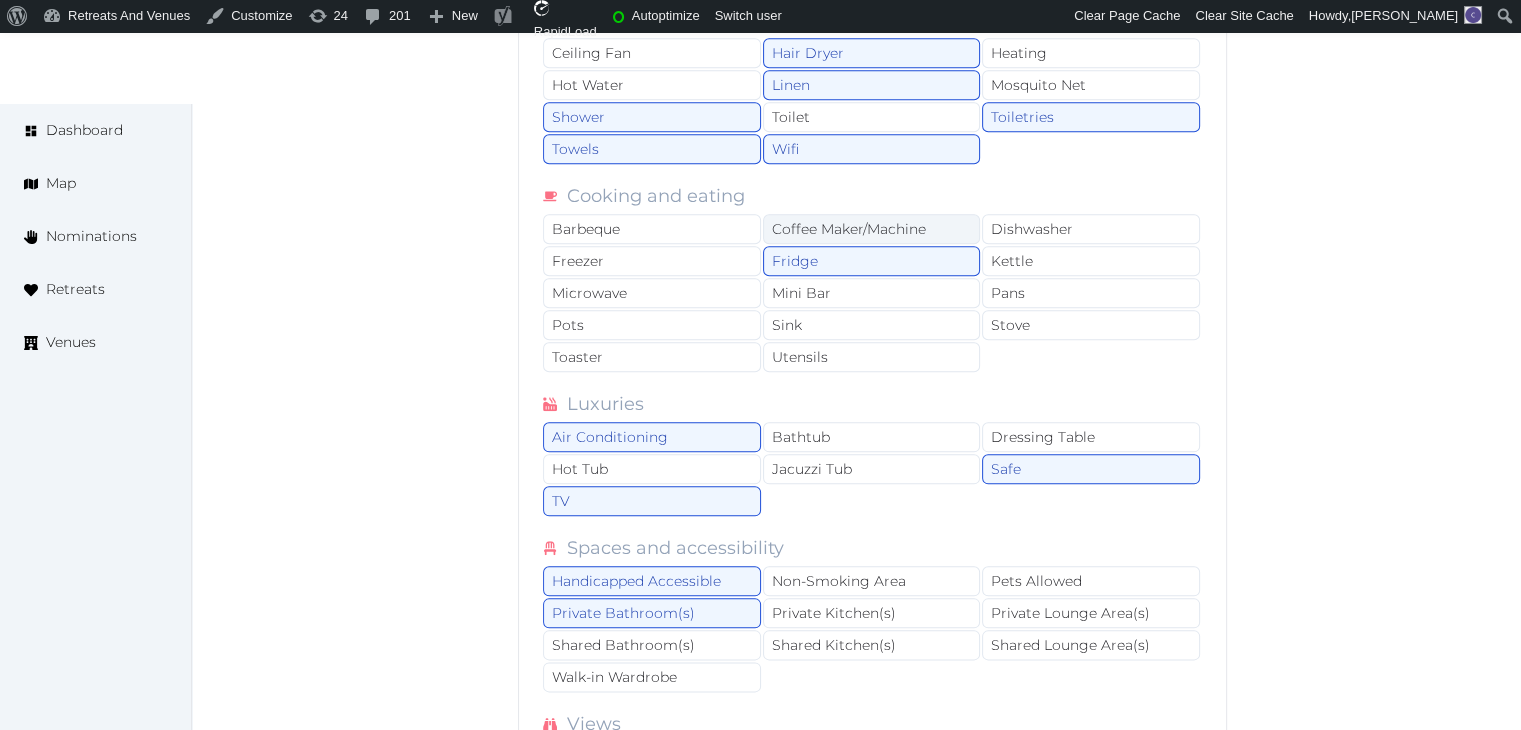 click on "Coffee Maker/Machine" at bounding box center (872, 229) 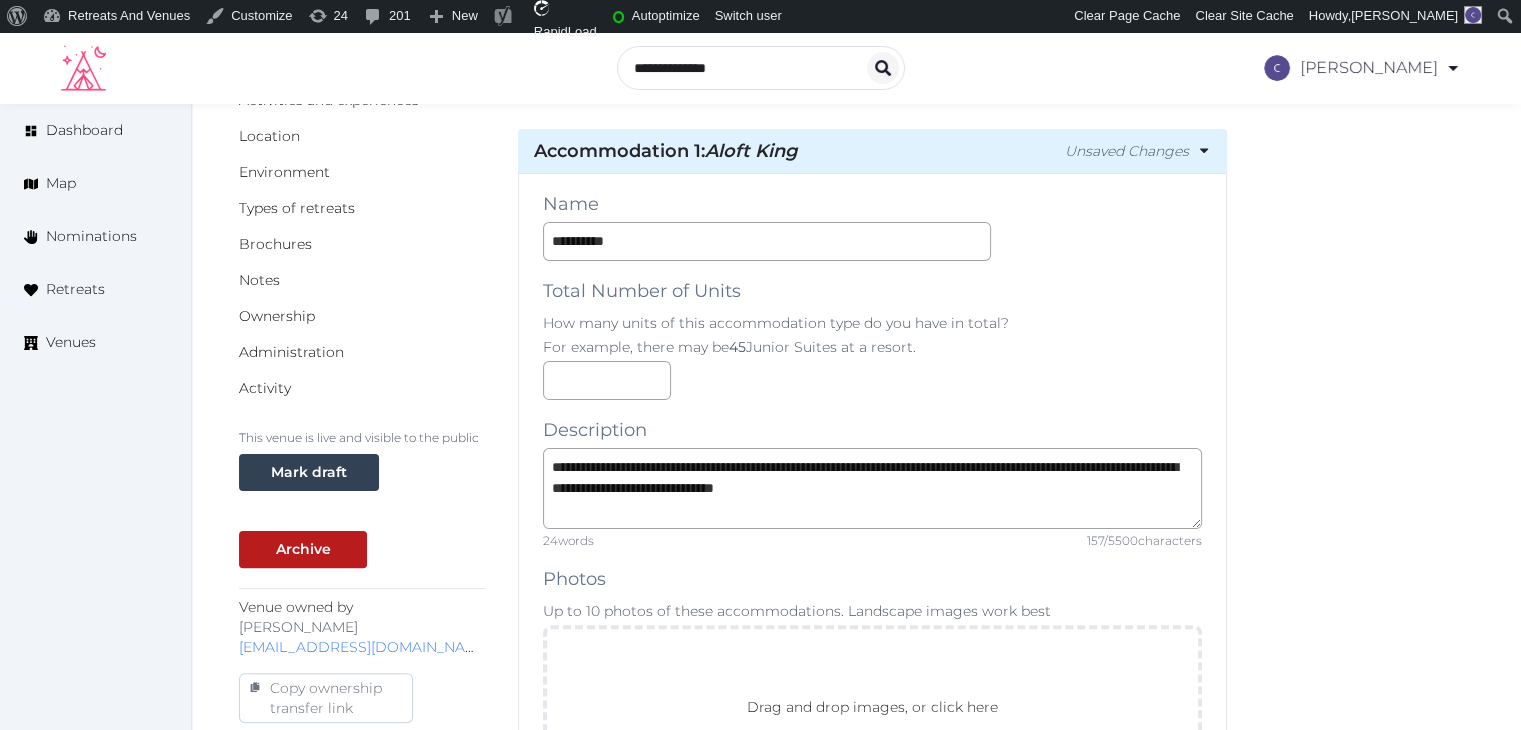 scroll, scrollTop: 0, scrollLeft: 0, axis: both 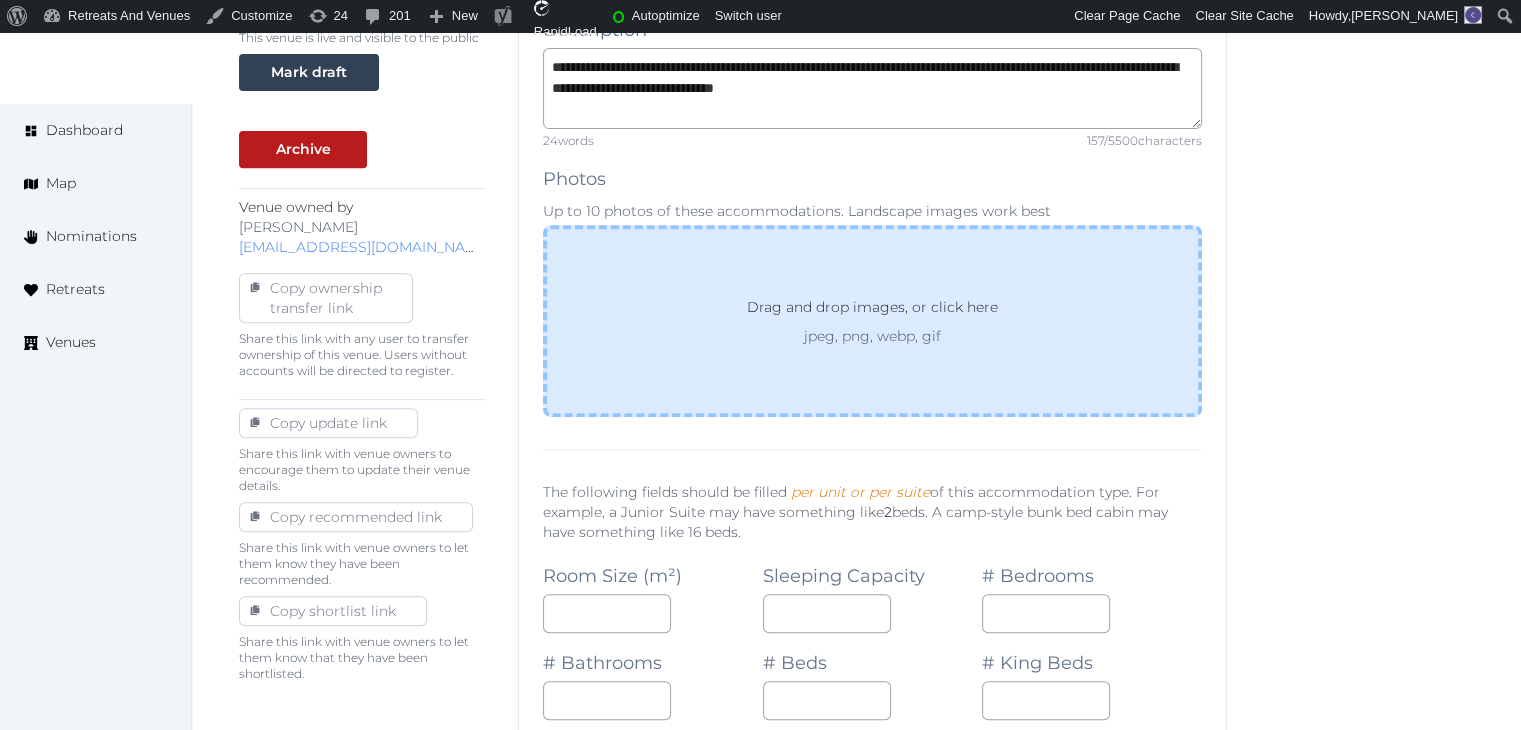 click on "Drag and drop images, or click here" at bounding box center [872, 311] 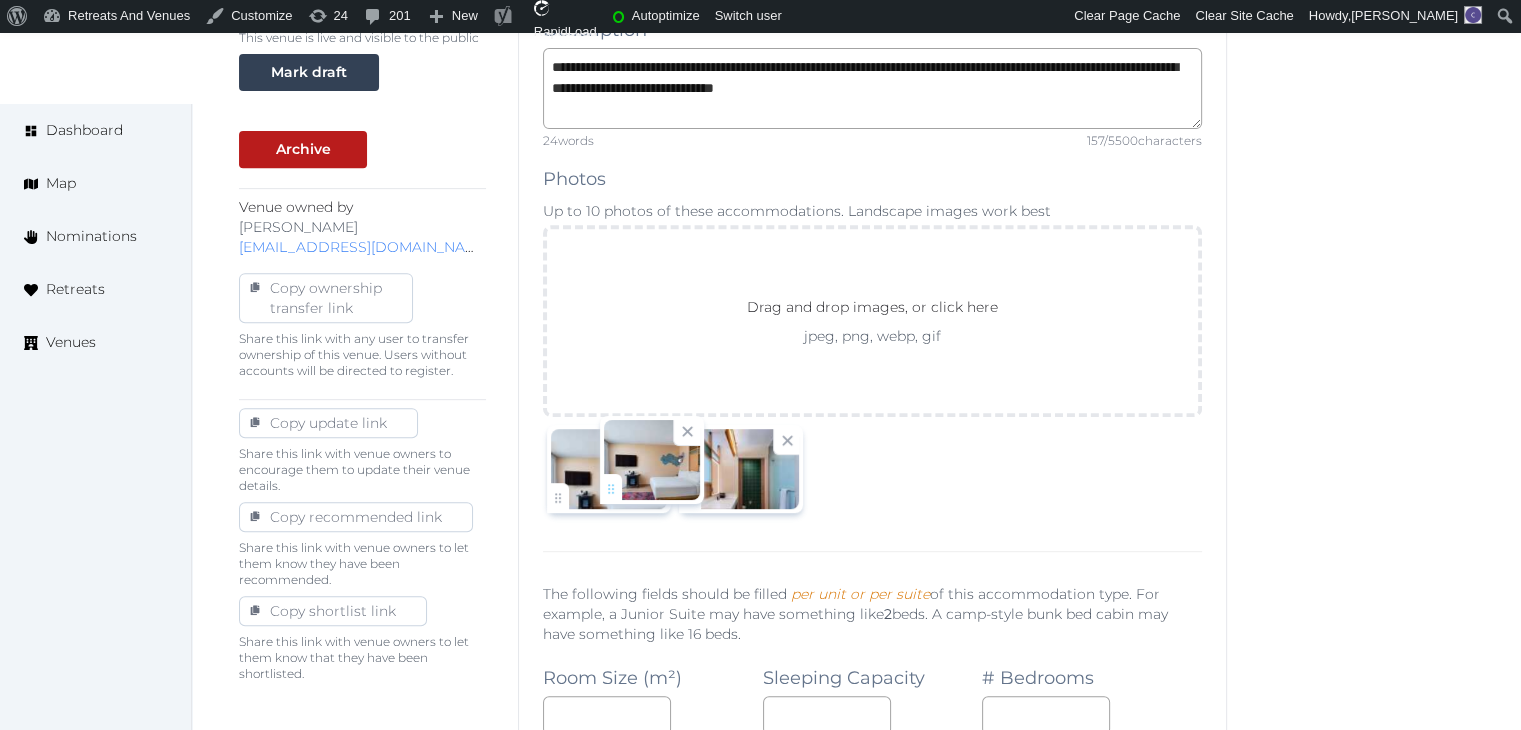 drag, startPoint x: 691, startPoint y: 500, endPoint x: 608, endPoint y: 493, distance: 83.294655 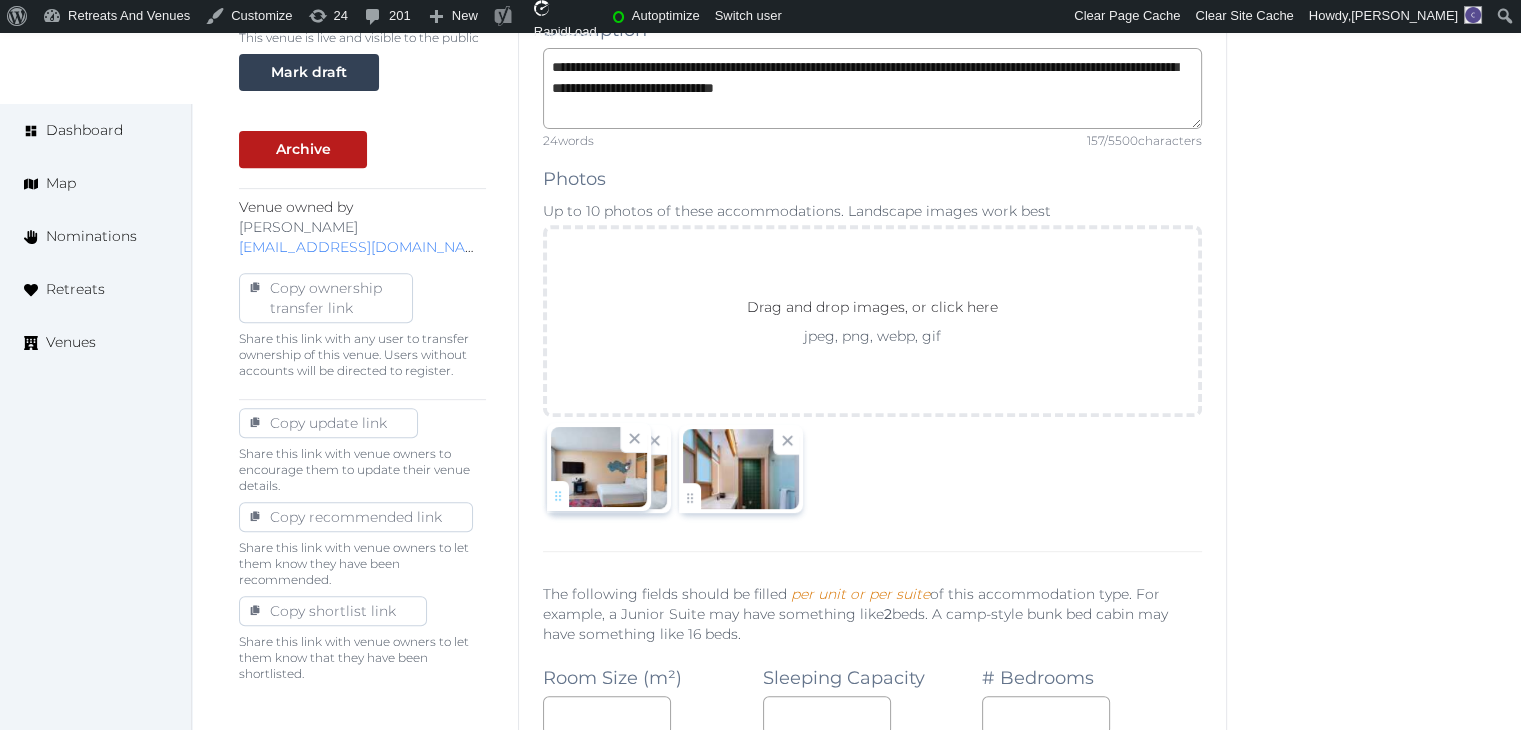 click on "Catherine Mesina   Account My Venue Listings My Retreats Logout      Dashboard Map Nominations Retreats Venues Edit venue 22 %  complete Fill out all the fields in your listing to increase its completion percentage.   A higher completion percentage will make your listing more attractive and result in better matches. Aloft Playa del Carmen   View  listing   Open    Close CRM Lead Basic details Pricing and policies Retreat spaces Meeting spaces Accommodations Amenities Food and dining Activities and experiences Location Environment Types of retreats Brochures Notes Ownership Administration Activity This venue is live and visible to the public Mark draft Archive Venue owned by Thiago Martins thiago@retreatsandvenues.com Copy ownership transfer link Share this link with any user to transfer ownership of this venue. Users without accounts will be directed to register. Copy update link Copy recommended link Copy shortlist link Number of beds ***" at bounding box center (760, 1027) 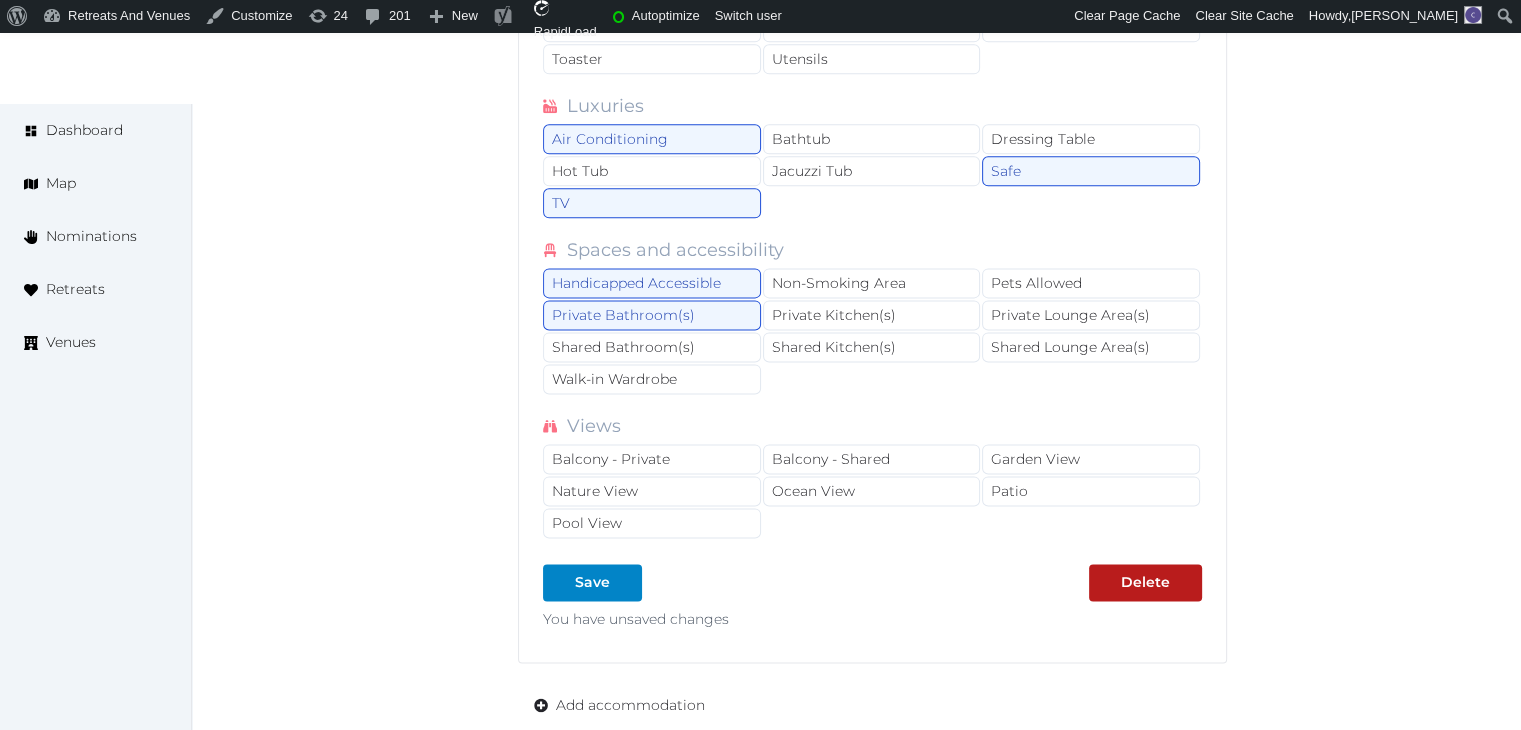 scroll, scrollTop: 2700, scrollLeft: 0, axis: vertical 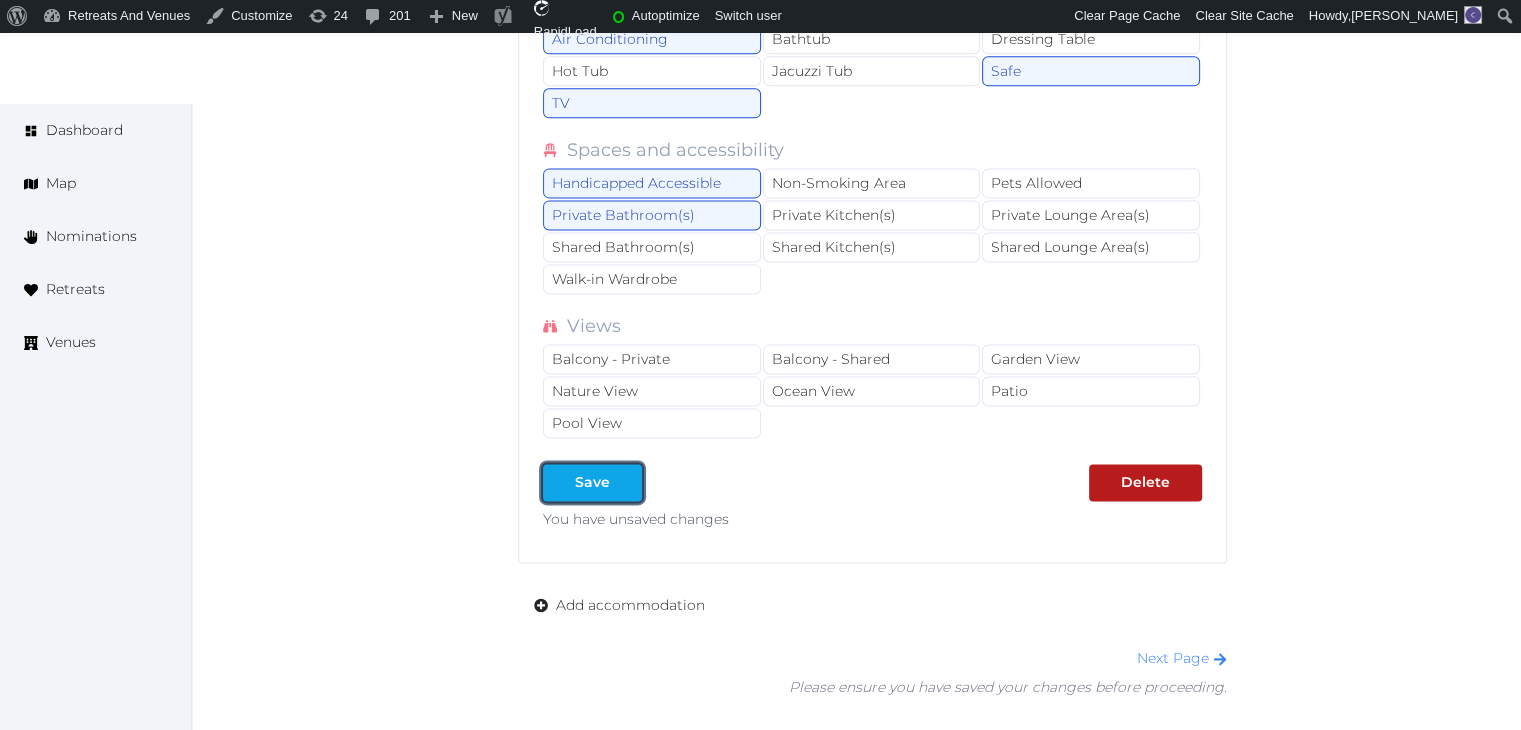 click on "Save" at bounding box center [592, 482] 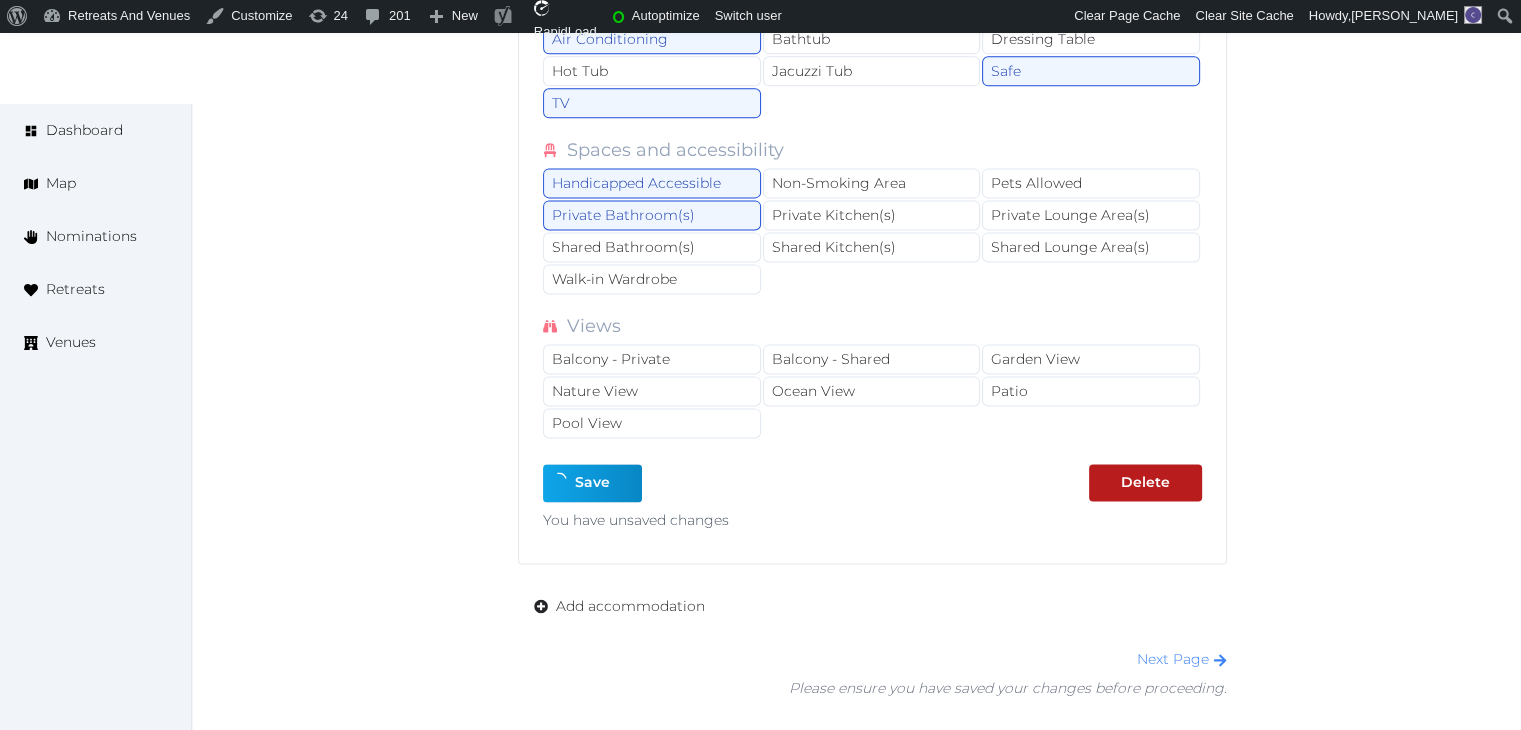 type on "*" 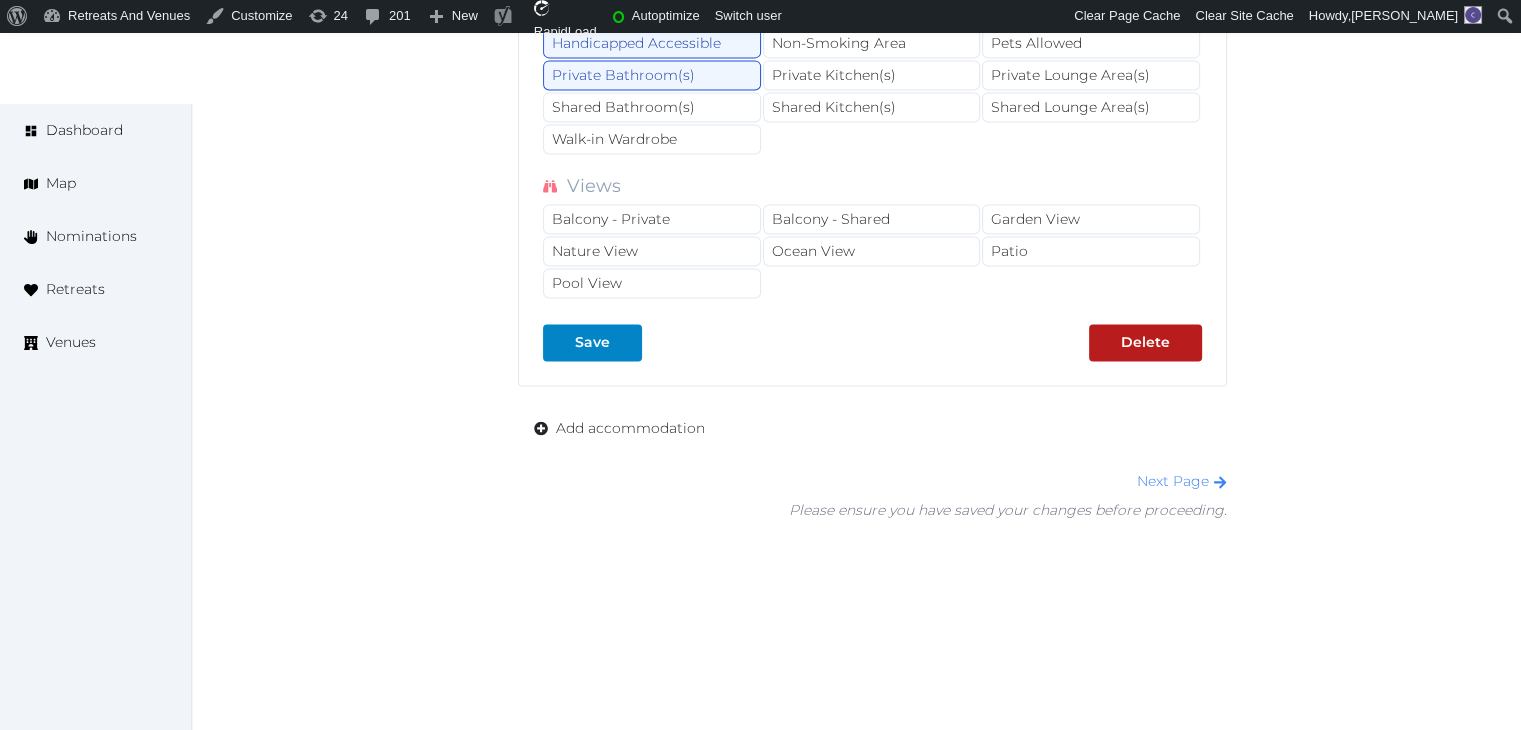 scroll, scrollTop: 2842, scrollLeft: 0, axis: vertical 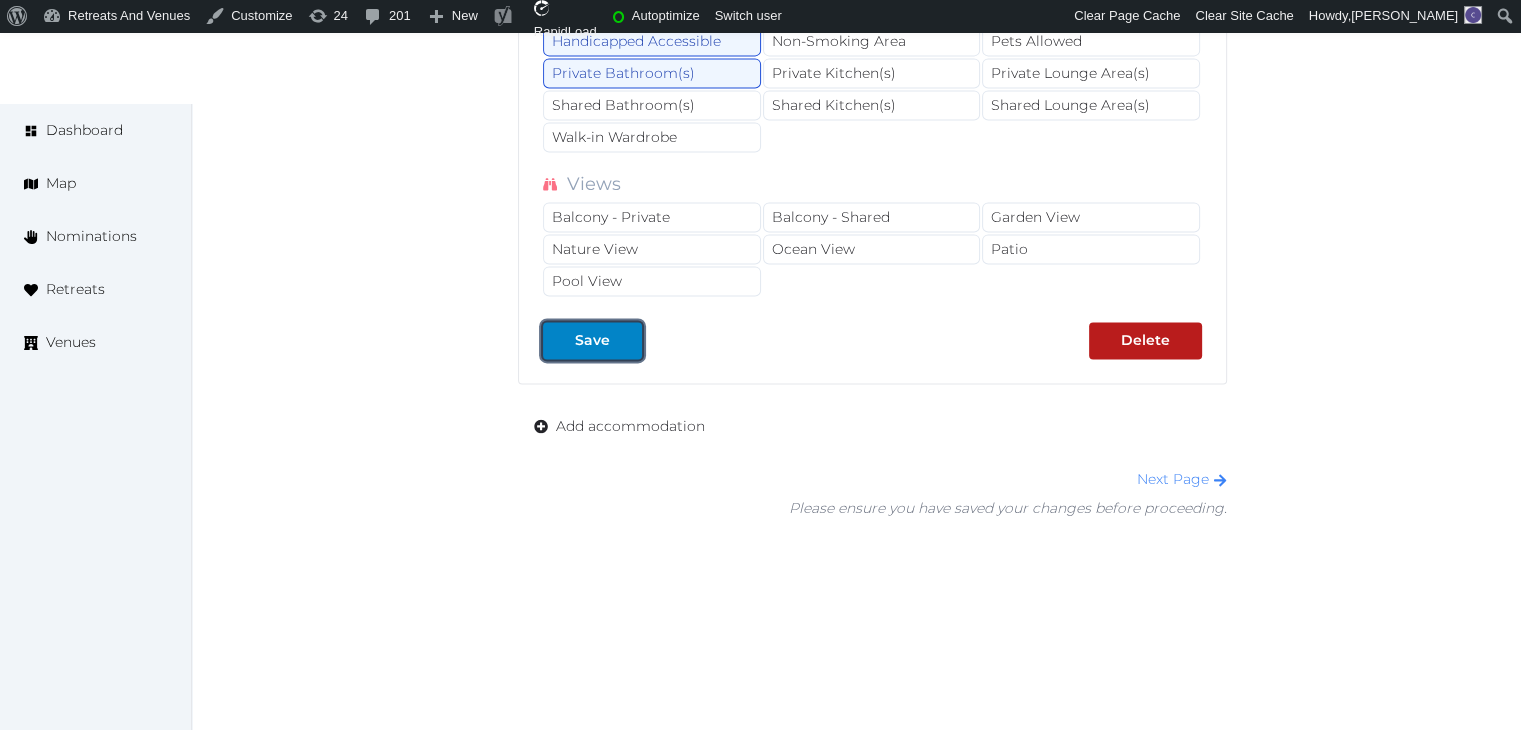 click on "Save" at bounding box center [592, 340] 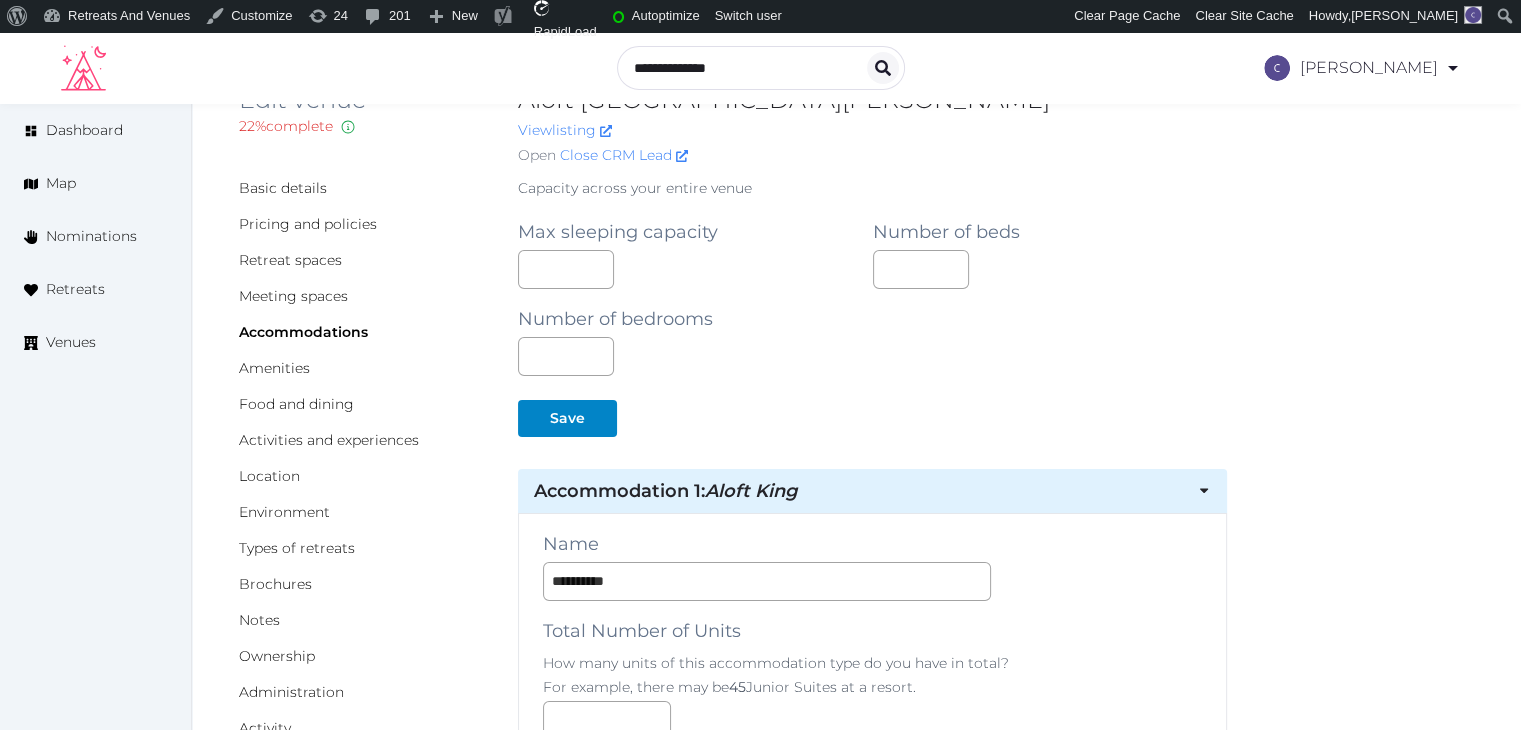 scroll, scrollTop: 0, scrollLeft: 0, axis: both 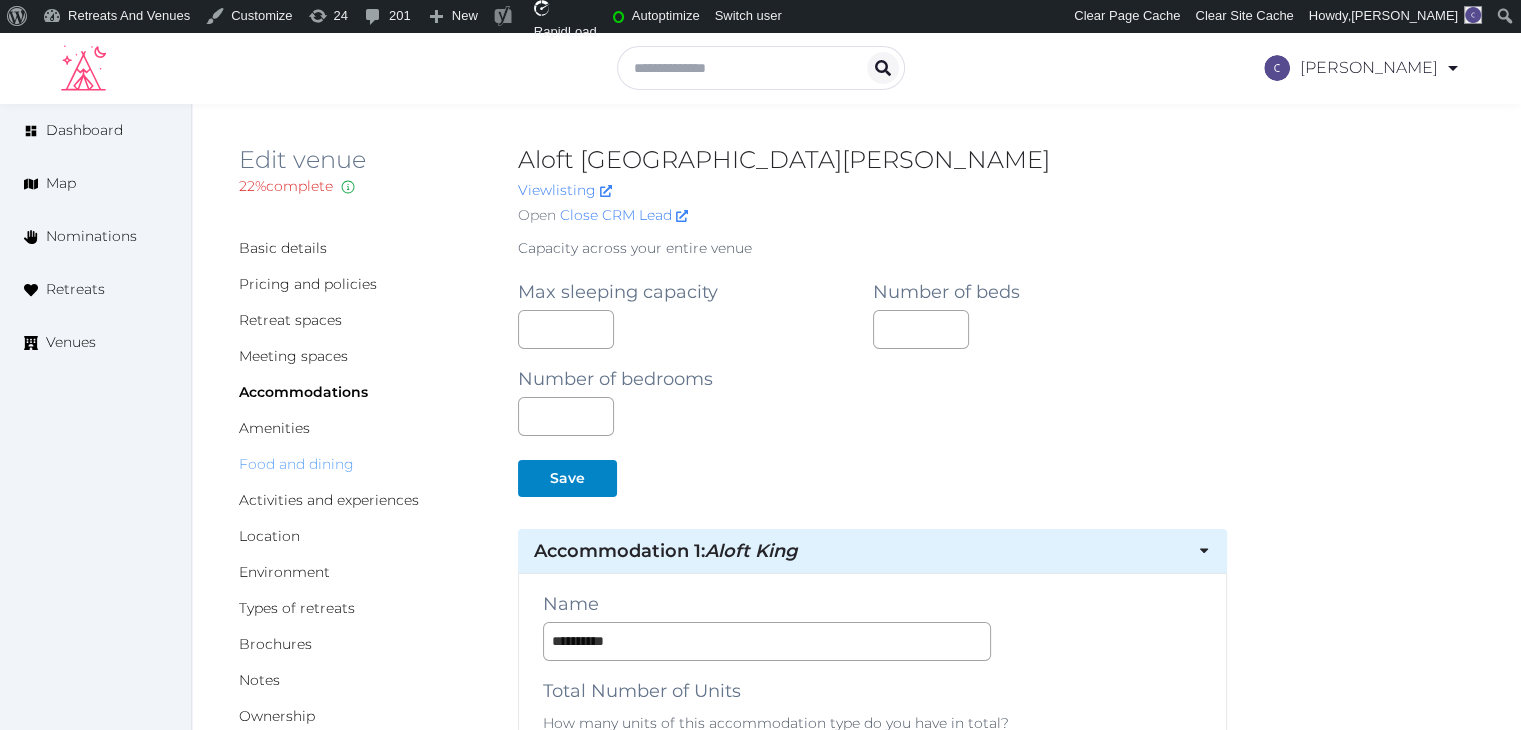 click on "Food and dining" at bounding box center [296, 464] 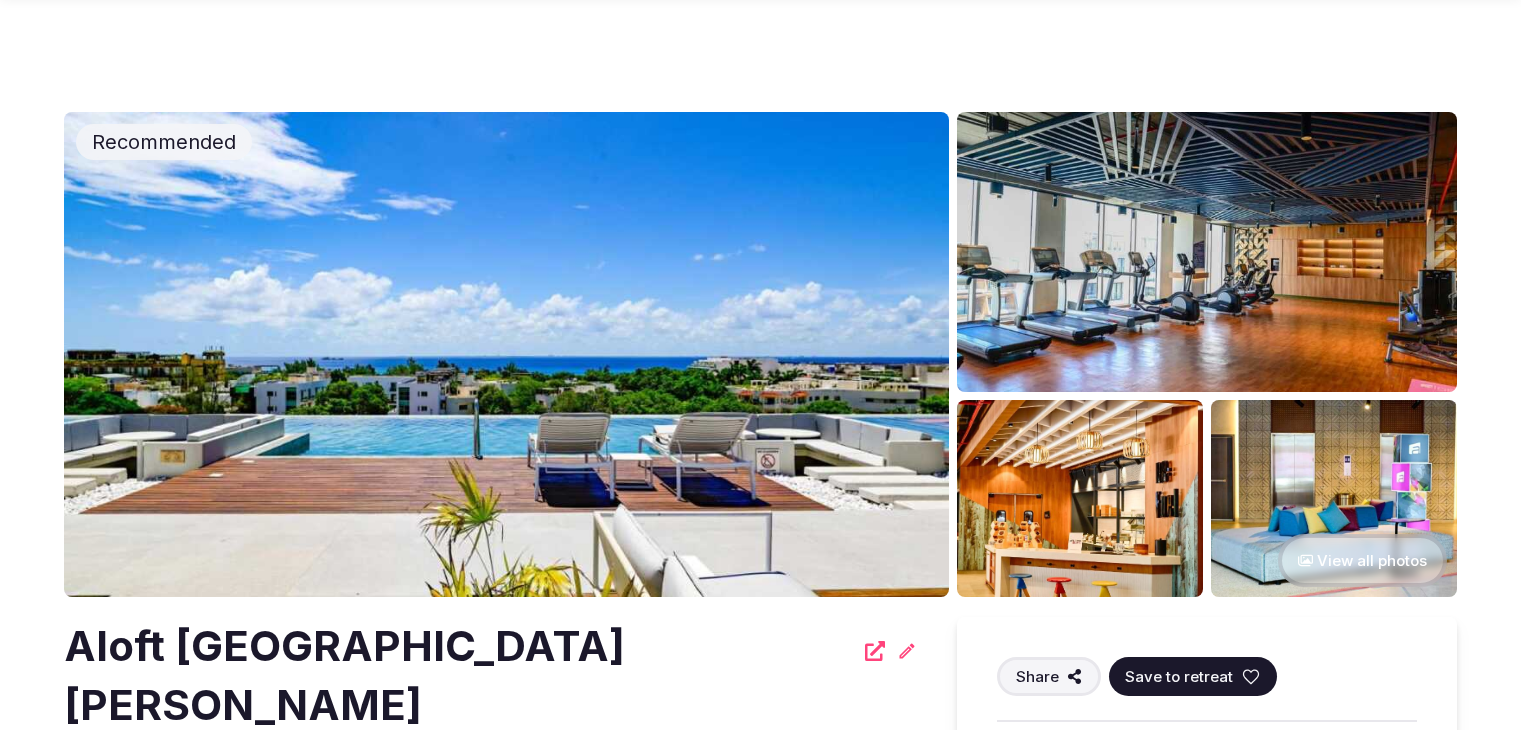 scroll, scrollTop: 200, scrollLeft: 0, axis: vertical 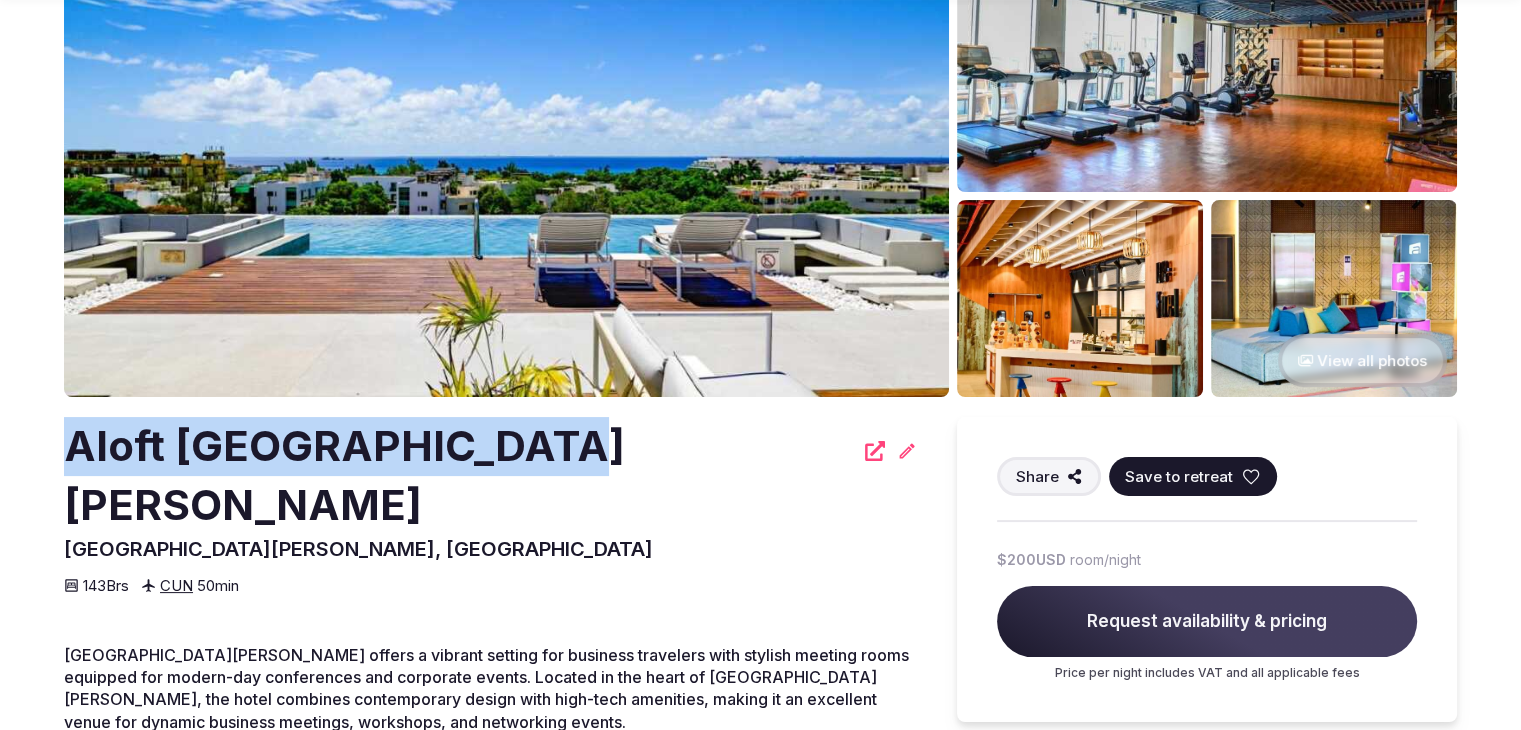drag, startPoint x: 64, startPoint y: 442, endPoint x: 520, endPoint y: 456, distance: 456.21487 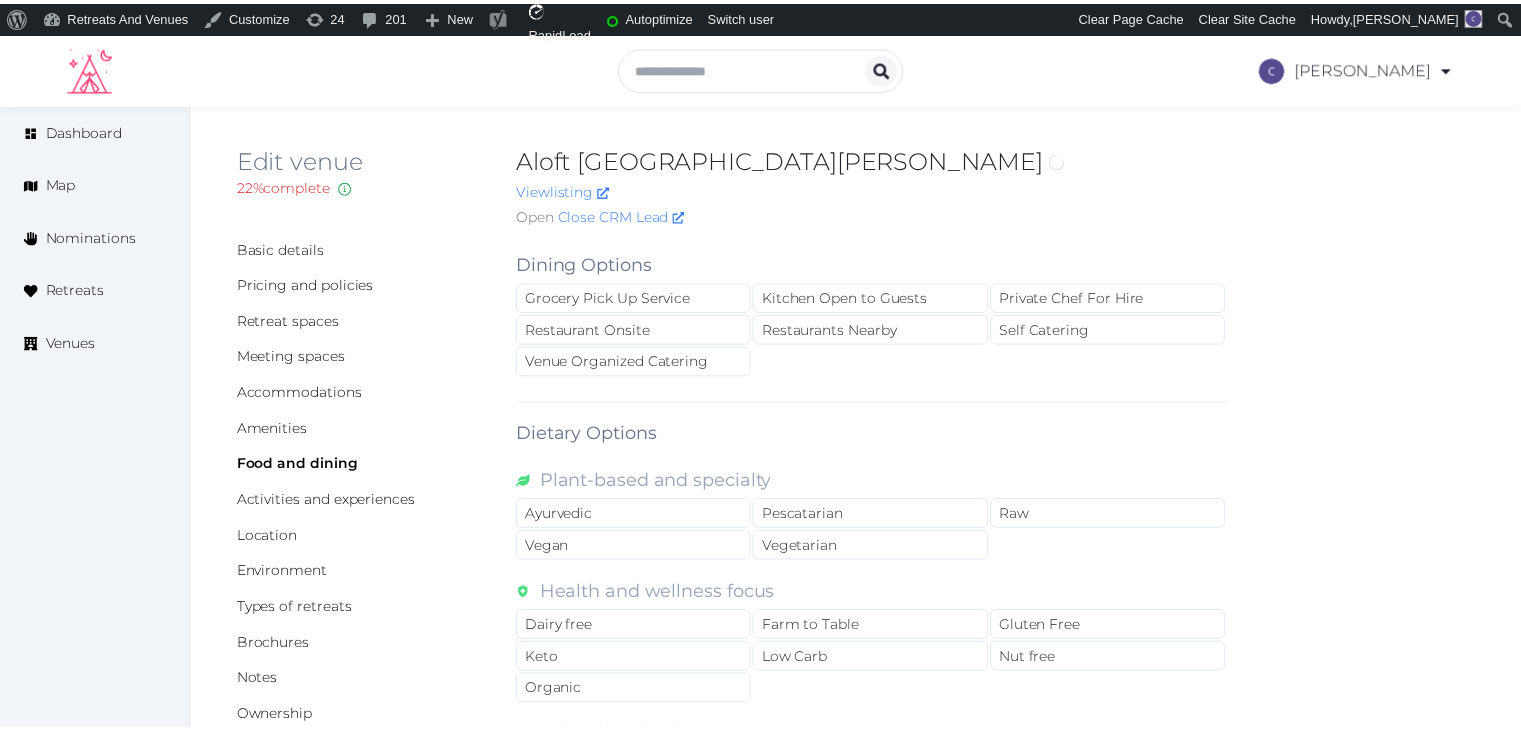 scroll, scrollTop: 0, scrollLeft: 0, axis: both 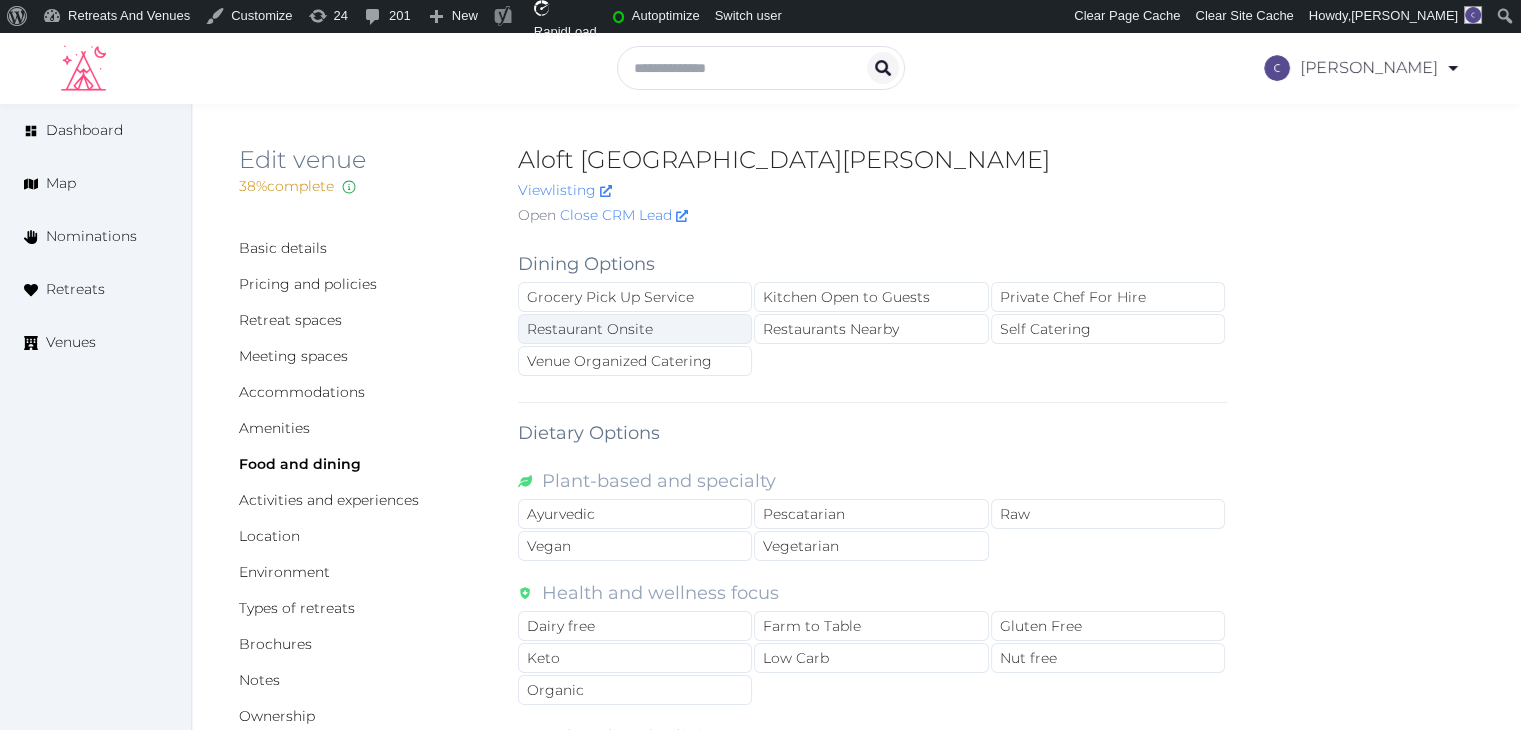 click on "Restaurant Onsite" at bounding box center [635, 329] 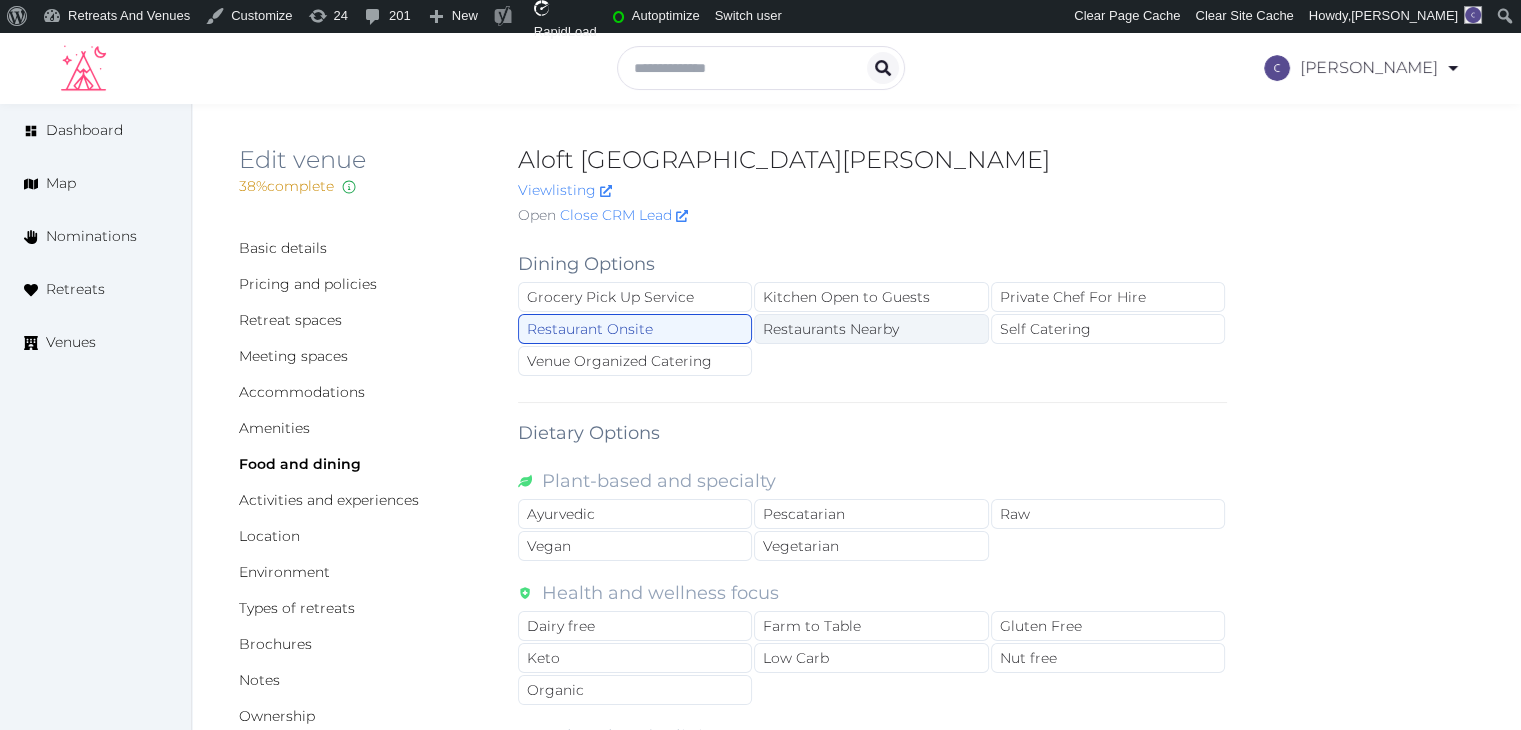 click on "Restaurants Nearby" at bounding box center [871, 329] 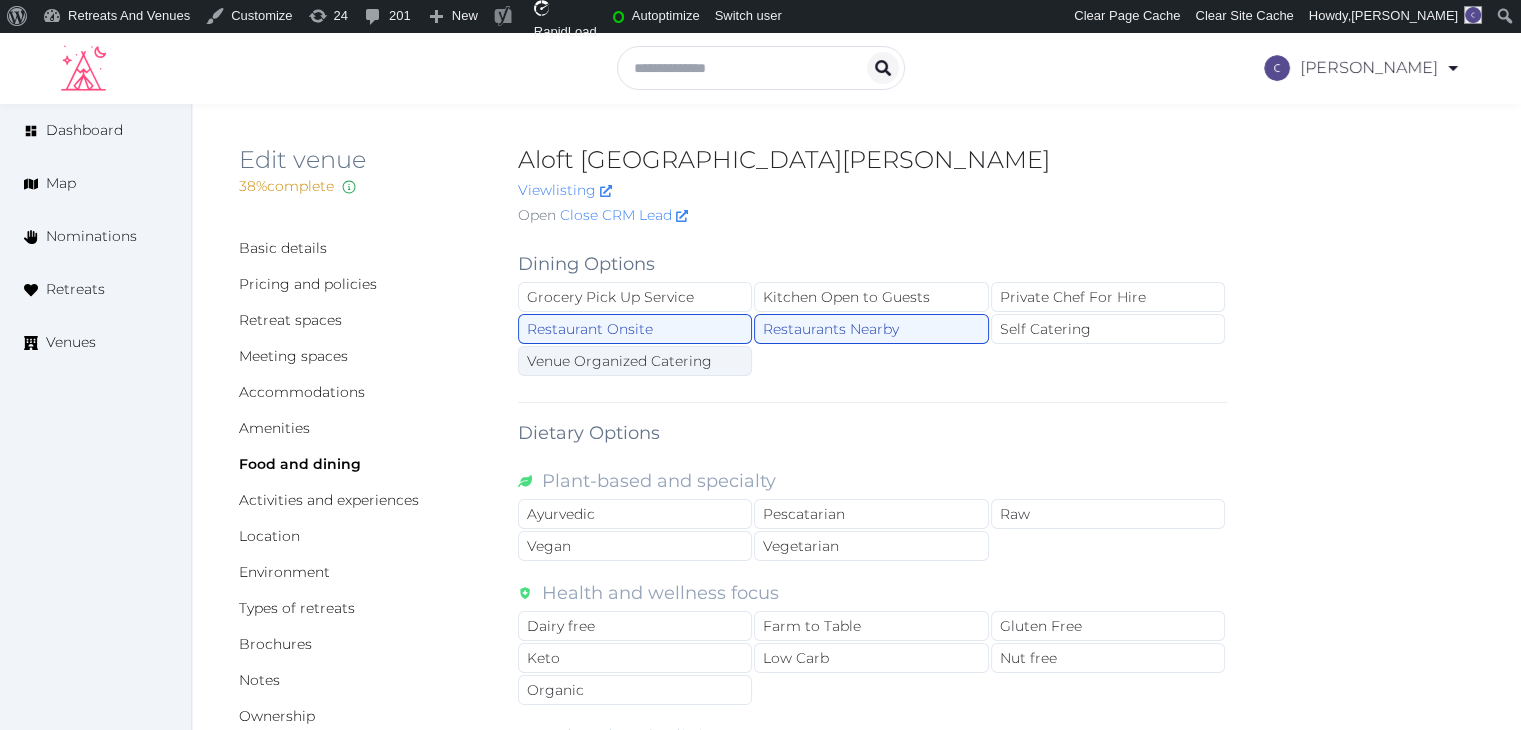 click on "Venue Organized Catering" at bounding box center [635, 361] 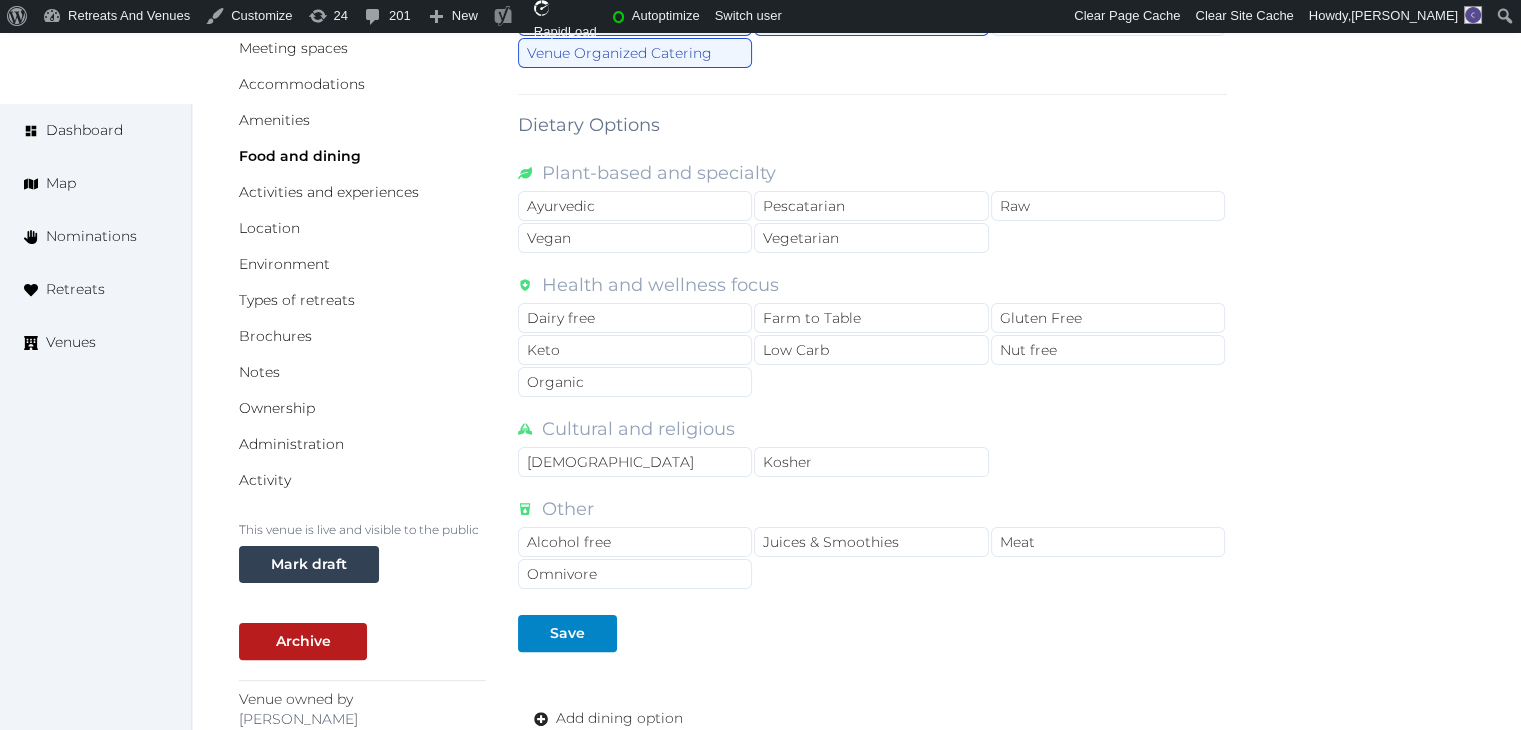 scroll, scrollTop: 300, scrollLeft: 0, axis: vertical 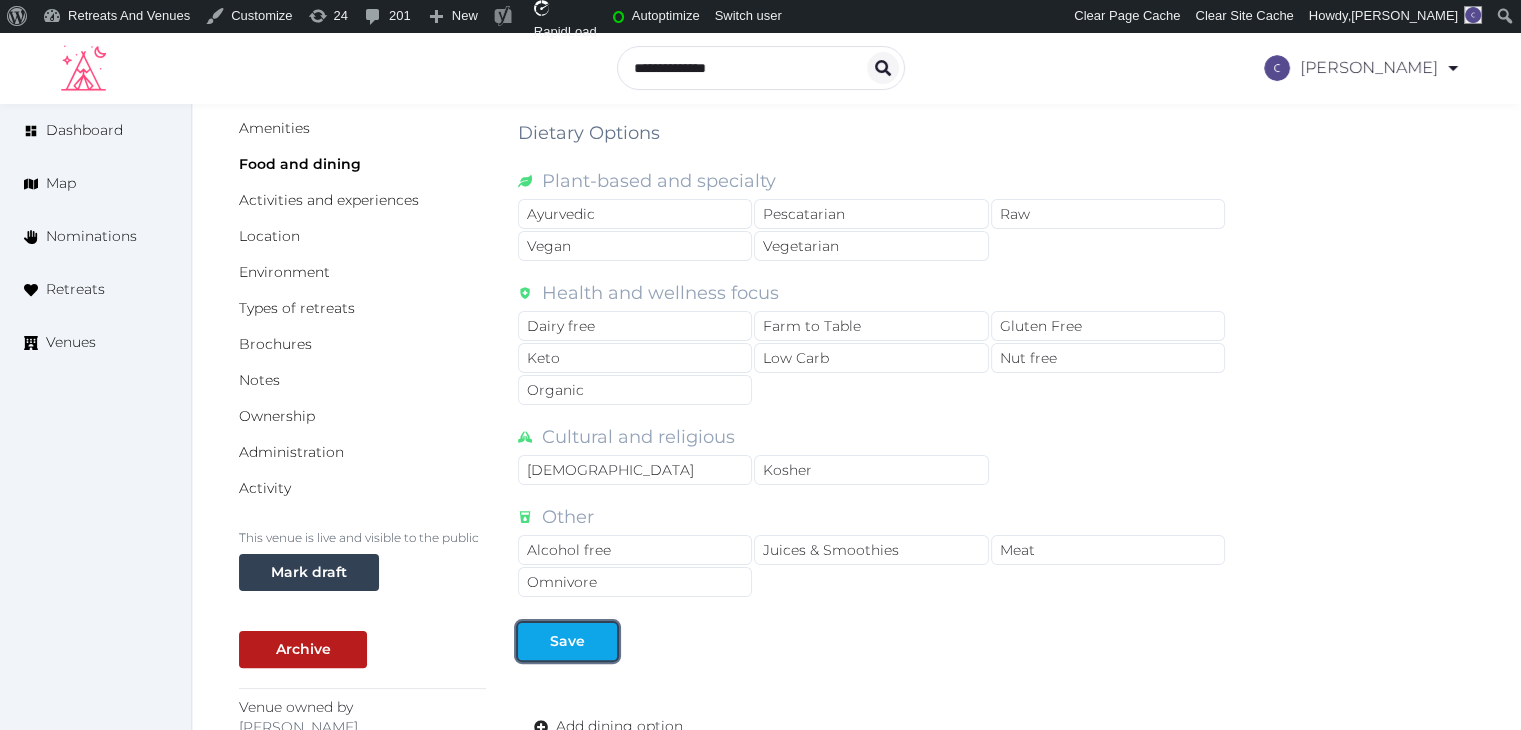 click at bounding box center [601, 641] 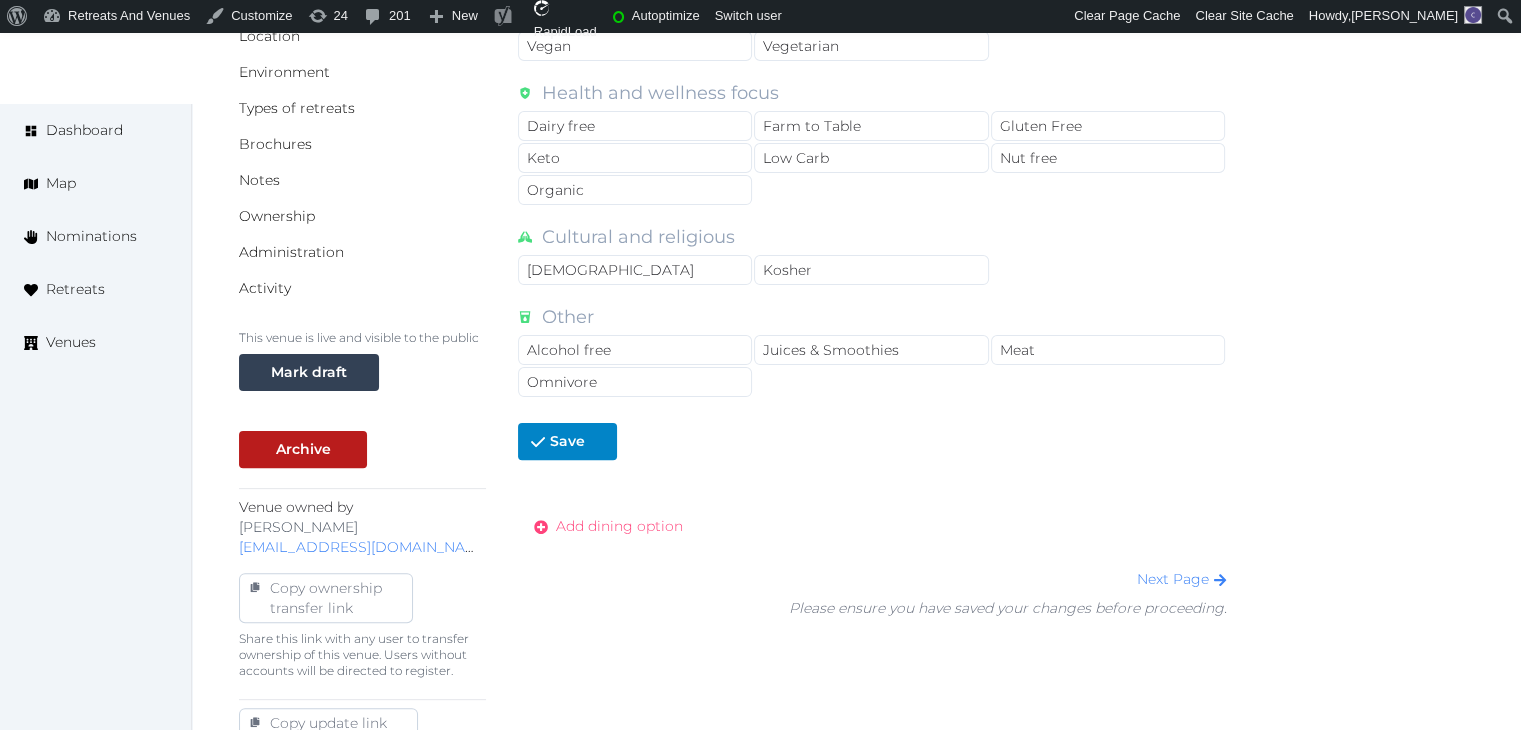 click on "Add dining option" at bounding box center (619, 526) 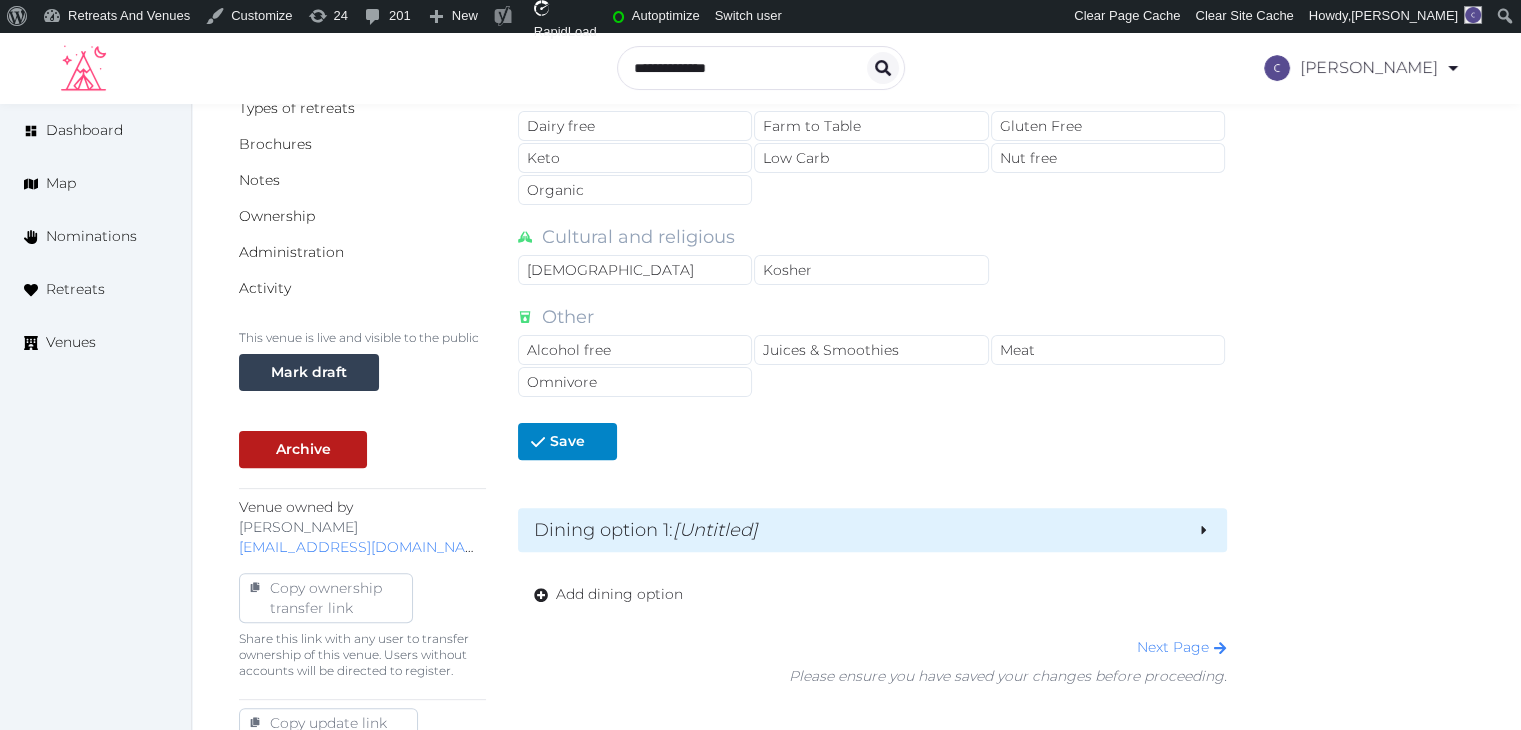 click on "Dining option 1 :  [Untitled]" at bounding box center (857, 530) 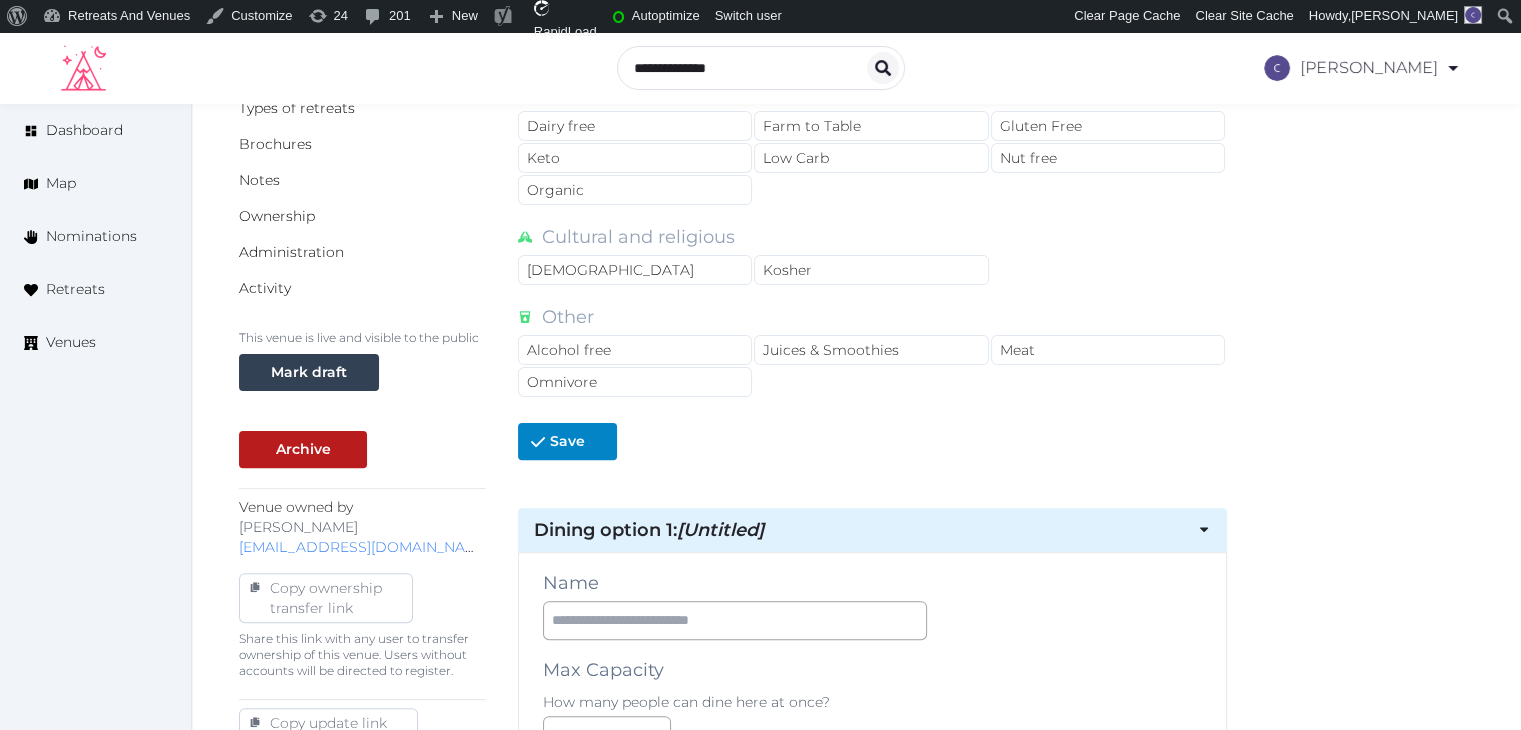 scroll, scrollTop: 800, scrollLeft: 0, axis: vertical 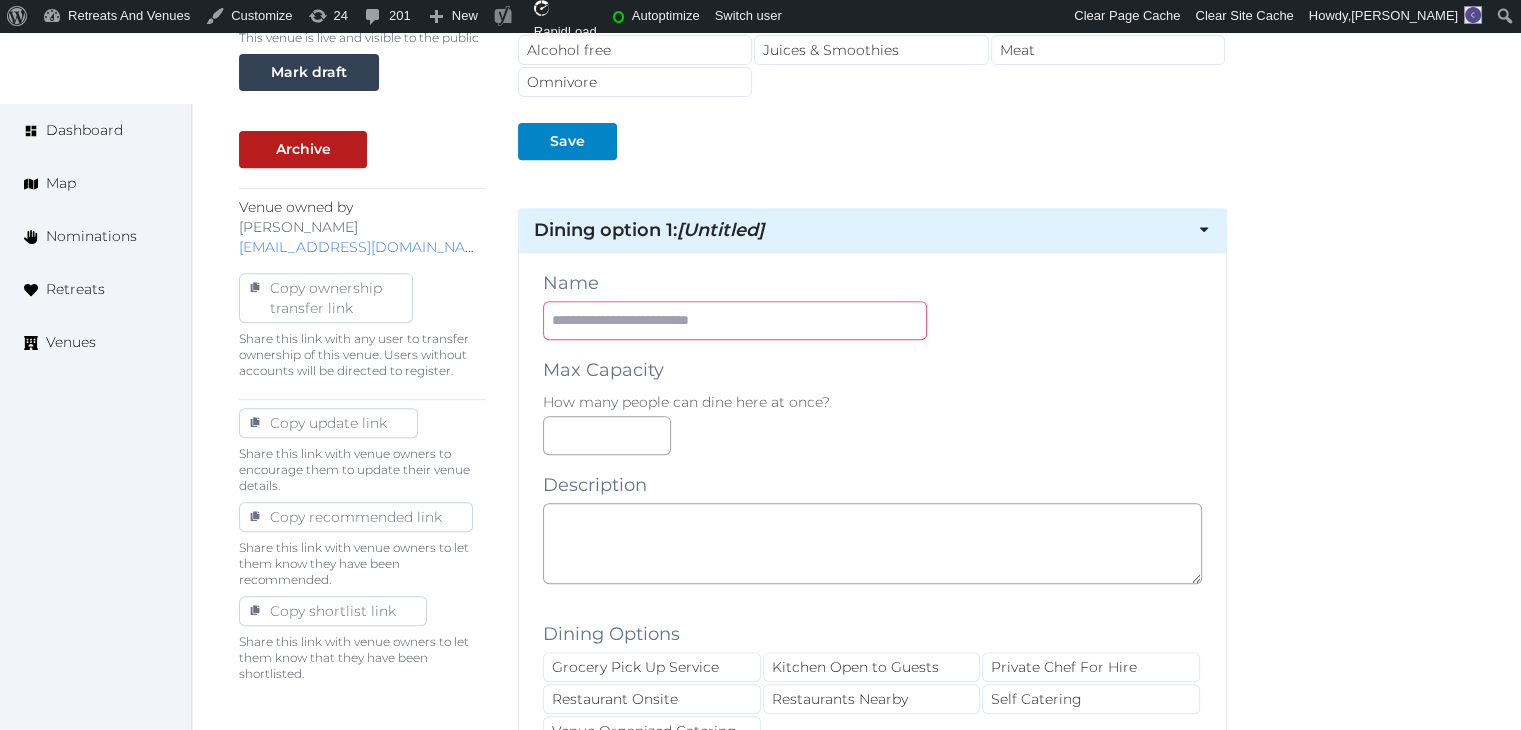click at bounding box center [735, 320] 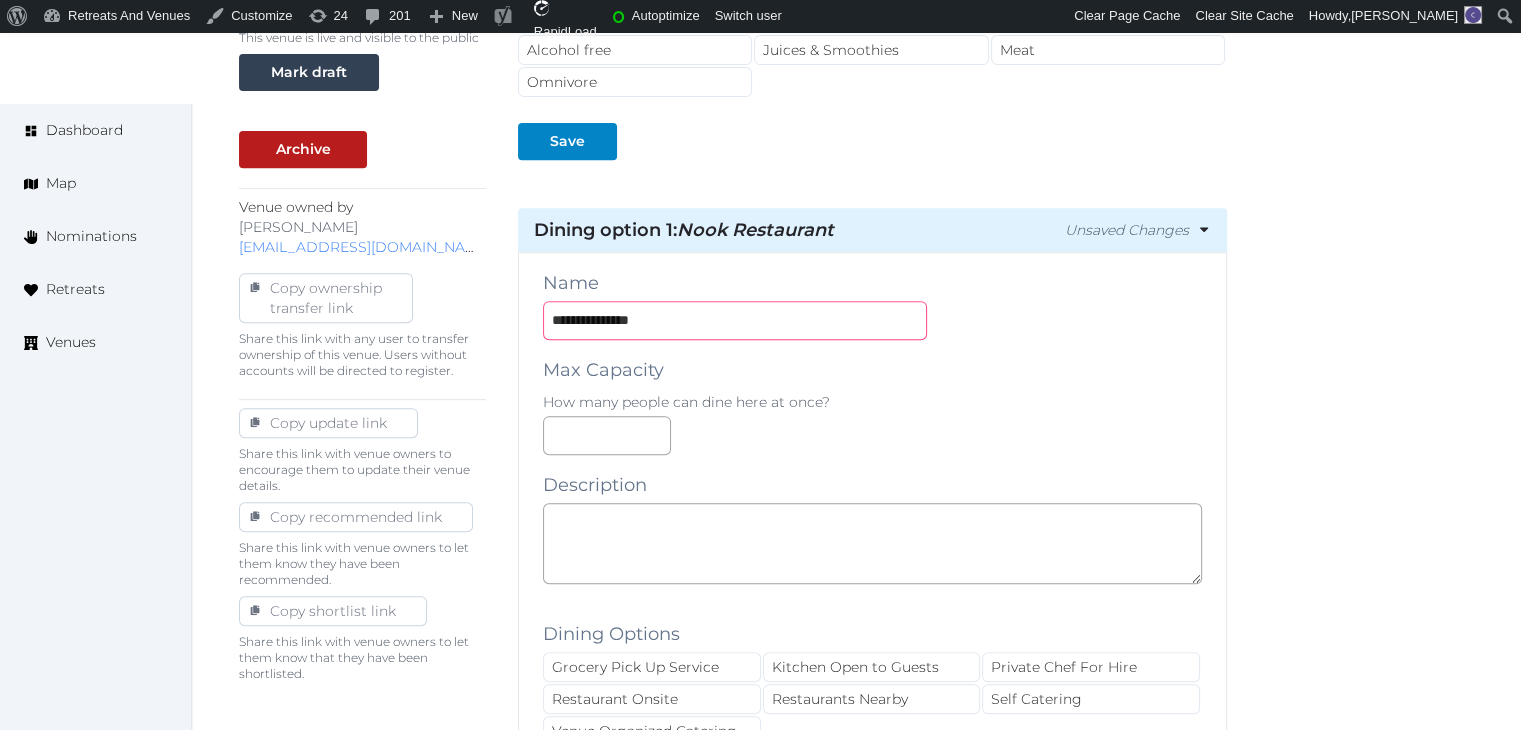 type on "**********" 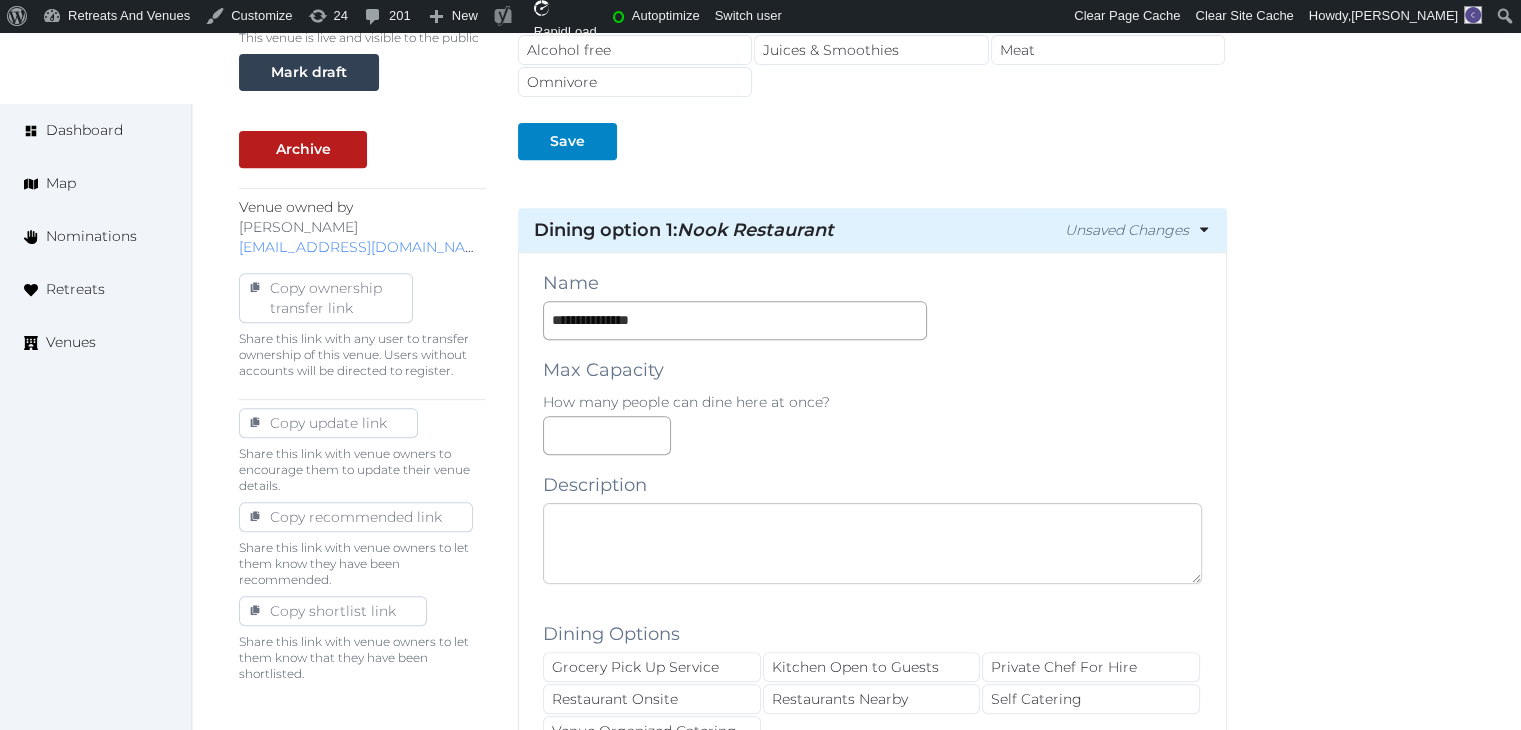 click at bounding box center [872, 543] 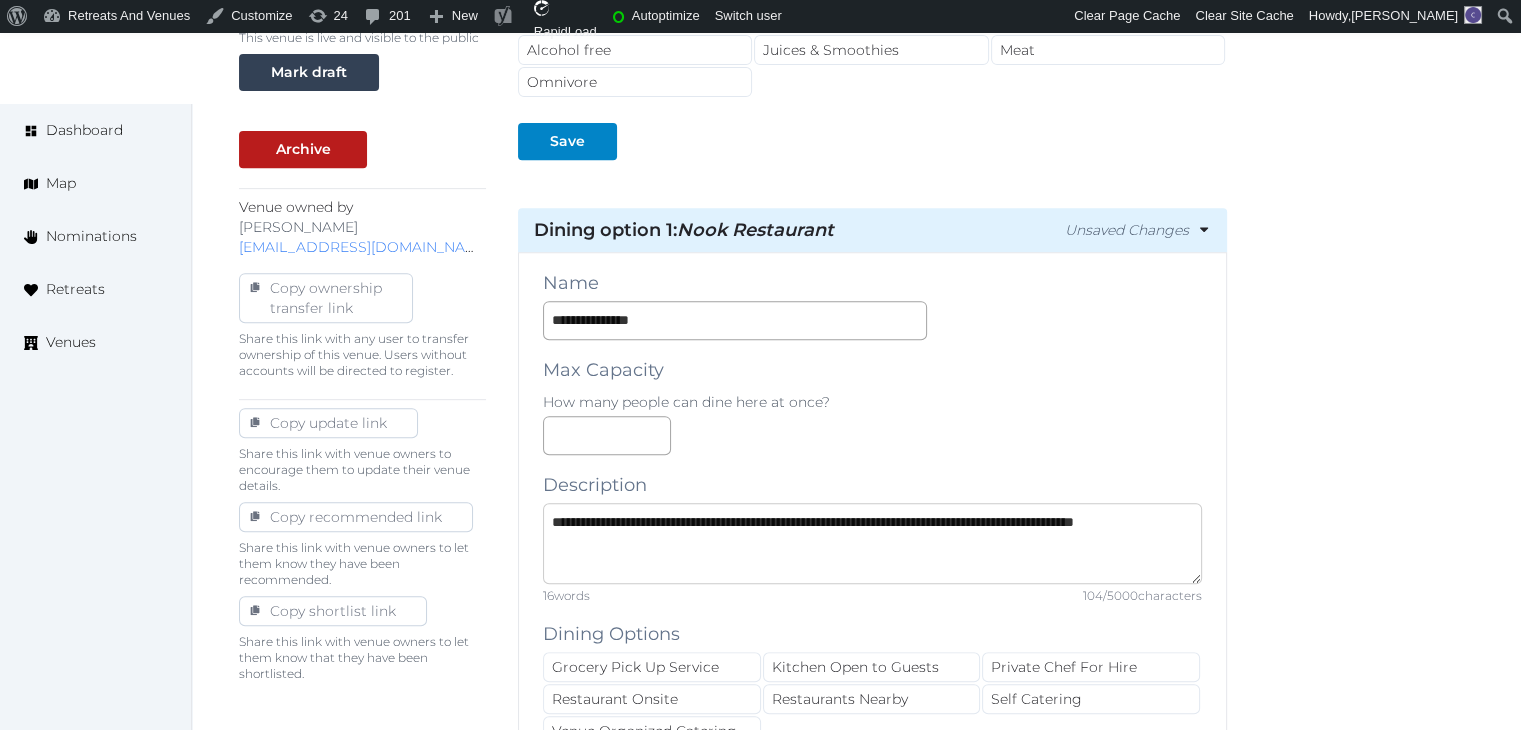 scroll, scrollTop: 0, scrollLeft: 0, axis: both 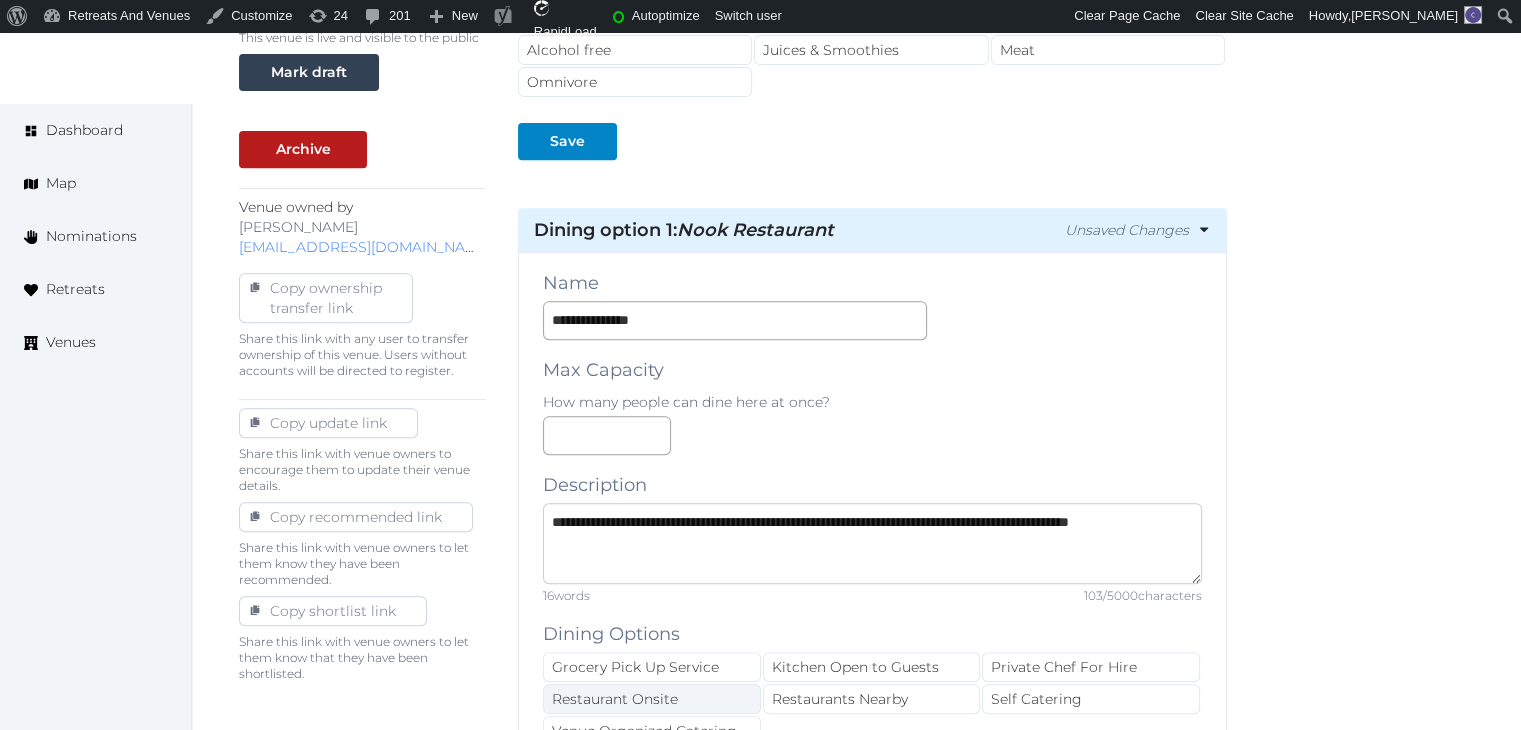 type on "**********" 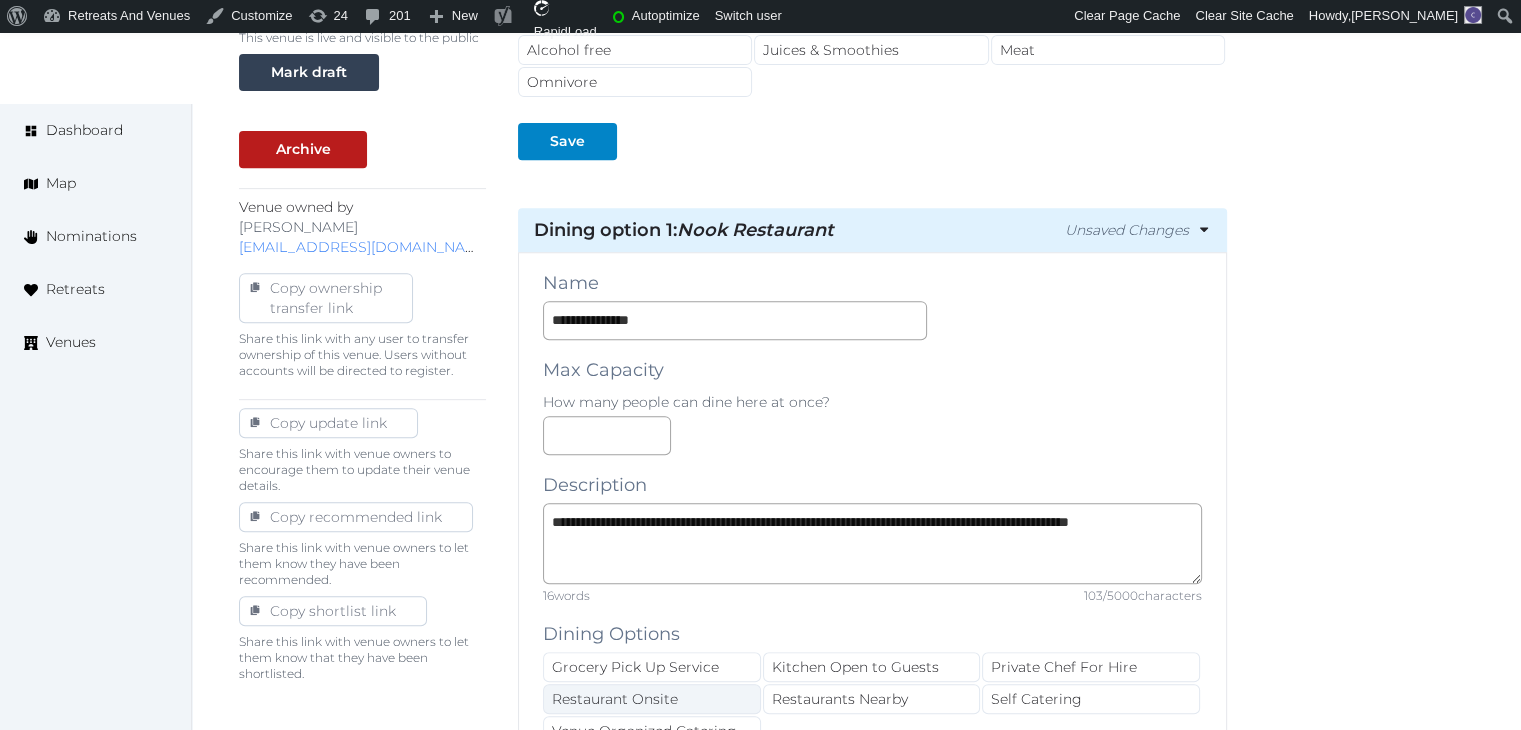 click on "Restaurant Onsite" at bounding box center [652, 699] 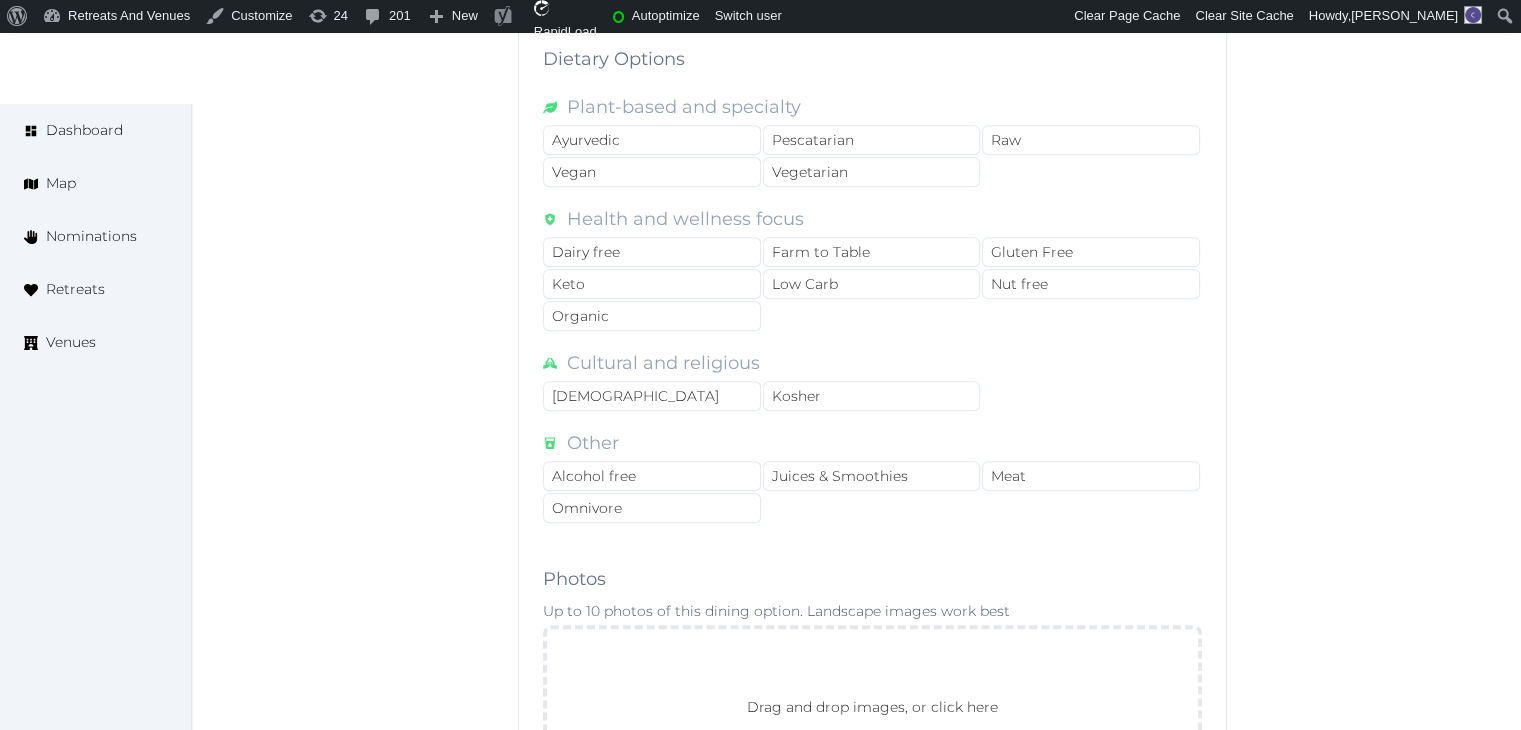 scroll, scrollTop: 1600, scrollLeft: 0, axis: vertical 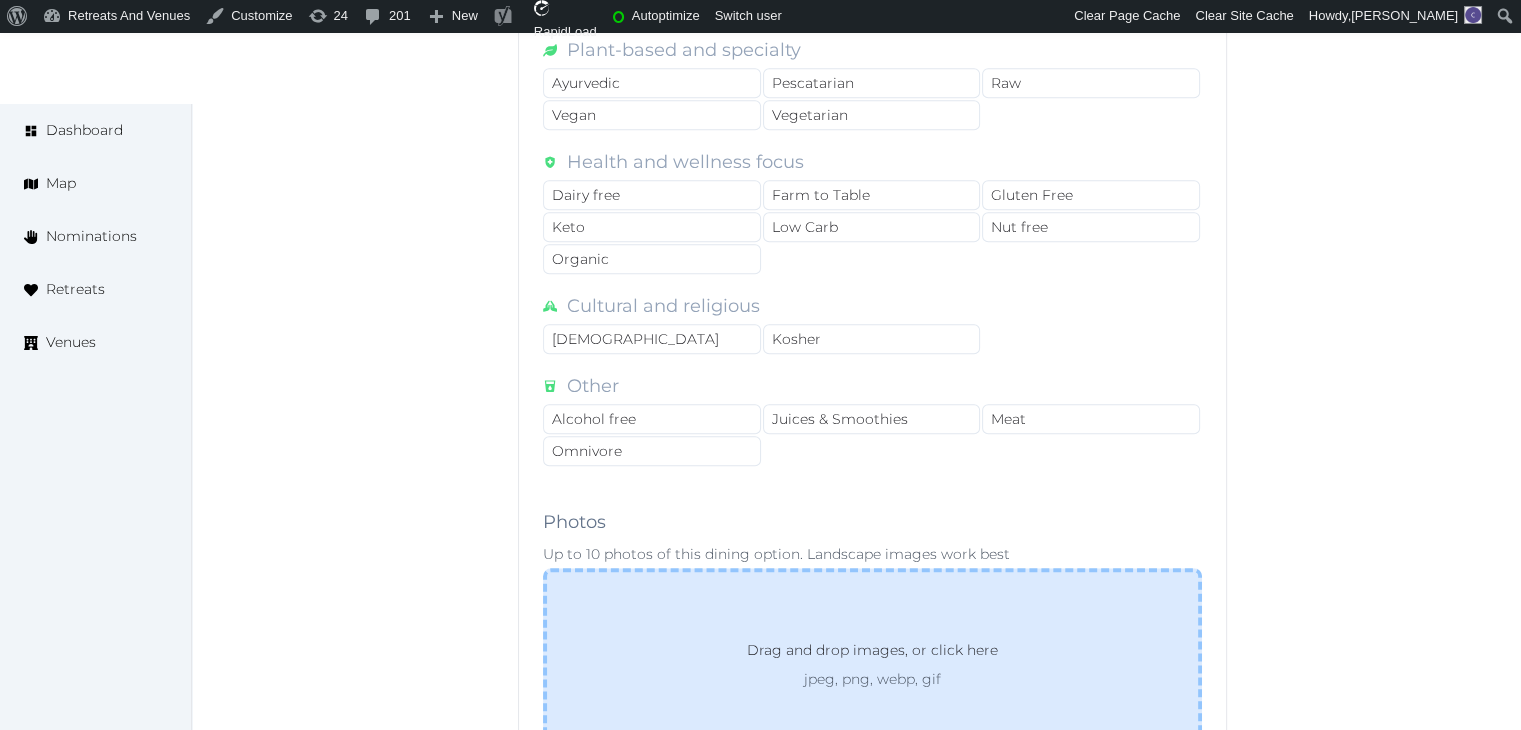 click on "Drag and drop images, or click here" at bounding box center (872, 654) 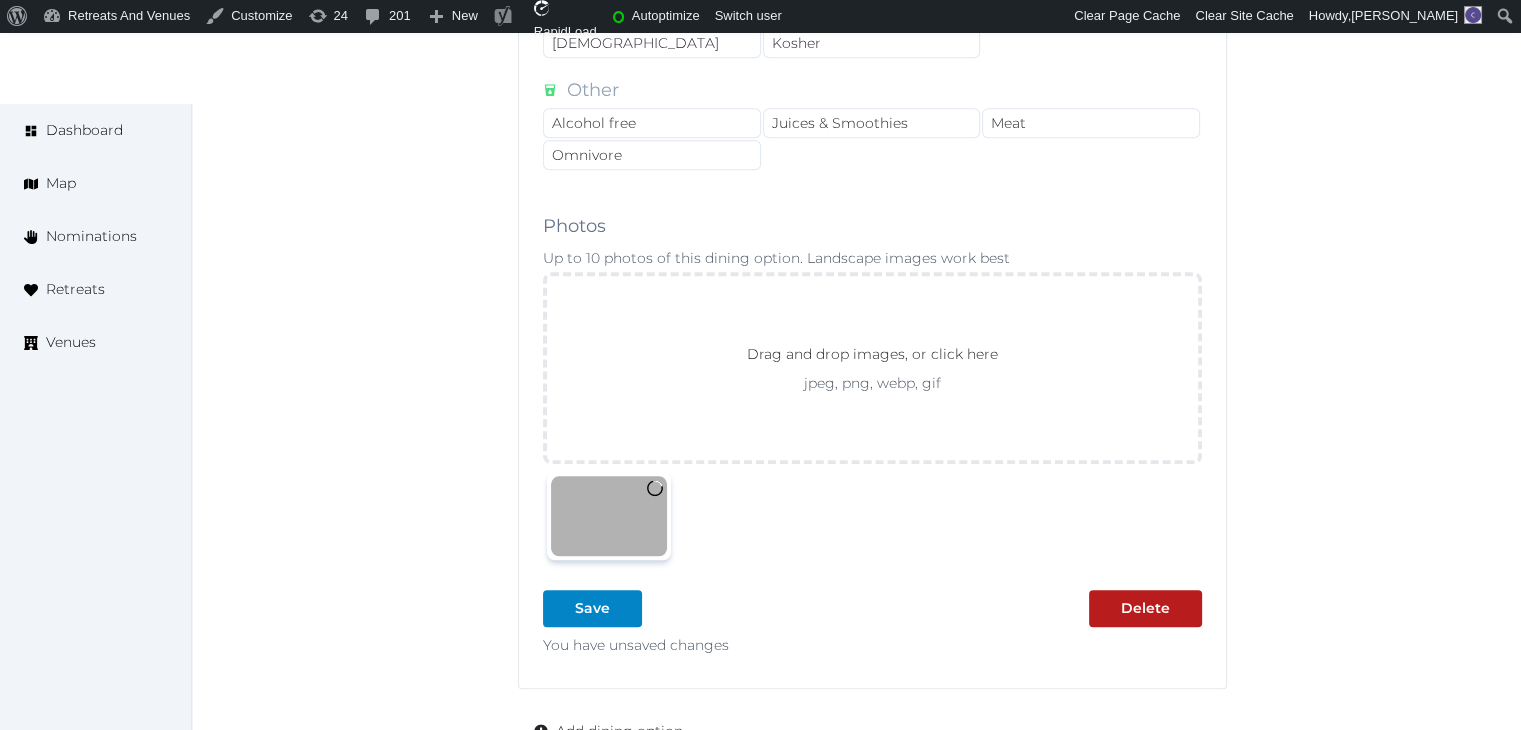 scroll, scrollTop: 2000, scrollLeft: 0, axis: vertical 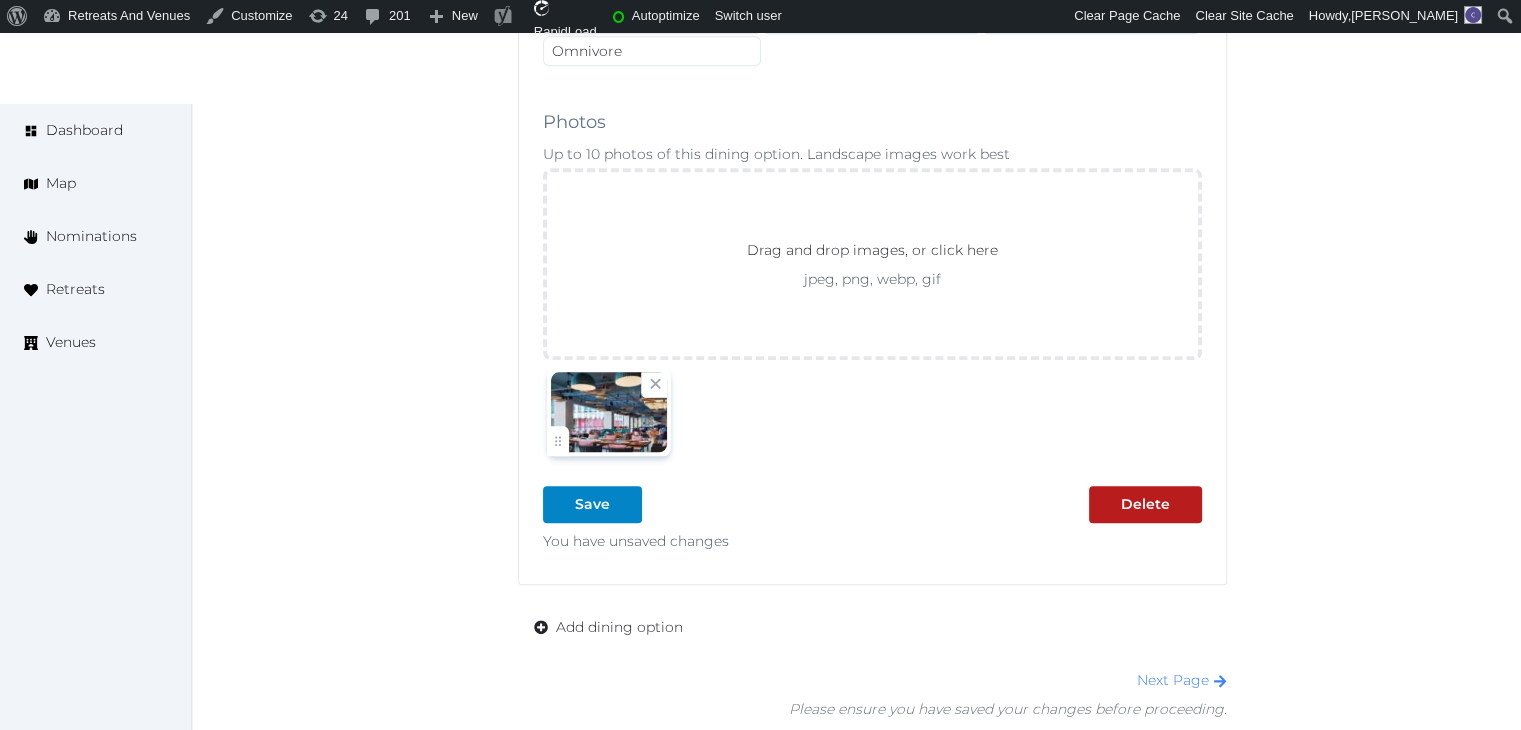click on "**********" at bounding box center [872, -182] 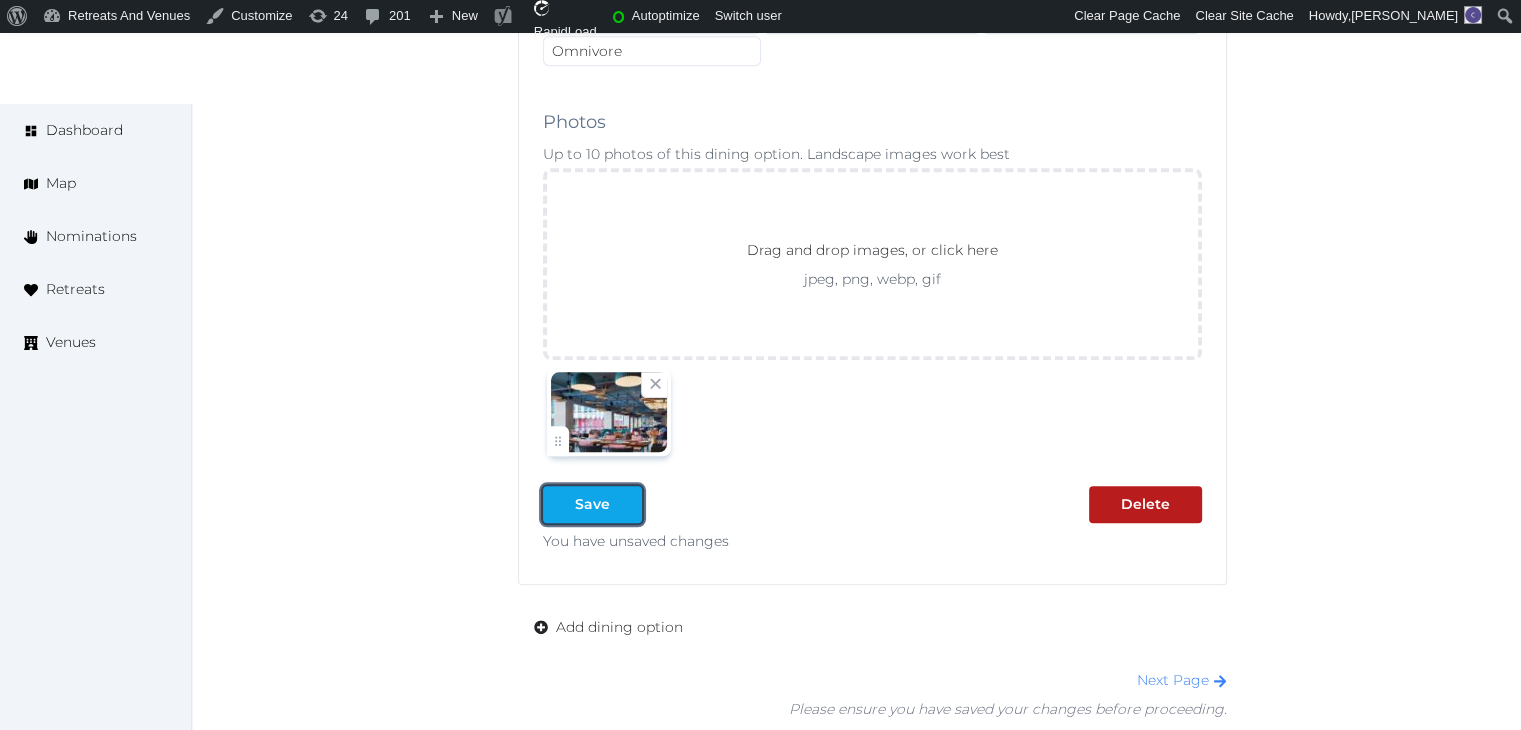 click at bounding box center (626, 504) 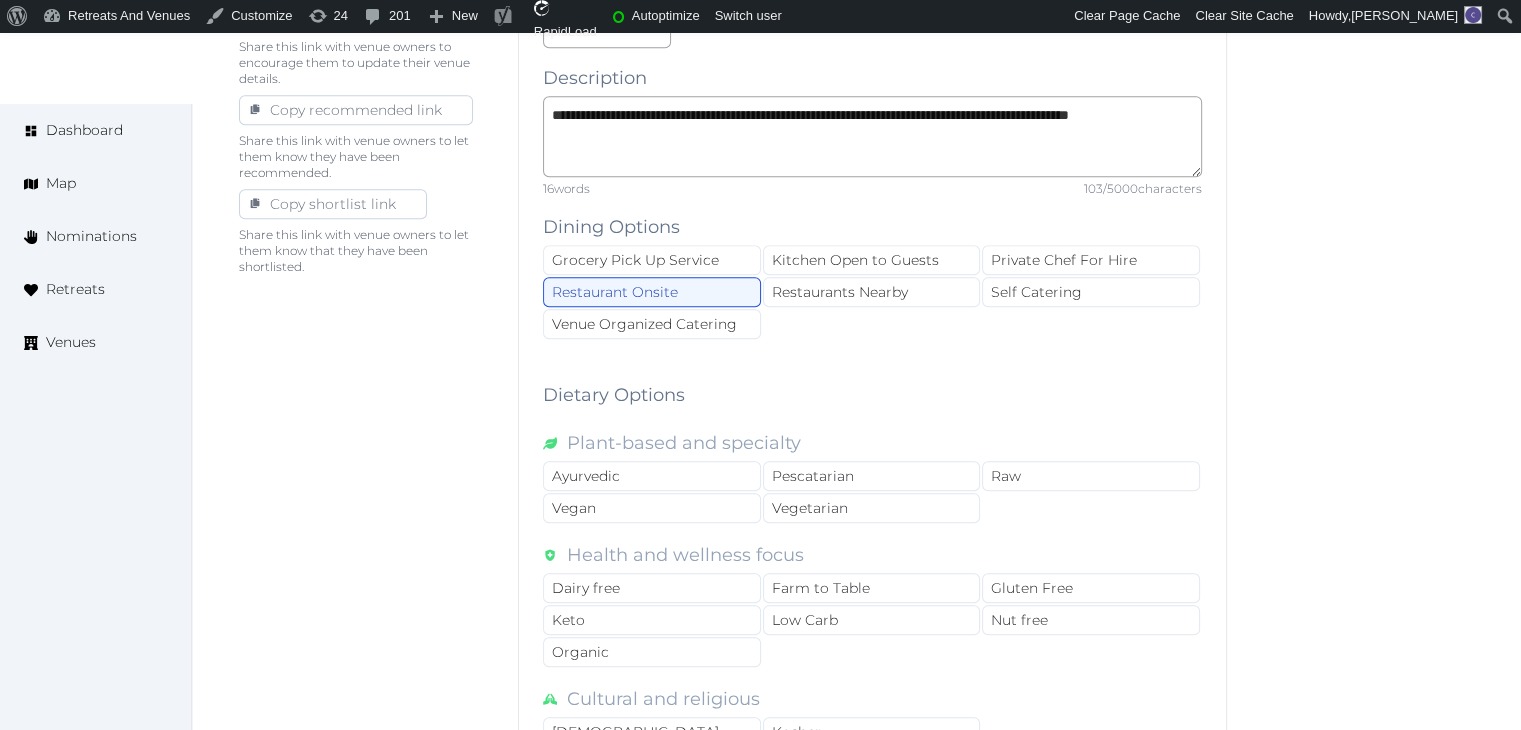scroll, scrollTop: 0, scrollLeft: 0, axis: both 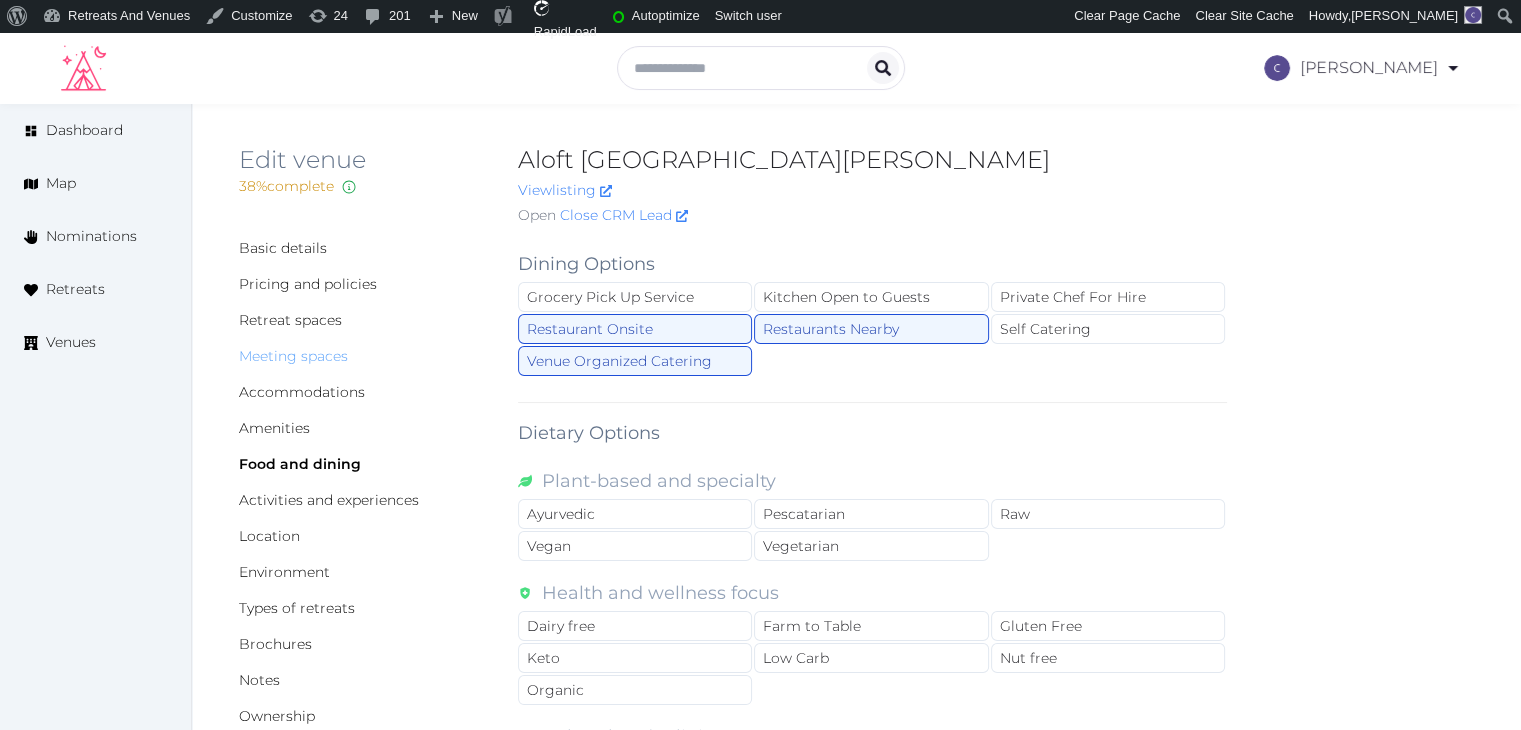 click on "Meeting spaces" at bounding box center [293, 356] 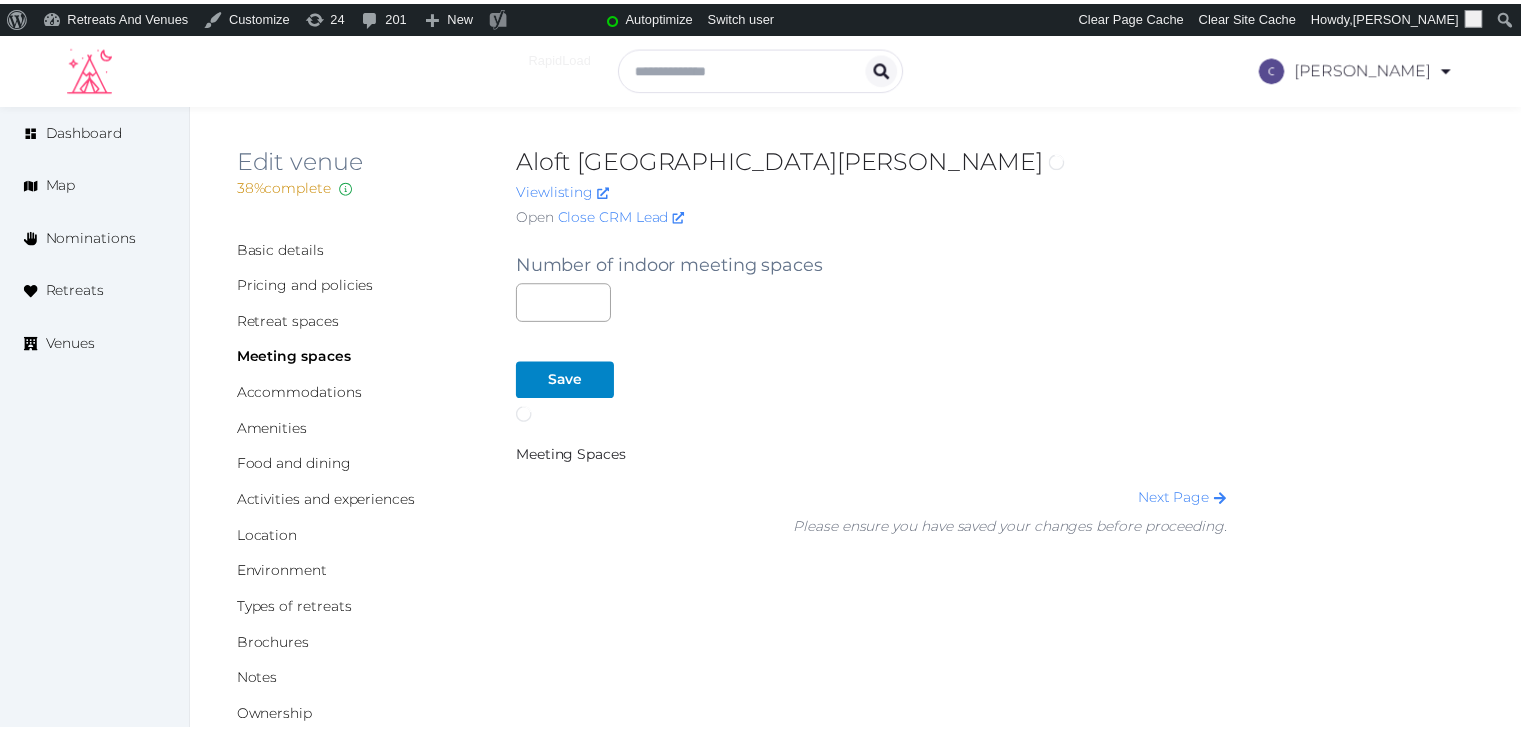 scroll, scrollTop: 0, scrollLeft: 0, axis: both 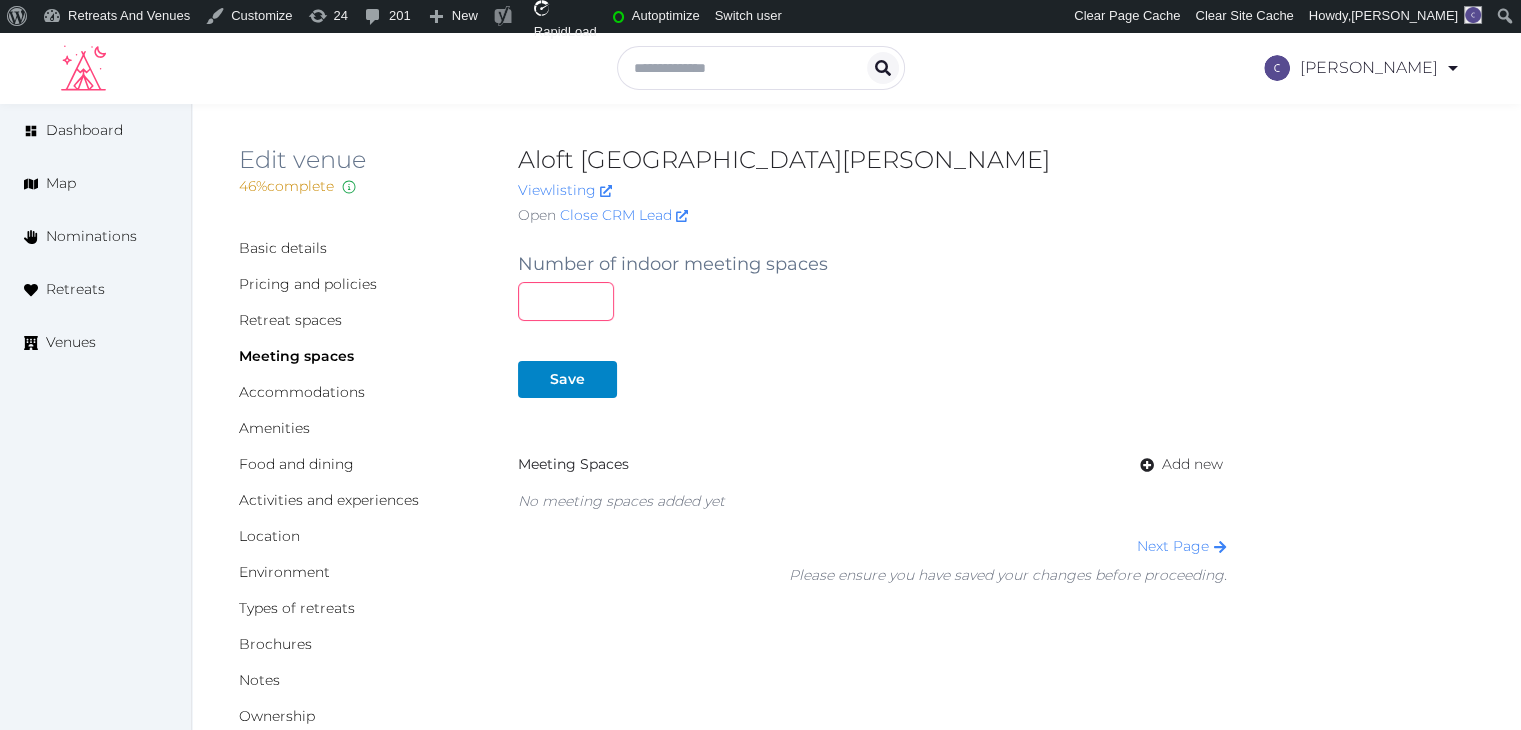 click at bounding box center [566, 301] 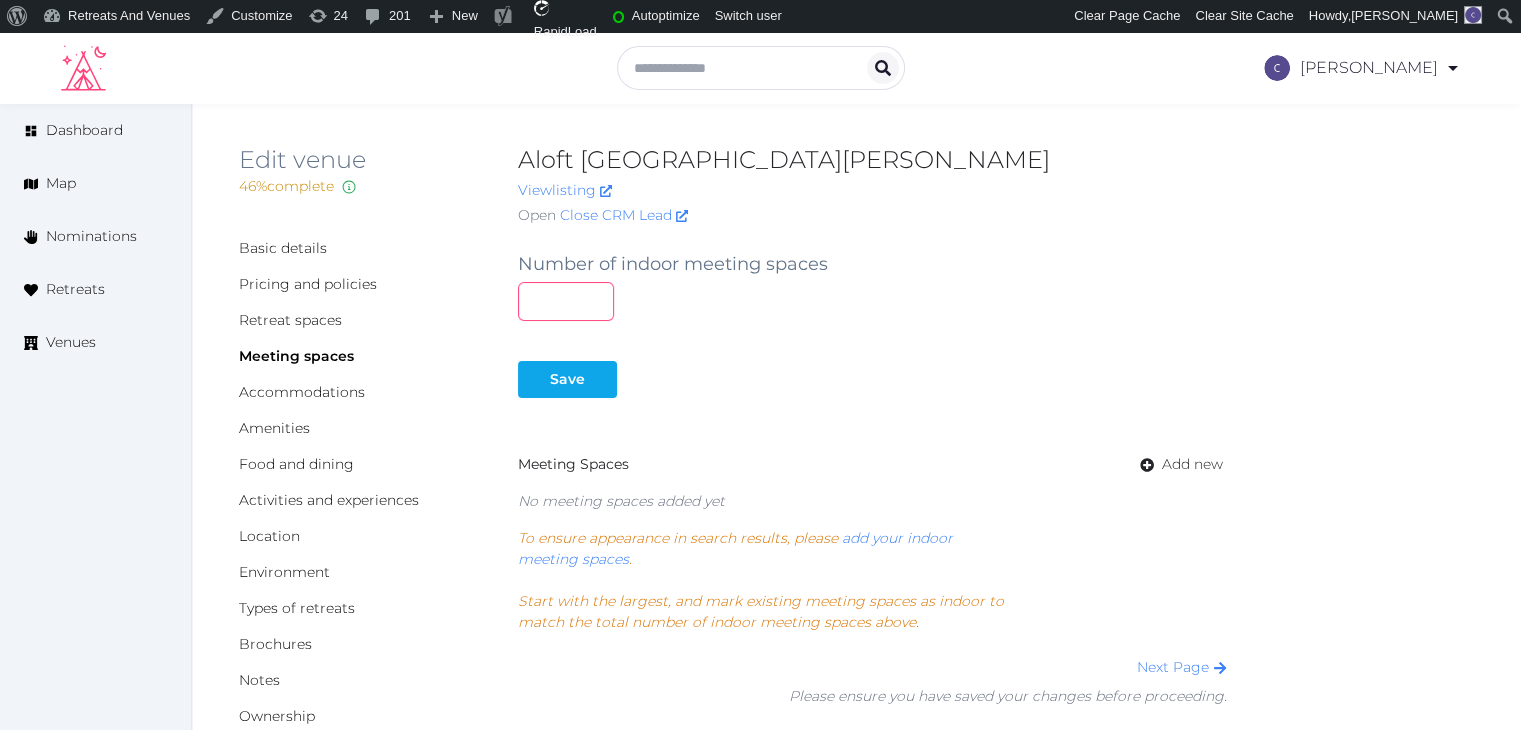type on "*" 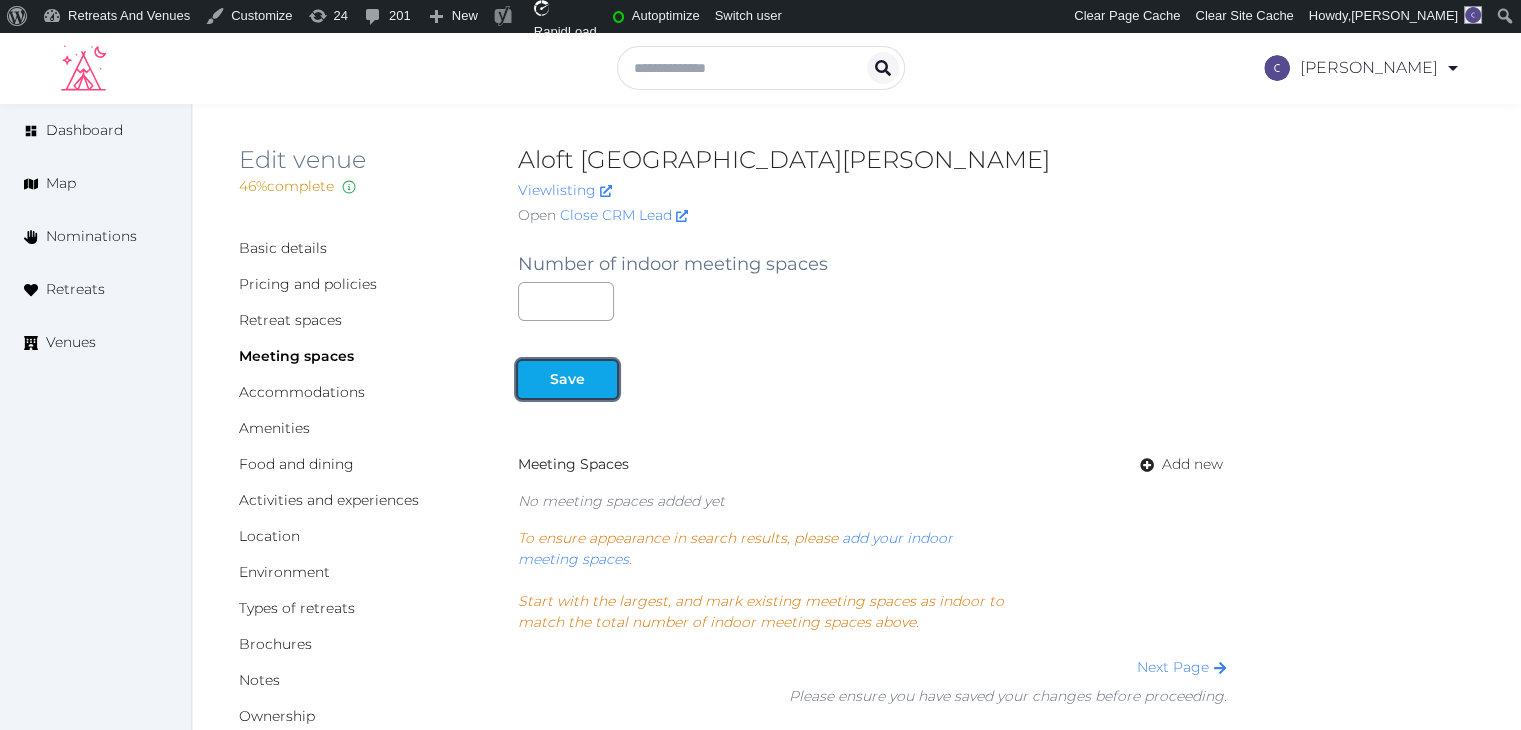 click on "Save" at bounding box center [567, 379] 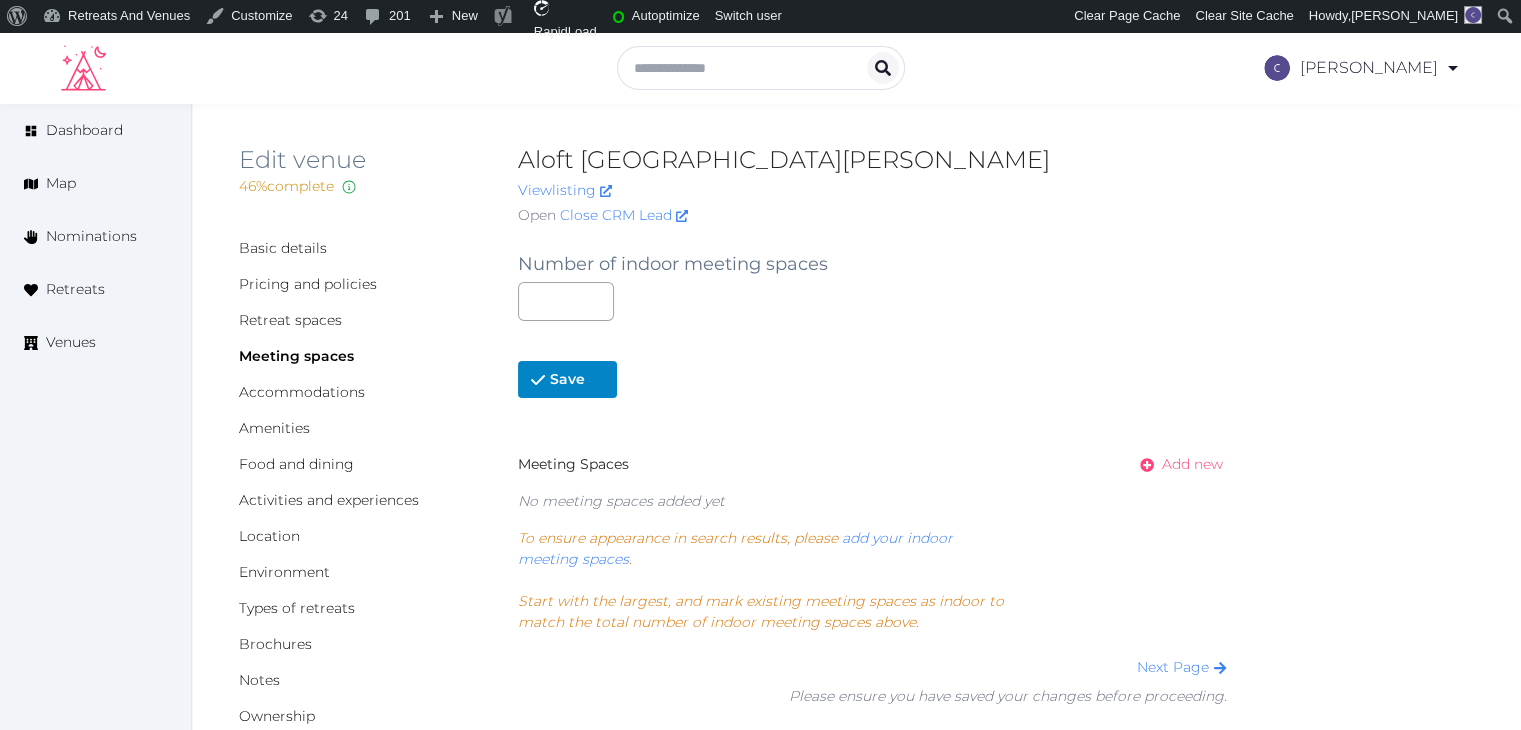 click on "Add new" at bounding box center [1192, 464] 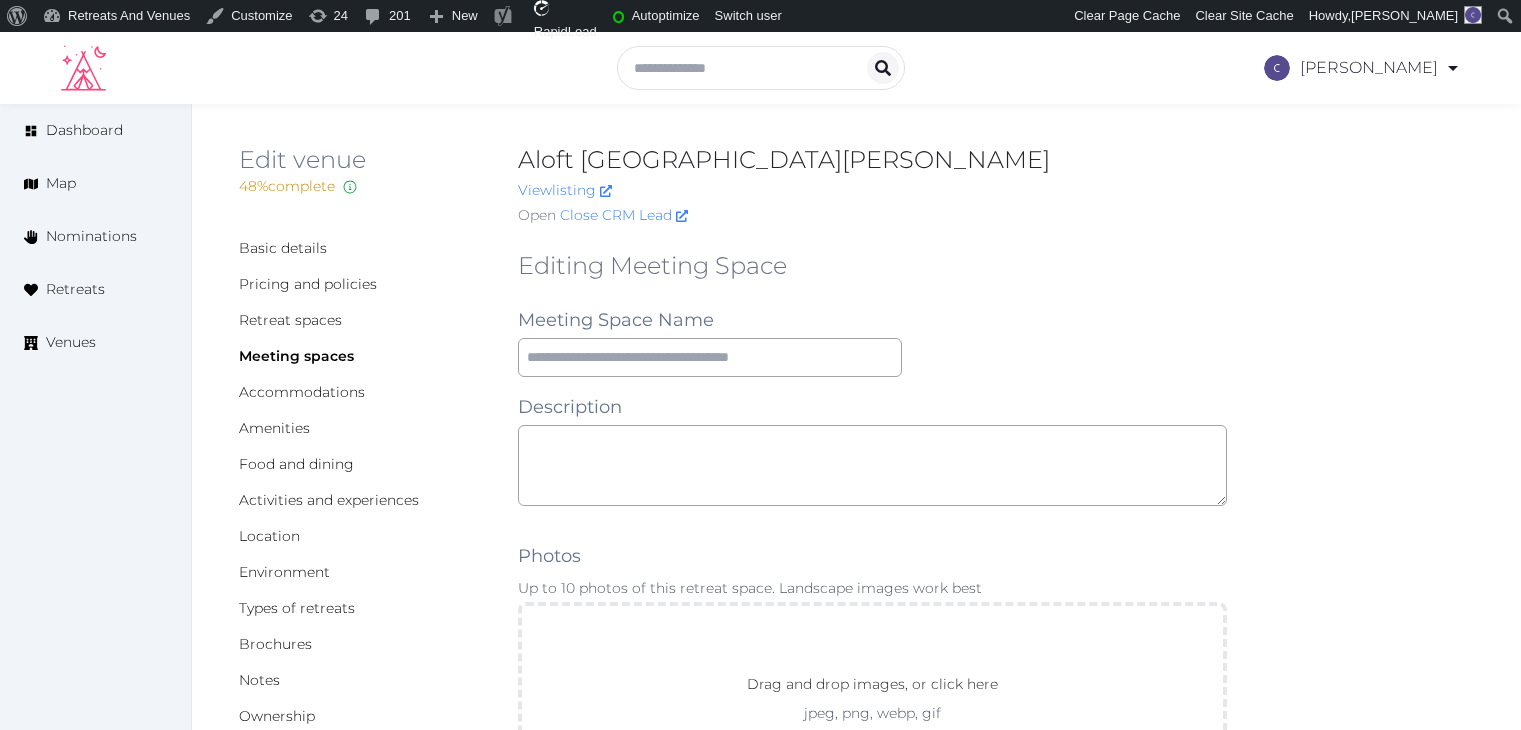 scroll, scrollTop: 0, scrollLeft: 0, axis: both 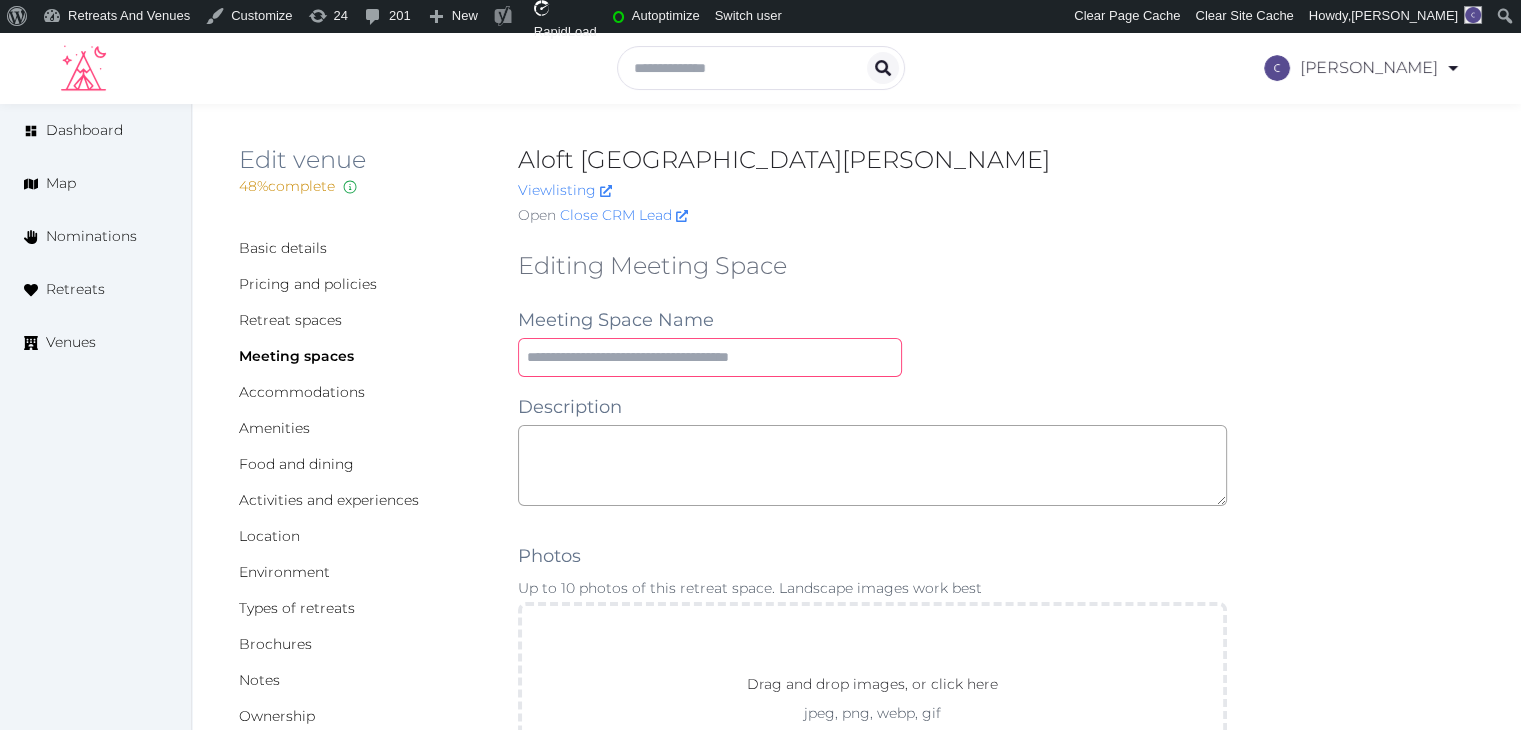 click at bounding box center [710, 357] 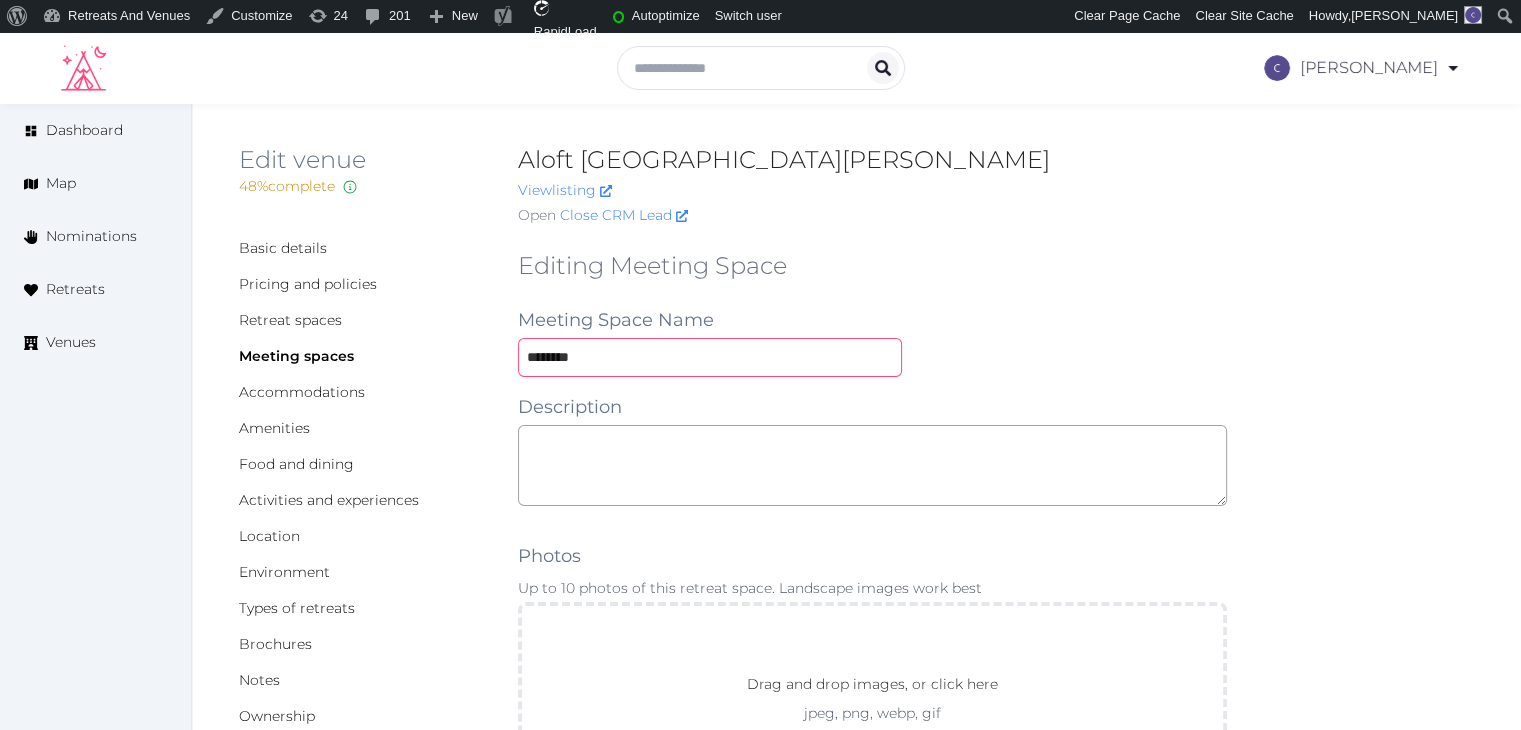 click on "********" at bounding box center [710, 357] 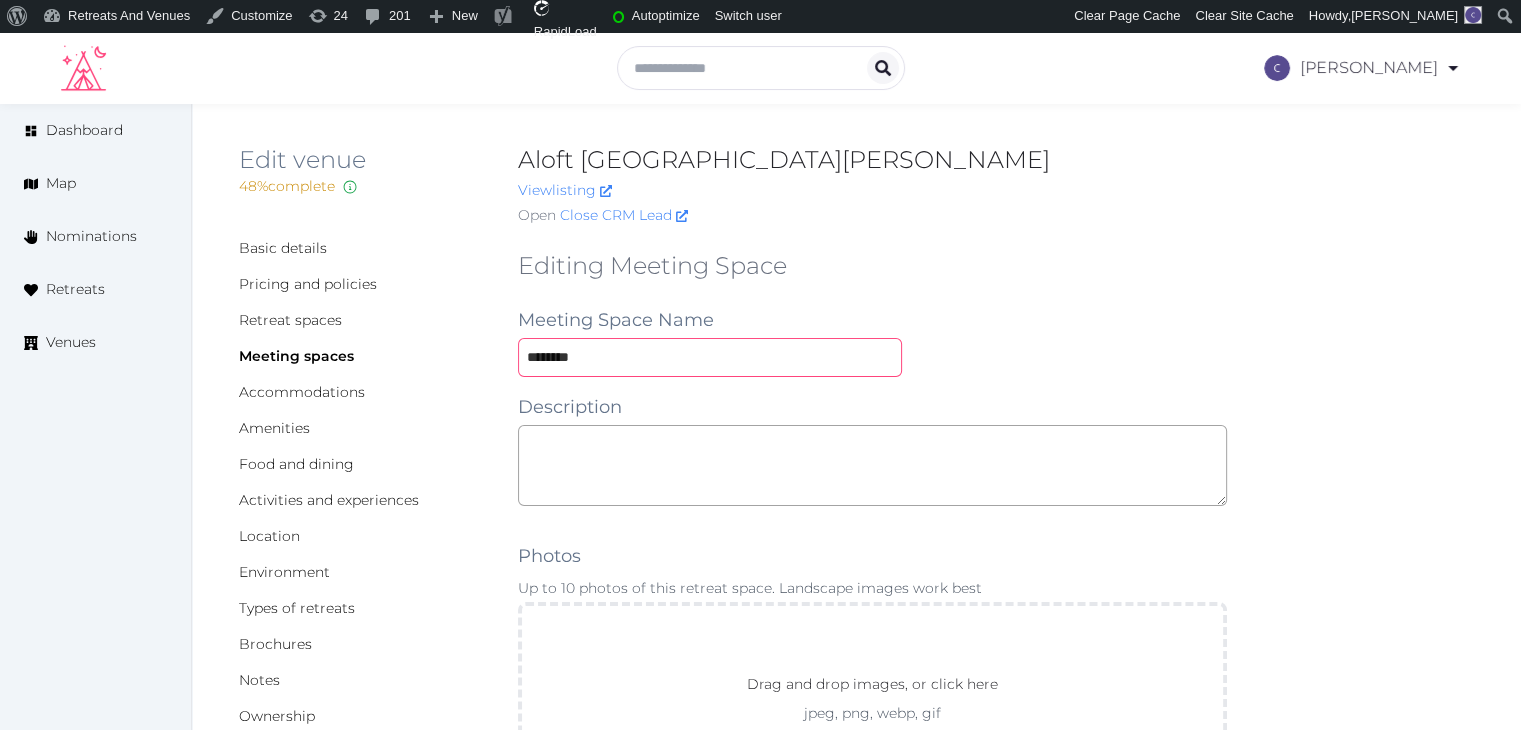 type on "********" 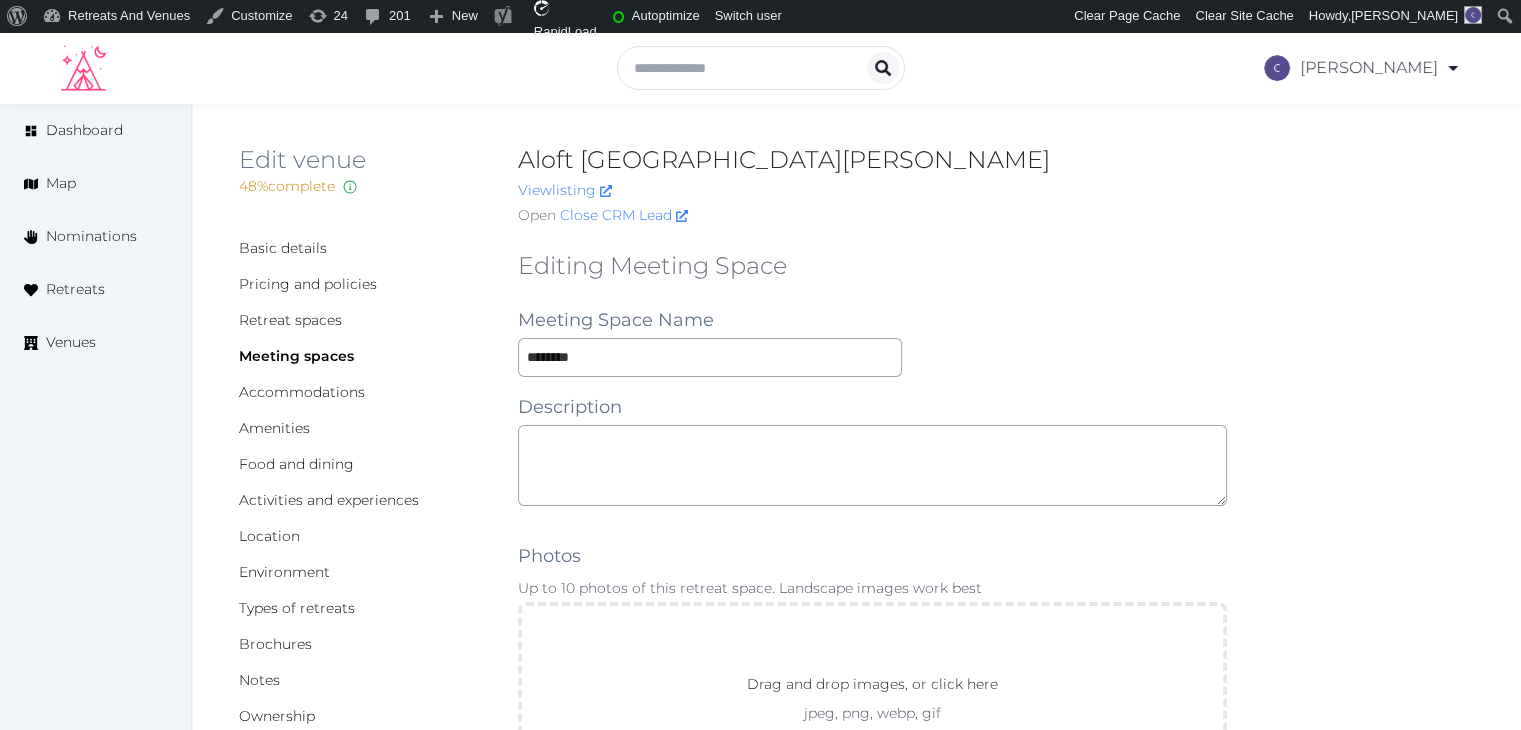 click on "Aloft [GEOGRAPHIC_DATA][PERSON_NAME]" at bounding box center [872, 160] 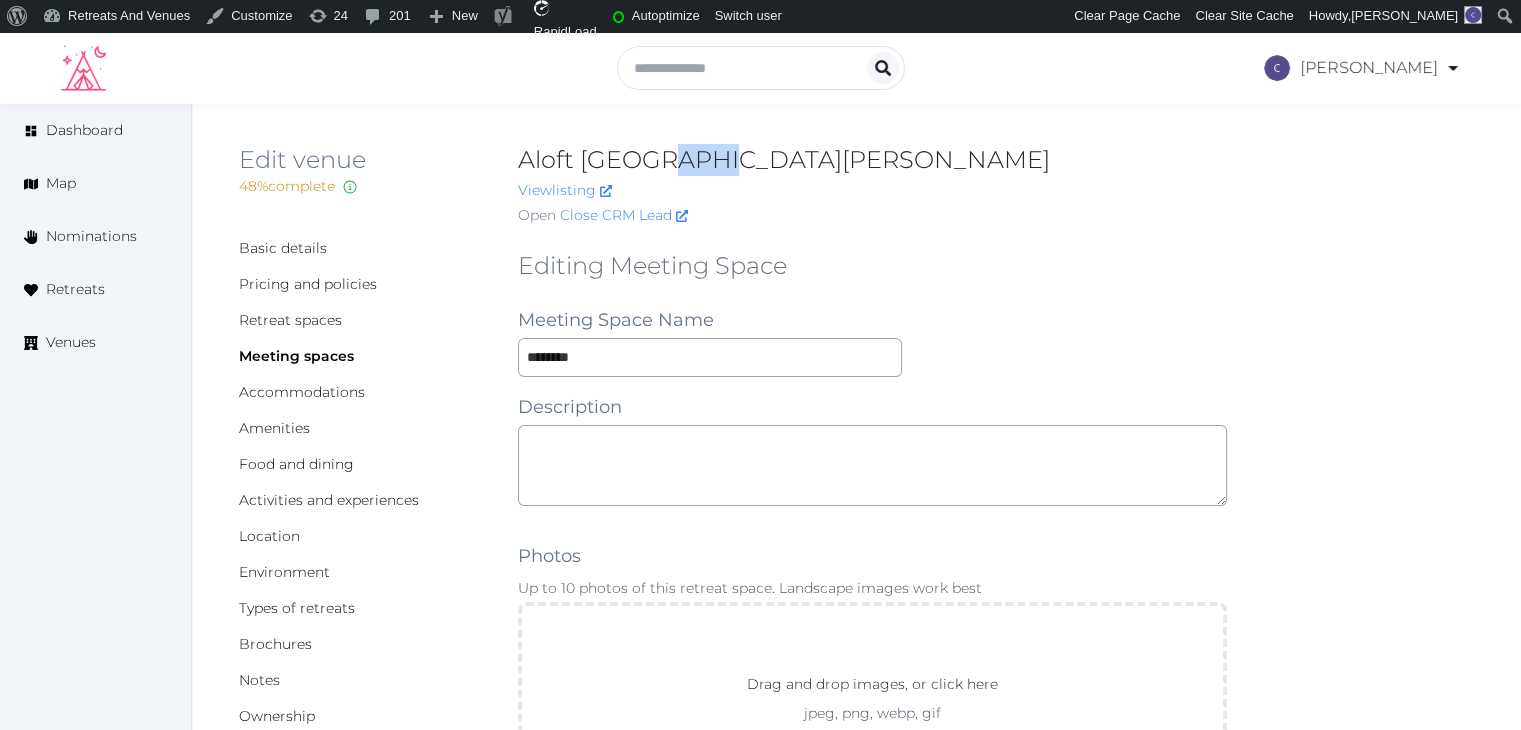 click on "Aloft [GEOGRAPHIC_DATA][PERSON_NAME]" at bounding box center [872, 160] 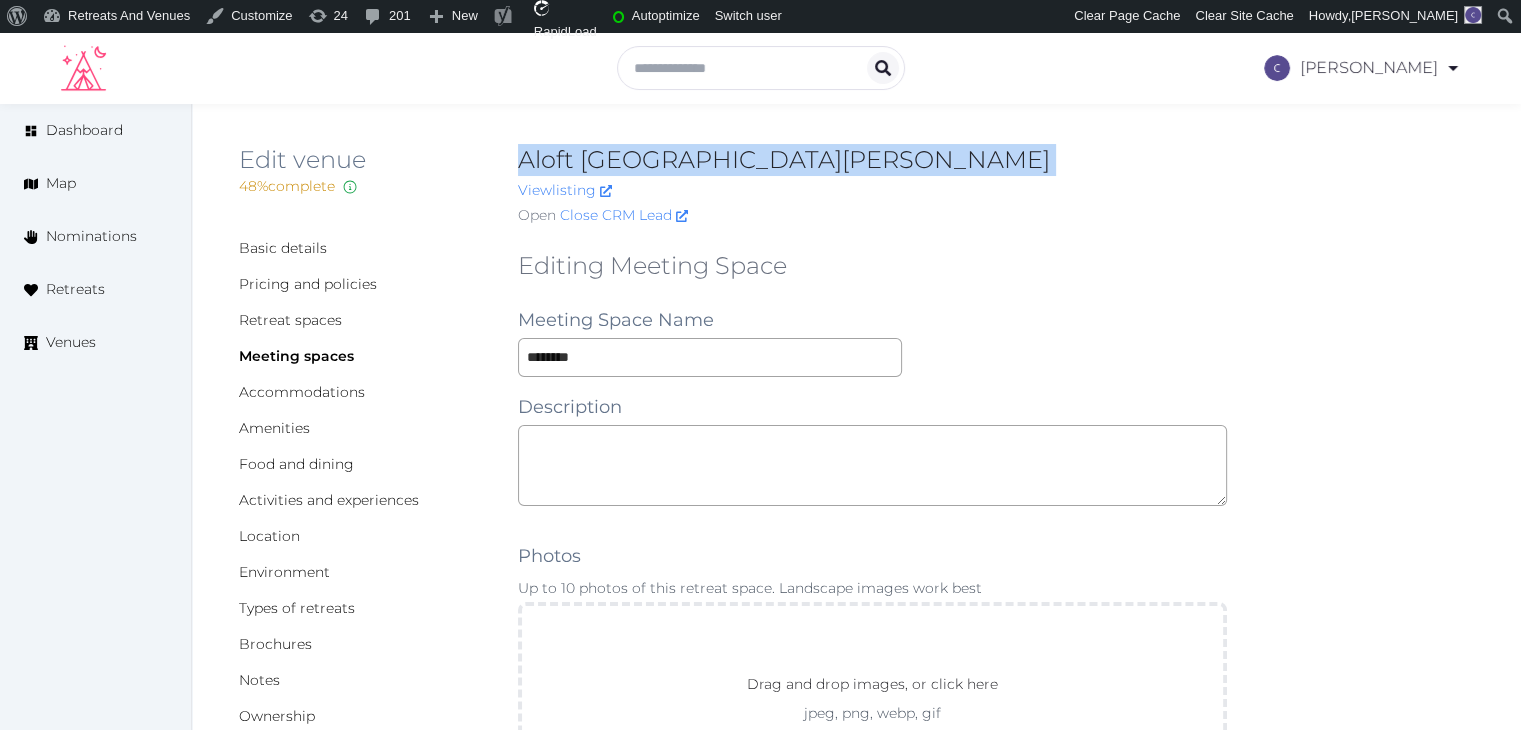 click on "Aloft [GEOGRAPHIC_DATA][PERSON_NAME]" at bounding box center [872, 160] 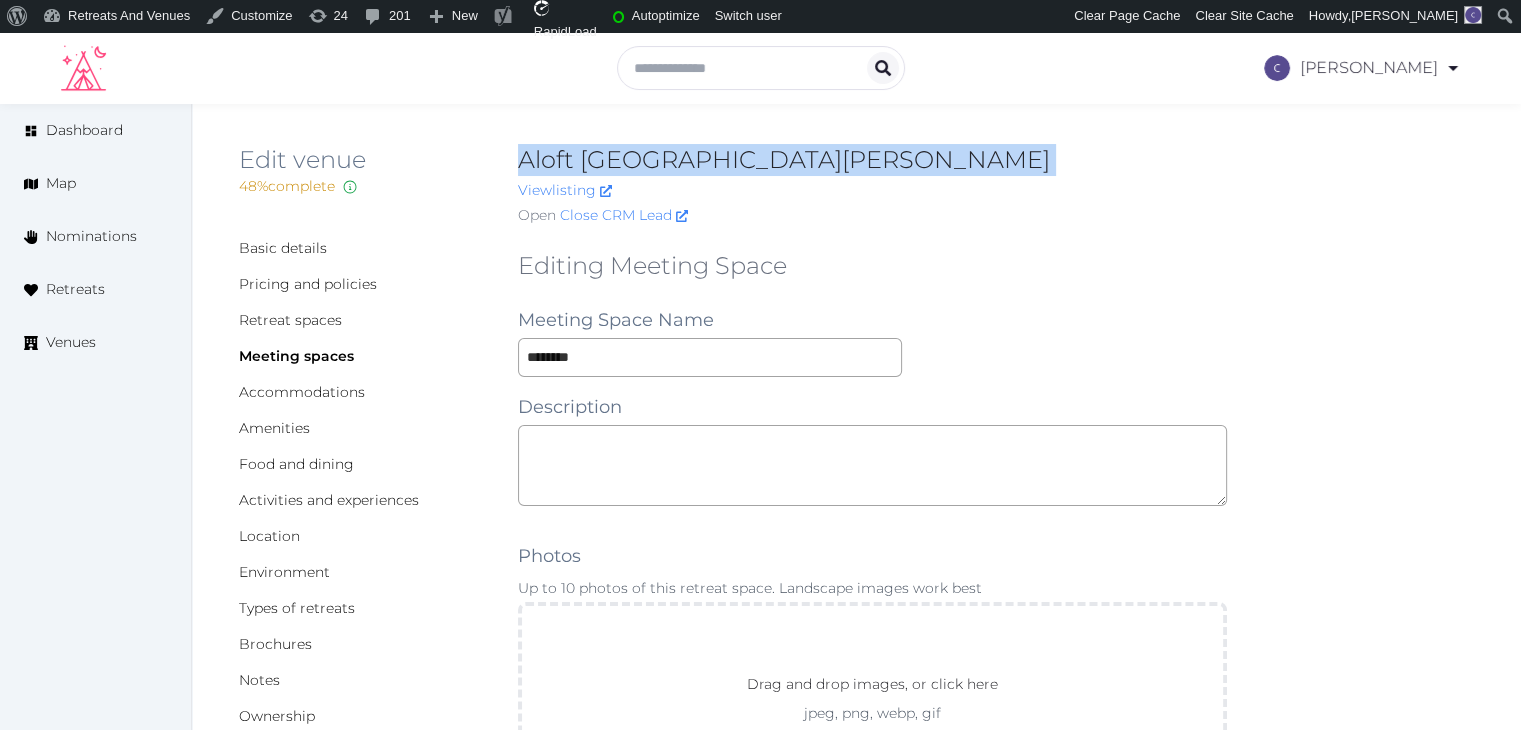 copy on "Aloft [GEOGRAPHIC_DATA][PERSON_NAME]" 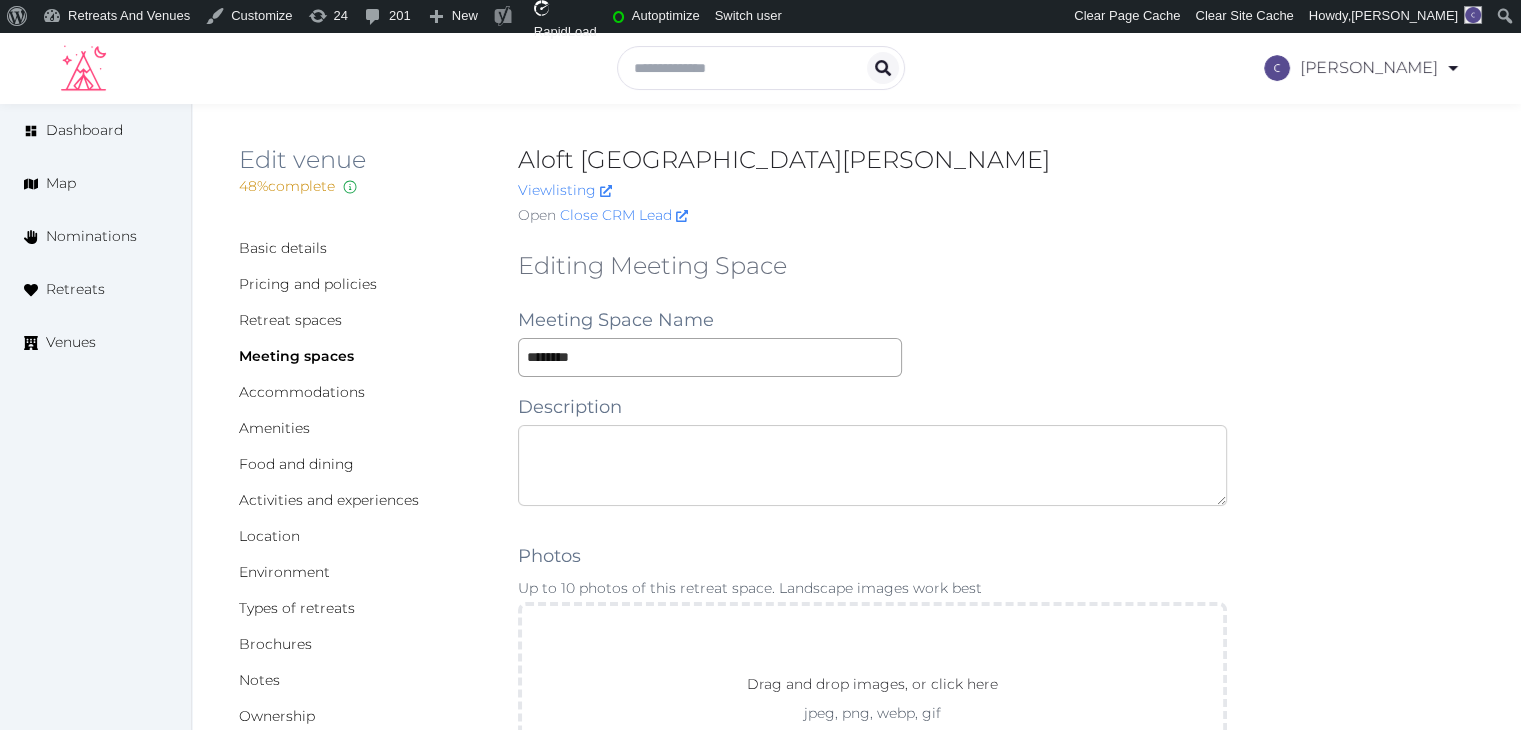 click at bounding box center (872, 465) 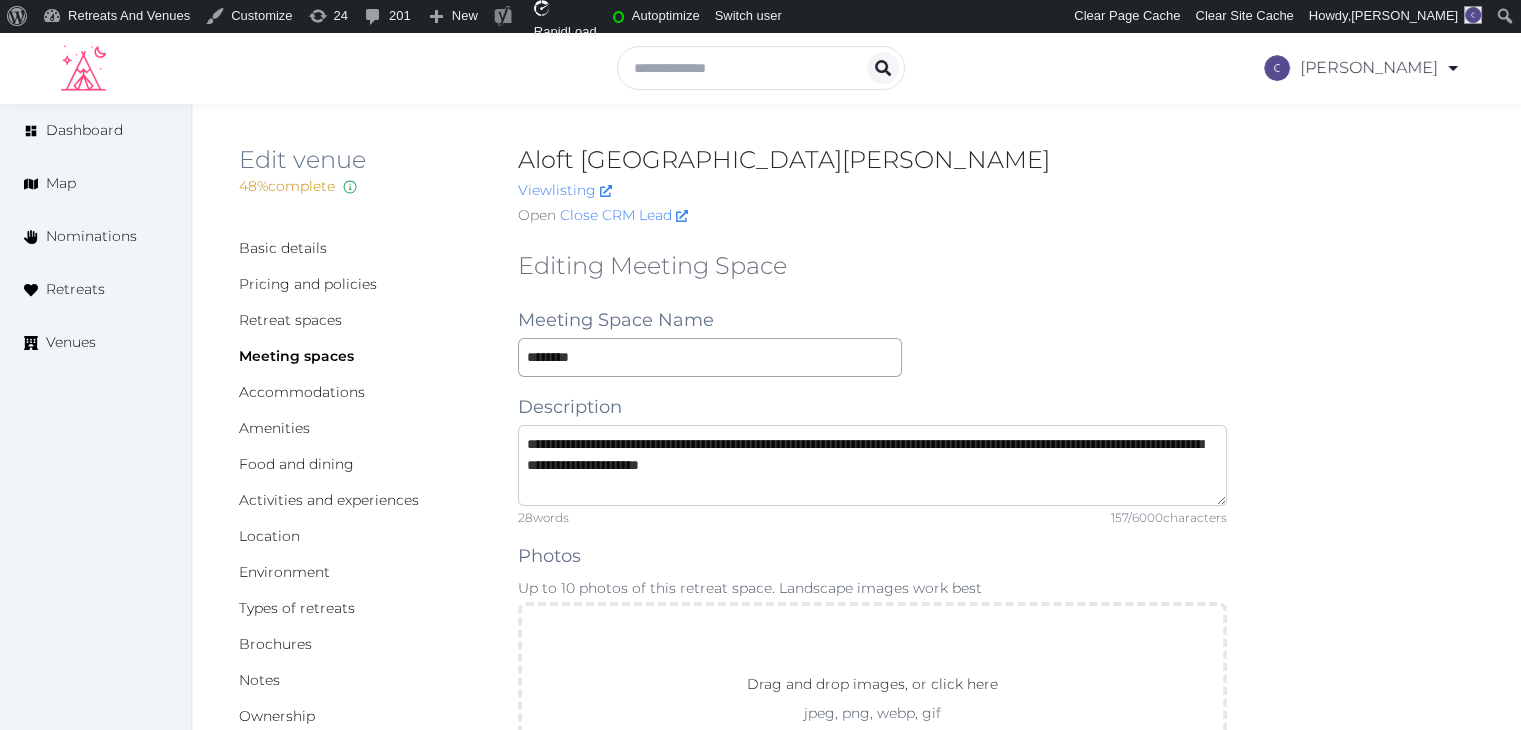scroll, scrollTop: 0, scrollLeft: 0, axis: both 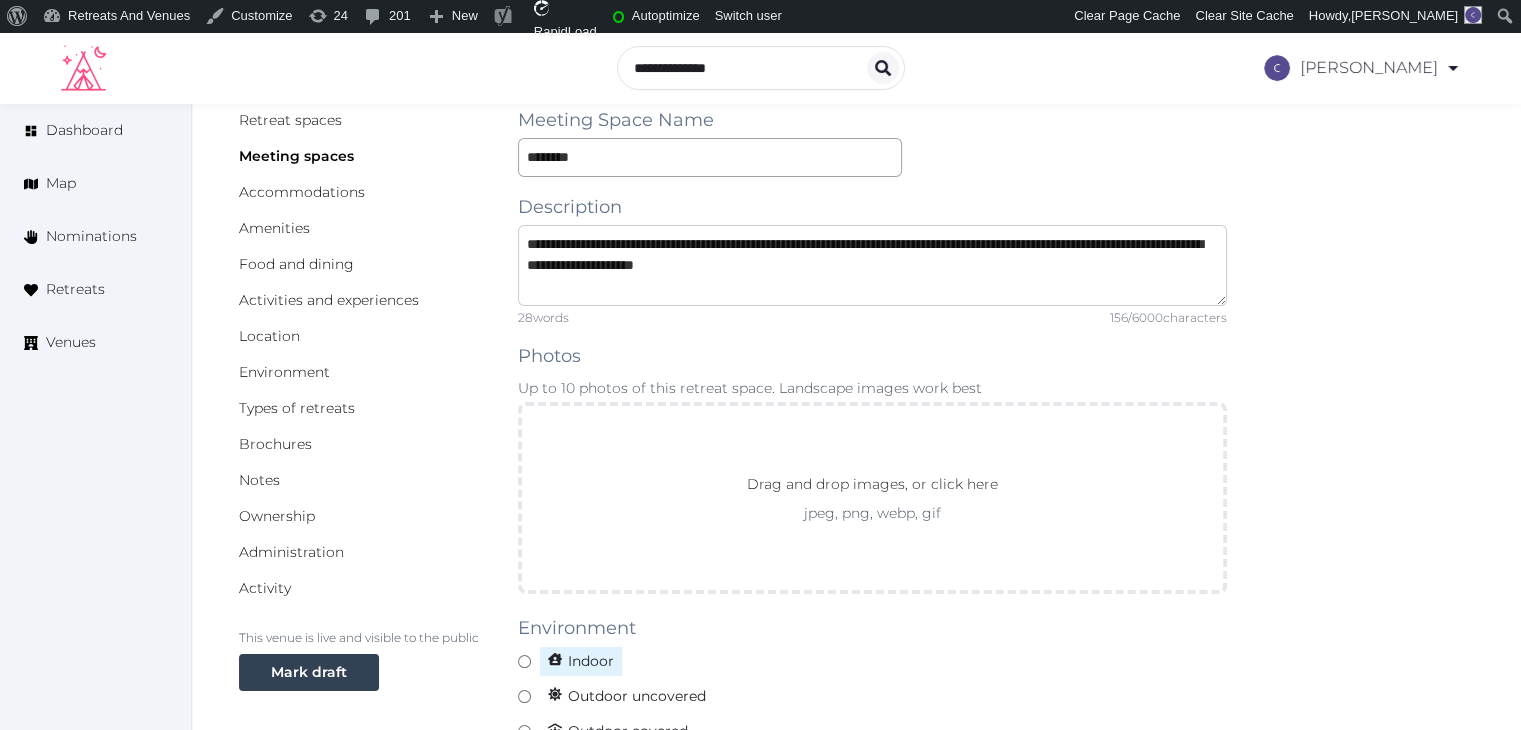 type on "**********" 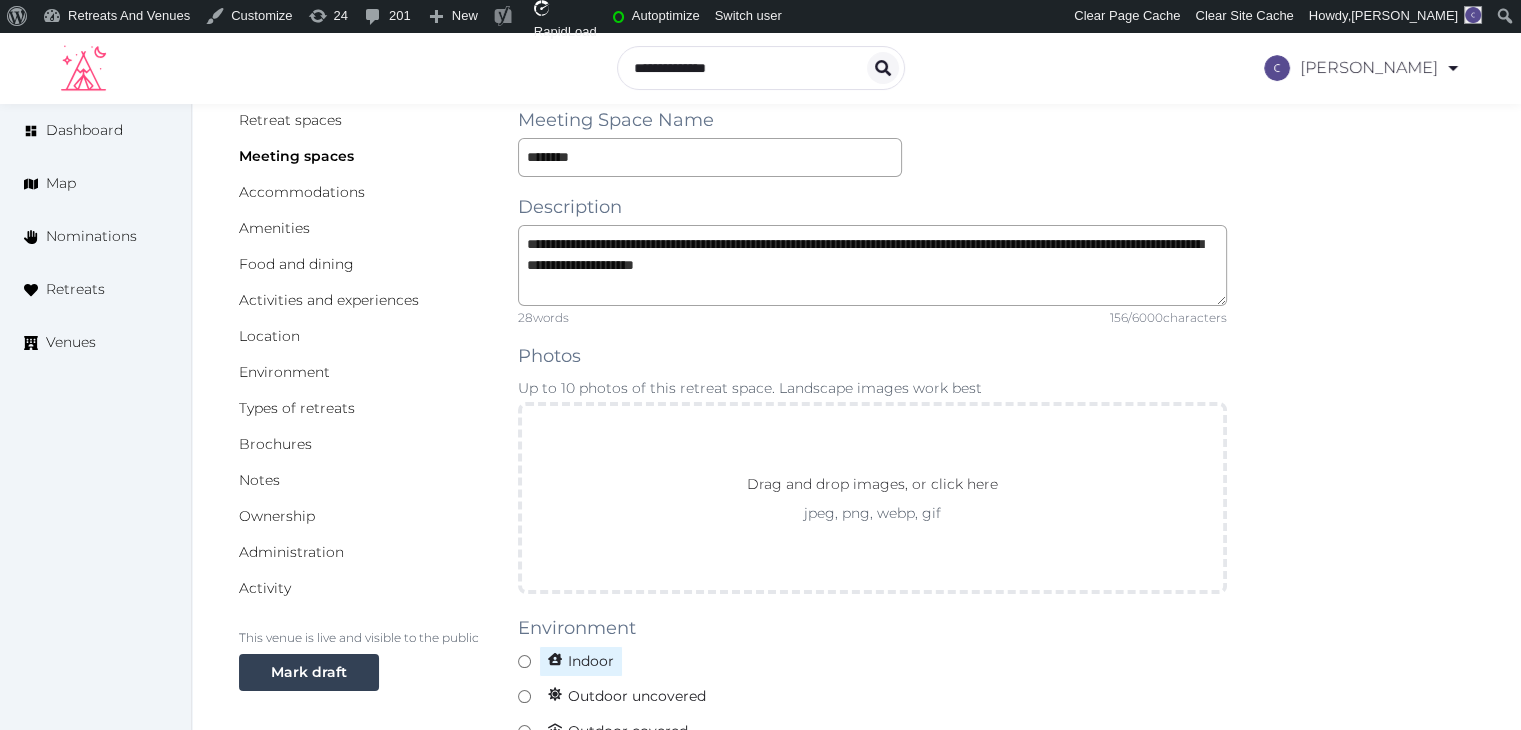 click 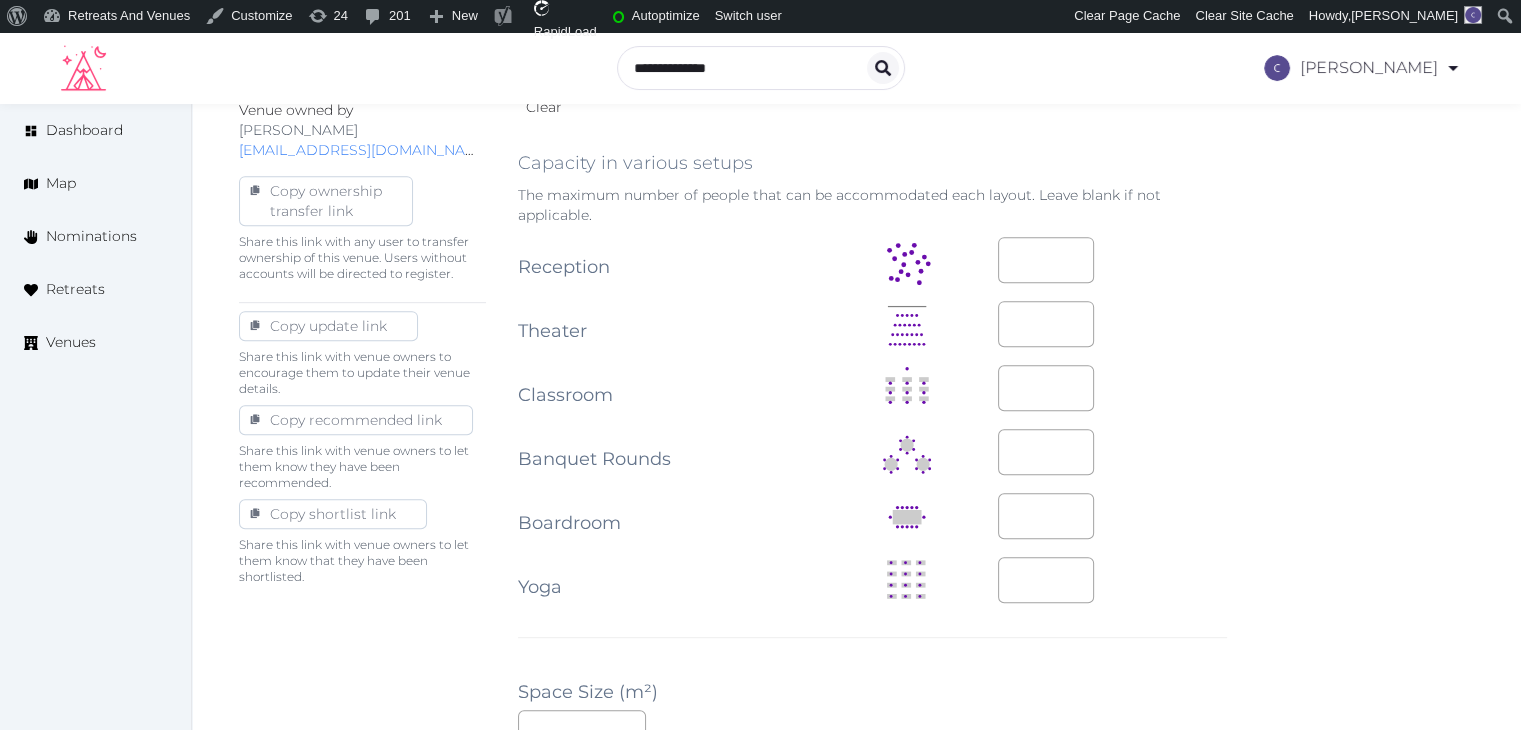 scroll, scrollTop: 900, scrollLeft: 0, axis: vertical 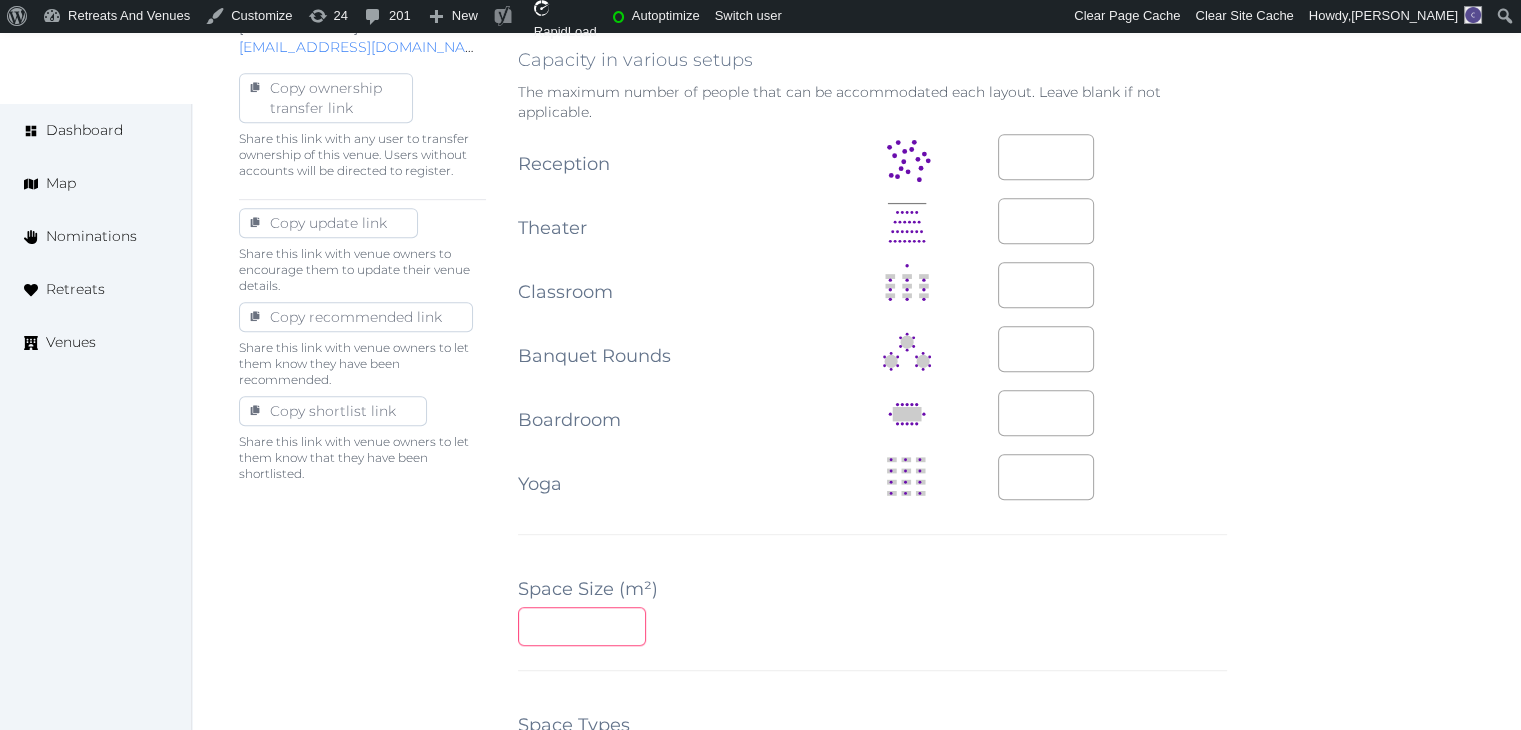 click at bounding box center [582, 626] 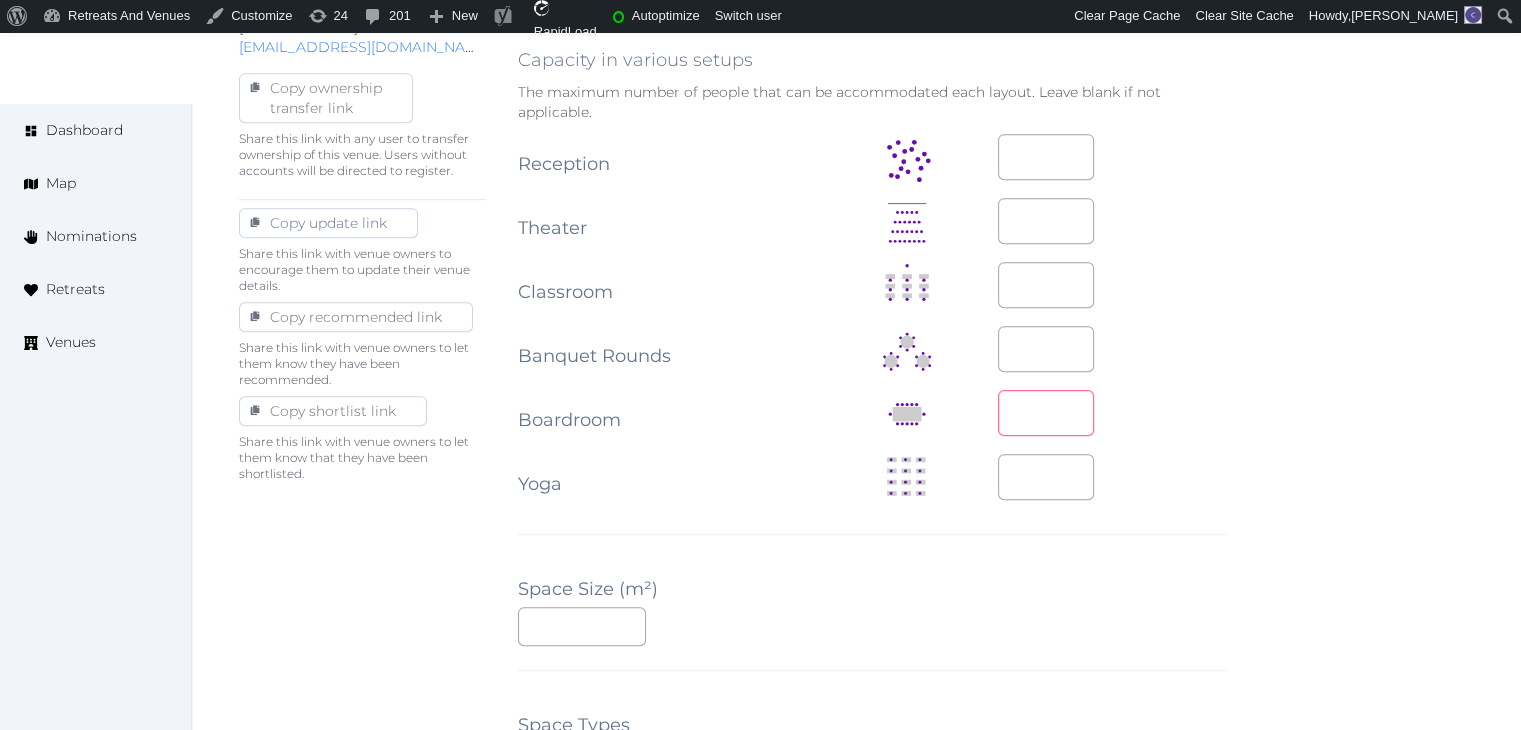 click at bounding box center [1046, 413] 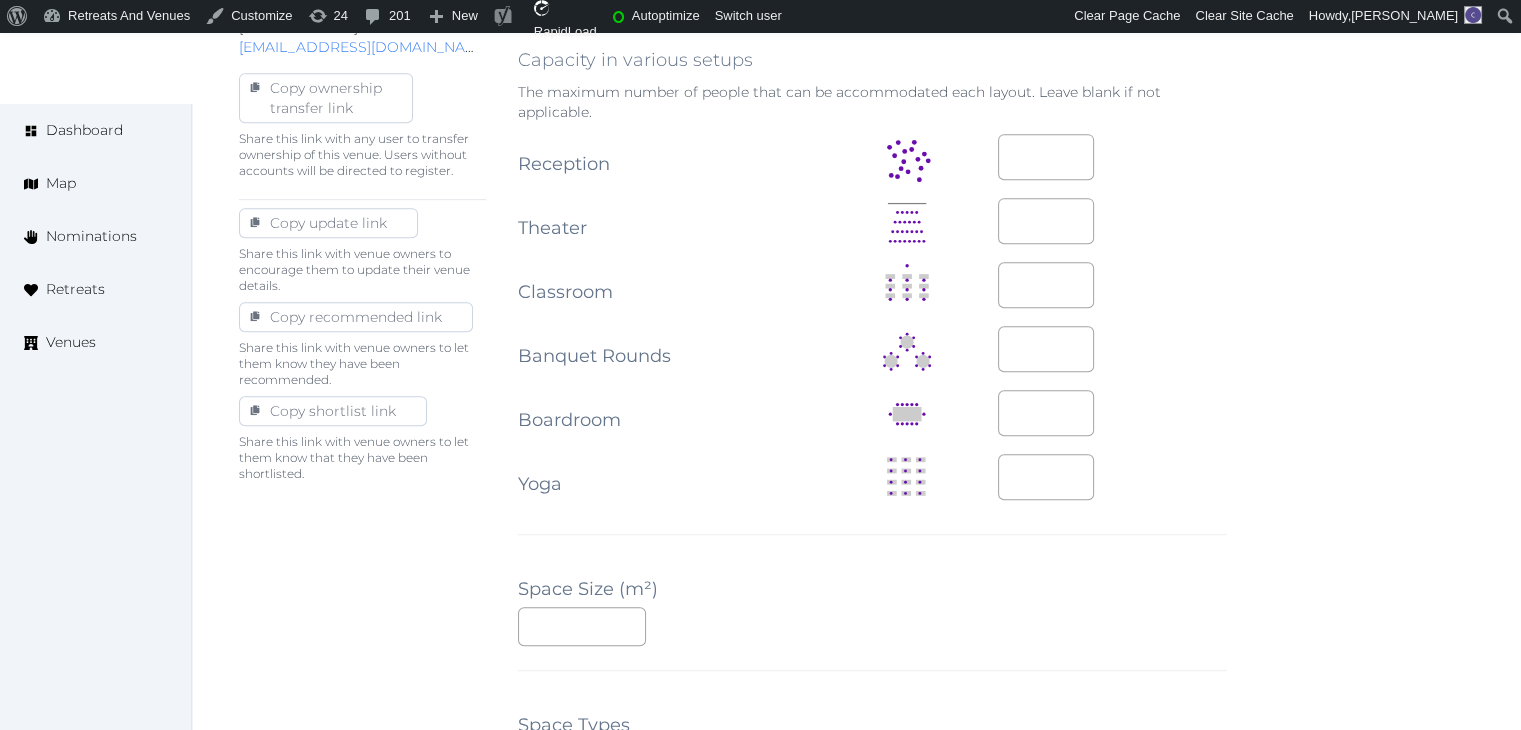 click on "**********" at bounding box center [872, 378] 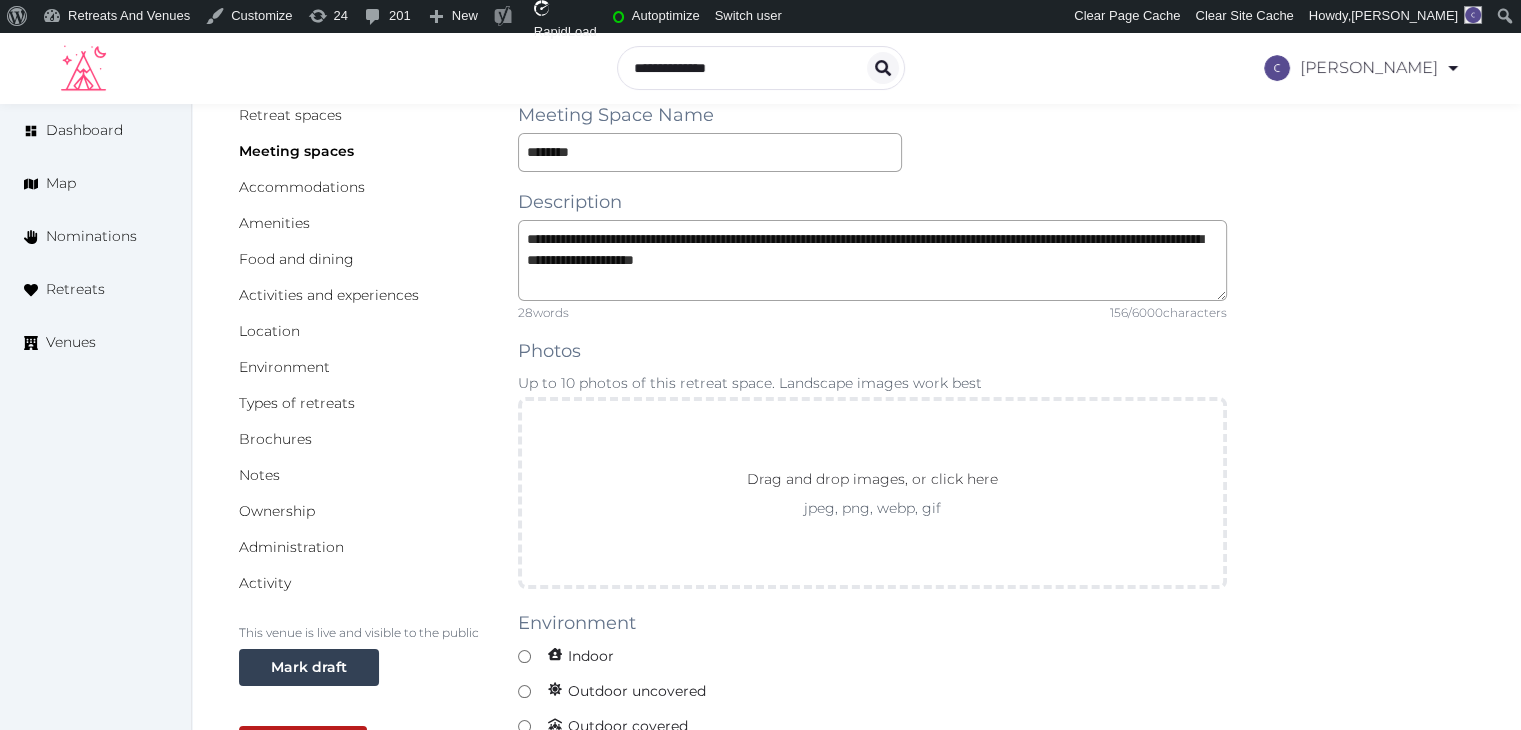 scroll, scrollTop: 200, scrollLeft: 0, axis: vertical 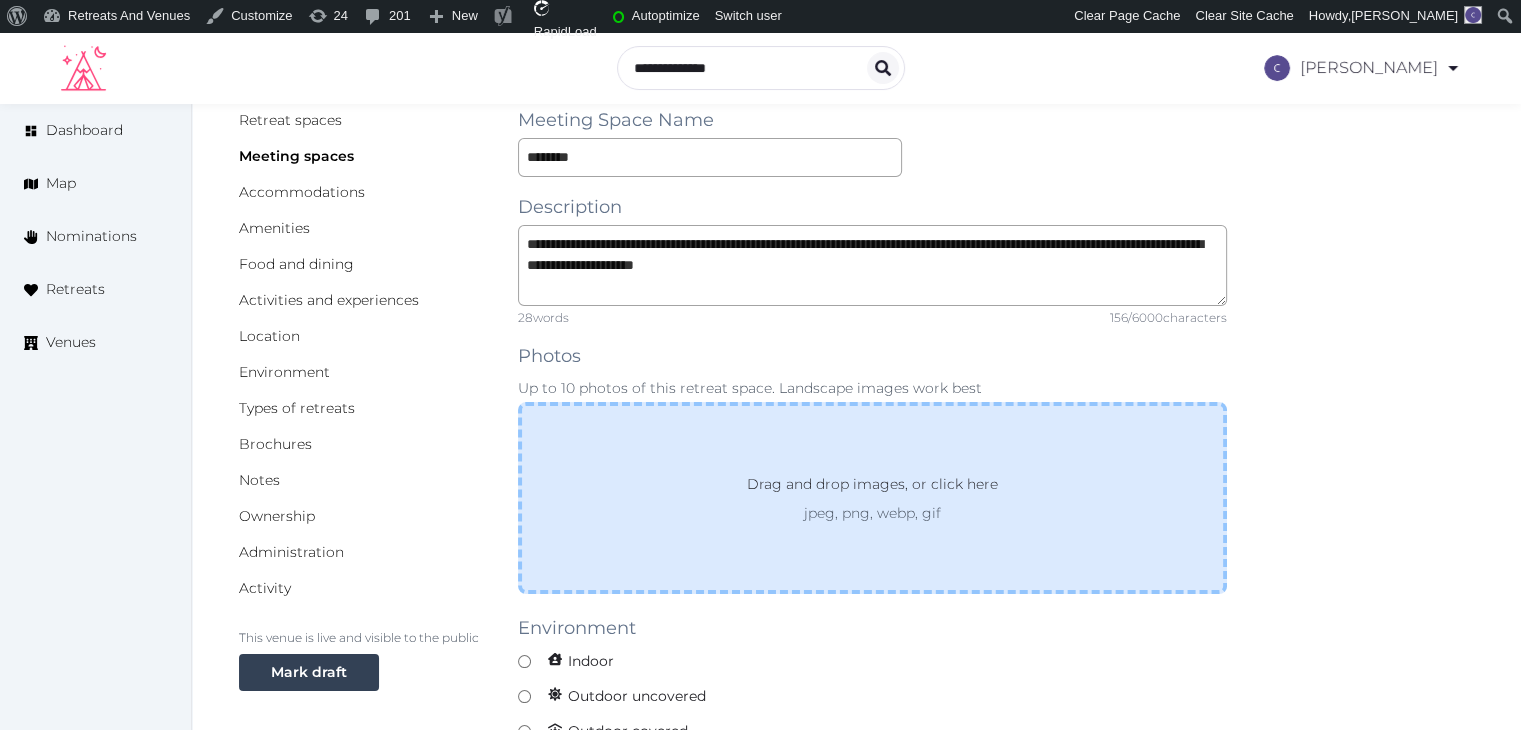 click on "Drag and drop images, or click here" at bounding box center (872, 488) 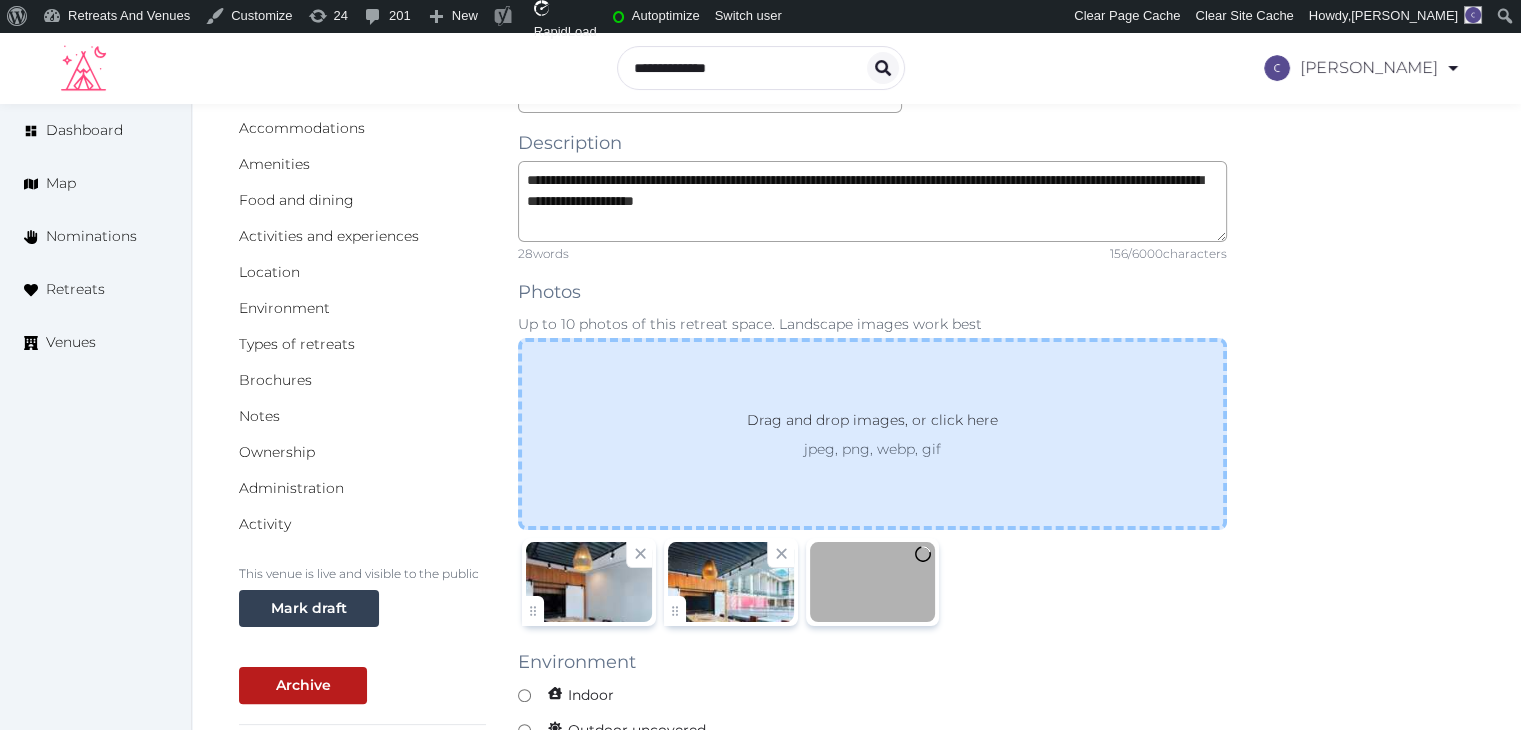 scroll, scrollTop: 300, scrollLeft: 0, axis: vertical 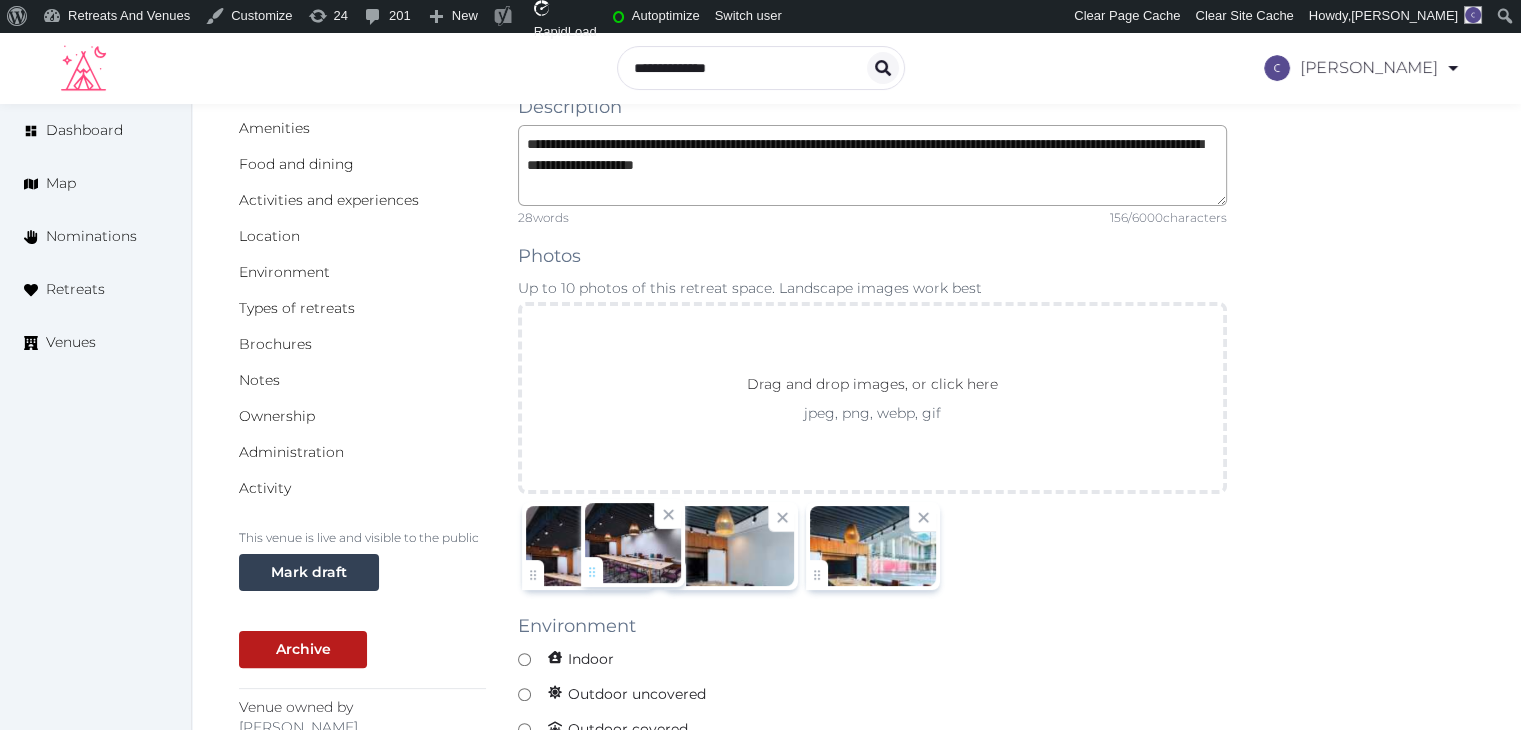 drag, startPoint x: 821, startPoint y: 574, endPoint x: 555, endPoint y: 565, distance: 266.15222 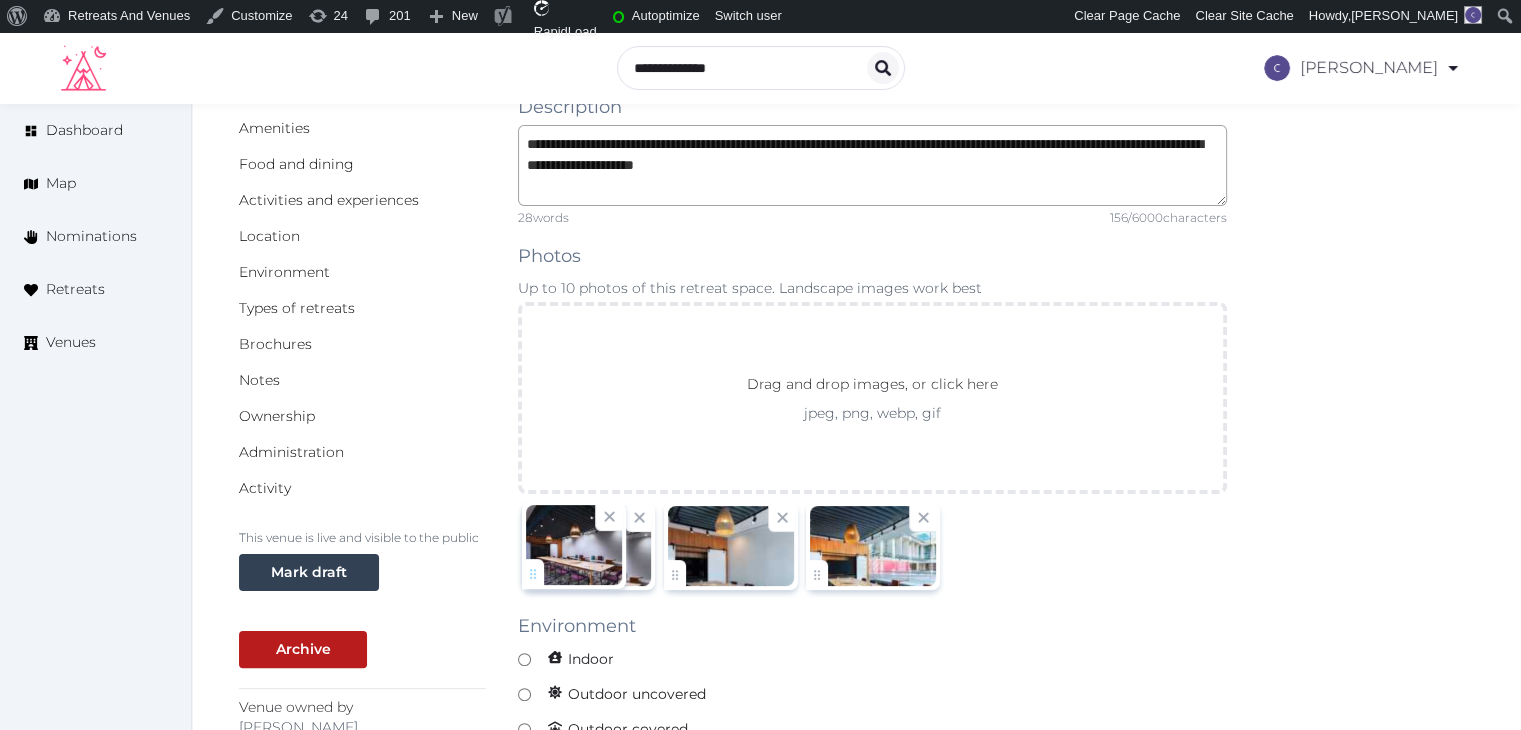 click on "Catherine Mesina   Account My Venue Listings My Retreats Logout      Dashboard Map Nominations Retreats Venues Edit venue 48 %  complete Fill out all the fields in your listing to increase its completion percentage.   A higher completion percentage will make your listing more attractive and result in better matches. Aloft Playa del Carmen   View  listing   Open    Close CRM Lead Basic details Pricing and policies Retreat spaces Meeting spaces Accommodations Amenities Food and dining Activities and experiences Location Environment Types of retreats Brochures Notes Ownership Administration Activity This venue is live and visible to the public Mark draft Archive Venue owned by Thiago Martins thiago@retreatsandvenues.com Copy ownership transfer link Share this link with any user to transfer ownership of this venue. Users without accounts will be directed to register. Copy update link Copy recommended link Copy shortlist link Meeting Space Name" at bounding box center (760, 1042) 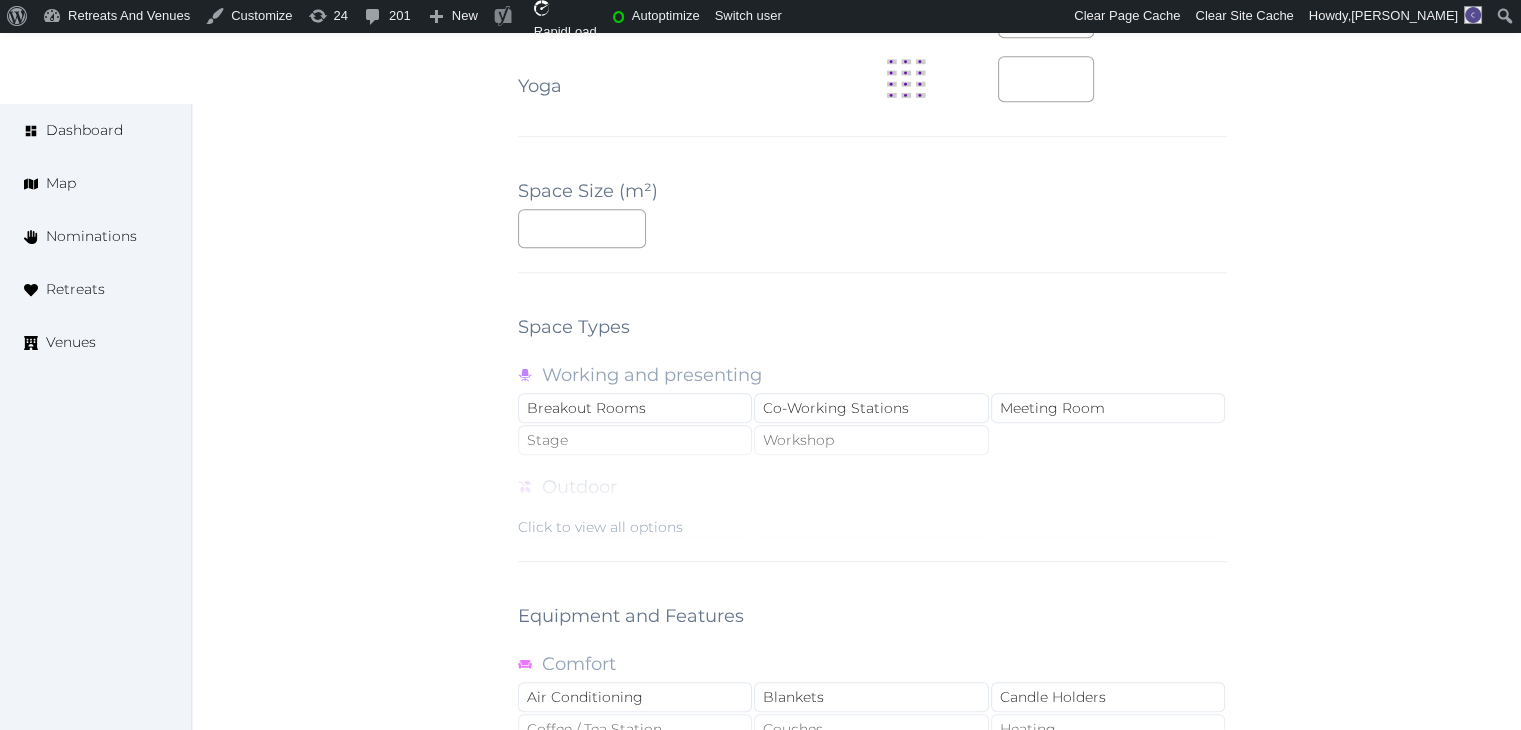 scroll, scrollTop: 1500, scrollLeft: 0, axis: vertical 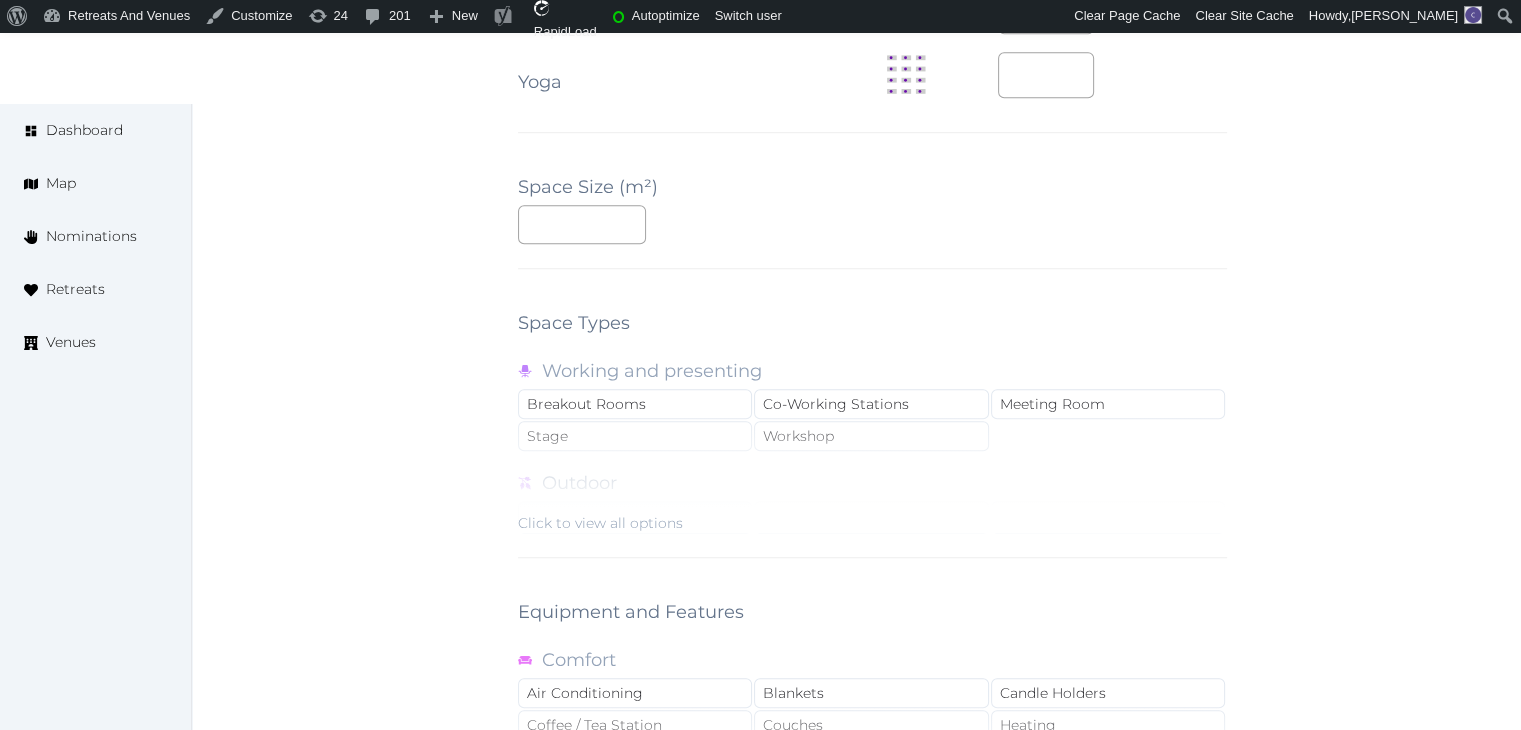 click on "Click to view all options" at bounding box center [600, 523] 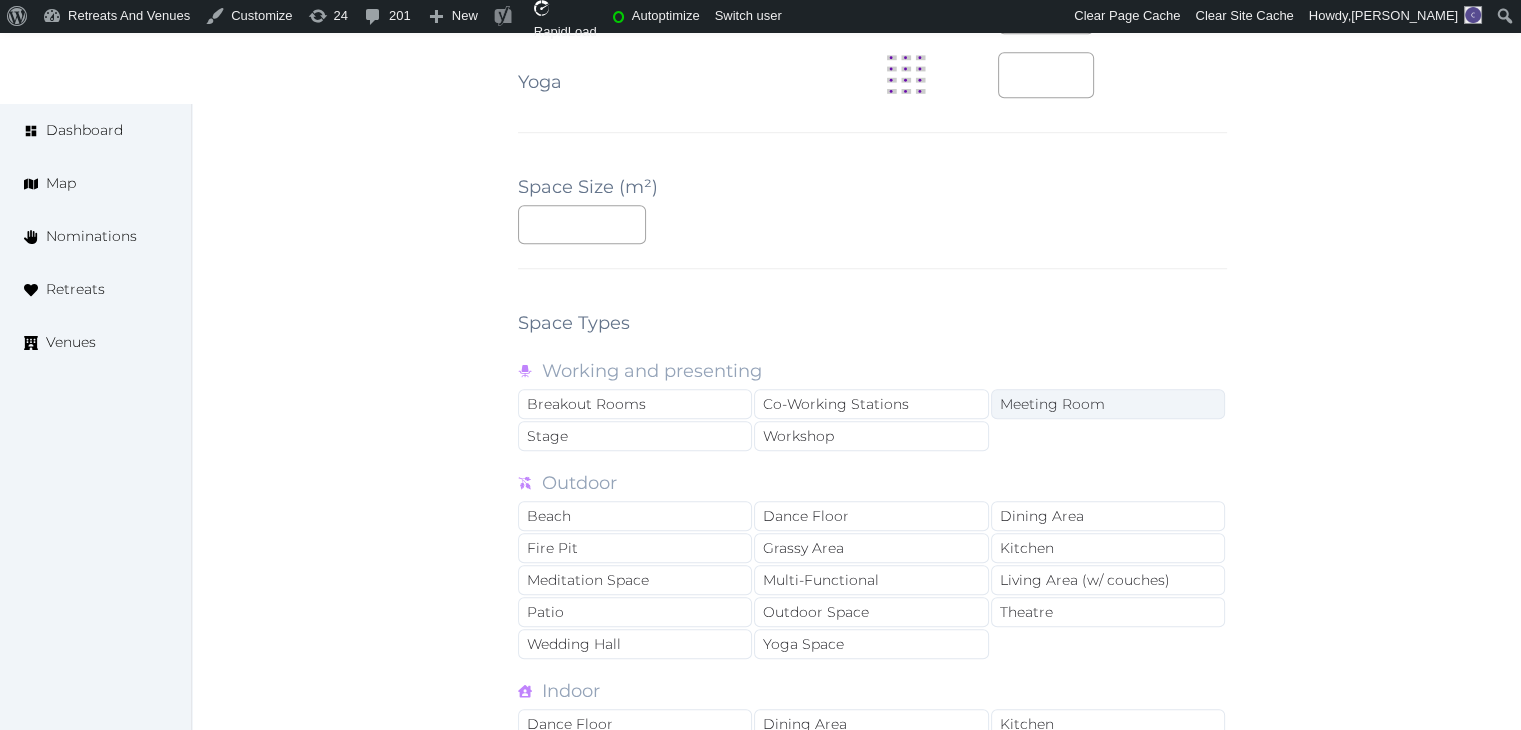 click on "Meeting Room" at bounding box center [1108, 404] 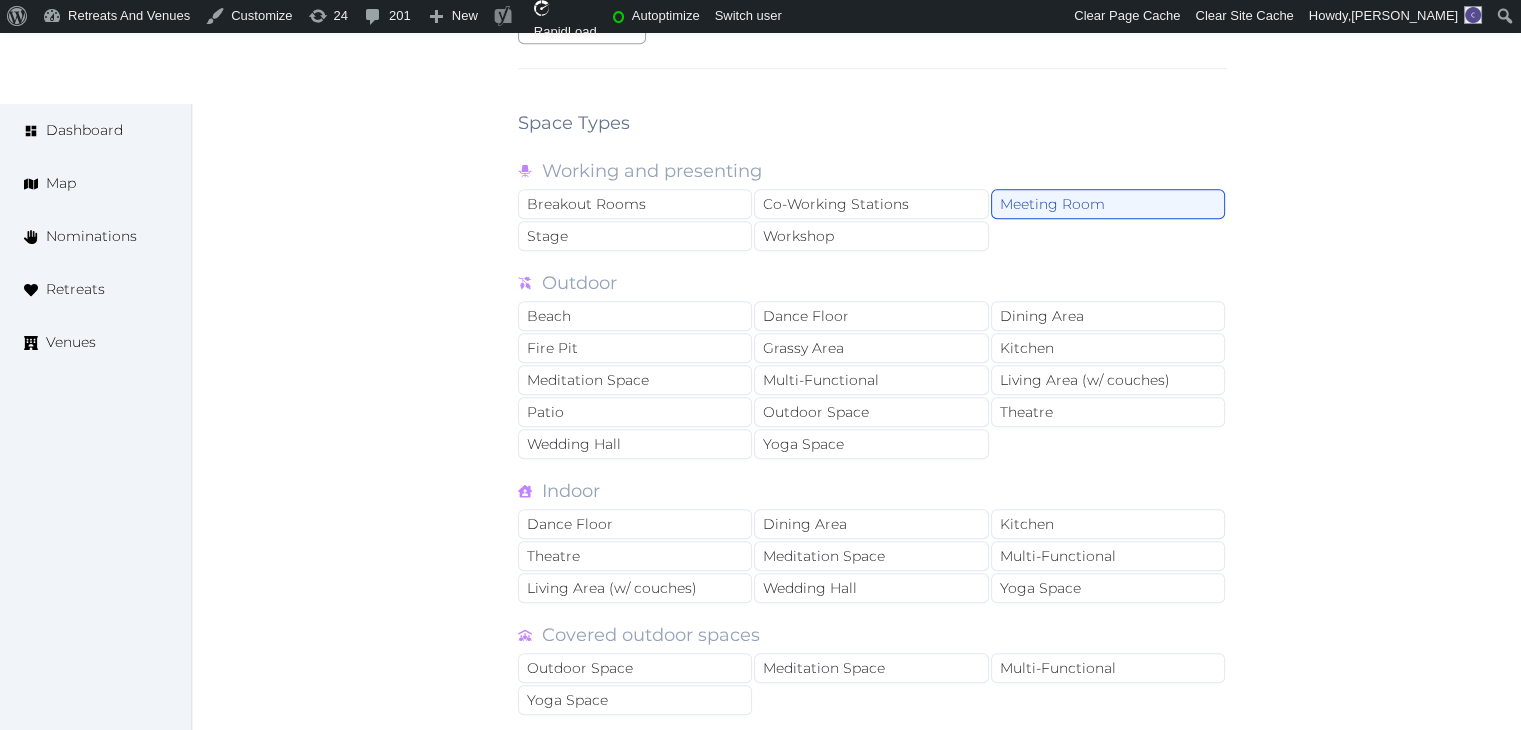 scroll, scrollTop: 2000, scrollLeft: 0, axis: vertical 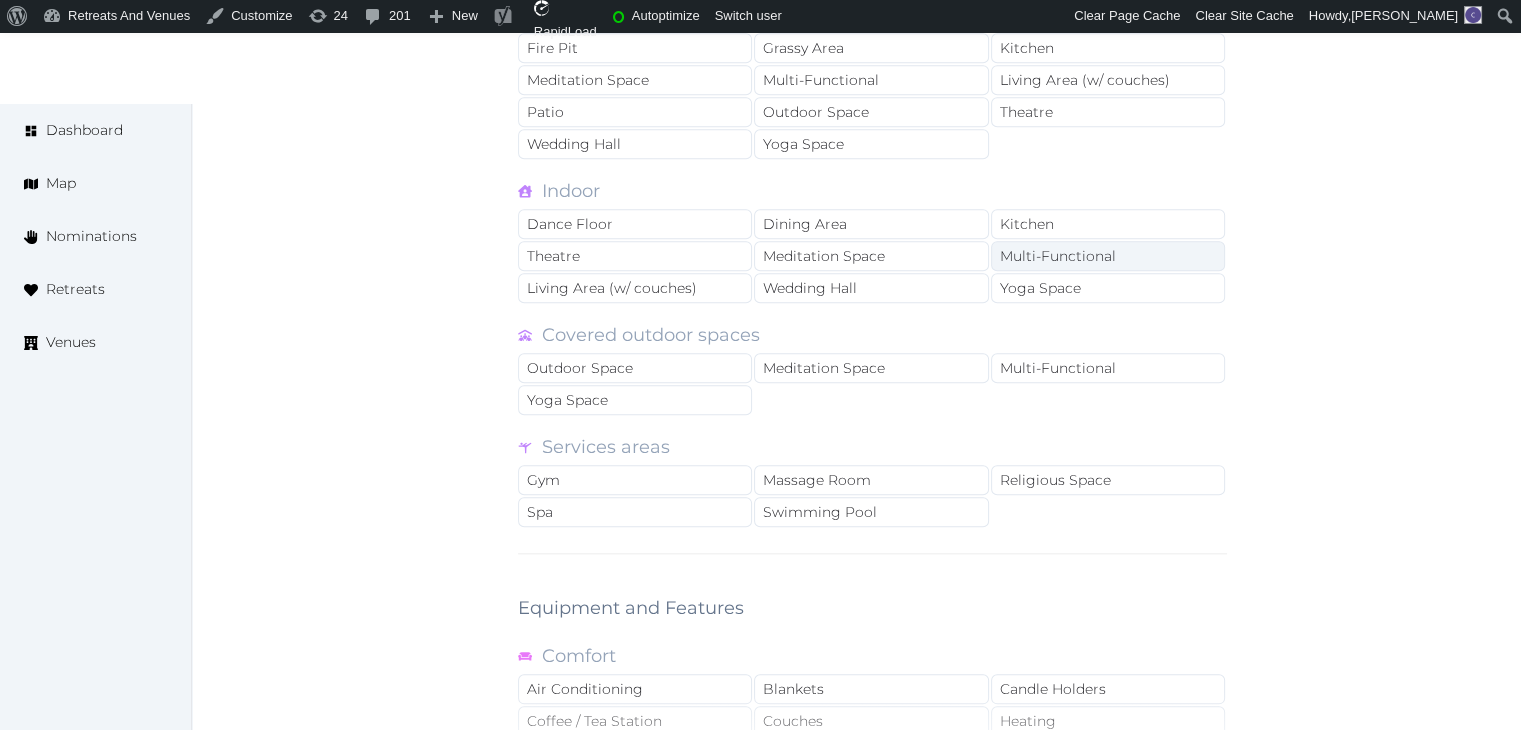 click on "Multi-Functional" at bounding box center [1108, 256] 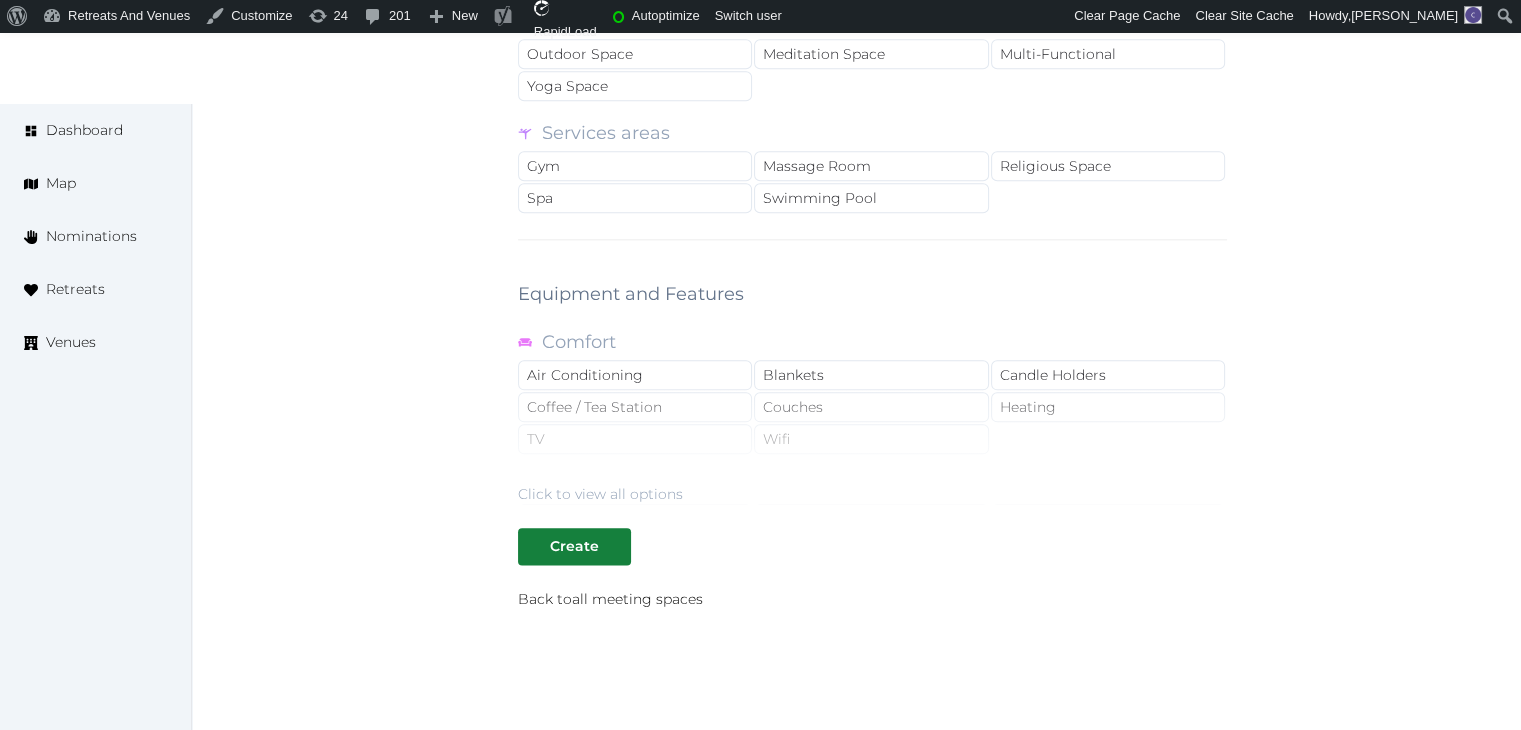 scroll, scrollTop: 2400, scrollLeft: 0, axis: vertical 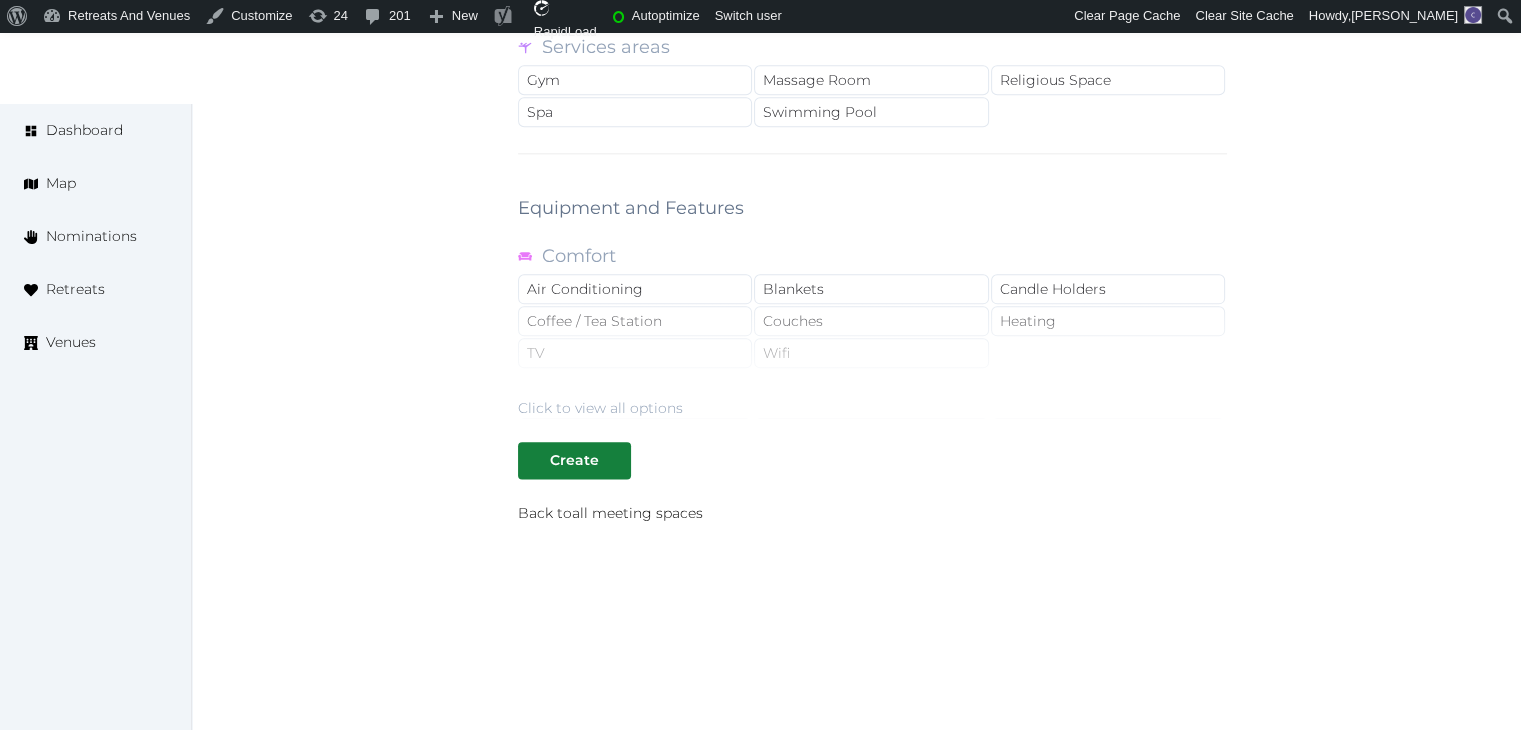 click on "Click to view all options" at bounding box center [600, 408] 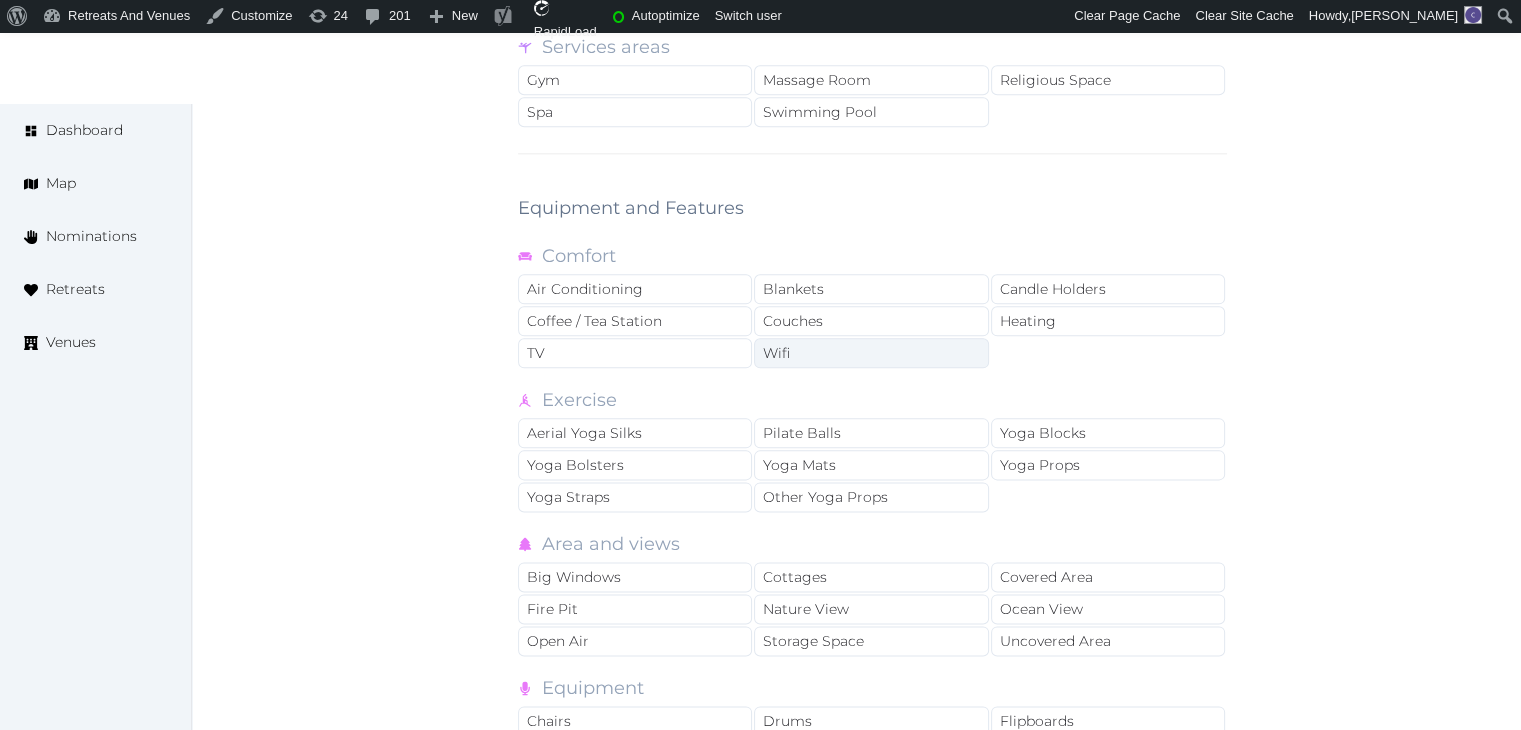 click on "Wifi" at bounding box center (871, 353) 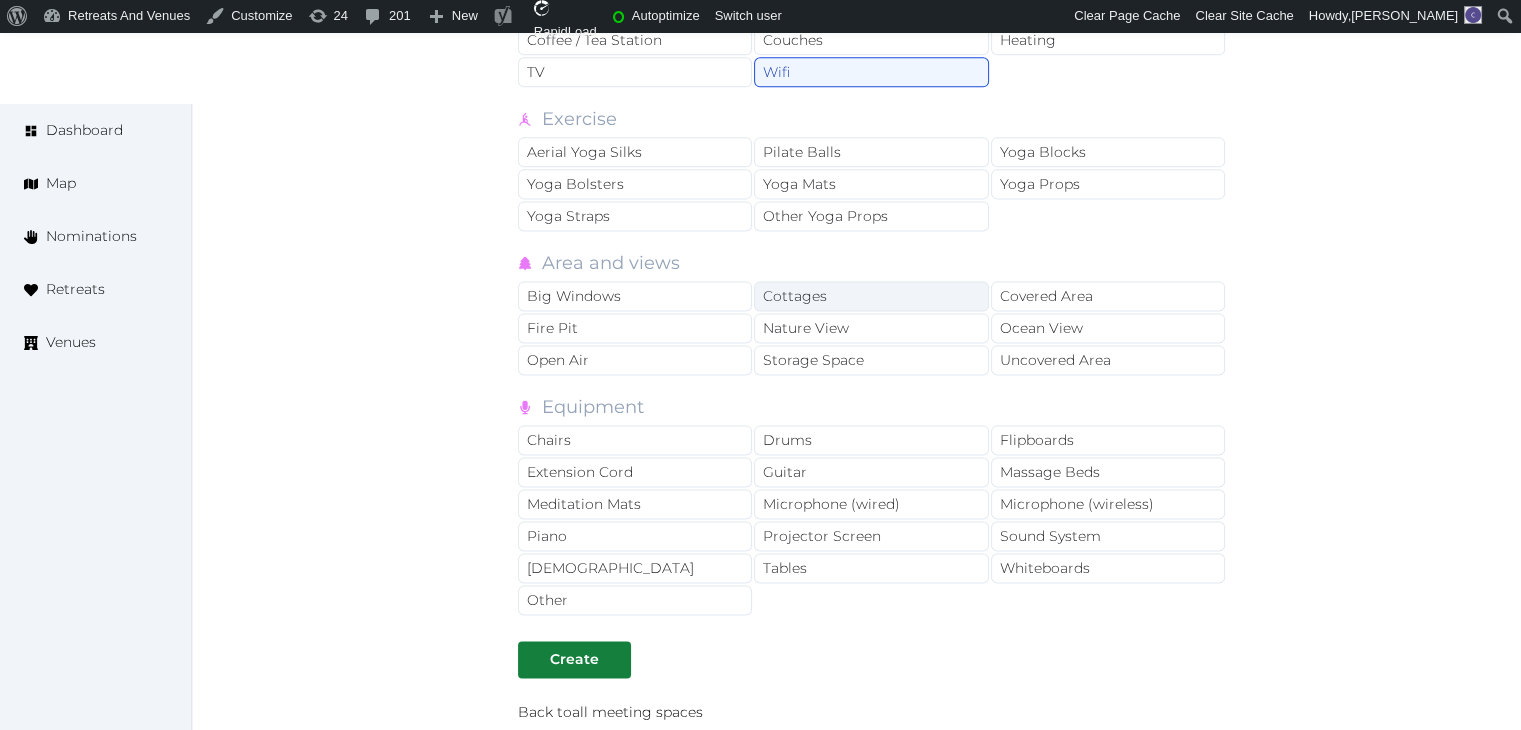 scroll, scrollTop: 2800, scrollLeft: 0, axis: vertical 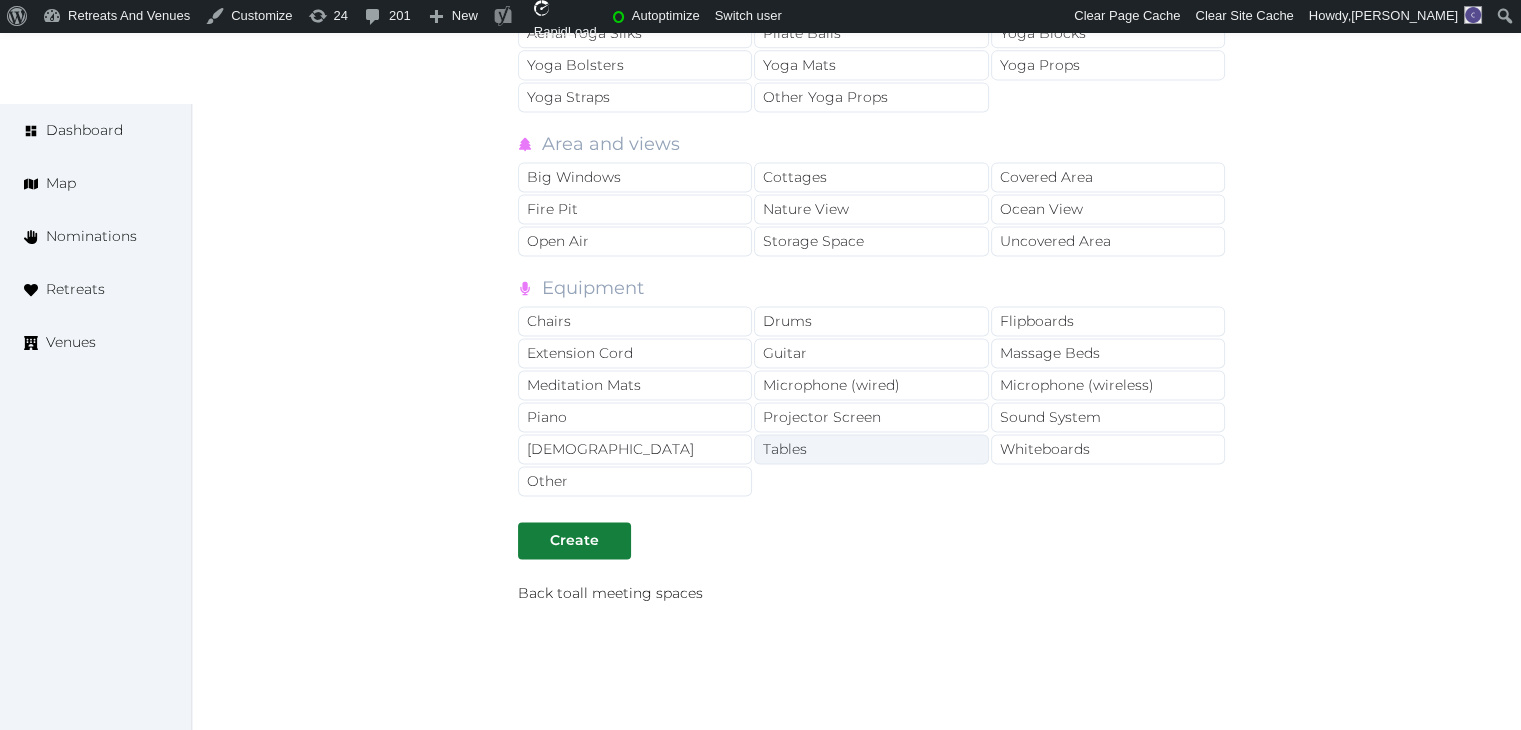click on "Tables" at bounding box center (871, 449) 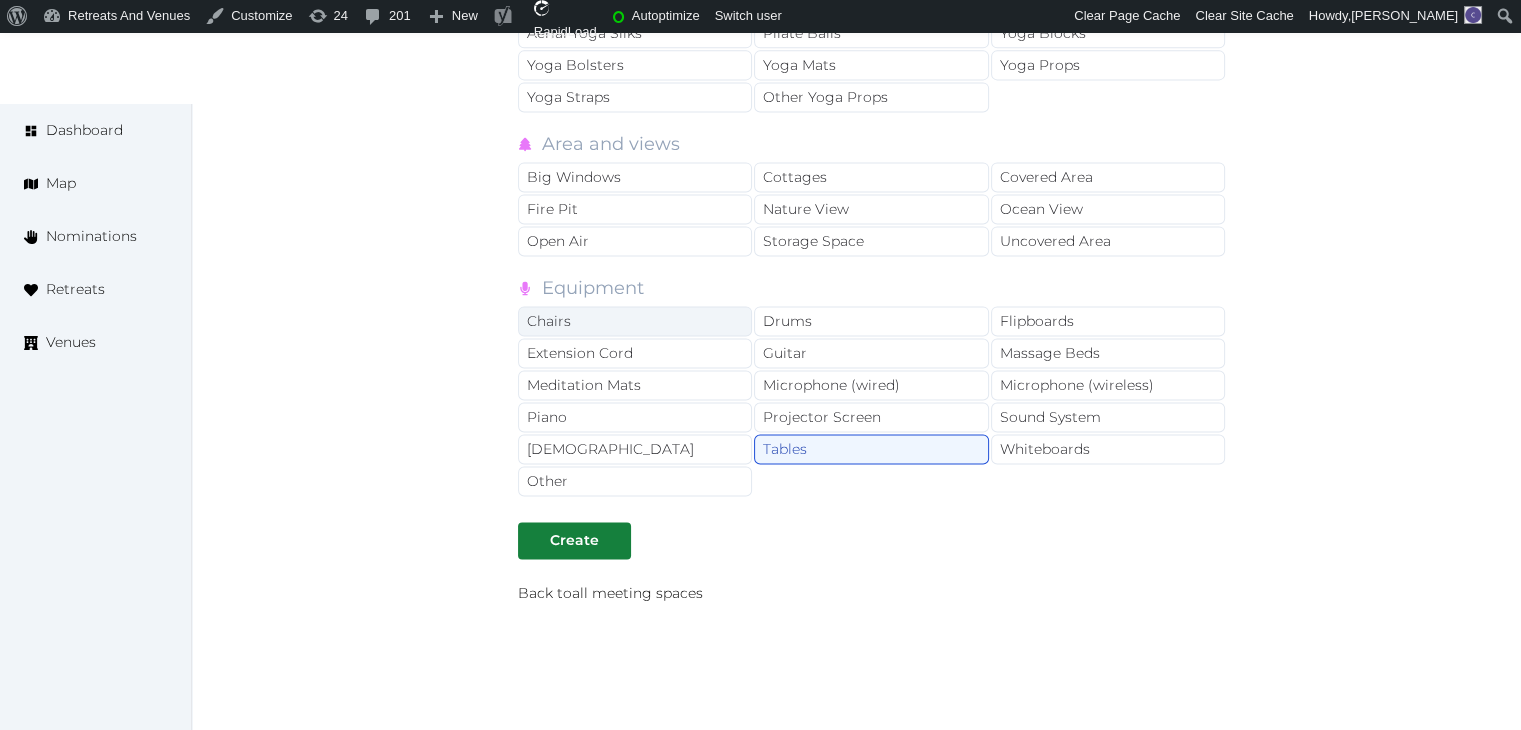 click on "Chairs" at bounding box center (635, 321) 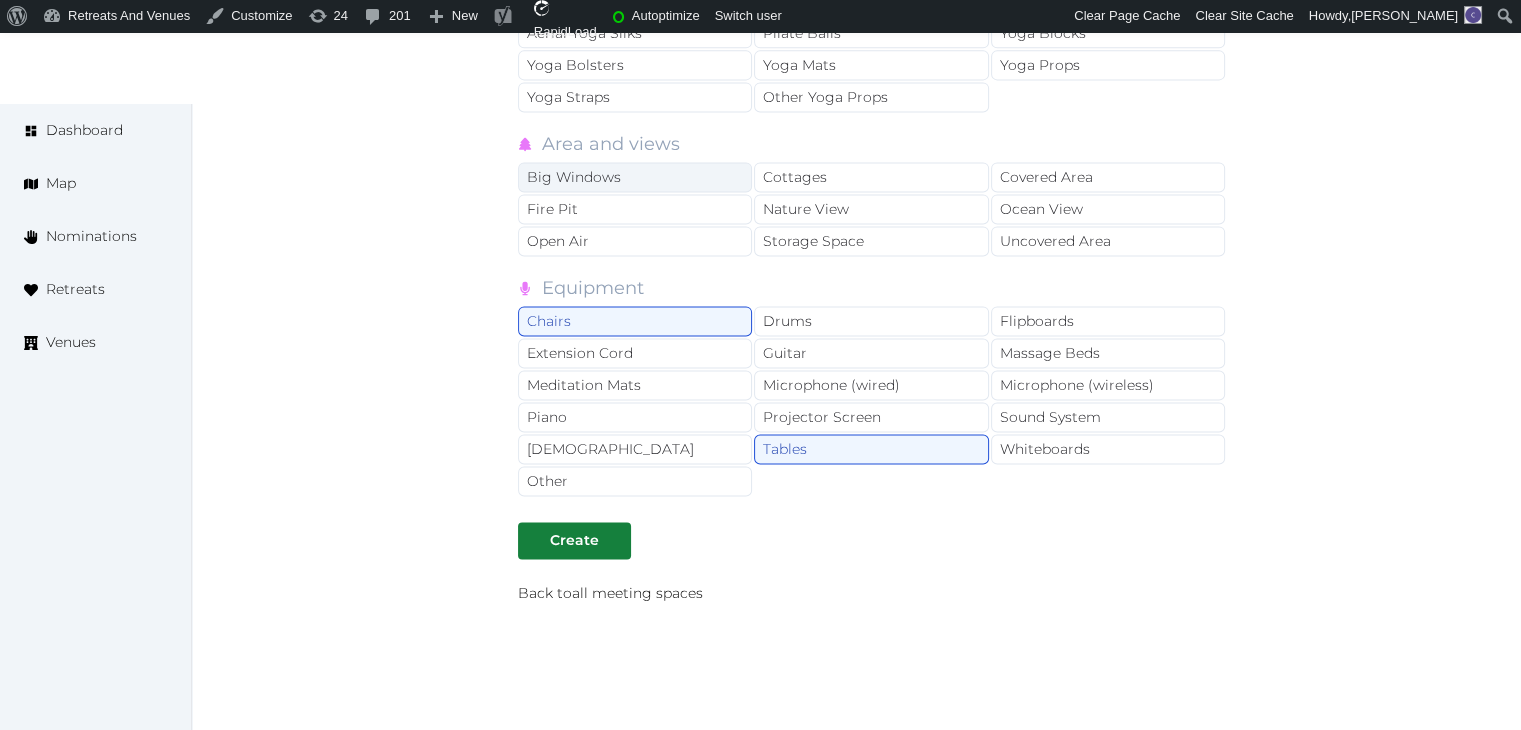click on "Big Windows" at bounding box center (635, 177) 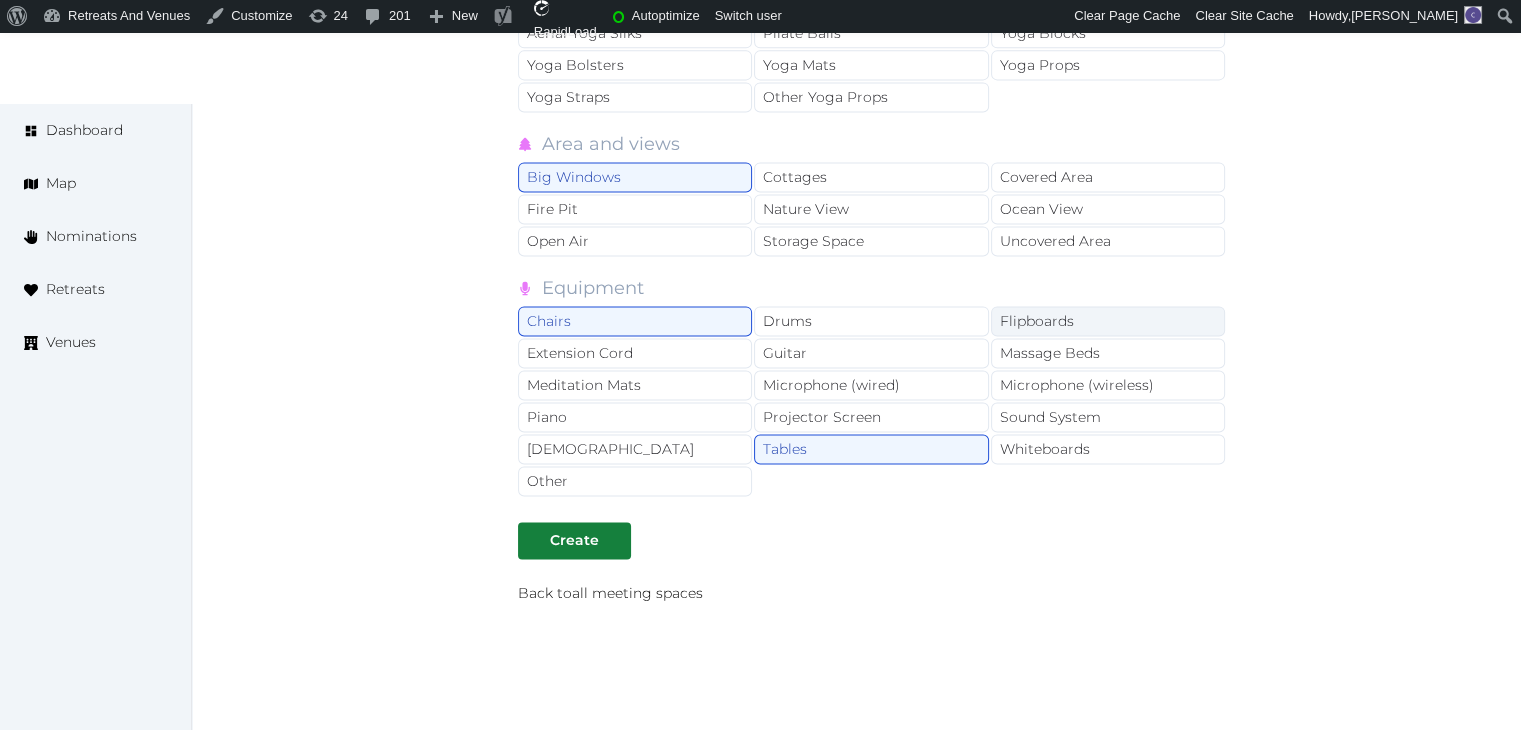 click on "Flipboards" at bounding box center (1108, 321) 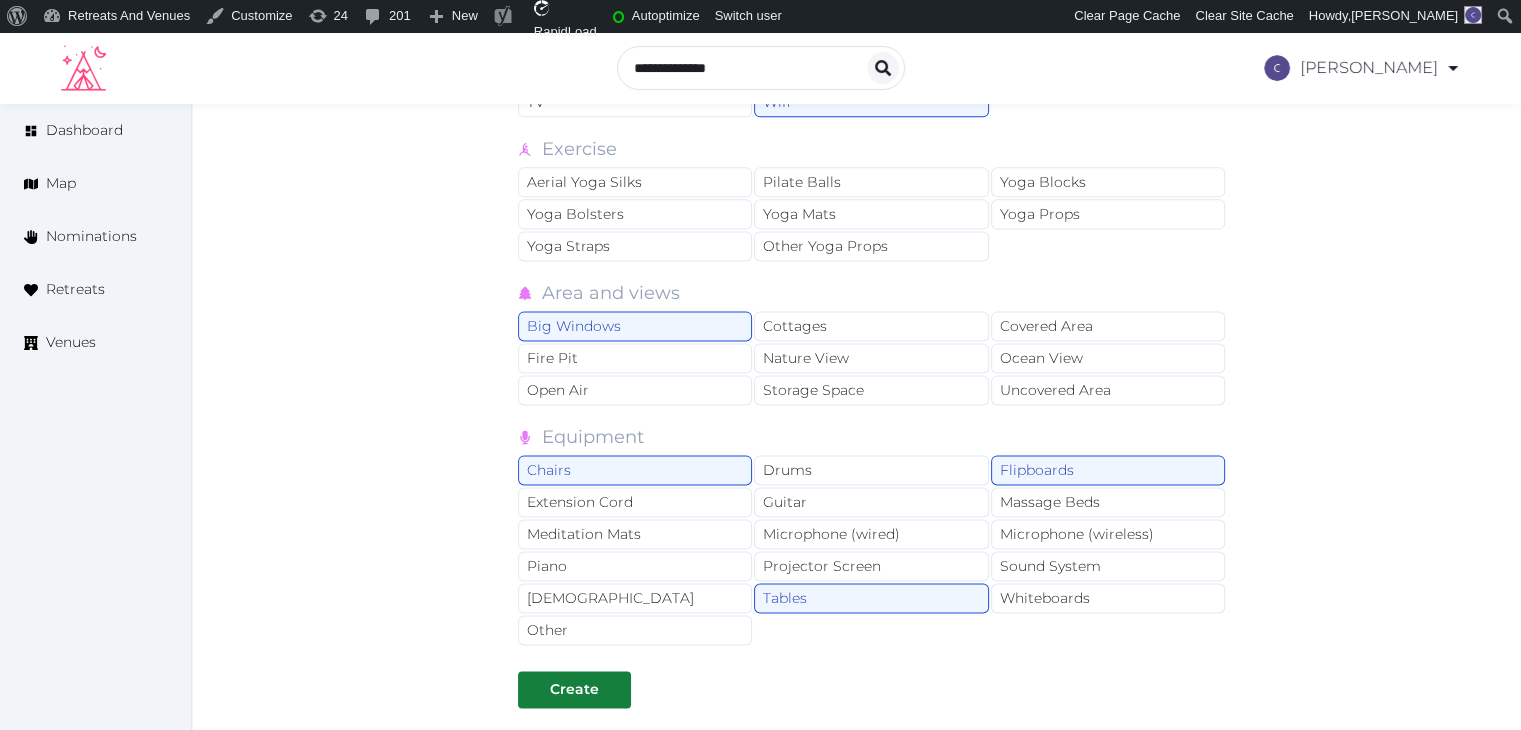 scroll, scrollTop: 2400, scrollLeft: 0, axis: vertical 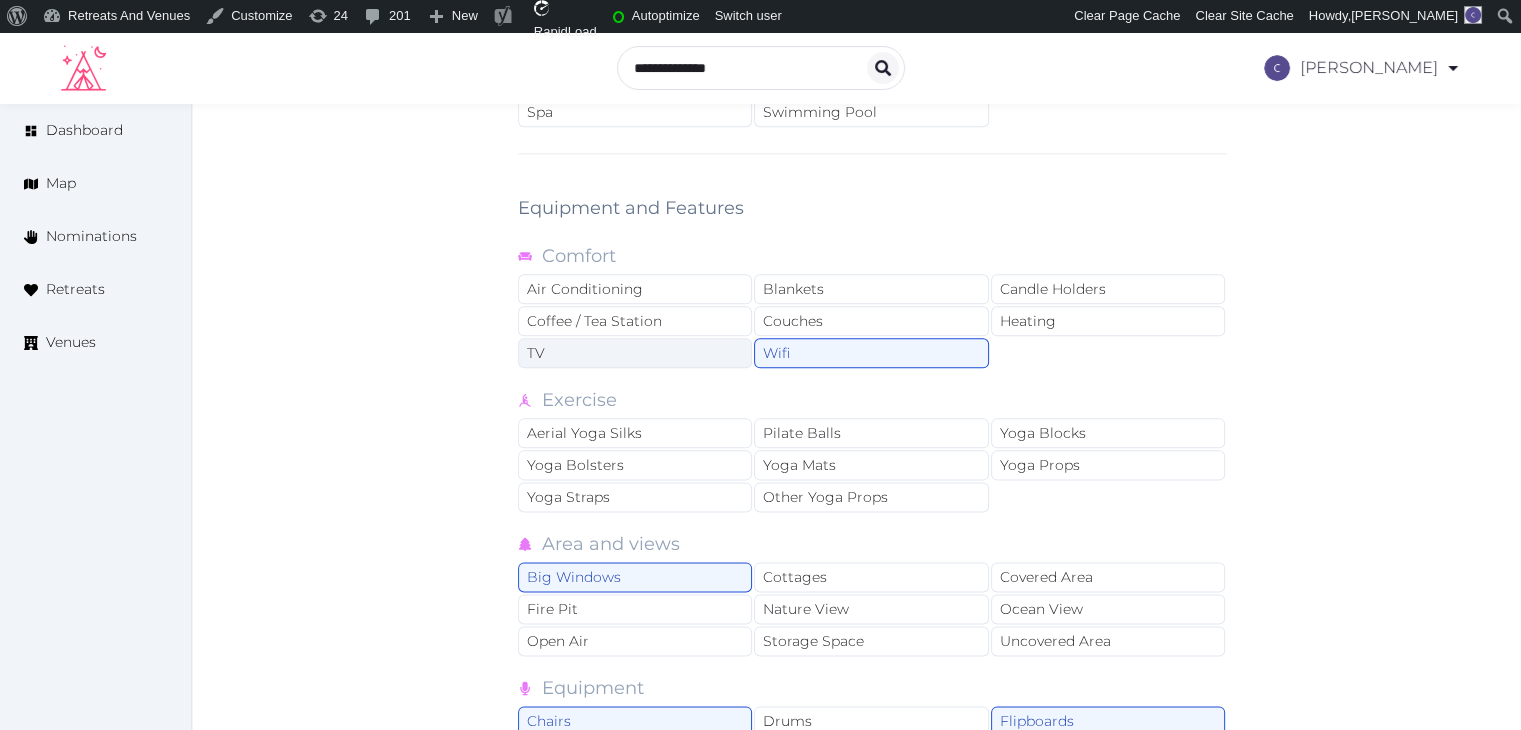 click on "TV" at bounding box center (635, 353) 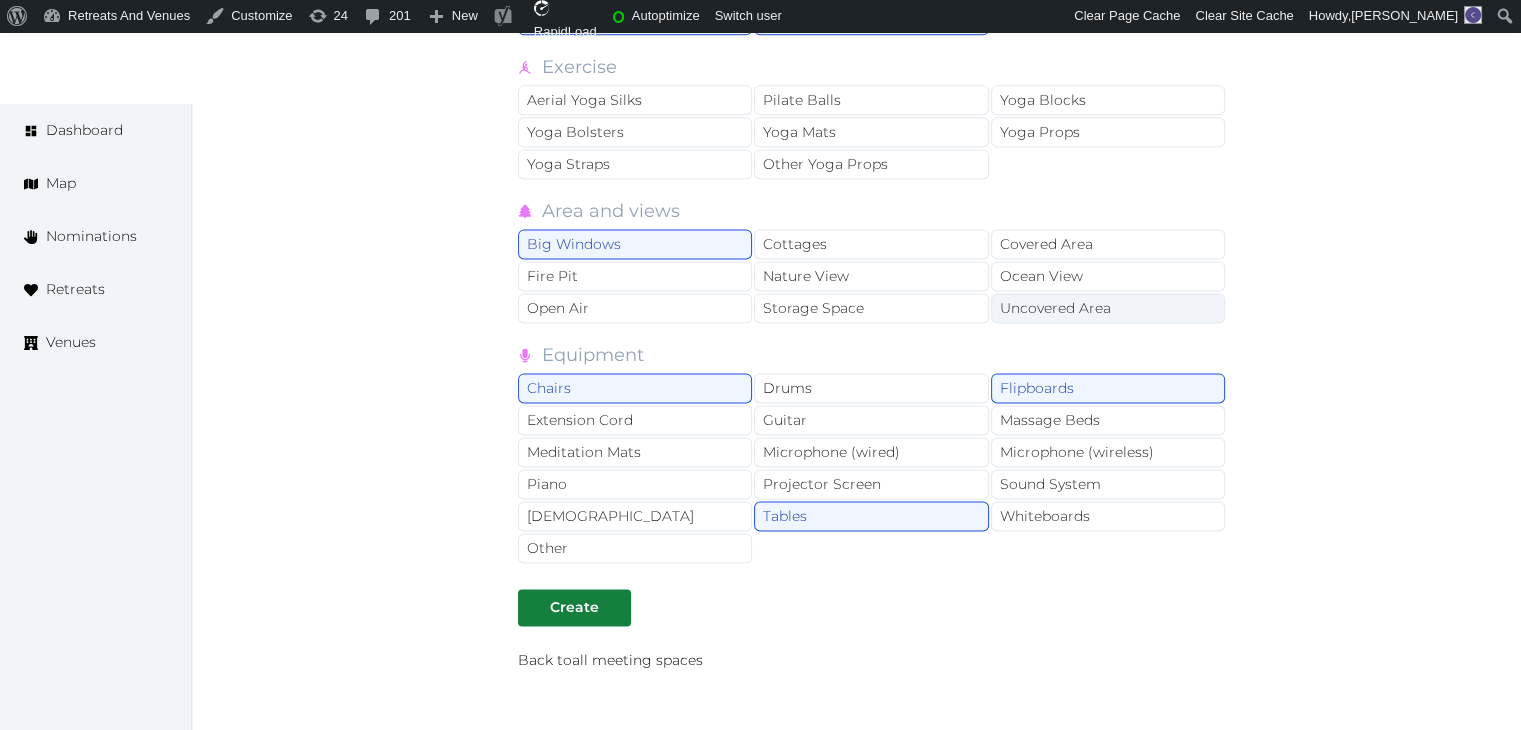 scroll, scrollTop: 2800, scrollLeft: 0, axis: vertical 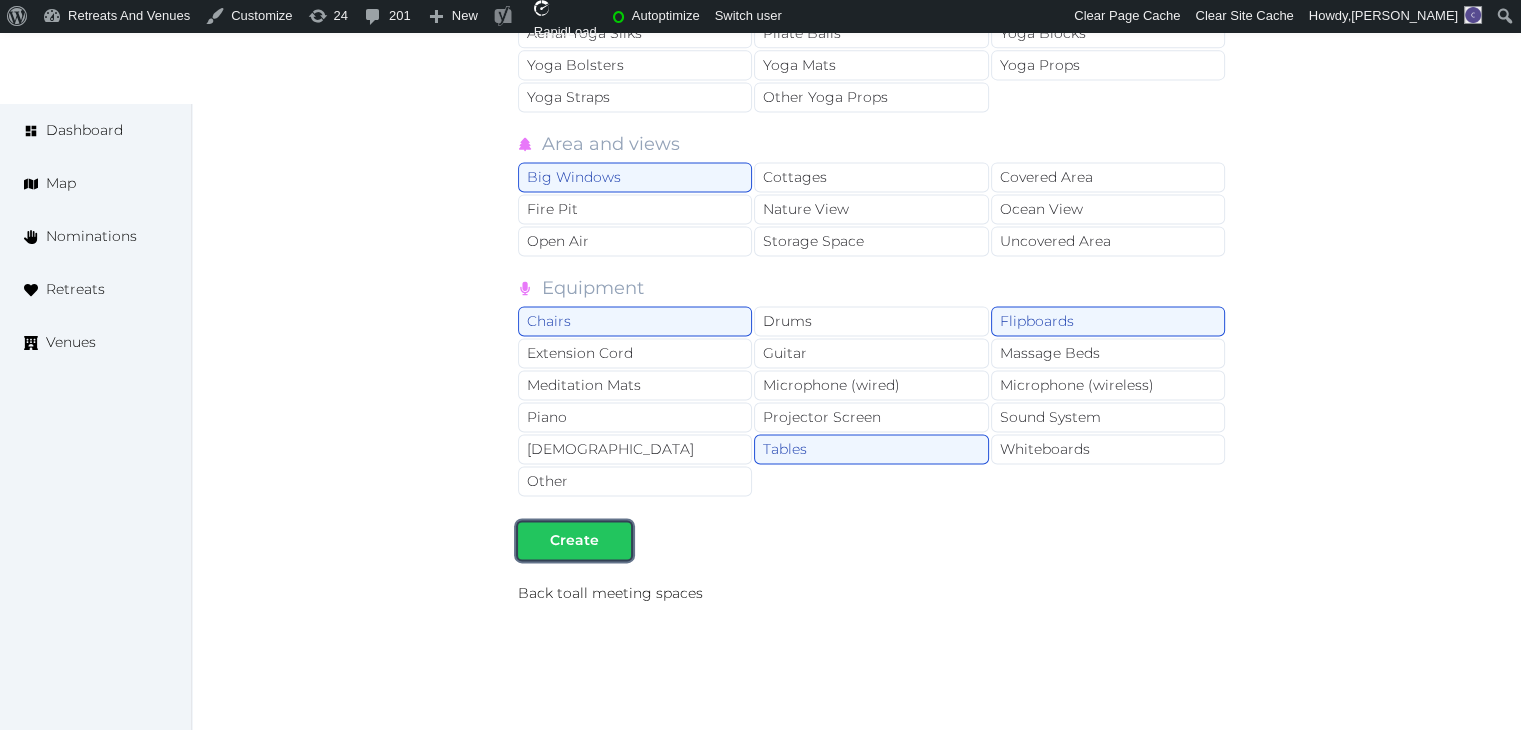 click on "Create" at bounding box center [574, 540] 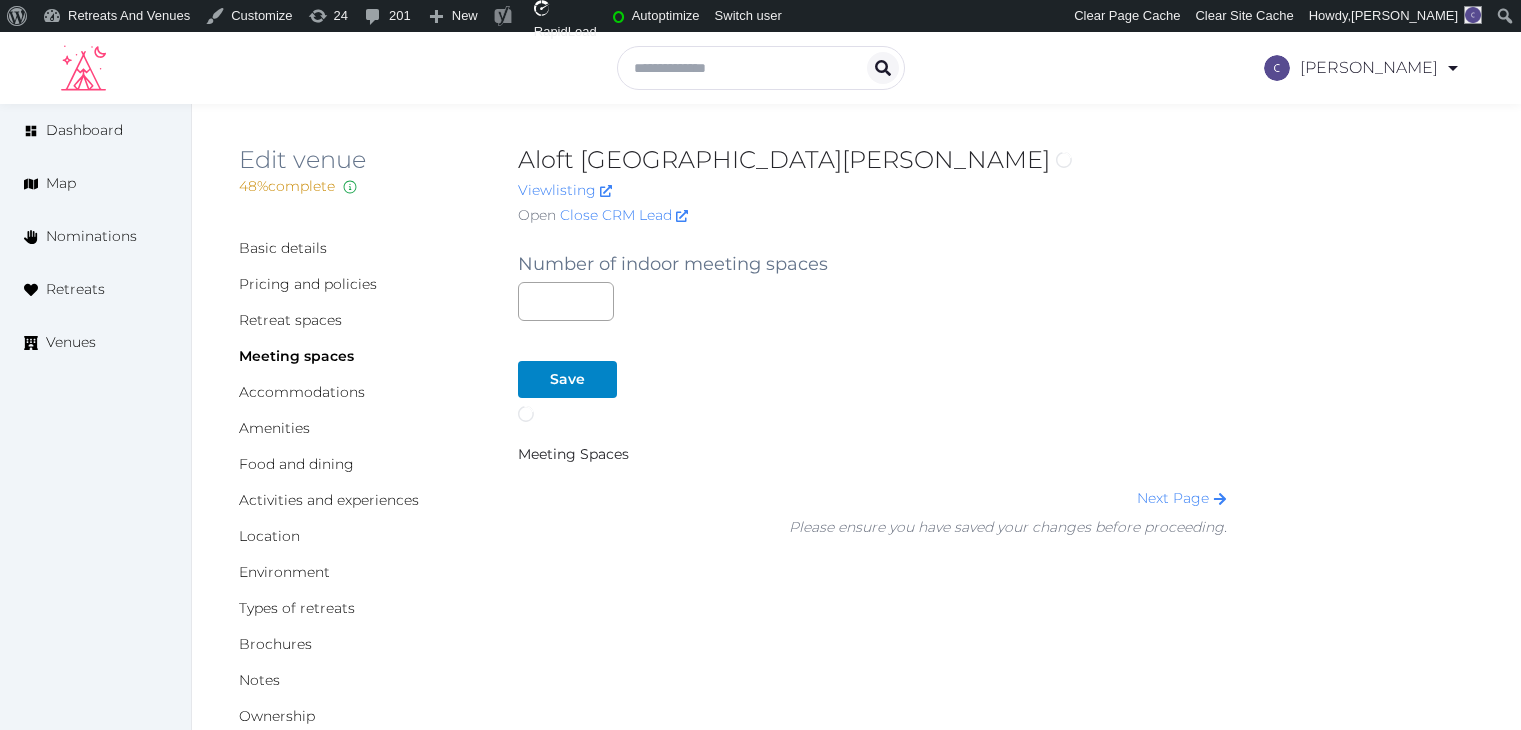 scroll, scrollTop: 0, scrollLeft: 0, axis: both 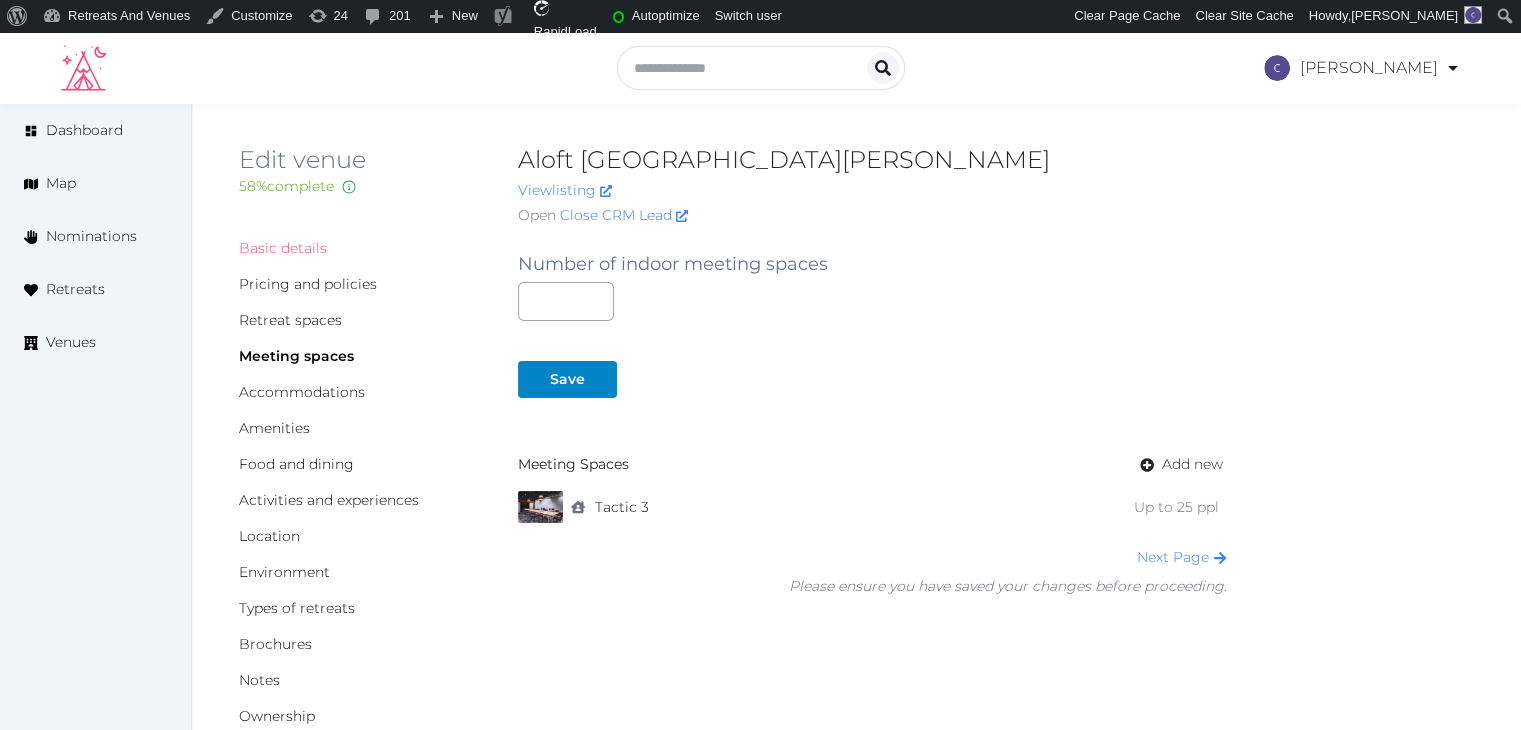 click on "Basic details" at bounding box center (283, 248) 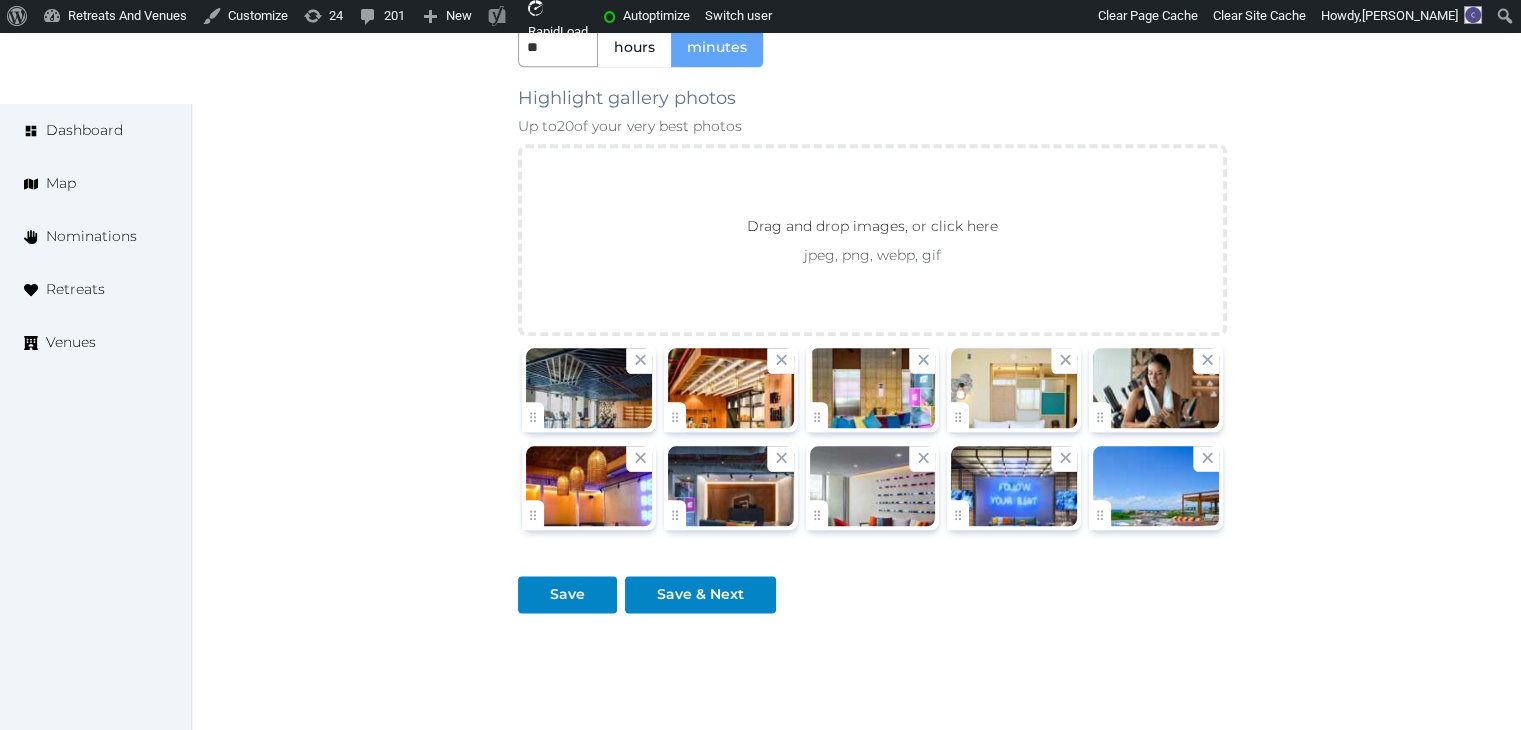 scroll, scrollTop: 2295, scrollLeft: 0, axis: vertical 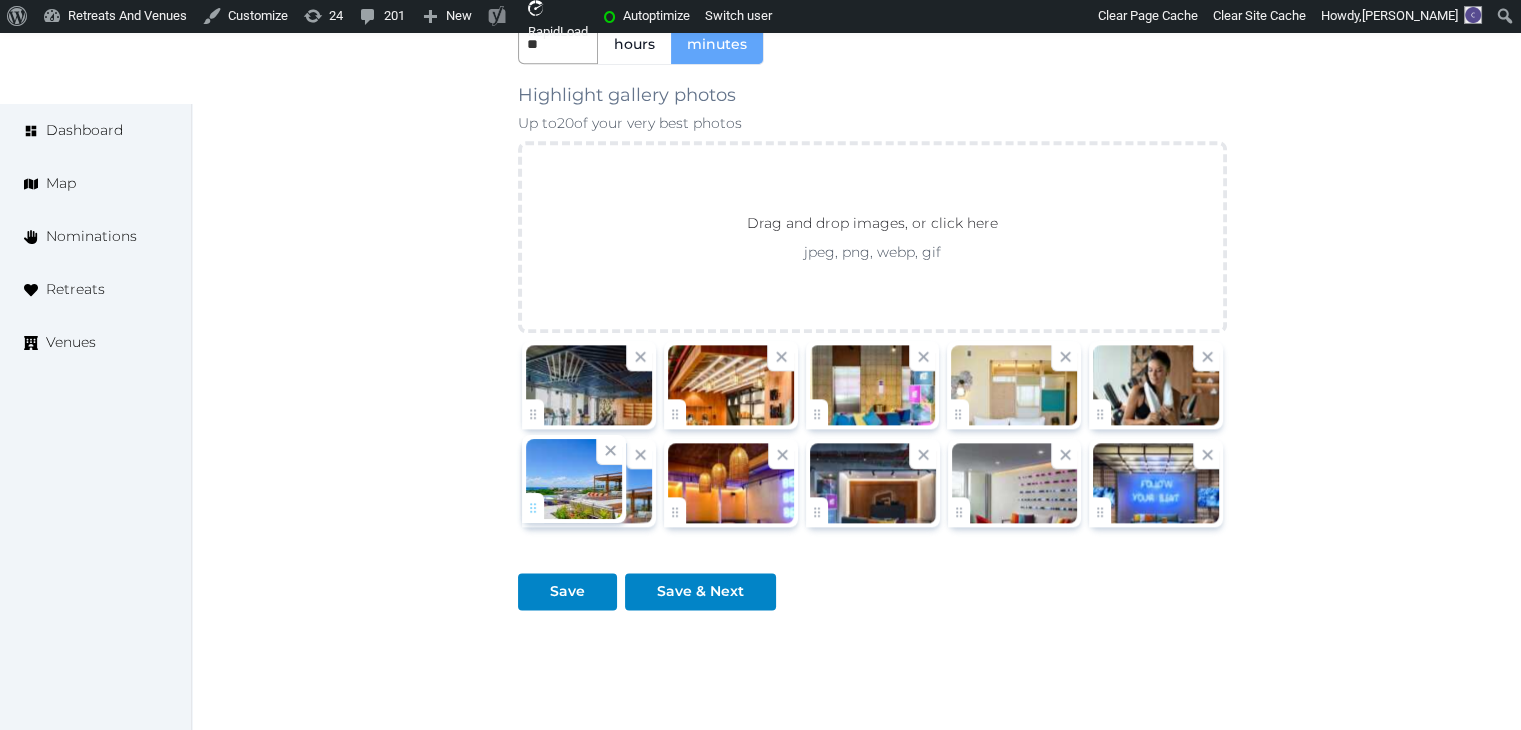 drag, startPoint x: 1096, startPoint y: 503, endPoint x: 572, endPoint y: 507, distance: 524.01526 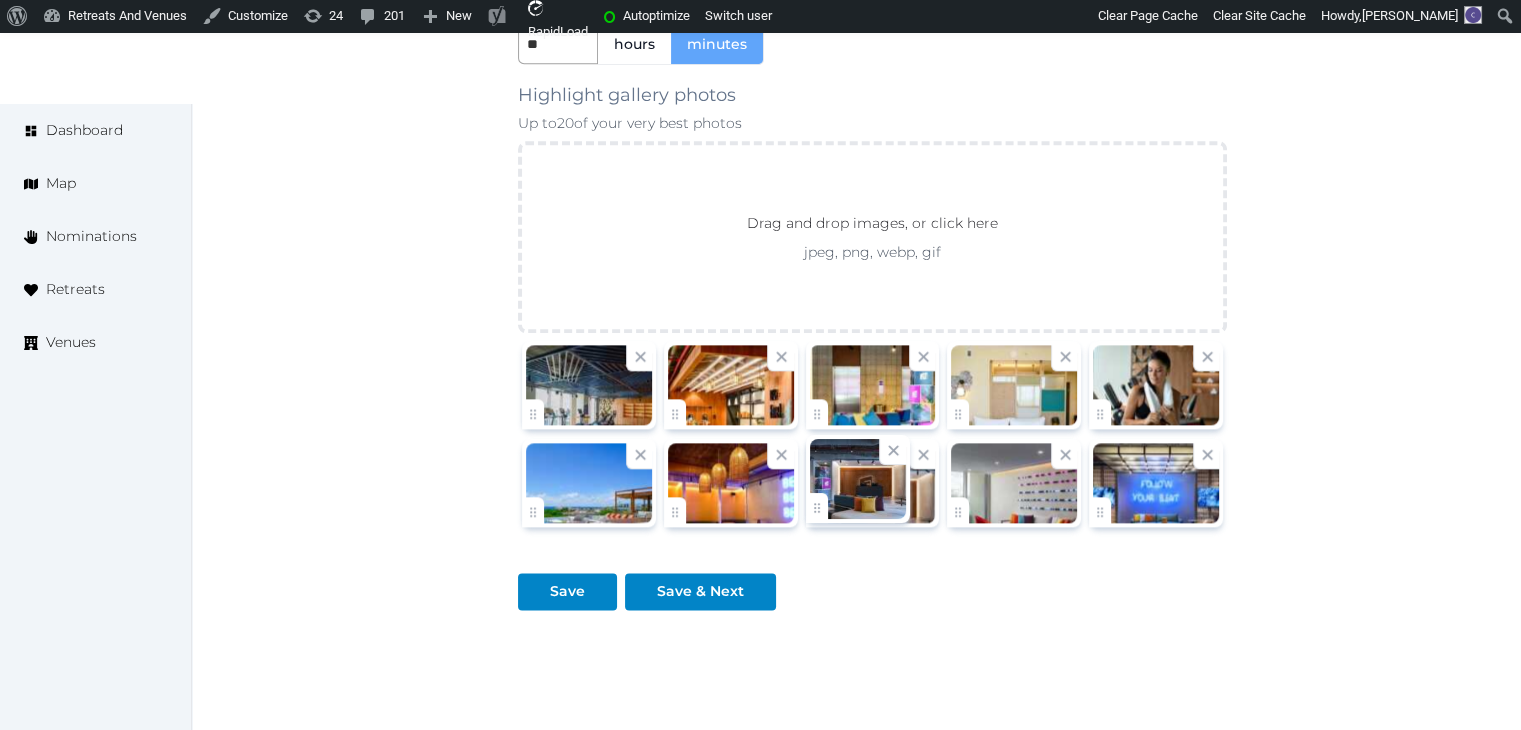 click on "[PERSON_NAME]   Account My Venue Listings My Retreats Logout      Dashboard Map Nominations Retreats Venues Edit venue 58 %  complete Fill out all the fields in your listing to increase its completion percentage.   A higher completion percentage will make your listing more attractive and result in better matches. [GEOGRAPHIC_DATA][PERSON_NAME]   View  listing   Open    Close CRM Lead Basic details Pricing and policies Retreat spaces Meeting spaces Accommodations Amenities Food and dining Activities and experiences Location Environment Types of retreats Brochures Notes Ownership Administration Activity This venue is live and visible to the public Mark draft Archive Venue owned by [PERSON_NAME] [EMAIL_ADDRESS][DOMAIN_NAME] Copy ownership transfer link Share this link with any user to transfer ownership of this venue. Users without accounts will be directed to register. Copy update link Copy recommended link Copy shortlist link Name * * (Optional)" at bounding box center (760, -715) 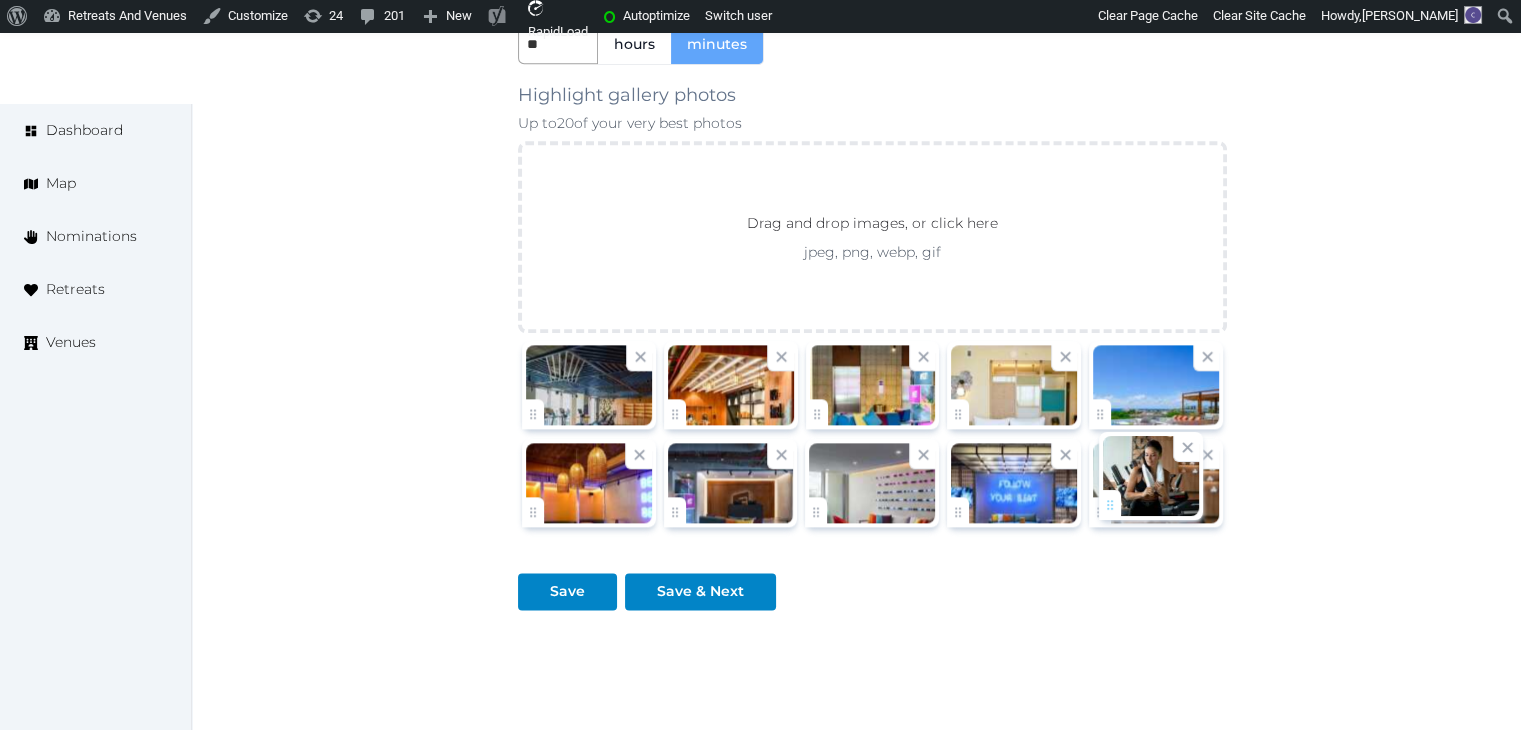 drag, startPoint x: 1096, startPoint y: 411, endPoint x: 1105, endPoint y: 506, distance: 95.42536 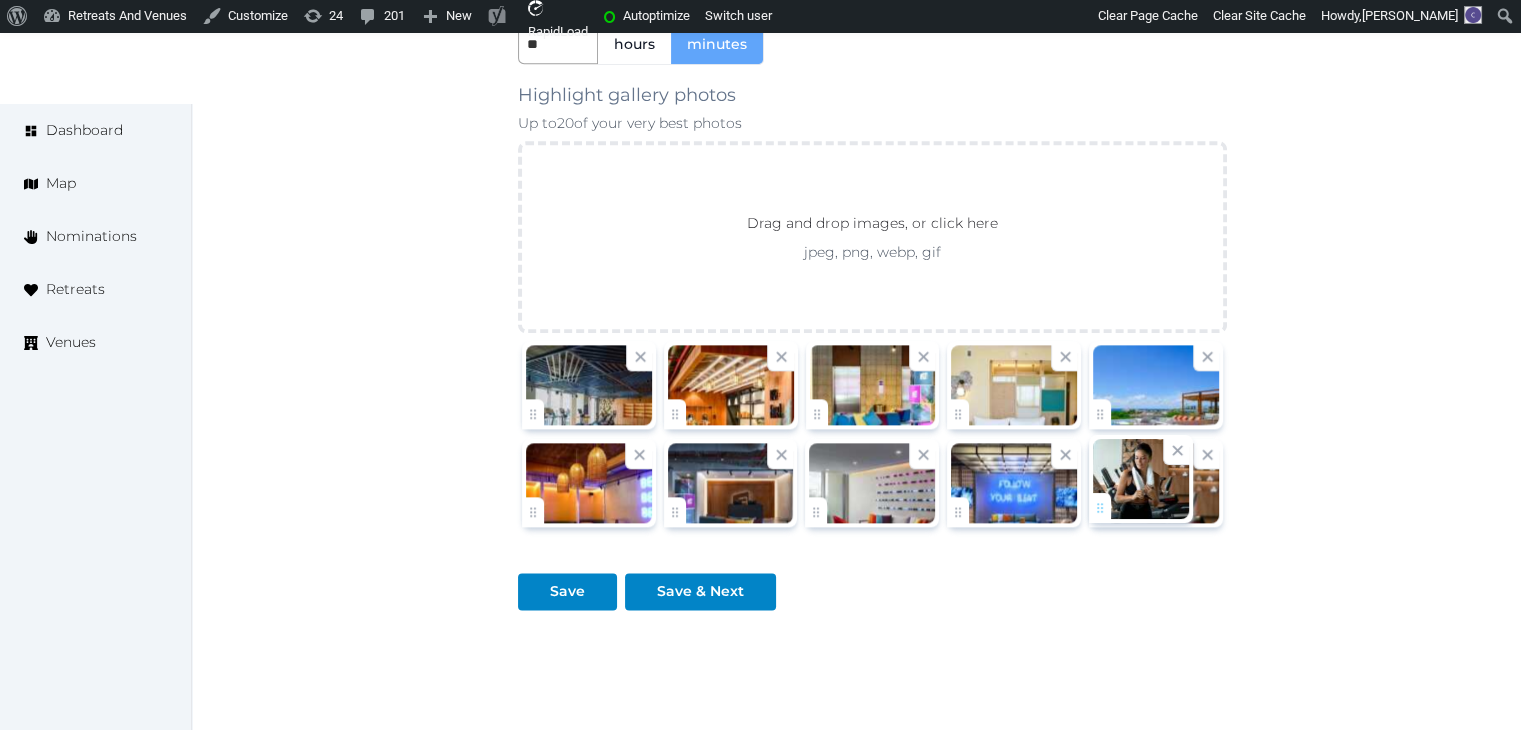 click on "[PERSON_NAME]   Account My Venue Listings My Retreats Logout      Dashboard Map Nominations Retreats Venues Edit venue 58 %  complete Fill out all the fields in your listing to increase its completion percentage.   A higher completion percentage will make your listing more attractive and result in better matches. [GEOGRAPHIC_DATA][PERSON_NAME]   View  listing   Open    Close CRM Lead Basic details Pricing and policies Retreat spaces Meeting spaces Accommodations Amenities Food and dining Activities and experiences Location Environment Types of retreats Brochures Notes Ownership Administration Activity This venue is live and visible to the public Mark draft Archive Venue owned by [PERSON_NAME] [EMAIL_ADDRESS][DOMAIN_NAME] Copy ownership transfer link Share this link with any user to transfer ownership of this venue. Users without accounts will be directed to register. Copy update link Copy recommended link Copy shortlist link Name * * (Optional)" at bounding box center [760, -715] 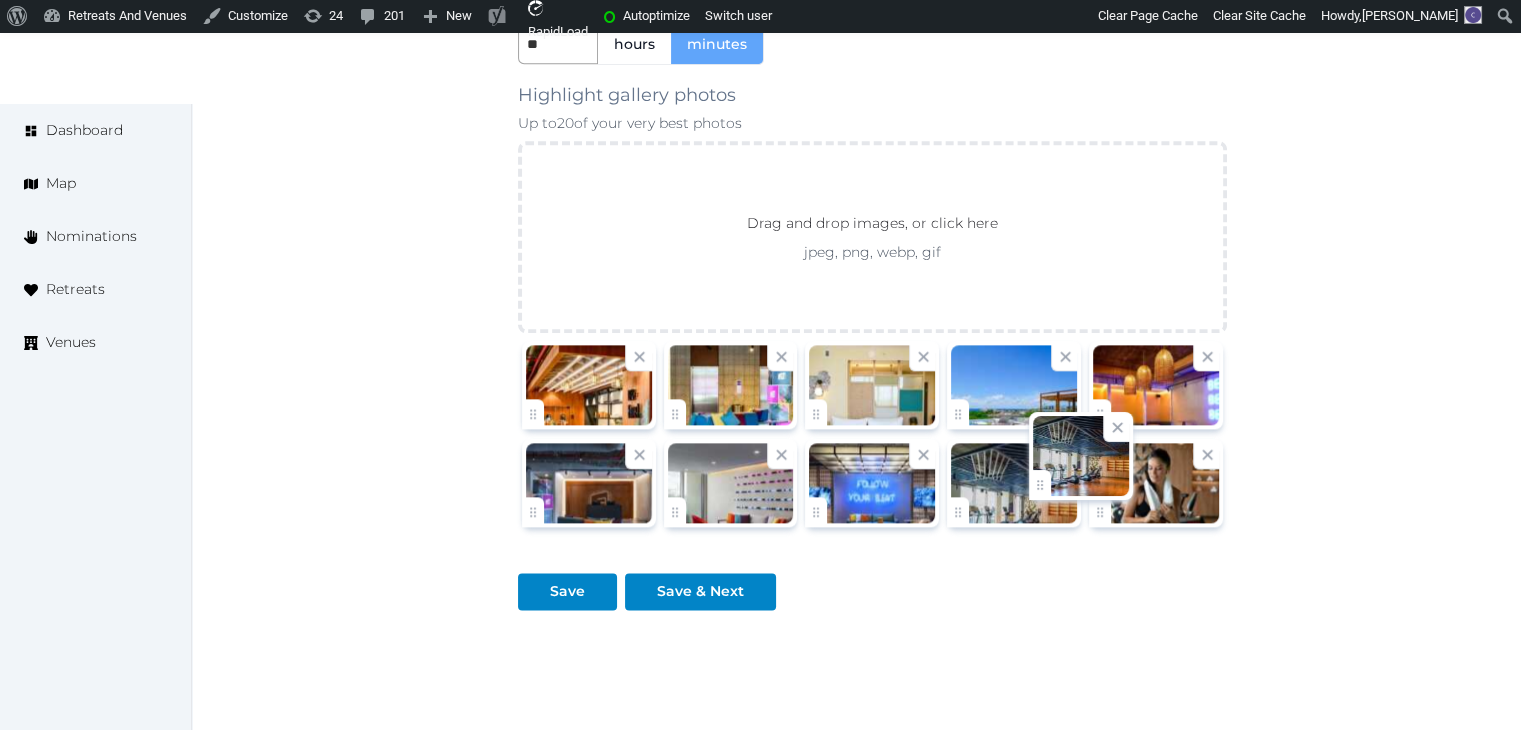 drag, startPoint x: 544, startPoint y: 405, endPoint x: 1048, endPoint y: 485, distance: 510.30972 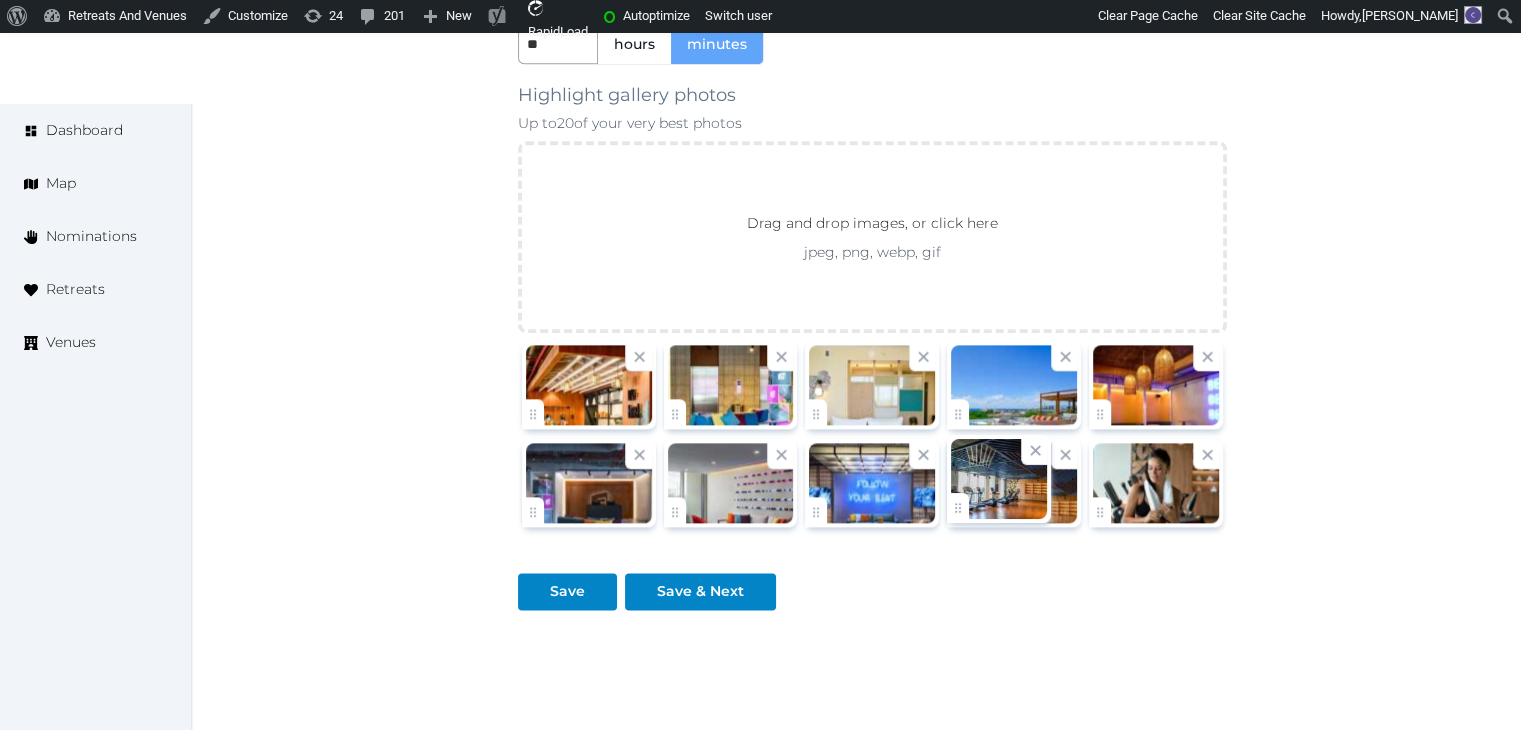 click on "[PERSON_NAME]   Account My Venue Listings My Retreats Logout      Dashboard Map Nominations Retreats Venues Edit venue 58 %  complete Fill out all the fields in your listing to increase its completion percentage.   A higher completion percentage will make your listing more attractive and result in better matches. [GEOGRAPHIC_DATA][PERSON_NAME]   View  listing   Open    Close CRM Lead Basic details Pricing and policies Retreat spaces Meeting spaces Accommodations Amenities Food and dining Activities and experiences Location Environment Types of retreats Brochures Notes Ownership Administration Activity This venue is live and visible to the public Mark draft Archive Venue owned by [PERSON_NAME] [EMAIL_ADDRESS][DOMAIN_NAME] Copy ownership transfer link Share this link with any user to transfer ownership of this venue. Users without accounts will be directed to register. Copy update link Copy recommended link Copy shortlist link Name * * (Optional)" at bounding box center [760, -715] 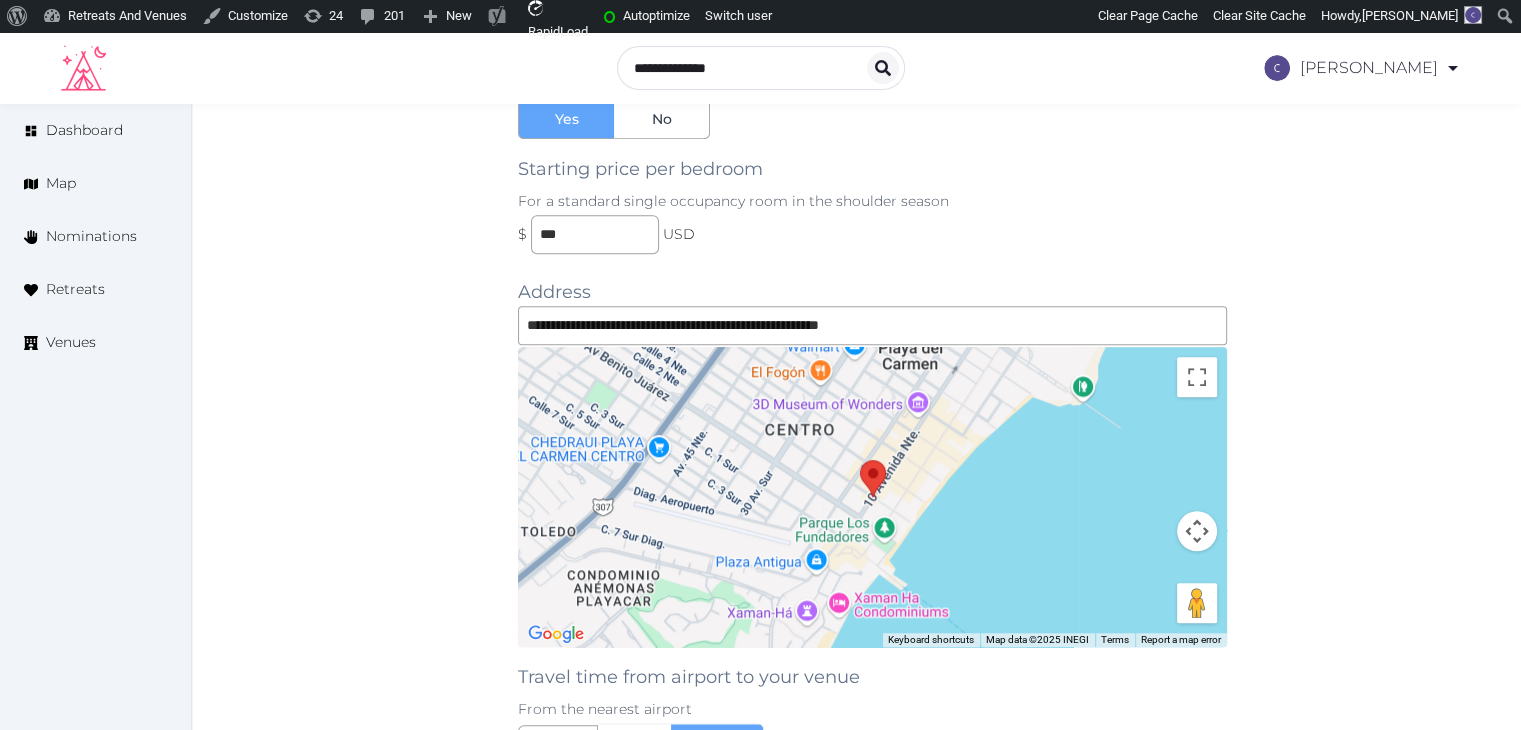 scroll, scrollTop: 1095, scrollLeft: 0, axis: vertical 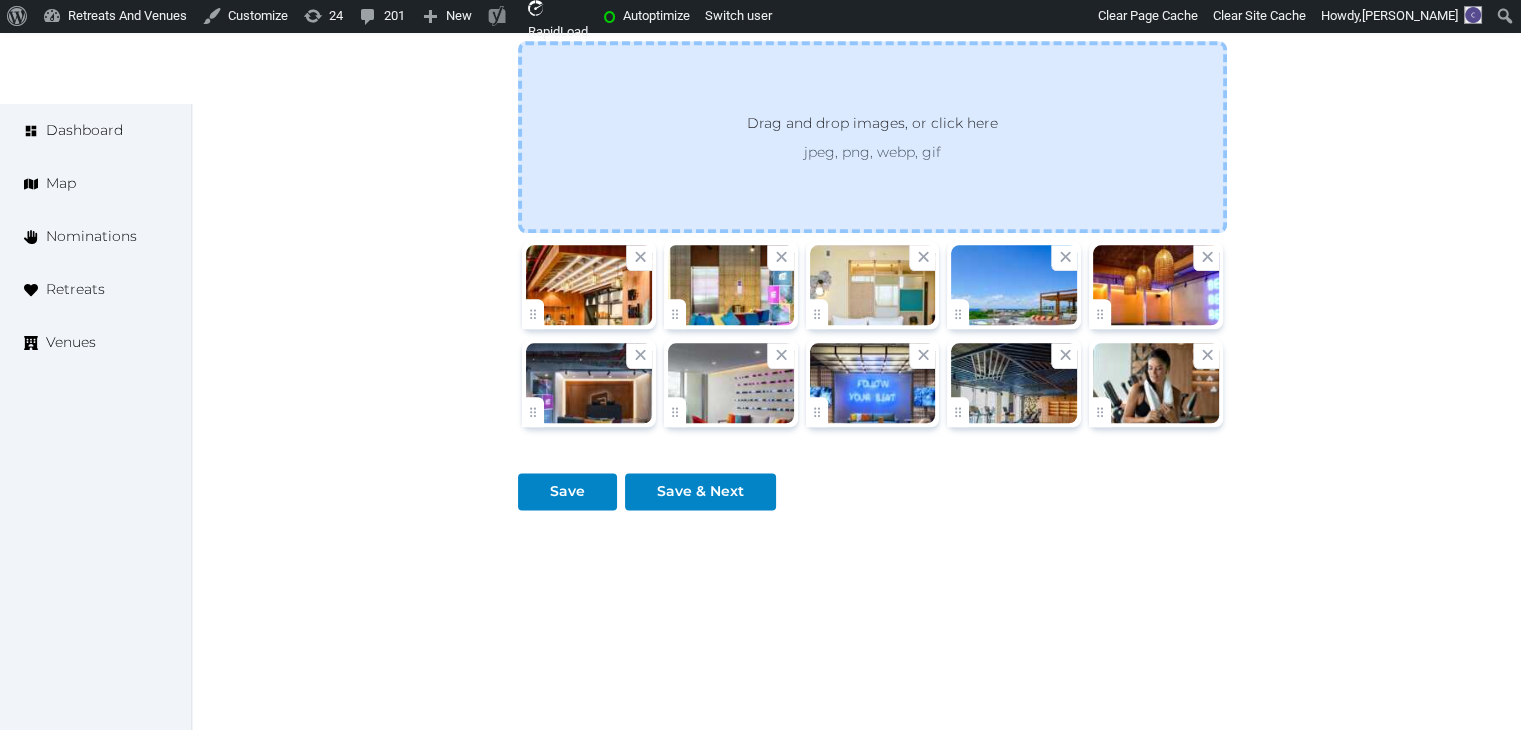 click on "Drag and drop images, or click here" at bounding box center [872, 127] 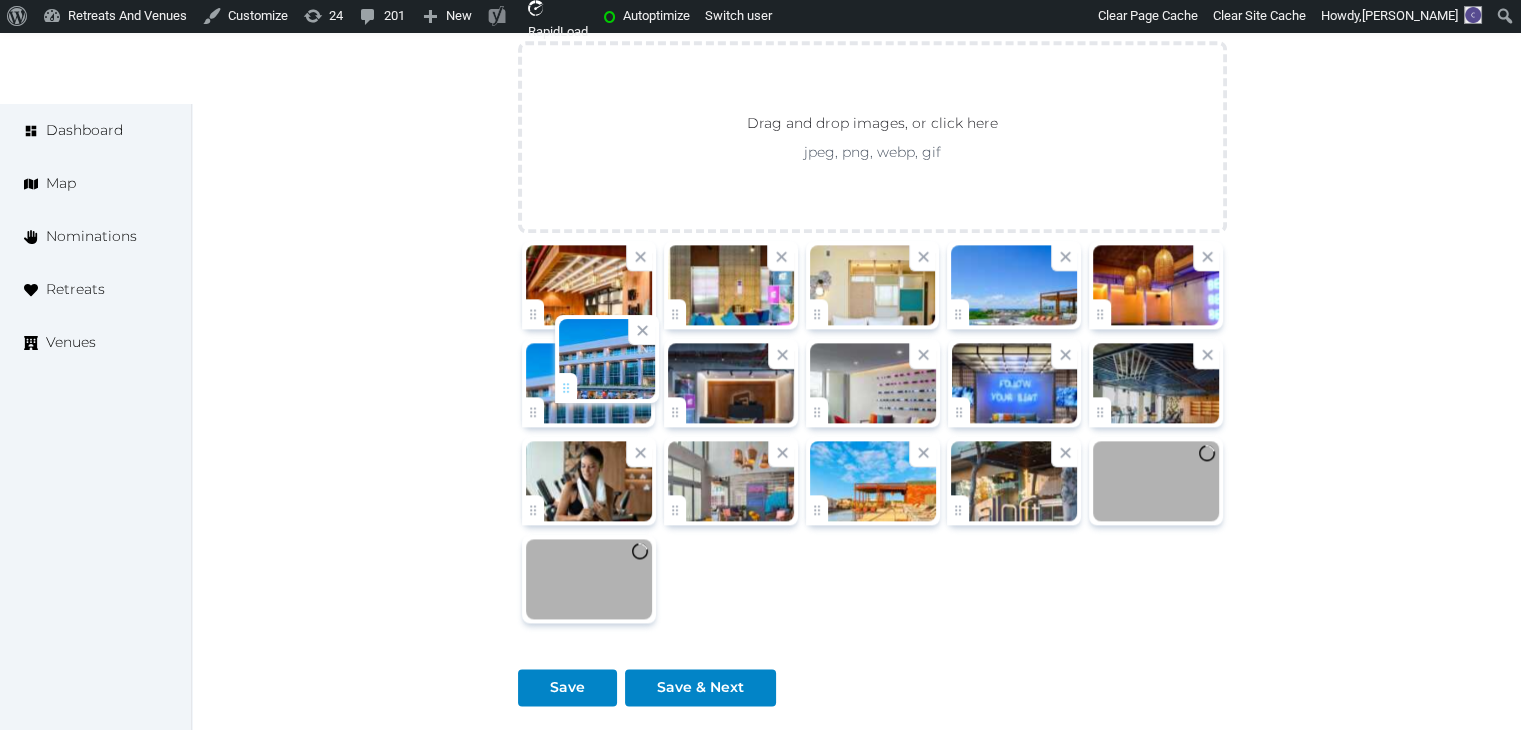 drag, startPoint x: 823, startPoint y: 508, endPoint x: 563, endPoint y: 396, distance: 283.09717 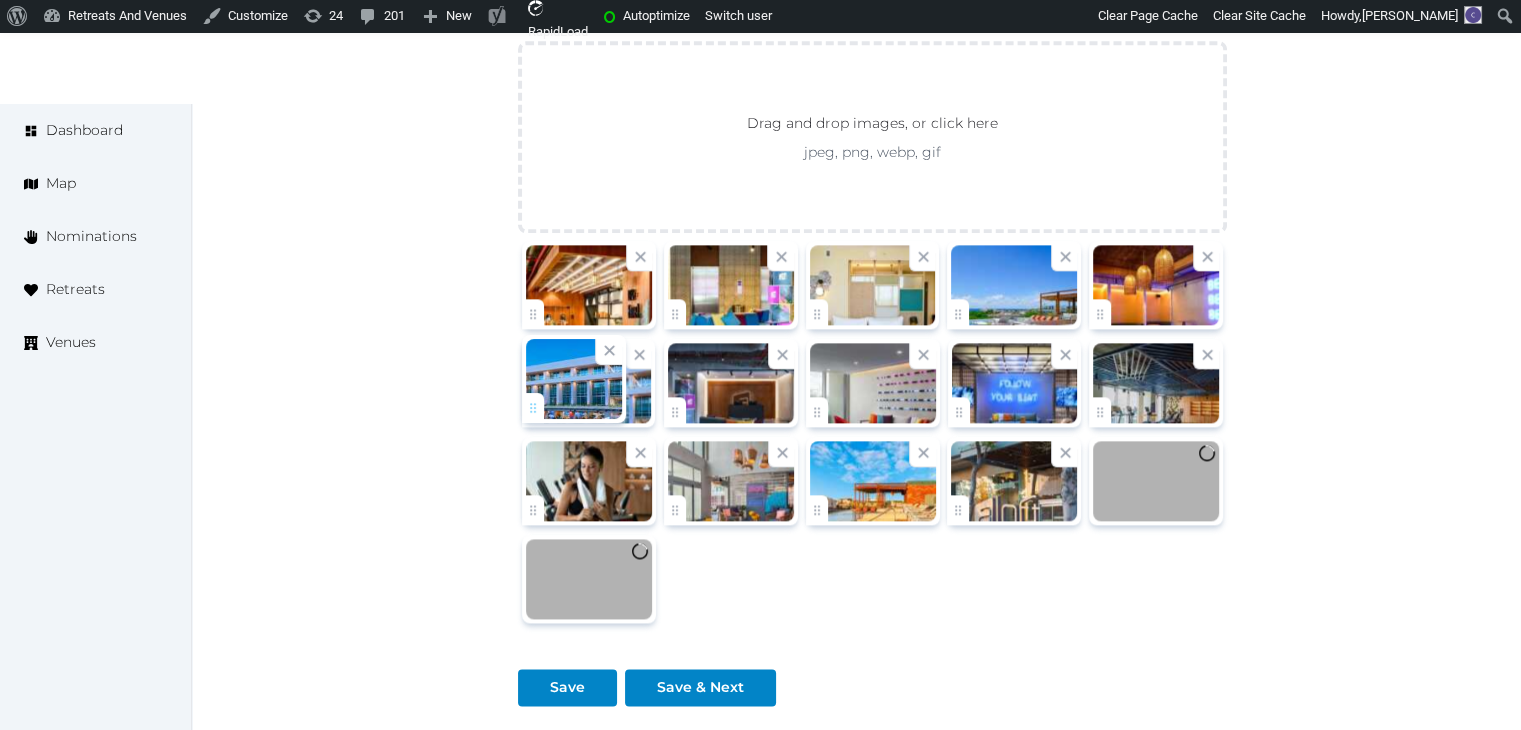 click on "[PERSON_NAME]   Account My Venue Listings My Retreats Logout      Dashboard Map Nominations Retreats Venues Edit venue 58 %  complete Fill out all the fields in your listing to increase its completion percentage.   A higher completion percentage will make your listing more attractive and result in better matches. [GEOGRAPHIC_DATA][PERSON_NAME]   View  listing   Open    Close CRM Lead Basic details Pricing and policies Retreat spaces Meeting spaces Accommodations Amenities Food and dining Activities and experiences Location Environment Types of retreats Brochures Notes Ownership Administration Activity This venue is live and visible to the public Mark draft Archive Venue owned by [PERSON_NAME] [EMAIL_ADDRESS][DOMAIN_NAME] Copy ownership transfer link Share this link with any user to transfer ownership of this venue. Users without accounts will be directed to register. Copy update link Copy recommended link Copy shortlist link Name * * (Optional)" at bounding box center (760, -717) 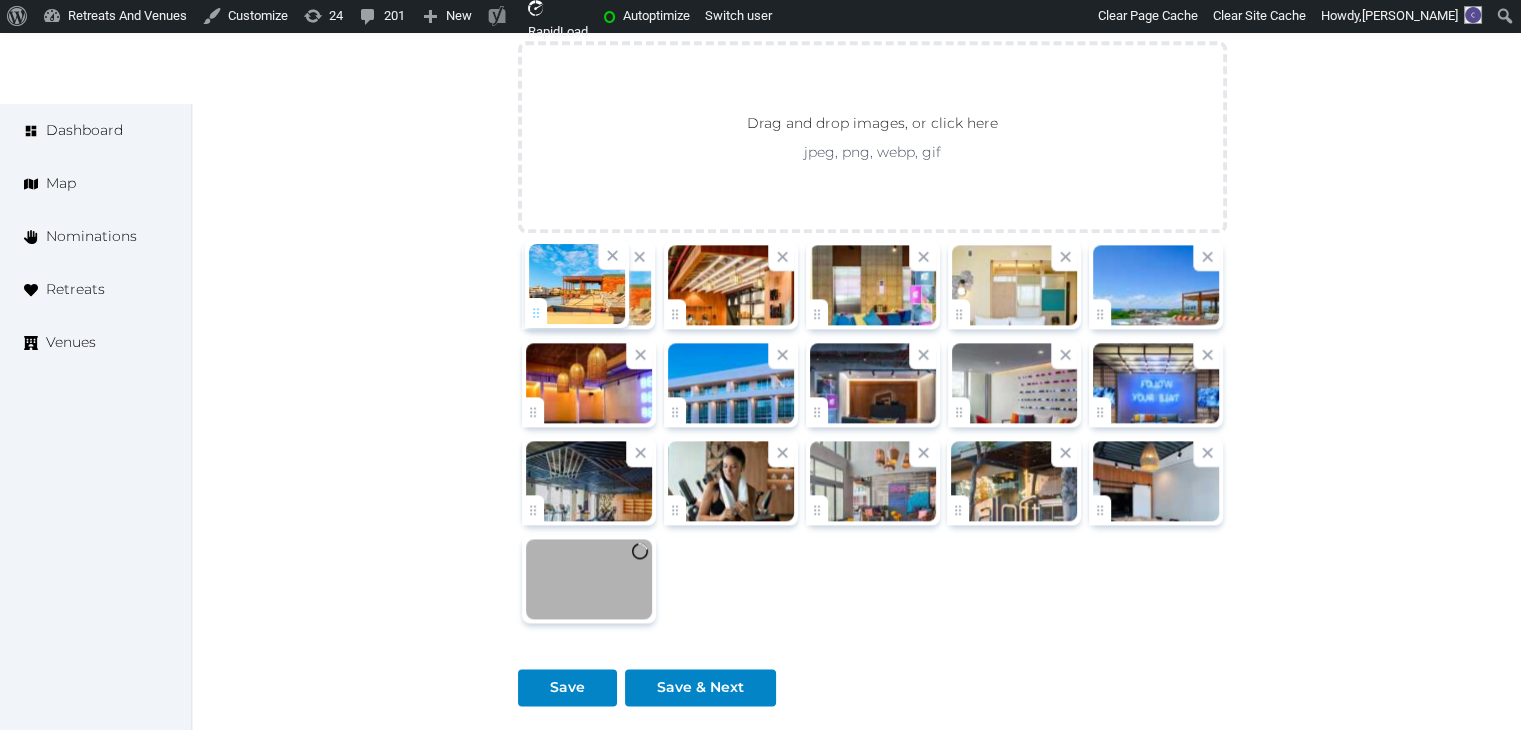 drag, startPoint x: 812, startPoint y: 505, endPoint x: 532, endPoint y: 312, distance: 340.07205 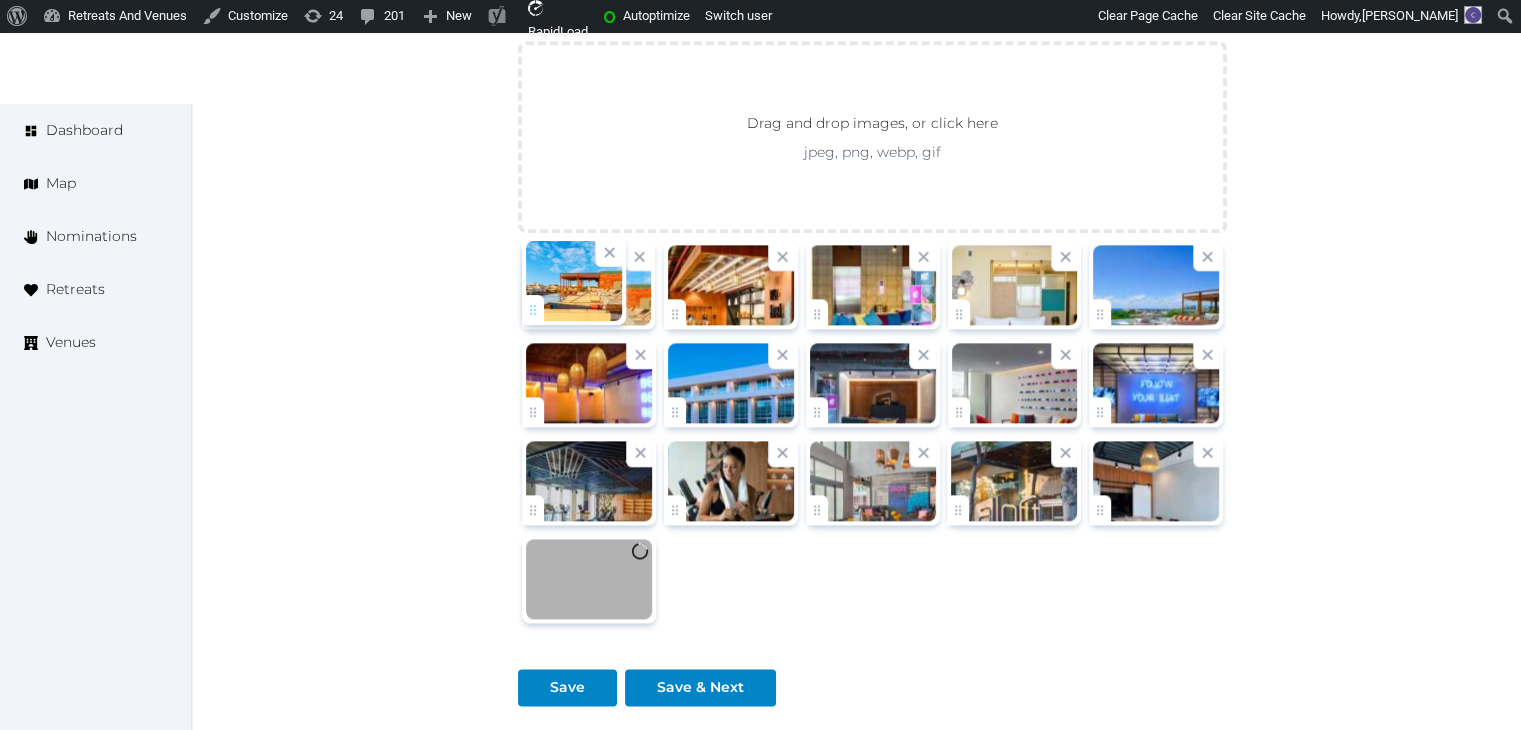click on "[PERSON_NAME]   Account My Venue Listings My Retreats Logout      Dashboard Map Nominations Retreats Venues Edit venue 58 %  complete Fill out all the fields in your listing to increase its completion percentage.   A higher completion percentage will make your listing more attractive and result in better matches. [GEOGRAPHIC_DATA][PERSON_NAME]   View  listing   Open    Close CRM Lead Basic details Pricing and policies Retreat spaces Meeting spaces Accommodations Amenities Food and dining Activities and experiences Location Environment Types of retreats Brochures Notes Ownership Administration Activity This venue is live and visible to the public Mark draft Archive Venue owned by [PERSON_NAME] [EMAIL_ADDRESS][DOMAIN_NAME] Copy ownership transfer link Share this link with any user to transfer ownership of this venue. Users without accounts will be directed to register. Copy update link Copy recommended link Copy shortlist link Name * * (Optional)" at bounding box center [760, -717] 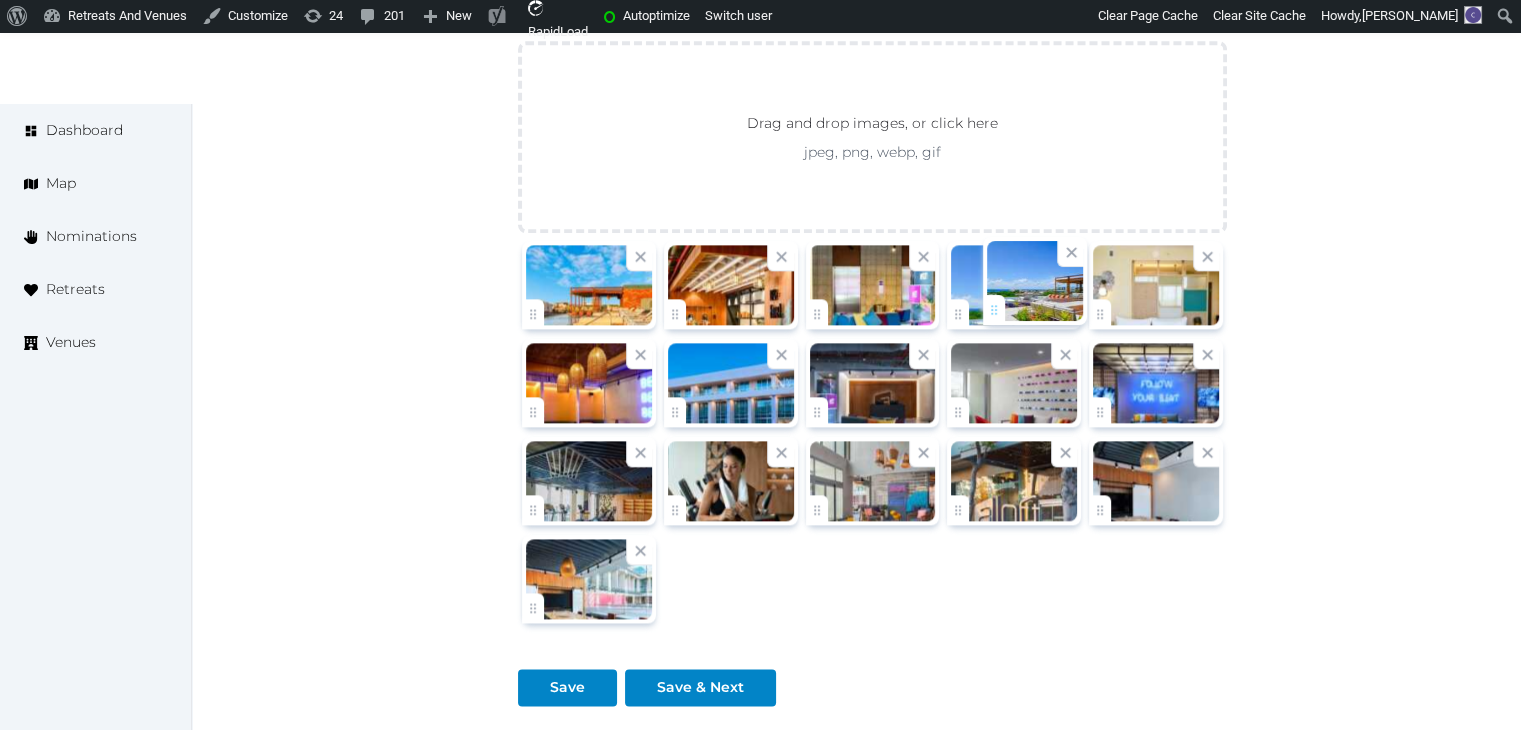 drag, startPoint x: 1104, startPoint y: 312, endPoint x: 999, endPoint y: 312, distance: 105 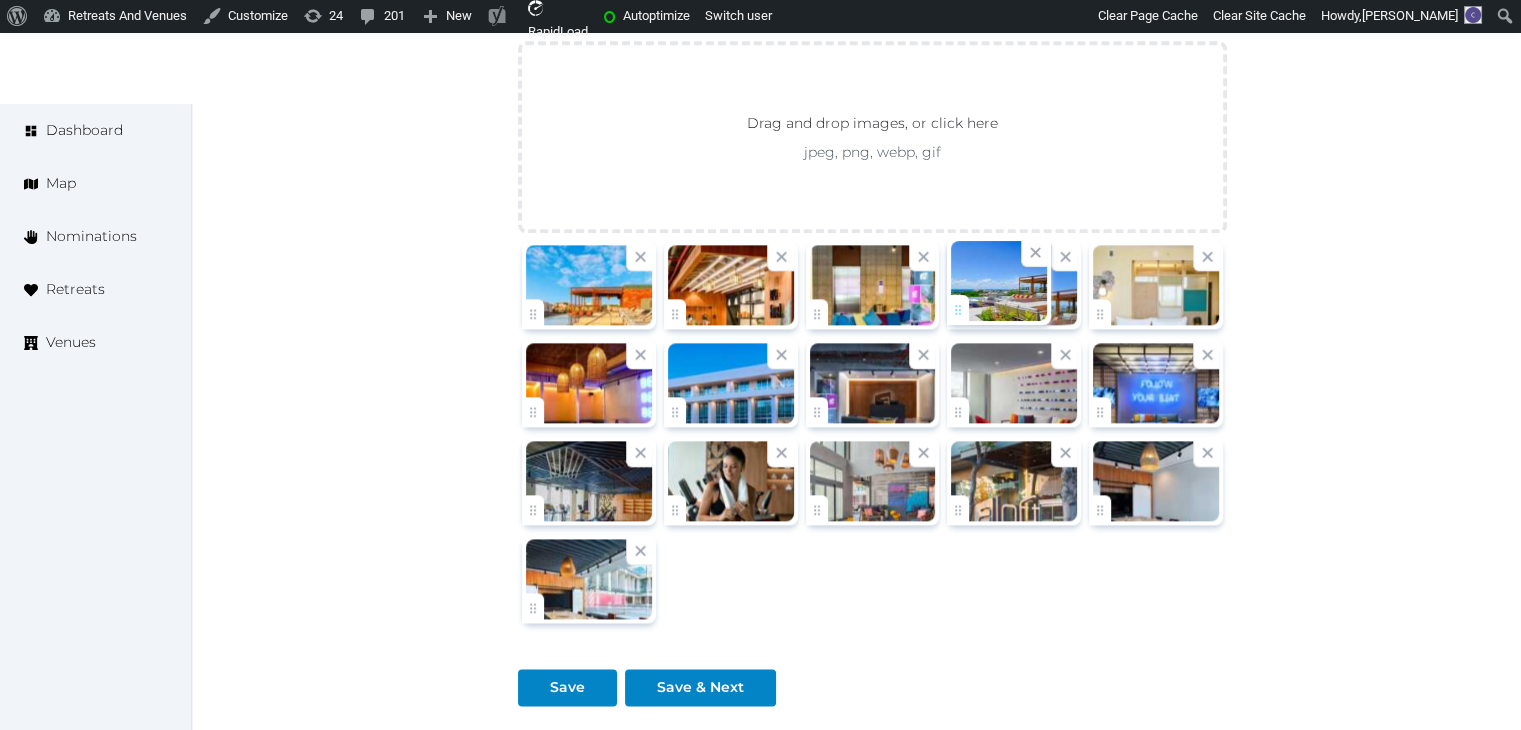 click on "[PERSON_NAME]   Account My Venue Listings My Retreats Logout      Dashboard Map Nominations Retreats Venues Edit venue 58 %  complete Fill out all the fields in your listing to increase its completion percentage.   A higher completion percentage will make your listing more attractive and result in better matches. [GEOGRAPHIC_DATA][PERSON_NAME]   View  listing   Open    Close CRM Lead Basic details Pricing and policies Retreat spaces Meeting spaces Accommodations Amenities Food and dining Activities and experiences Location Environment Types of retreats Brochures Notes Ownership Administration Activity This venue is live and visible to the public Mark draft Archive Venue owned by [PERSON_NAME] [EMAIL_ADDRESS][DOMAIN_NAME] Copy ownership transfer link Share this link with any user to transfer ownership of this venue. Users without accounts will be directed to register. Copy update link Copy recommended link Copy shortlist link Name * * (Optional)" at bounding box center [760, -717] 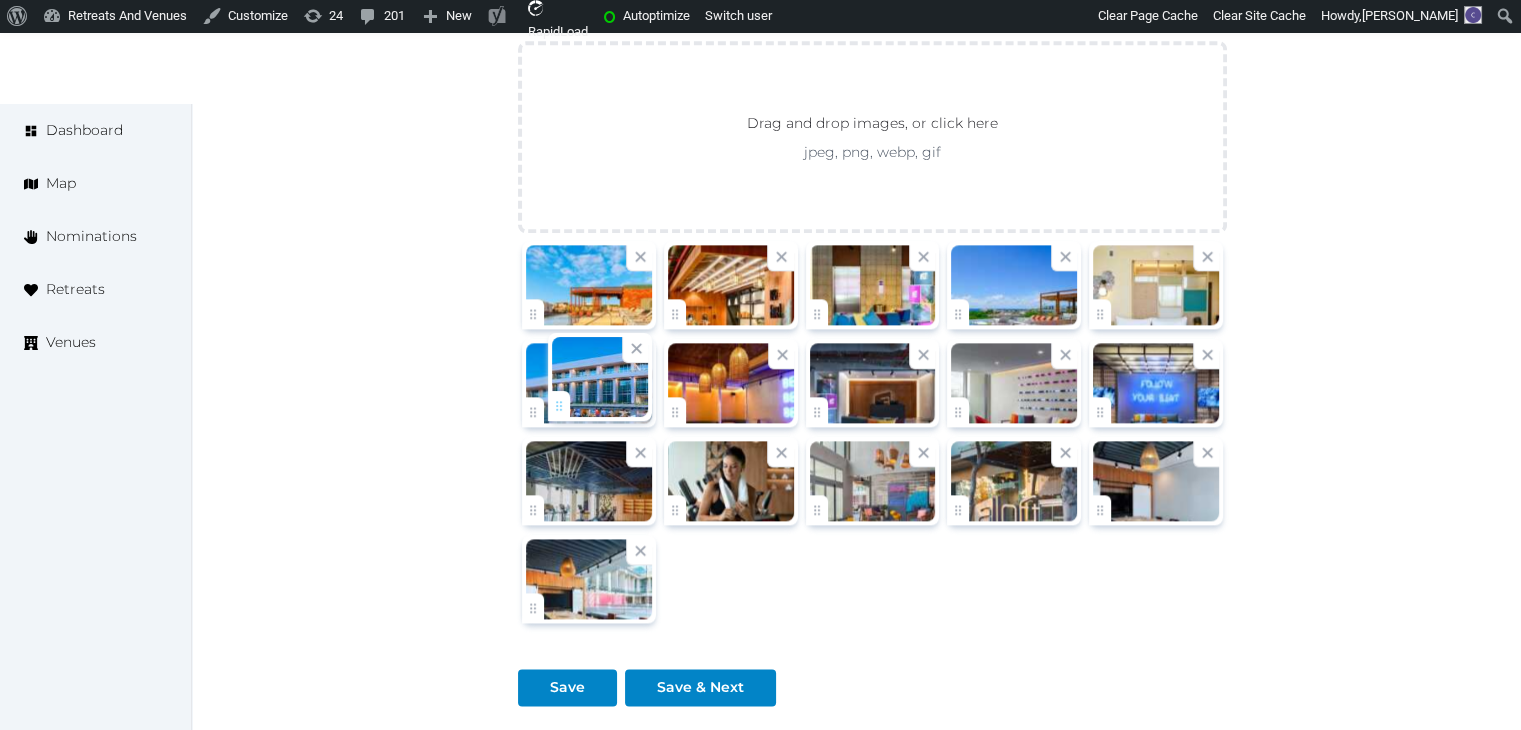 drag, startPoint x: 652, startPoint y: 404, endPoint x: 567, endPoint y: 402, distance: 85.02353 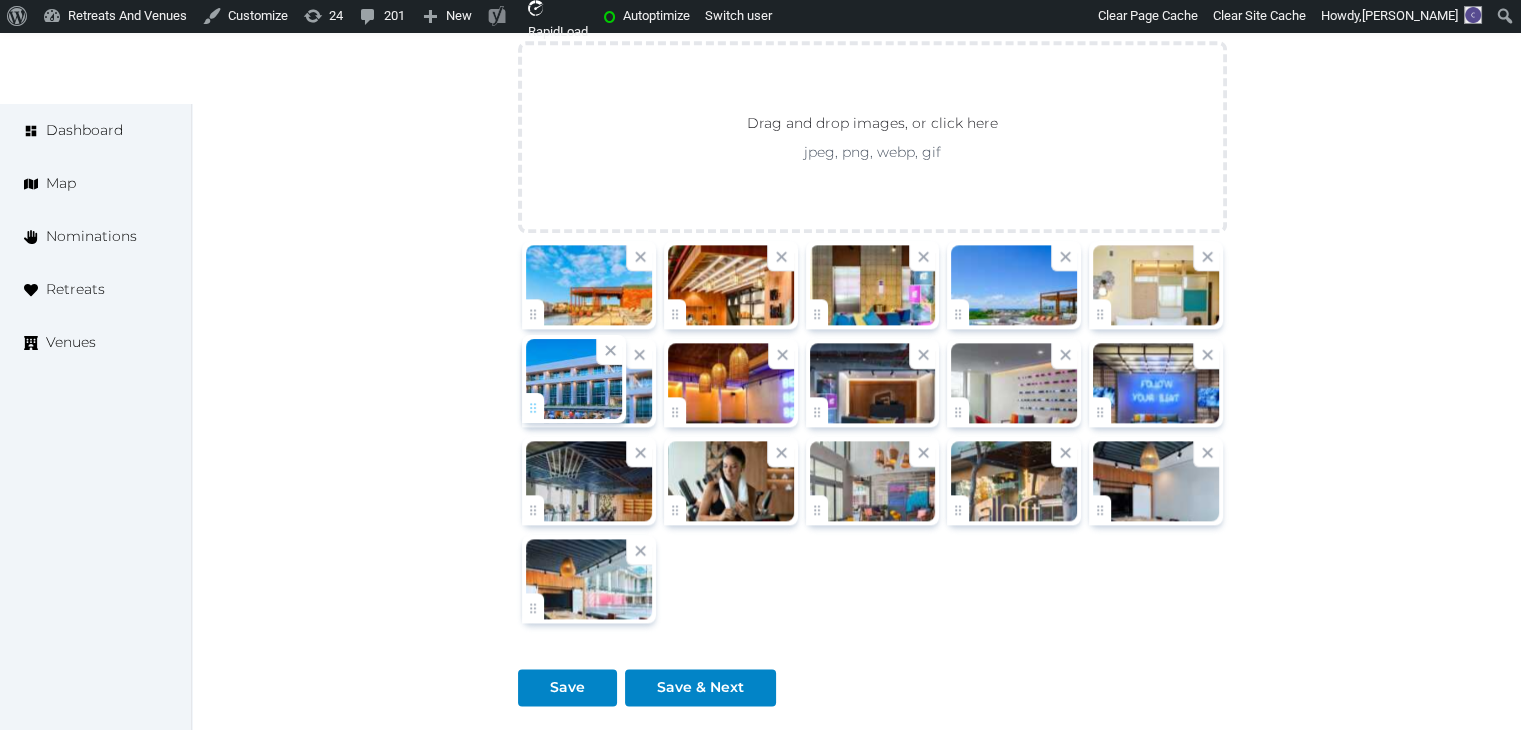 click on "Catherine Mesina   Account My Venue Listings My Retreats Logout      Dashboard Map Nominations Retreats Venues Edit venue 58 %  complete Fill out all the fields in your listing to increase its completion percentage.   A higher completion percentage will make your listing more attractive and result in better matches. Aloft Playa del Carmen   View  listing   Open    Close CRM Lead Basic details Pricing and policies Retreat spaces Meeting spaces Accommodations Amenities Food and dining Activities and experiences Location Environment Types of retreats Brochures Notes Ownership Administration Activity This venue is live and visible to the public Mark draft Archive Venue owned by Thiago Martins thiago@retreatsandvenues.com Copy ownership transfer link Share this link with any user to transfer ownership of this venue. Users without accounts will be directed to register. Copy update link Copy recommended link Copy shortlist link Name * * (Optional)" at bounding box center [760, -717] 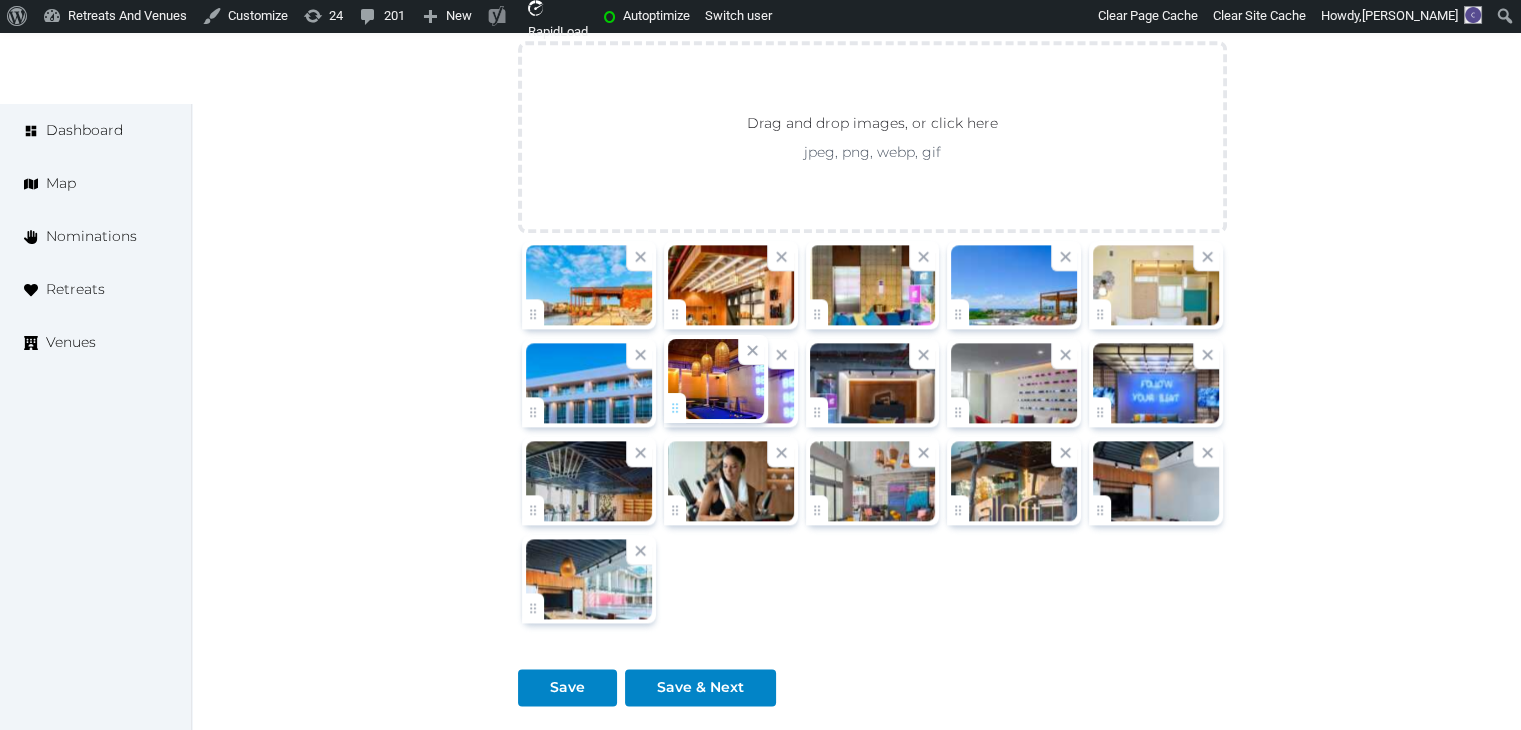click on "Catherine Mesina   Account My Venue Listings My Retreats Logout      Dashboard Map Nominations Retreats Venues Edit venue 58 %  complete Fill out all the fields in your listing to increase its completion percentage.   A higher completion percentage will make your listing more attractive and result in better matches. Aloft Playa del Carmen   View  listing   Open    Close CRM Lead Basic details Pricing and policies Retreat spaces Meeting spaces Accommodations Amenities Food and dining Activities and experiences Location Environment Types of retreats Brochures Notes Ownership Administration Activity This venue is live and visible to the public Mark draft Archive Venue owned by Thiago Martins thiago@retreatsandvenues.com Copy ownership transfer link Share this link with any user to transfer ownership of this venue. Users without accounts will be directed to register. Copy update link Copy recommended link Copy shortlist link Name * * (Optional)" at bounding box center [760, -717] 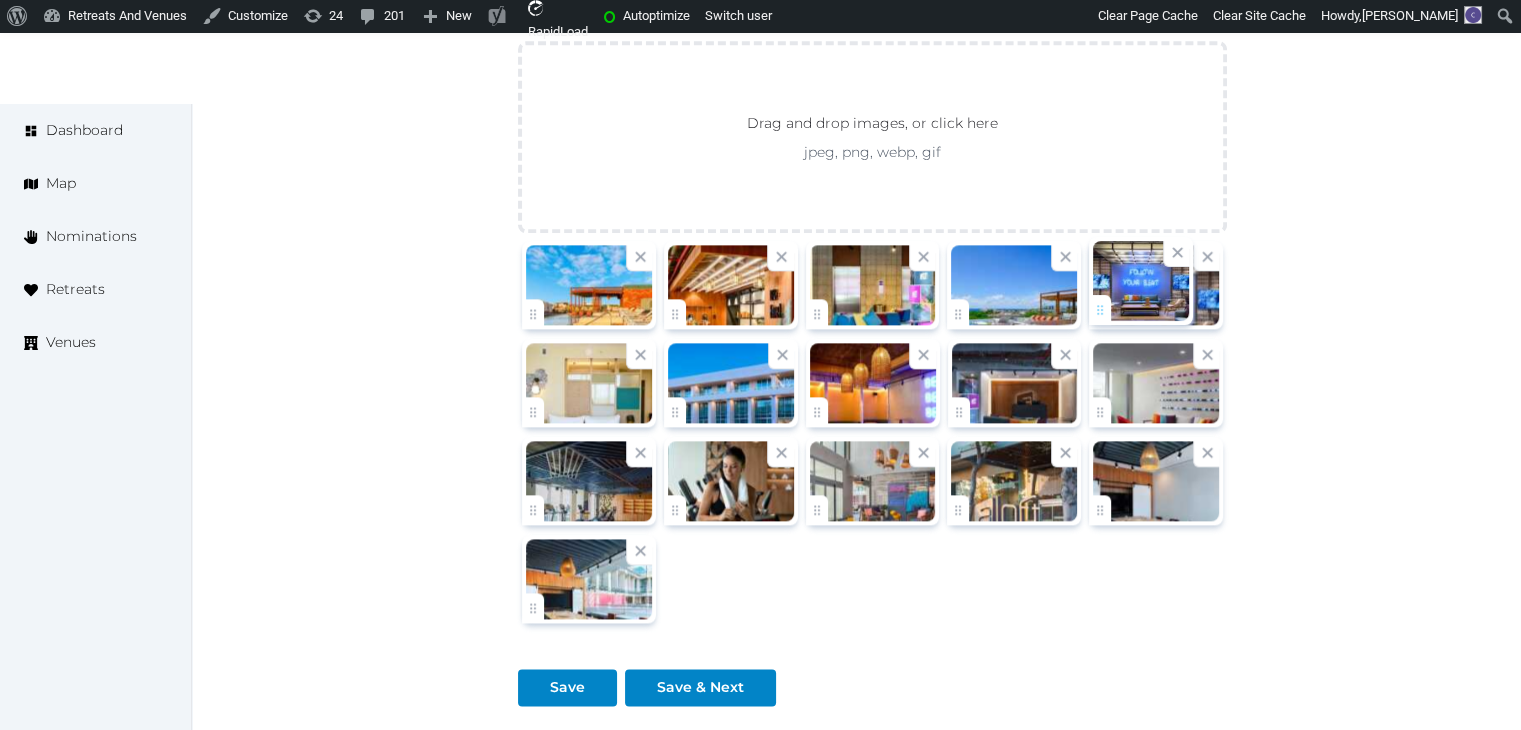drag, startPoint x: 1105, startPoint y: 403, endPoint x: 1104, endPoint y: 333, distance: 70.00714 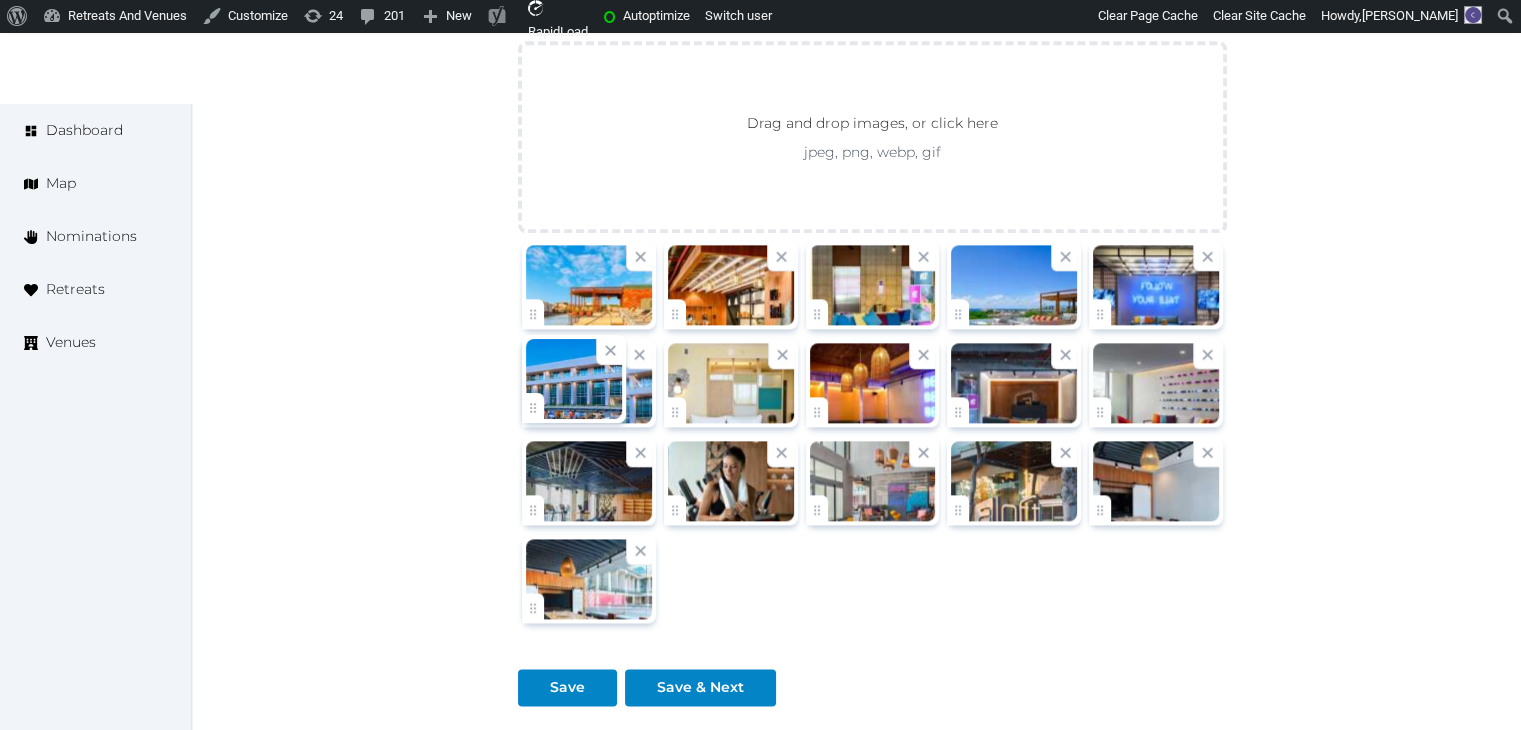 drag, startPoint x: 669, startPoint y: 401, endPoint x: 602, endPoint y: 401, distance: 67 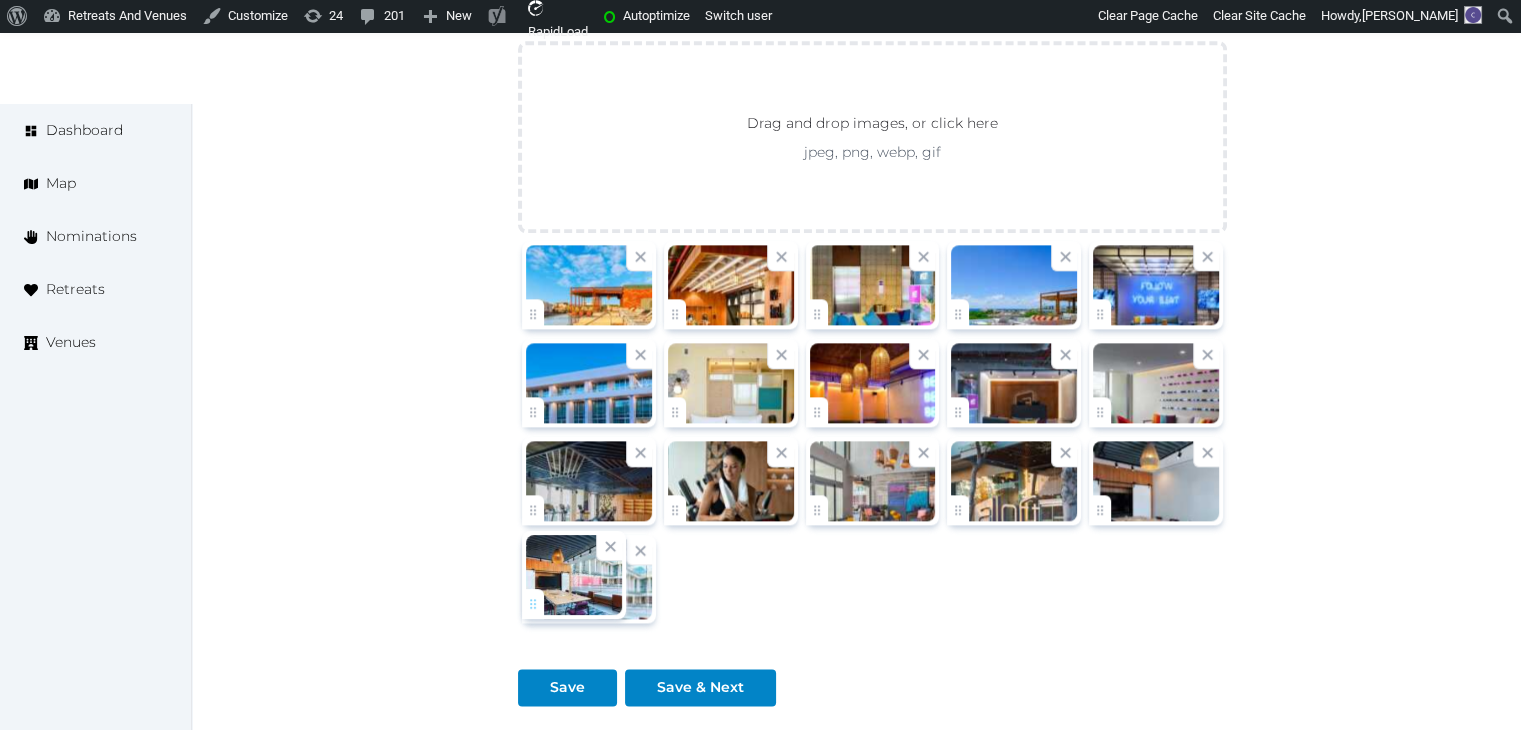 click on "Catherine Mesina   Account My Venue Listings My Retreats Logout      Dashboard Map Nominations Retreats Venues Edit venue 58 %  complete Fill out all the fields in your listing to increase its completion percentage.   A higher completion percentage will make your listing more attractive and result in better matches. Aloft Playa del Carmen   View  listing   Open    Close CRM Lead Basic details Pricing and policies Retreat spaces Meeting spaces Accommodations Amenities Food and dining Activities and experiences Location Environment Types of retreats Brochures Notes Ownership Administration Activity This venue is live and visible to the public Mark draft Archive Venue owned by Thiago Martins thiago@retreatsandvenues.com Copy ownership transfer link Share this link with any user to transfer ownership of this venue. Users without accounts will be directed to register. Copy update link Copy recommended link Copy shortlist link Name * * (Optional)" at bounding box center [760, -717] 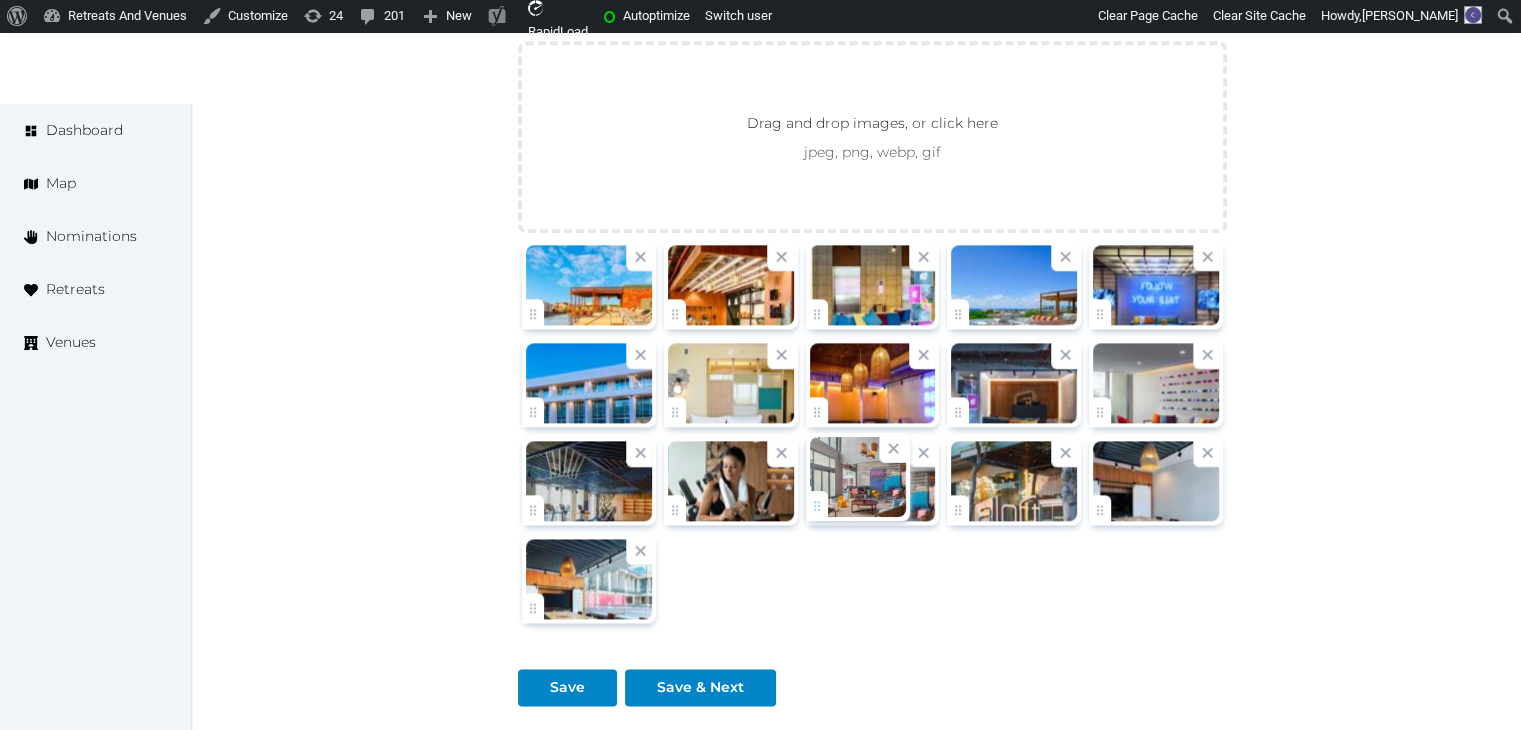 click on "Catherine Mesina   Account My Venue Listings My Retreats Logout      Dashboard Map Nominations Retreats Venues Edit venue 58 %  complete Fill out all the fields in your listing to increase its completion percentage.   A higher completion percentage will make your listing more attractive and result in better matches. Aloft Playa del Carmen   View  listing   Open    Close CRM Lead Basic details Pricing and policies Retreat spaces Meeting spaces Accommodations Amenities Food and dining Activities and experiences Location Environment Types of retreats Brochures Notes Ownership Administration Activity This venue is live and visible to the public Mark draft Archive Venue owned by Thiago Martins thiago@retreatsandvenues.com Copy ownership transfer link Share this link with any user to transfer ownership of this venue. Users without accounts will be directed to register. Copy update link Copy recommended link Copy shortlist link Name * * (Optional)" at bounding box center [760, -717] 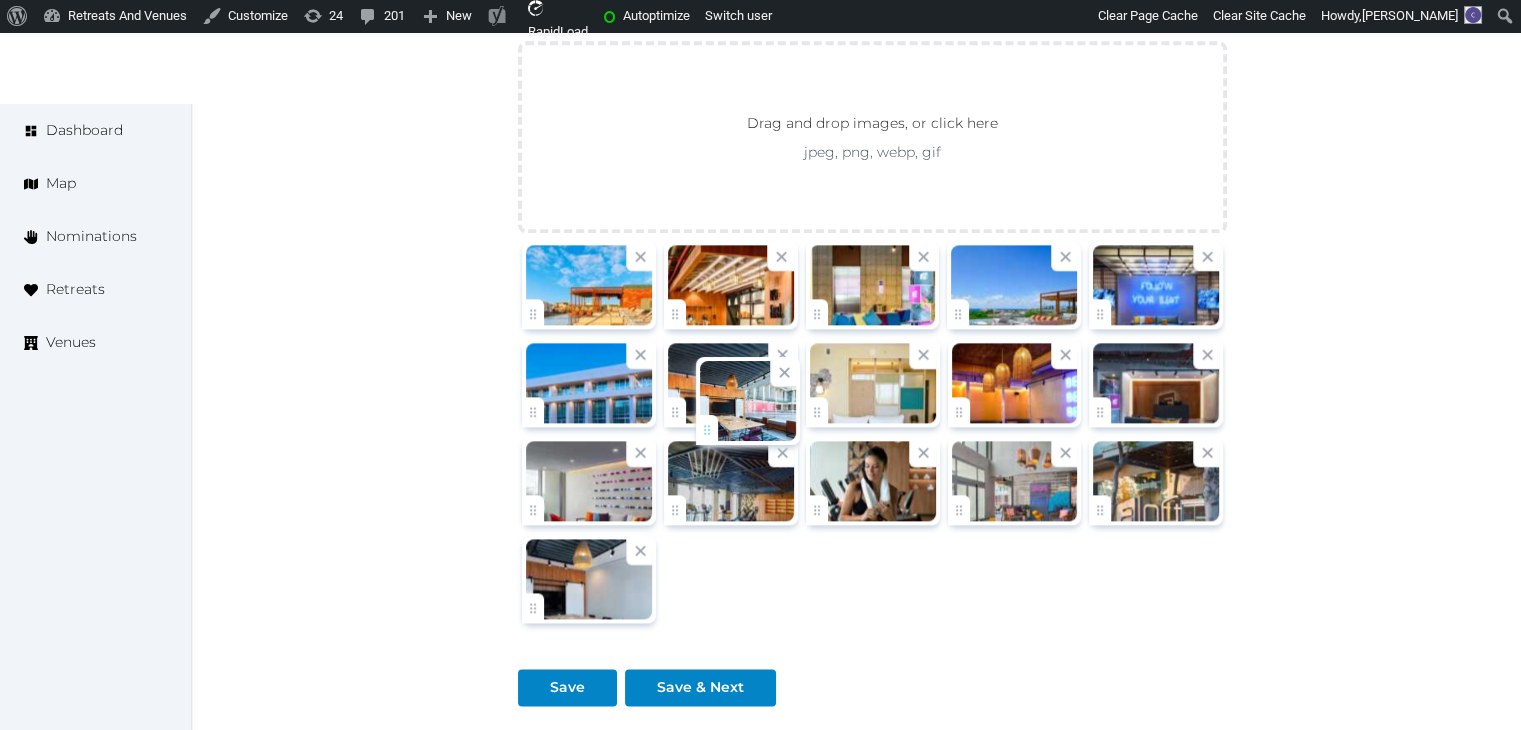 drag, startPoint x: 546, startPoint y: 601, endPoint x: 720, endPoint y: 426, distance: 246.78128 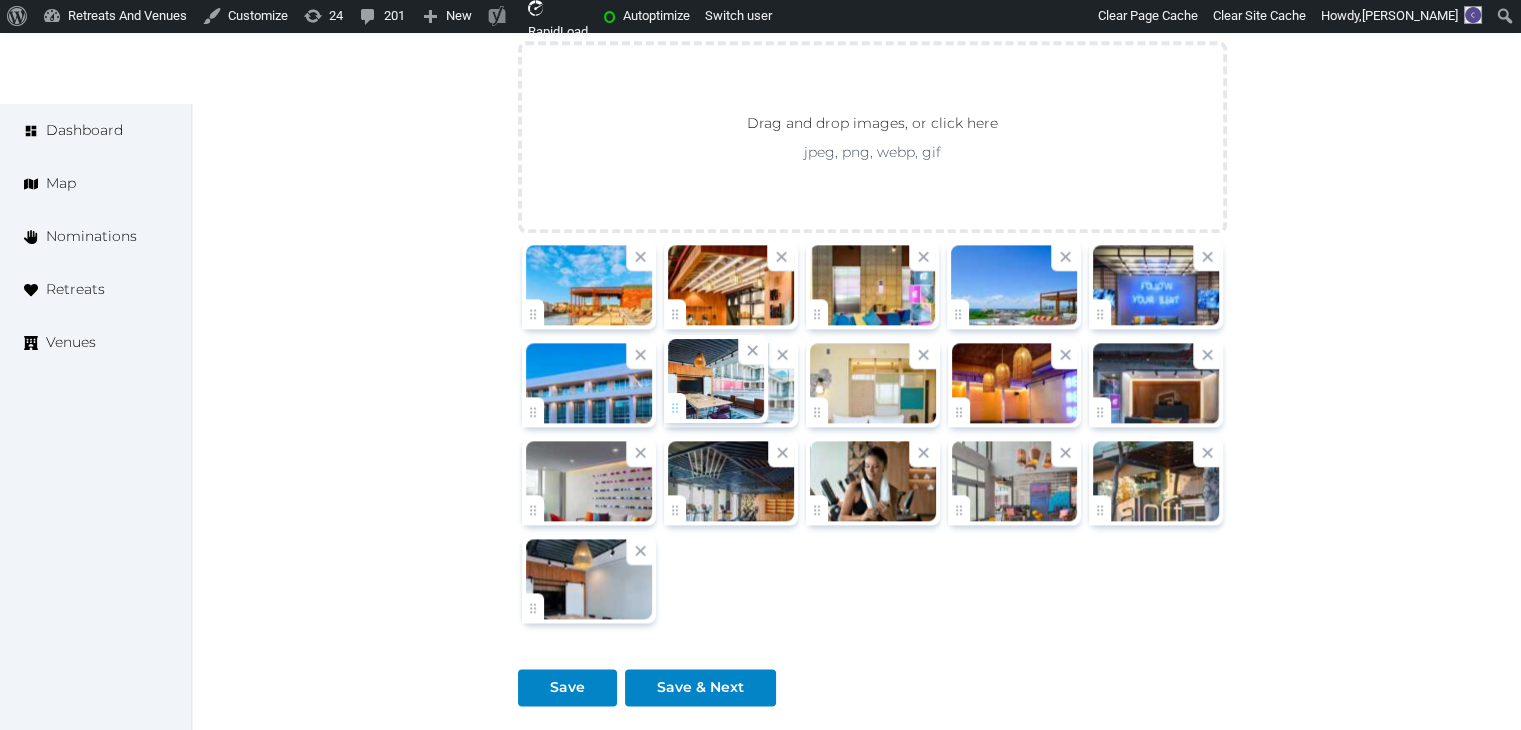 click on "Catherine Mesina   Account My Venue Listings My Retreats Logout      Dashboard Map Nominations Retreats Venues Edit venue 58 %  complete Fill out all the fields in your listing to increase its completion percentage.   A higher completion percentage will make your listing more attractive and result in better matches. Aloft Playa del Carmen   View  listing   Open    Close CRM Lead Basic details Pricing and policies Retreat spaces Meeting spaces Accommodations Amenities Food and dining Activities and experiences Location Environment Types of retreats Brochures Notes Ownership Administration Activity This venue is live and visible to the public Mark draft Archive Venue owned by Thiago Martins thiago@retreatsandvenues.com Copy ownership transfer link Share this link with any user to transfer ownership of this venue. Users without accounts will be directed to register. Copy update link Copy recommended link Copy shortlist link Name * * (Optional)" at bounding box center (760, -717) 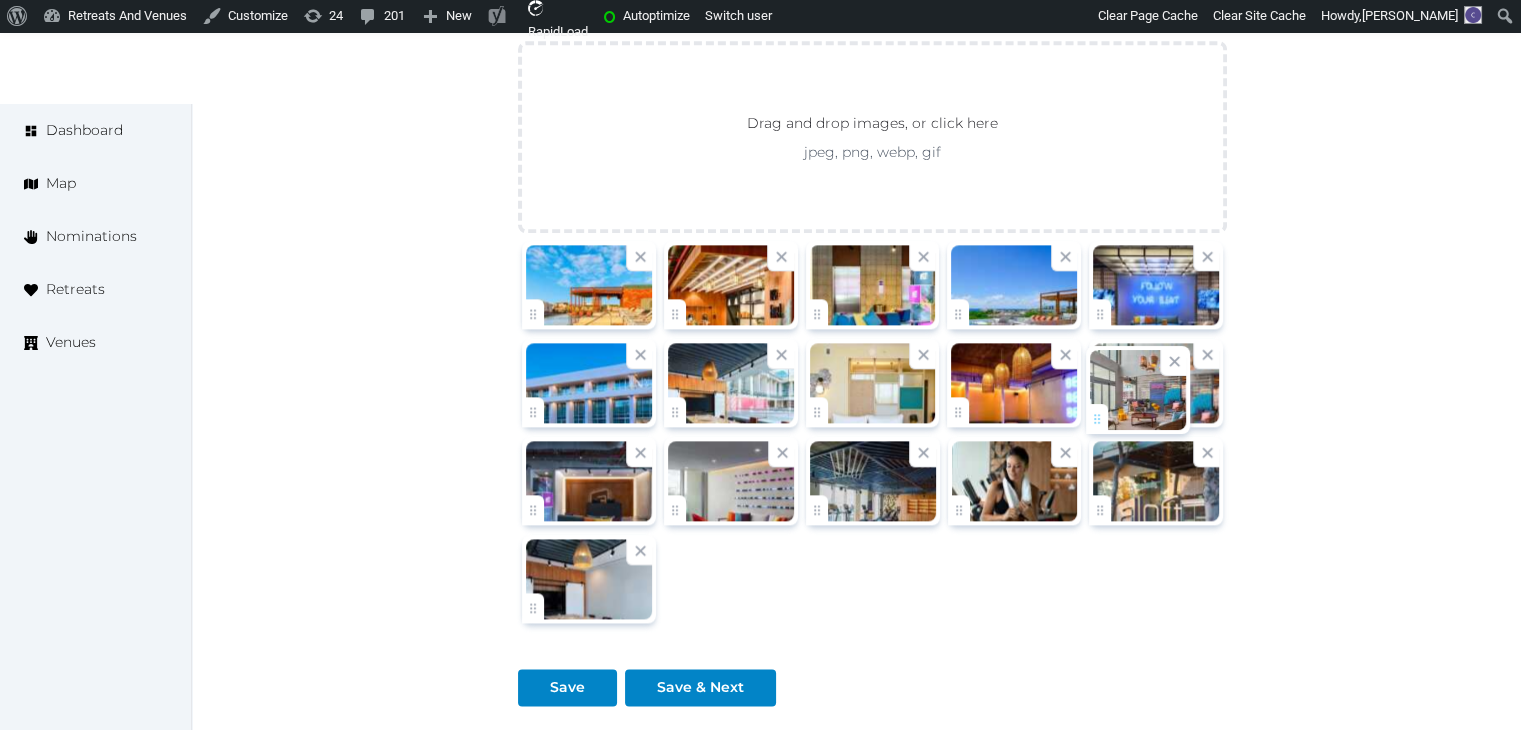 drag, startPoint x: 969, startPoint y: 501, endPoint x: 1110, endPoint y: 413, distance: 166.2077 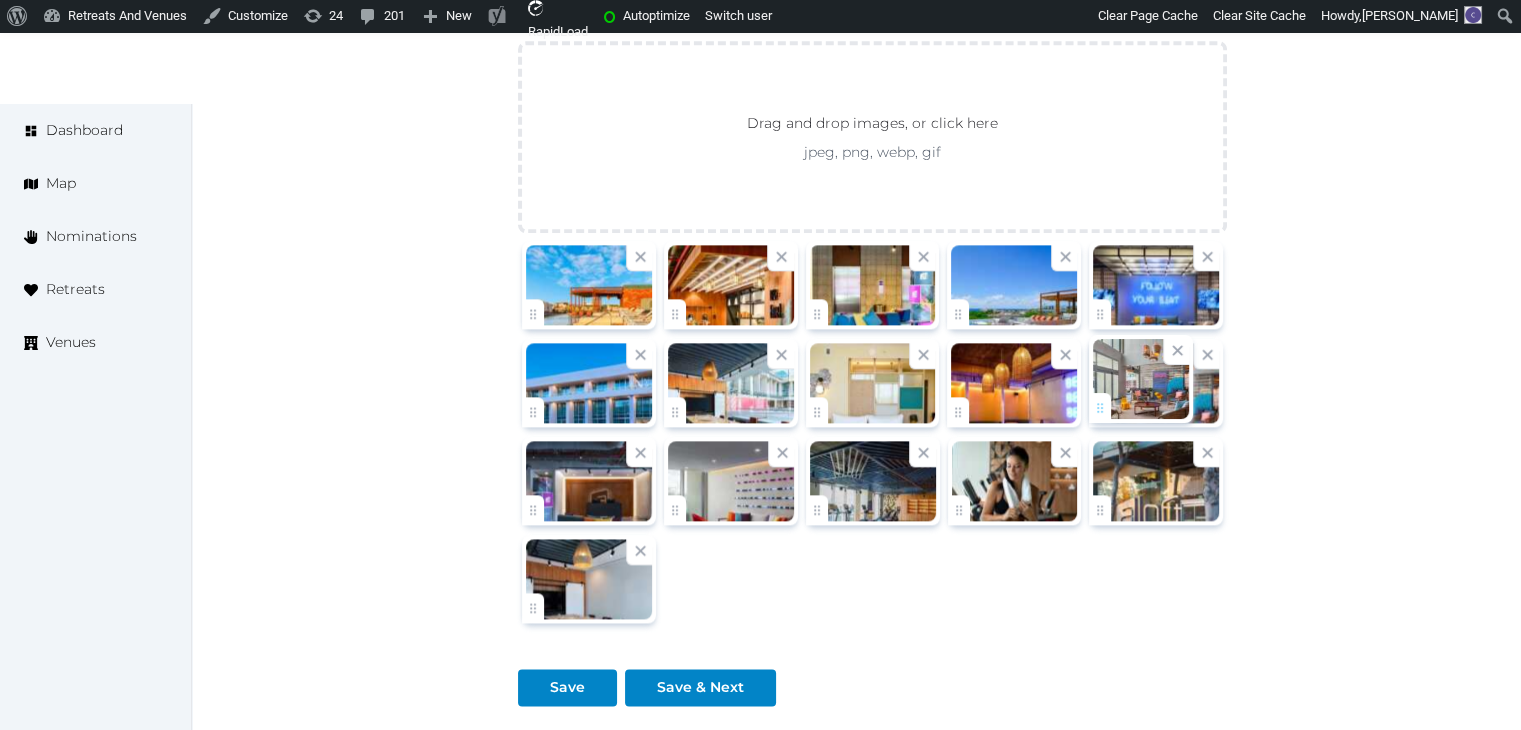 click on "Catherine Mesina   Account My Venue Listings My Retreats Logout      Dashboard Map Nominations Retreats Venues Edit venue 58 %  complete Fill out all the fields in your listing to increase its completion percentage.   A higher completion percentage will make your listing more attractive and result in better matches. Aloft Playa del Carmen   View  listing   Open    Close CRM Lead Basic details Pricing and policies Retreat spaces Meeting spaces Accommodations Amenities Food and dining Activities and experiences Location Environment Types of retreats Brochures Notes Ownership Administration Activity This venue is live and visible to the public Mark draft Archive Venue owned by Thiago Martins thiago@retreatsandvenues.com Copy ownership transfer link Share this link with any user to transfer ownership of this venue. Users without accounts will be directed to register. Copy update link Copy recommended link Copy shortlist link Name * * (Optional)" at bounding box center (760, -717) 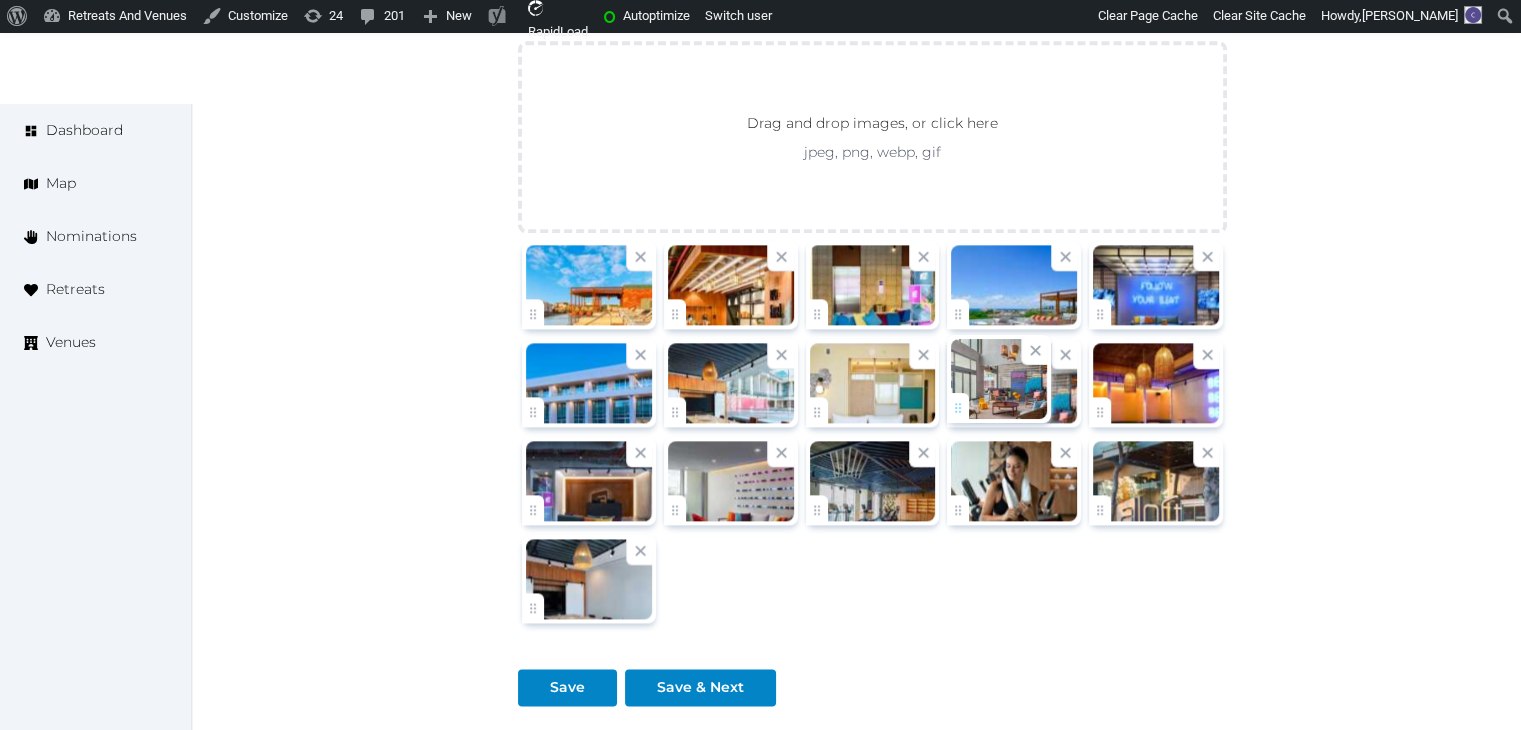 drag, startPoint x: 1112, startPoint y: 411, endPoint x: 1029, endPoint y: 410, distance: 83.00603 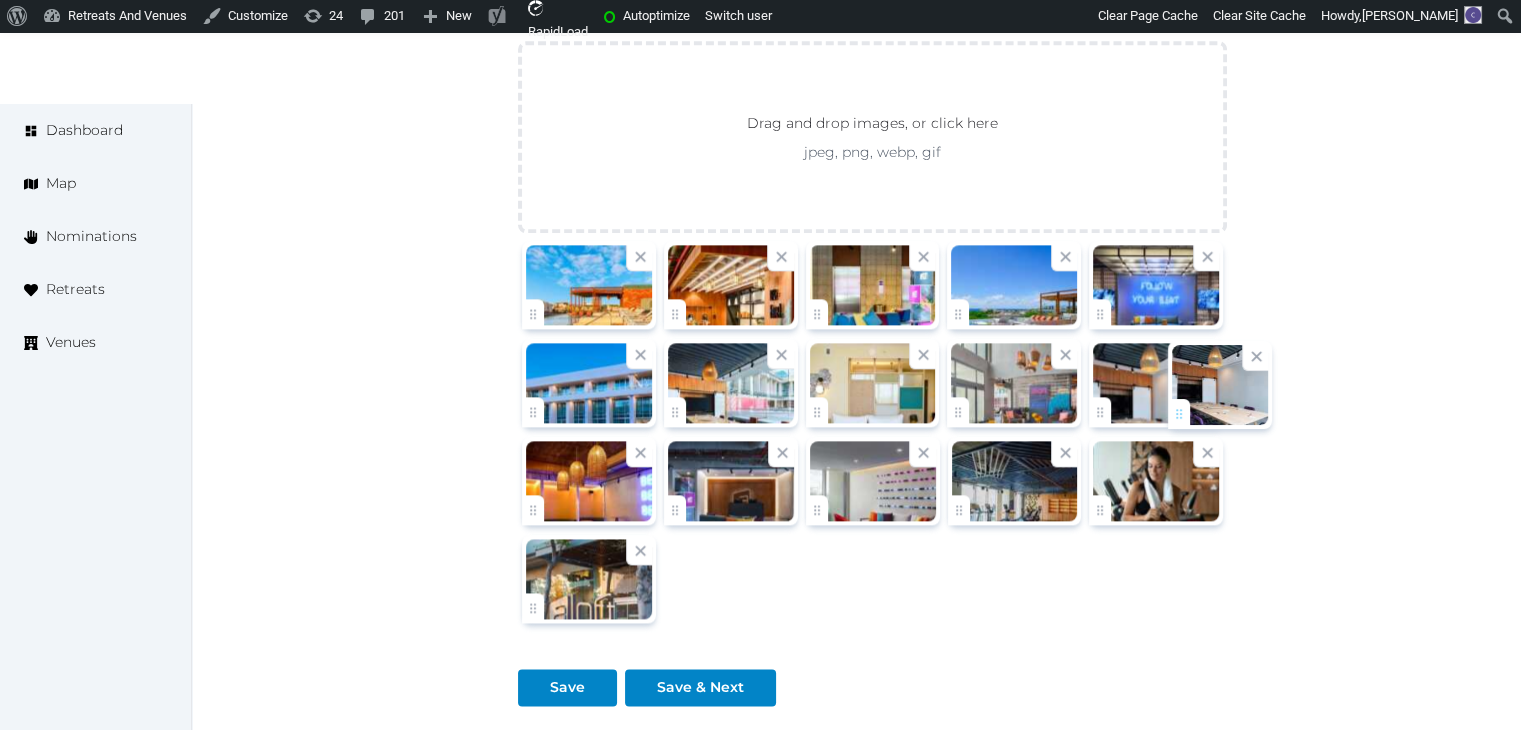 drag, startPoint x: 527, startPoint y: 597, endPoint x: 1170, endPoint y: 404, distance: 671.34045 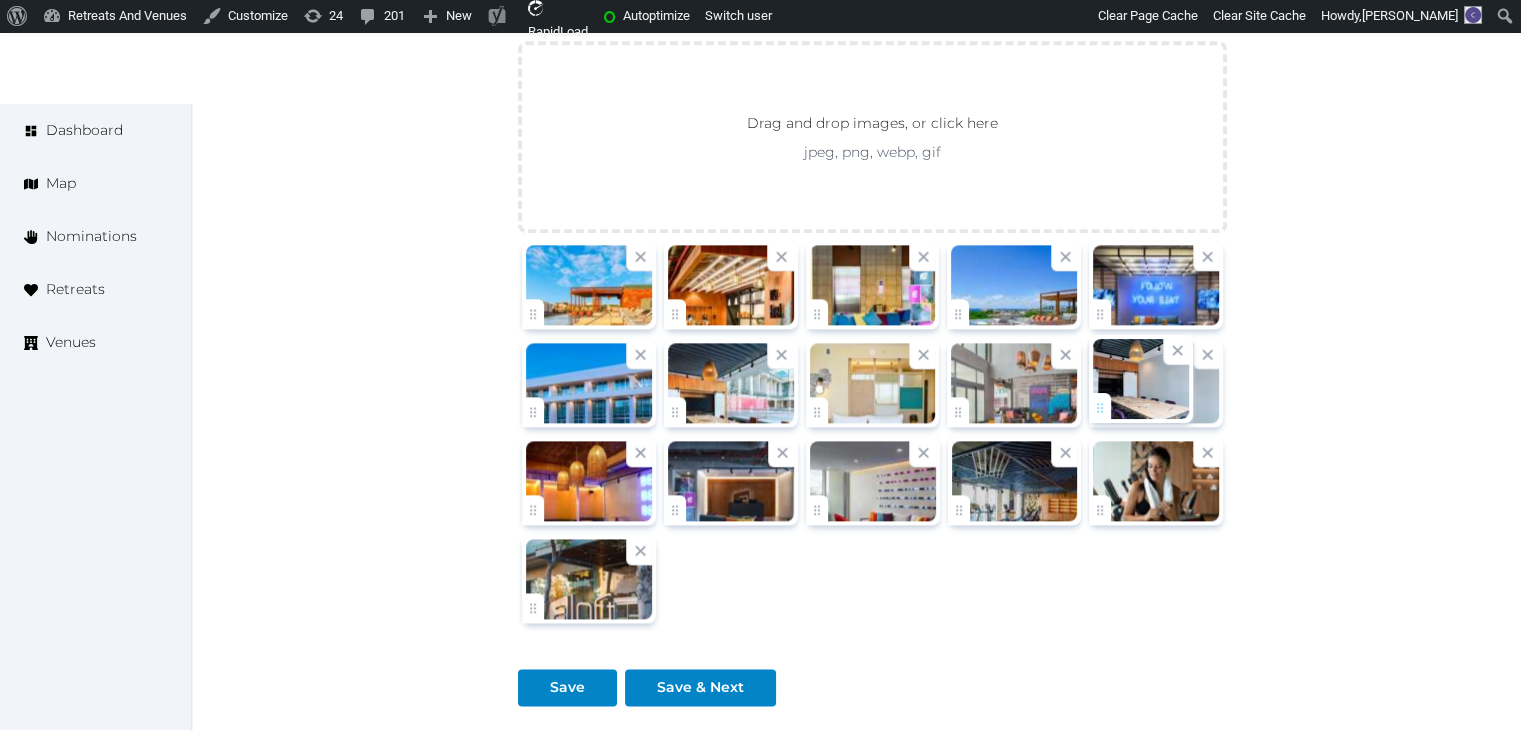 click on "Catherine Mesina   Account My Venue Listings My Retreats Logout      Dashboard Map Nominations Retreats Venues Edit venue 58 %  complete Fill out all the fields in your listing to increase its completion percentage.   A higher completion percentage will make your listing more attractive and result in better matches. Aloft Playa del Carmen   View  listing   Open    Close CRM Lead Basic details Pricing and policies Retreat spaces Meeting spaces Accommodations Amenities Food and dining Activities and experiences Location Environment Types of retreats Brochures Notes Ownership Administration Activity This venue is live and visible to the public Mark draft Archive Venue owned by Thiago Martins thiago@retreatsandvenues.com Copy ownership transfer link Share this link with any user to transfer ownership of this venue. Users without accounts will be directed to register. Copy update link Copy recommended link Copy shortlist link Name * * (Optional)" at bounding box center [760, -717] 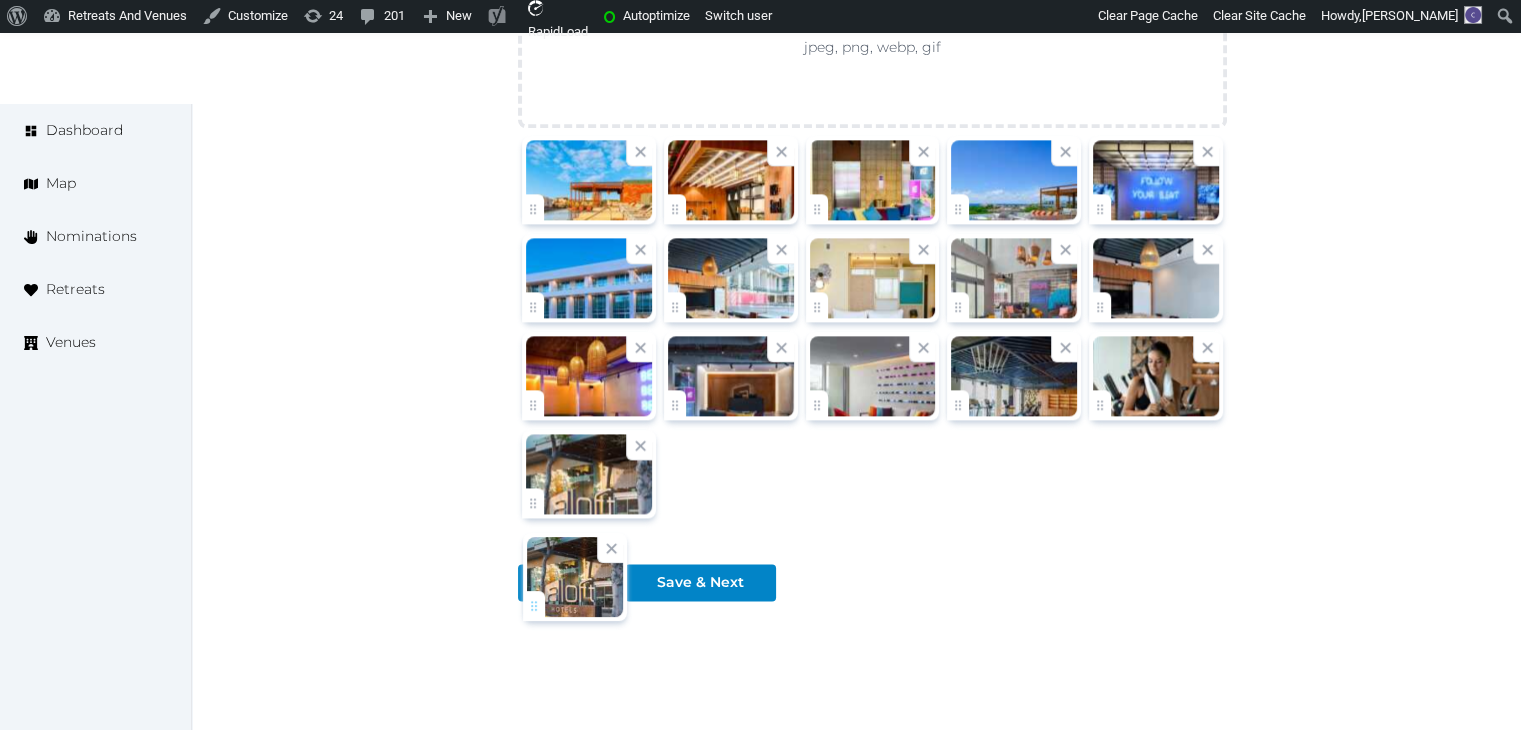 scroll, scrollTop: 2558, scrollLeft: 0, axis: vertical 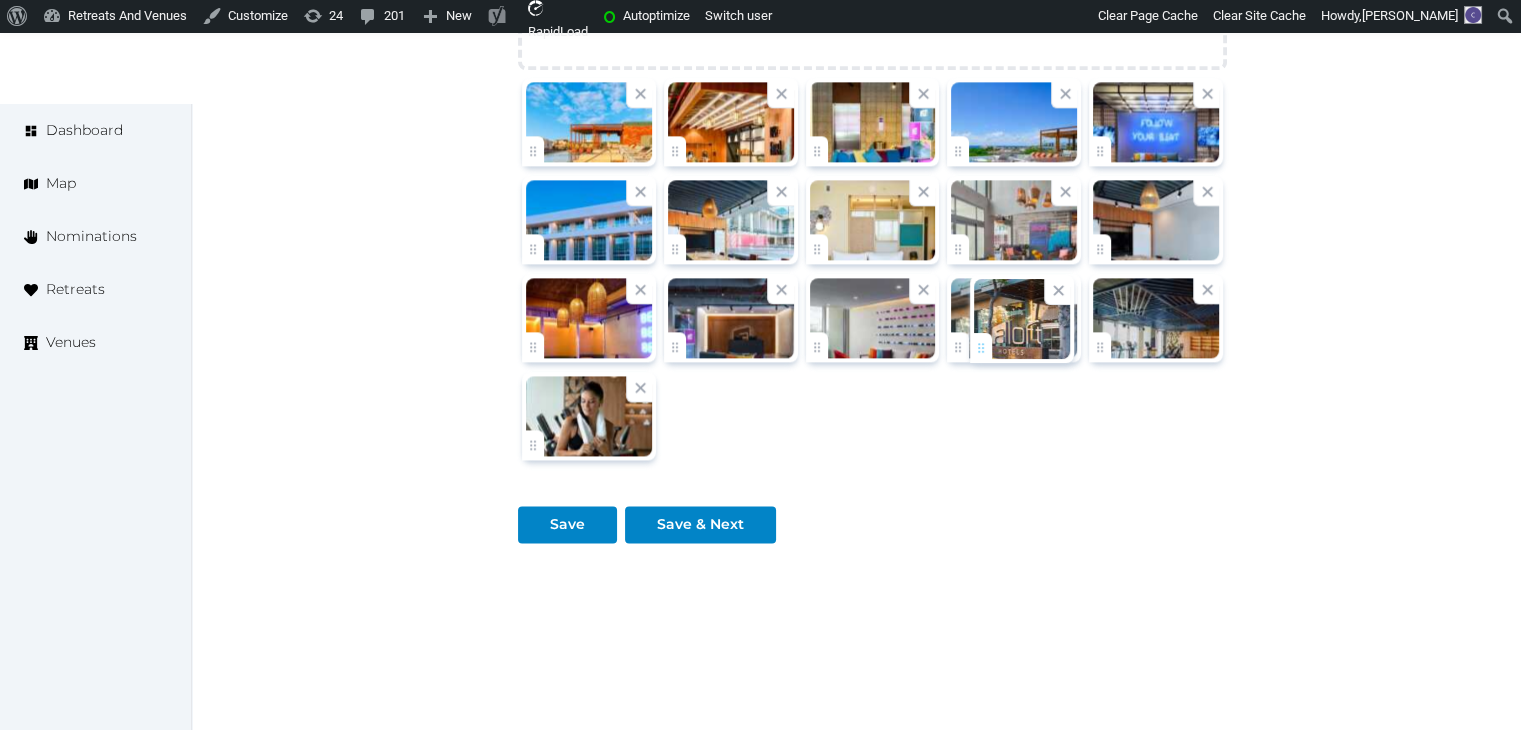 drag, startPoint x: 548, startPoint y: 601, endPoint x: 996, endPoint y: 345, distance: 515.9845 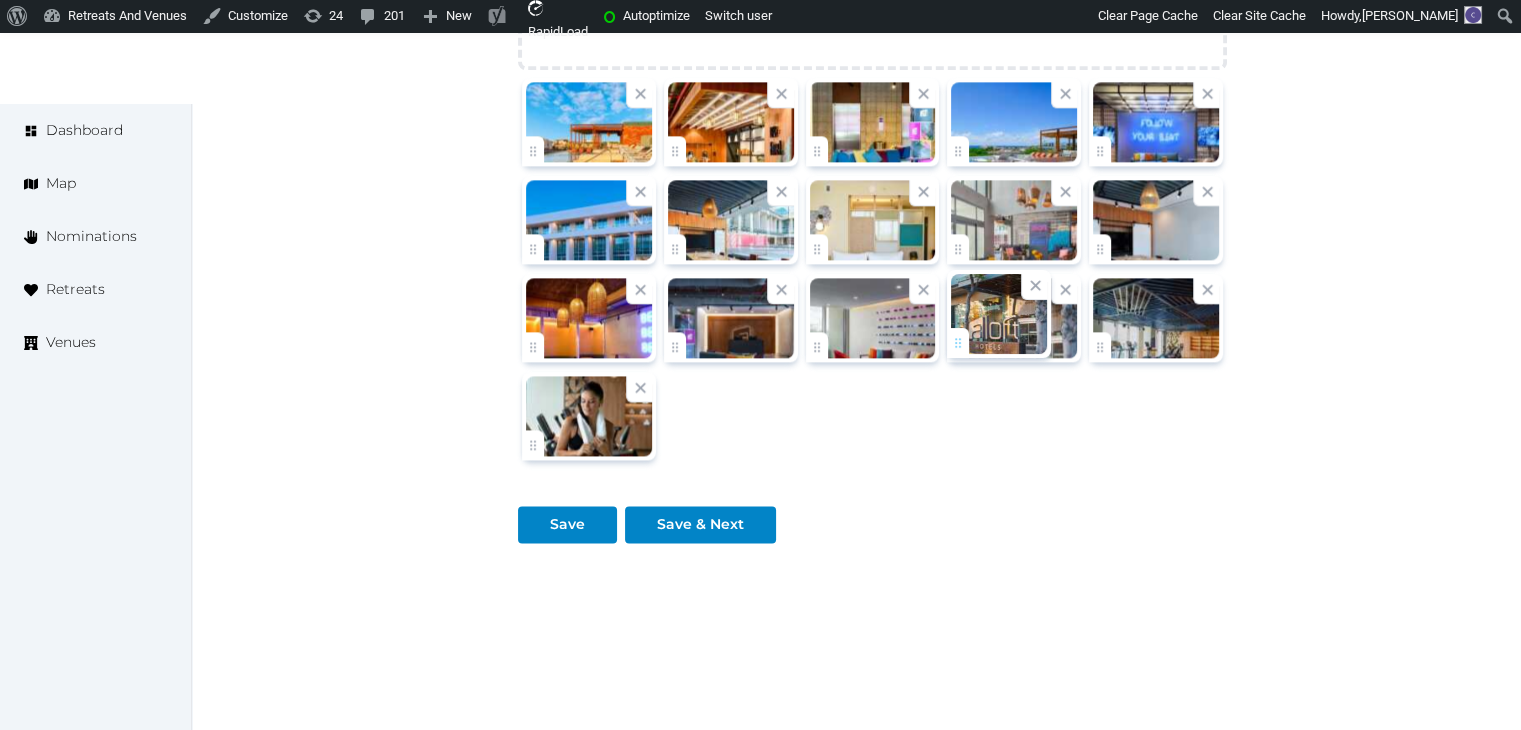 click on "Catherine Mesina   Account My Venue Listings My Retreats Logout      Dashboard Map Nominations Retreats Venues Edit venue 58 %  complete Fill out all the fields in your listing to increase its completion percentage.   A higher completion percentage will make your listing more attractive and result in better matches. Aloft Playa del Carmen   View  listing   Open    Close CRM Lead Basic details Pricing and policies Retreat spaces Meeting spaces Accommodations Amenities Food and dining Activities and experiences Location Environment Types of retreats Brochures Notes Ownership Administration Activity This venue is live and visible to the public Mark draft Archive Venue owned by Thiago Martins thiago@retreatsandvenues.com Copy ownership transfer link Share this link with any user to transfer ownership of this venue. Users without accounts will be directed to register. Copy update link Copy recommended link Copy shortlist link Name * * (Optional)" at bounding box center [760, -880] 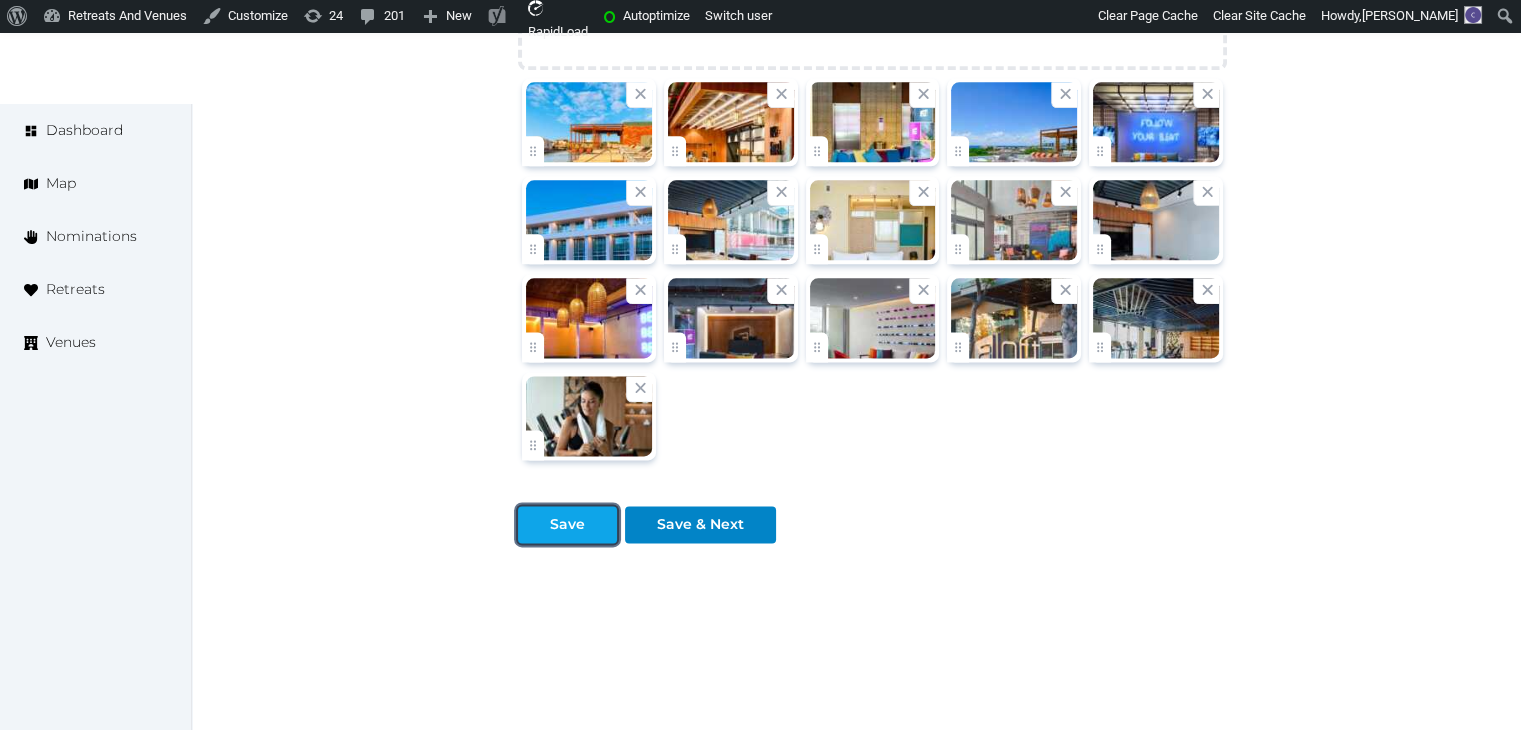 click on "Save" at bounding box center [567, 524] 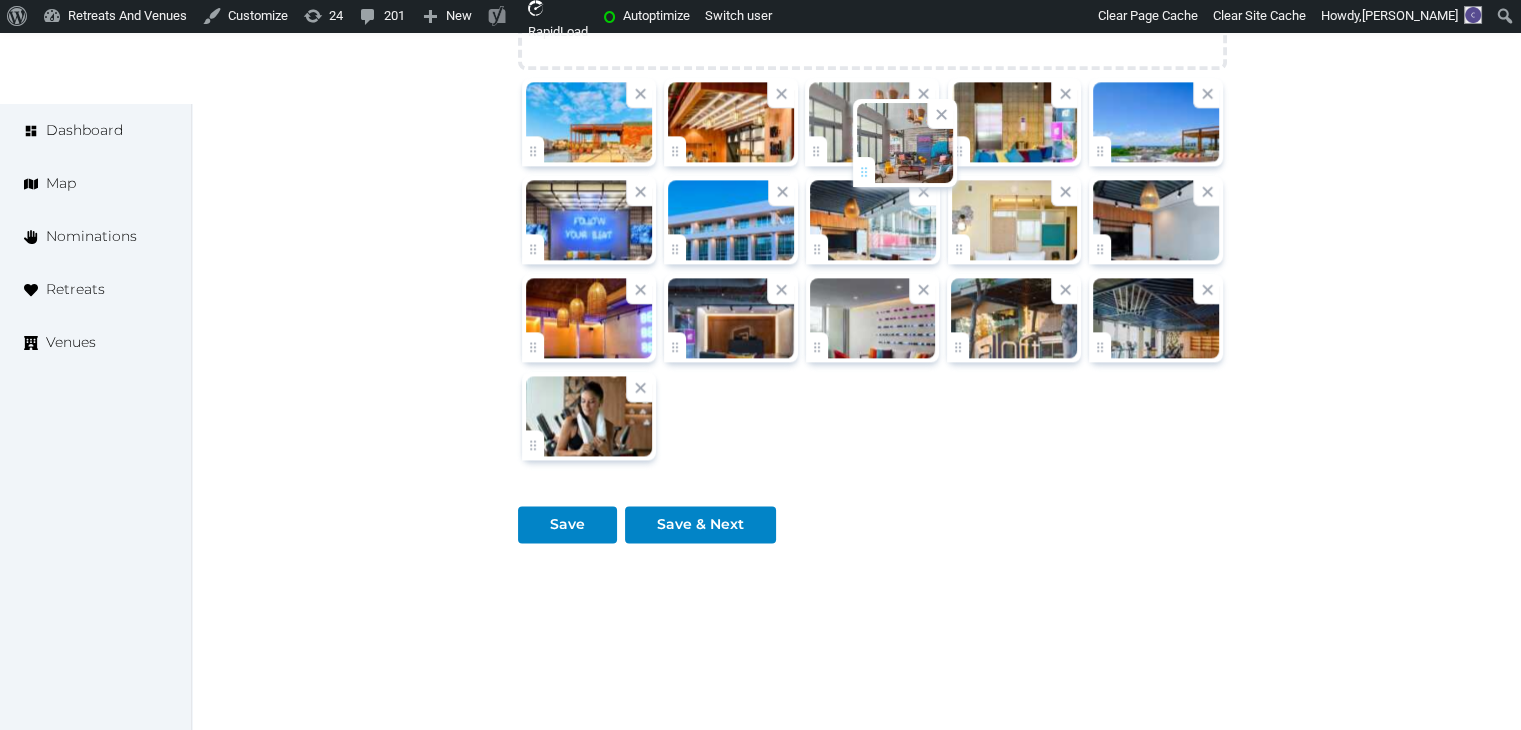 drag, startPoint x: 960, startPoint y: 247, endPoint x: 863, endPoint y: 170, distance: 123.84668 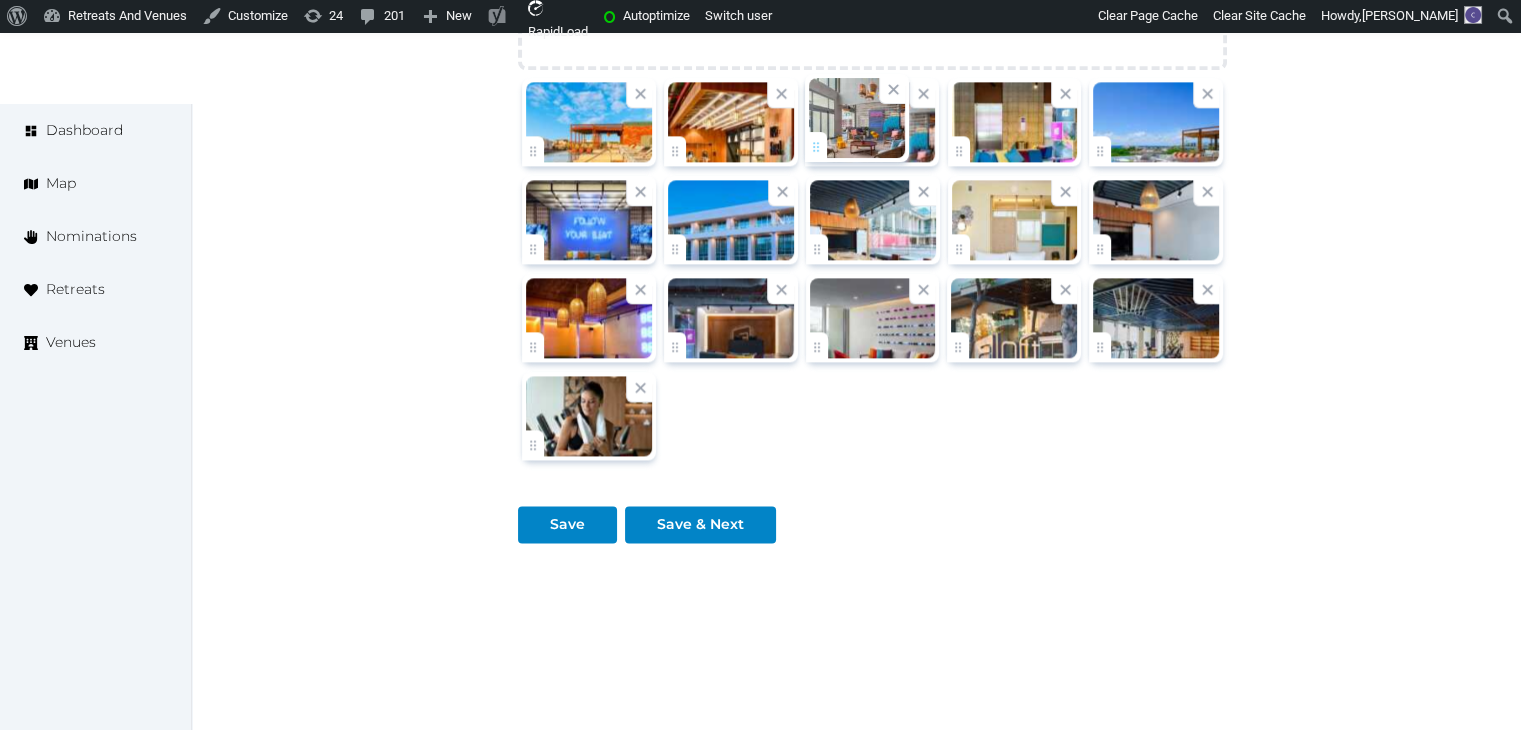 click on "Catherine Mesina   Account My Venue Listings My Retreats Logout      Dashboard Map Nominations Retreats Venues Edit venue 58 %  complete Fill out all the fields in your listing to increase its completion percentage.   A higher completion percentage will make your listing more attractive and result in better matches. Aloft Playa del Carmen   View  listing   Open    Close CRM Lead Basic details Pricing and policies Retreat spaces Meeting spaces Accommodations Amenities Food and dining Activities and experiences Location Environment Types of retreats Brochures Notes Ownership Administration Activity This venue is live and visible to the public Mark draft Archive Venue owned by Thiago Martins thiago@retreatsandvenues.com Copy ownership transfer link Share this link with any user to transfer ownership of this venue. Users without accounts will be directed to register. Copy update link Copy recommended link Copy shortlist link Name * * (Optional)" at bounding box center (760, -880) 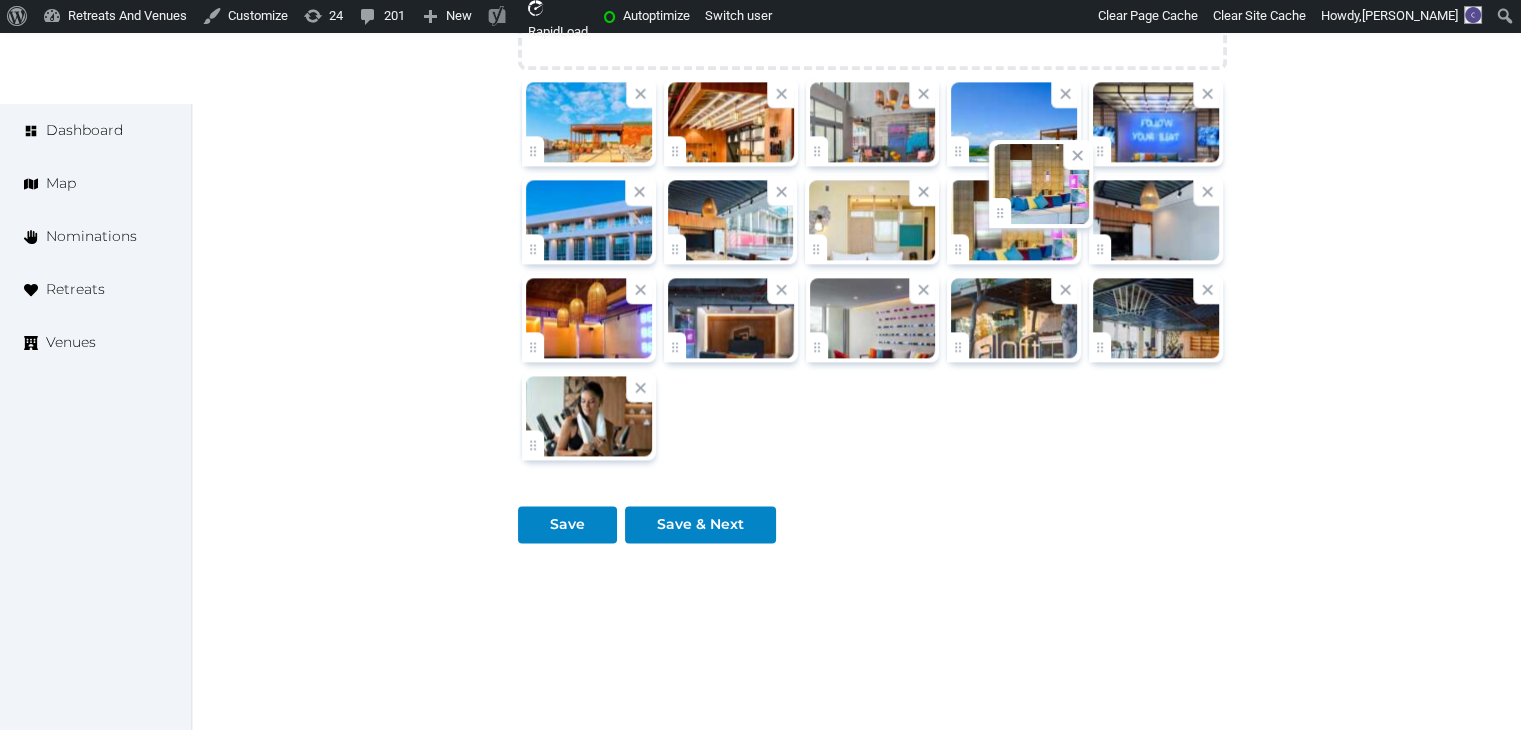 drag, startPoint x: 959, startPoint y: 149, endPoint x: 1001, endPoint y: 233, distance: 93.914856 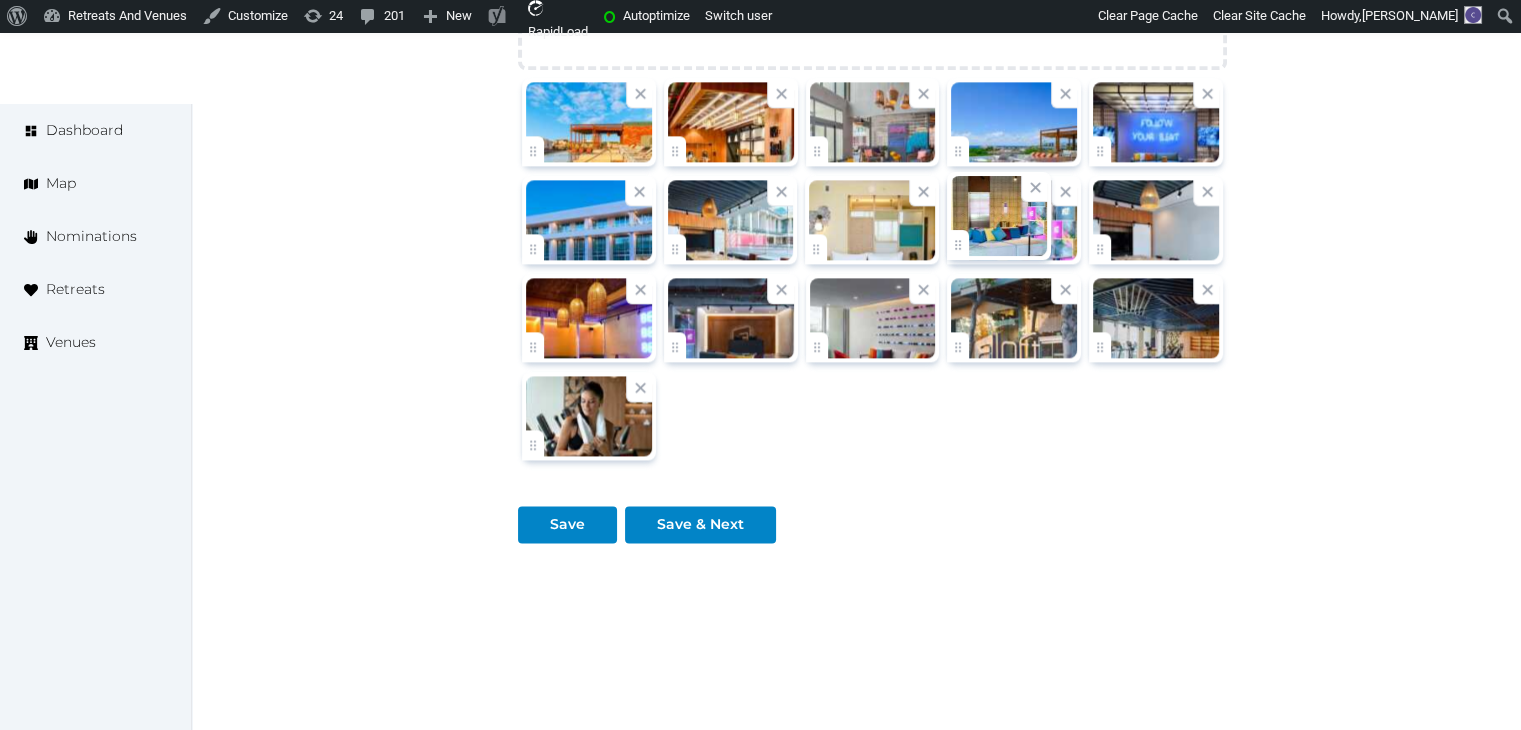click on "Catherine Mesina   Account My Venue Listings My Retreats Logout      Dashboard Map Nominations Retreats Venues Edit venue 58 %  complete Fill out all the fields in your listing to increase its completion percentage.   A higher completion percentage will make your listing more attractive and result in better matches. Aloft Playa del Carmen   View  listing   Open    Close CRM Lead Basic details Pricing and policies Retreat spaces Meeting spaces Accommodations Amenities Food and dining Activities and experiences Location Environment Types of retreats Brochures Notes Ownership Administration Activity This venue is live and visible to the public Mark draft Archive Venue owned by Thiago Martins thiago@retreatsandvenues.com Copy ownership transfer link Share this link with any user to transfer ownership of this venue. Users without accounts will be directed to register. Copy update link Copy recommended link Copy shortlist link Name * * (Optional)" at bounding box center [760, -880] 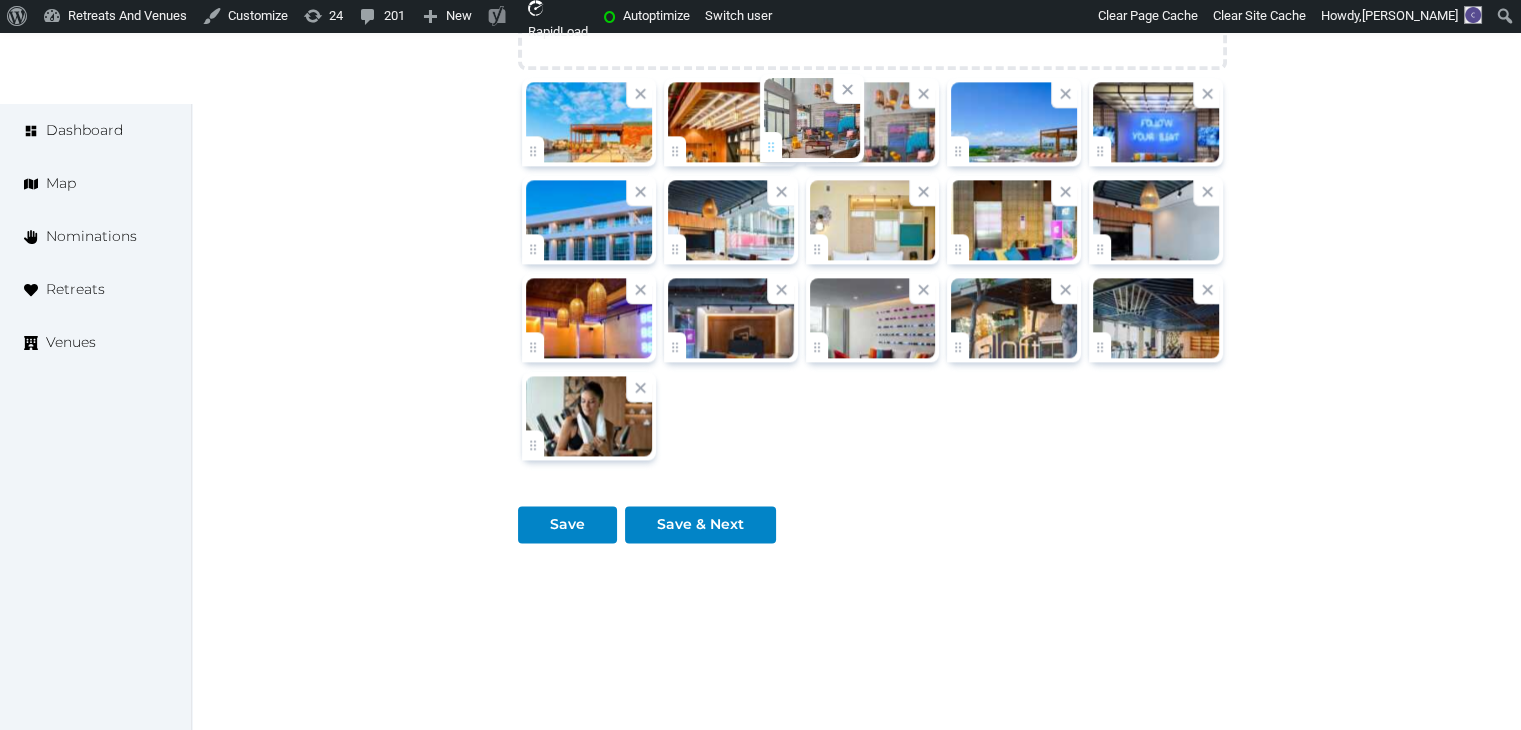 drag, startPoint x: 792, startPoint y: 149, endPoint x: 754, endPoint y: 149, distance: 38 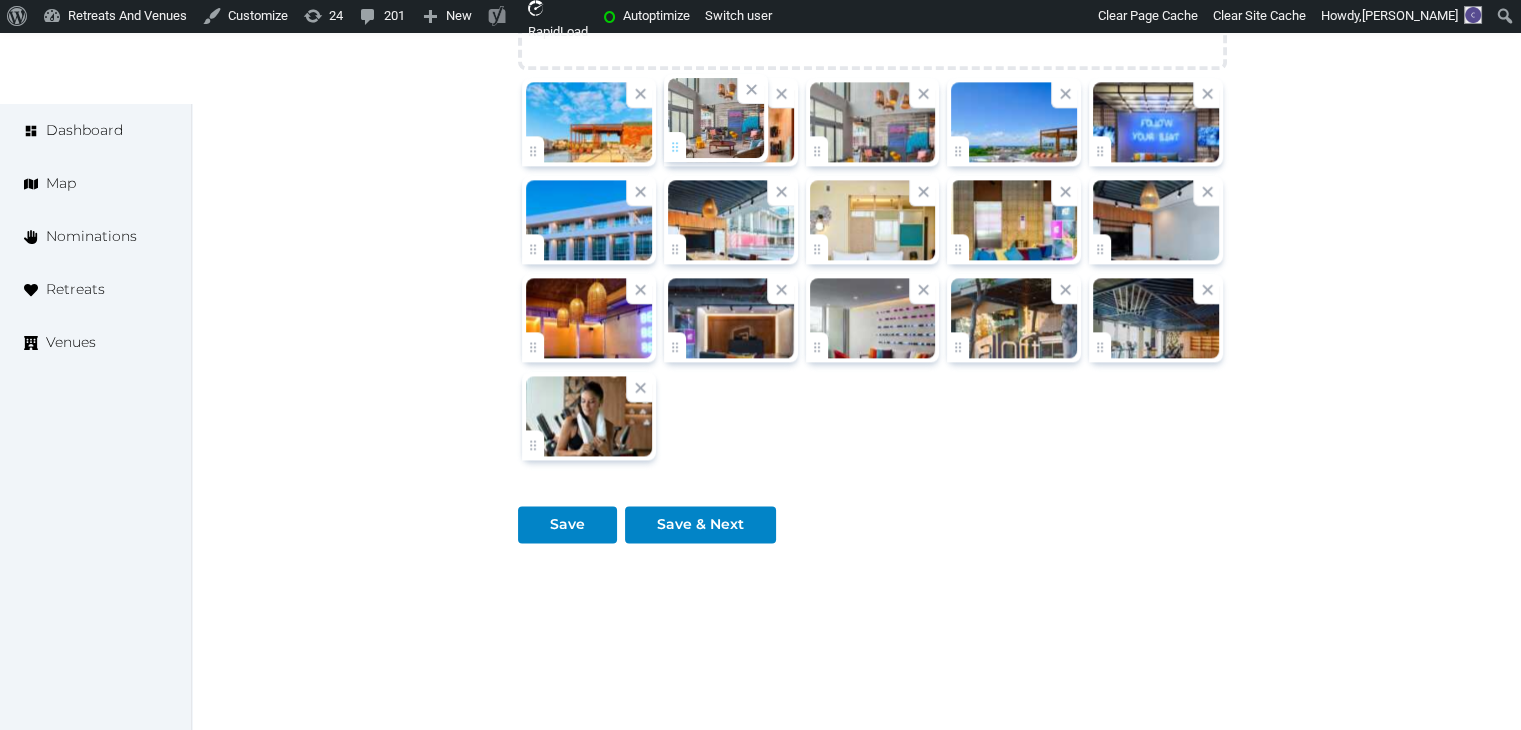click on "Catherine Mesina   Account My Venue Listings My Retreats Logout      Dashboard Map Nominations Retreats Venues Edit venue 58 %  complete Fill out all the fields in your listing to increase its completion percentage.   A higher completion percentage will make your listing more attractive and result in better matches. Aloft Playa del Carmen   View  listing   Open    Close CRM Lead Basic details Pricing and policies Retreat spaces Meeting spaces Accommodations Amenities Food and dining Activities and experiences Location Environment Types of retreats Brochures Notes Ownership Administration Activity This venue is live and visible to the public Mark draft Archive Venue owned by Thiago Martins thiago@retreatsandvenues.com Copy ownership transfer link Share this link with any user to transfer ownership of this venue. Users without accounts will be directed to register. Copy update link Copy recommended link Copy shortlist link Name * * (Optional)" at bounding box center [760, -880] 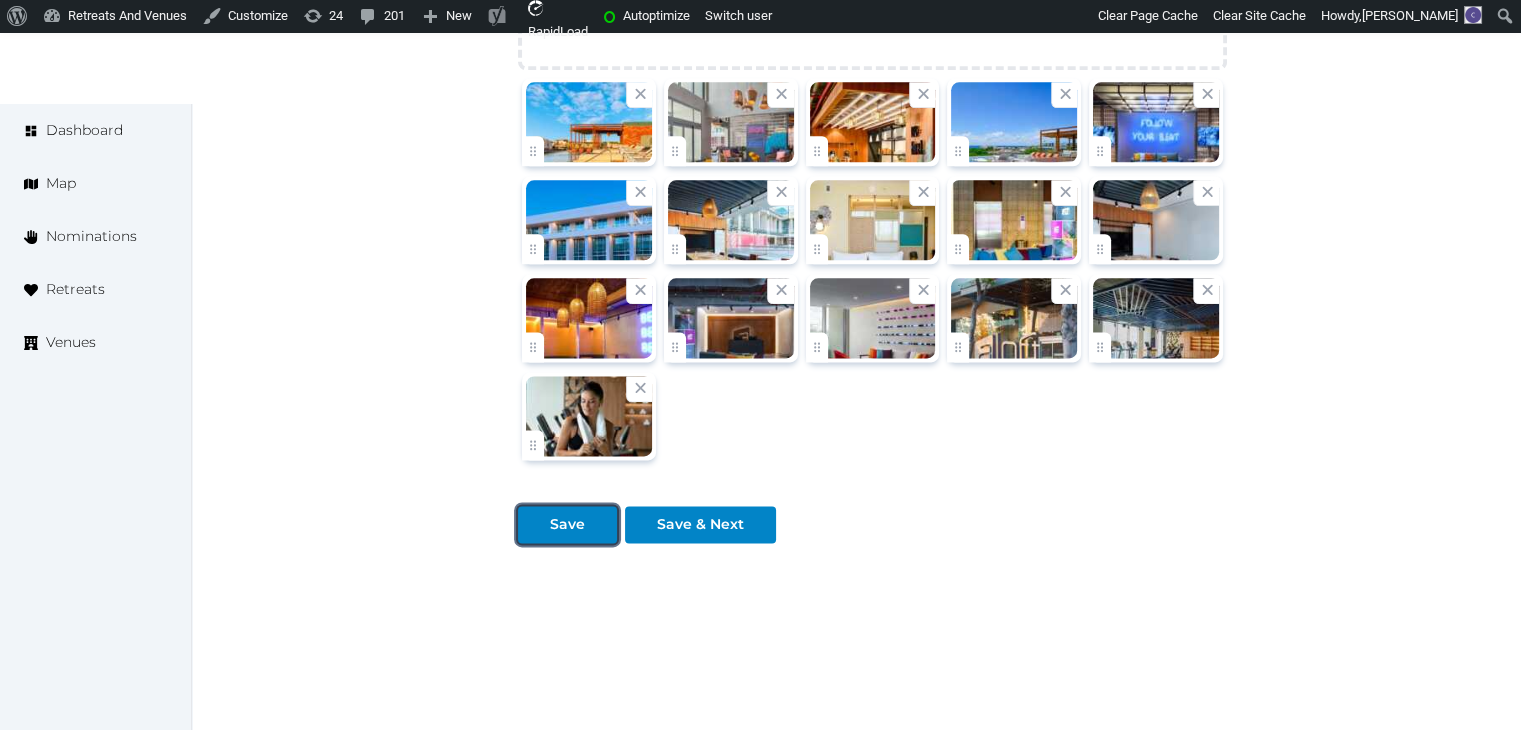 click at bounding box center (534, 524) 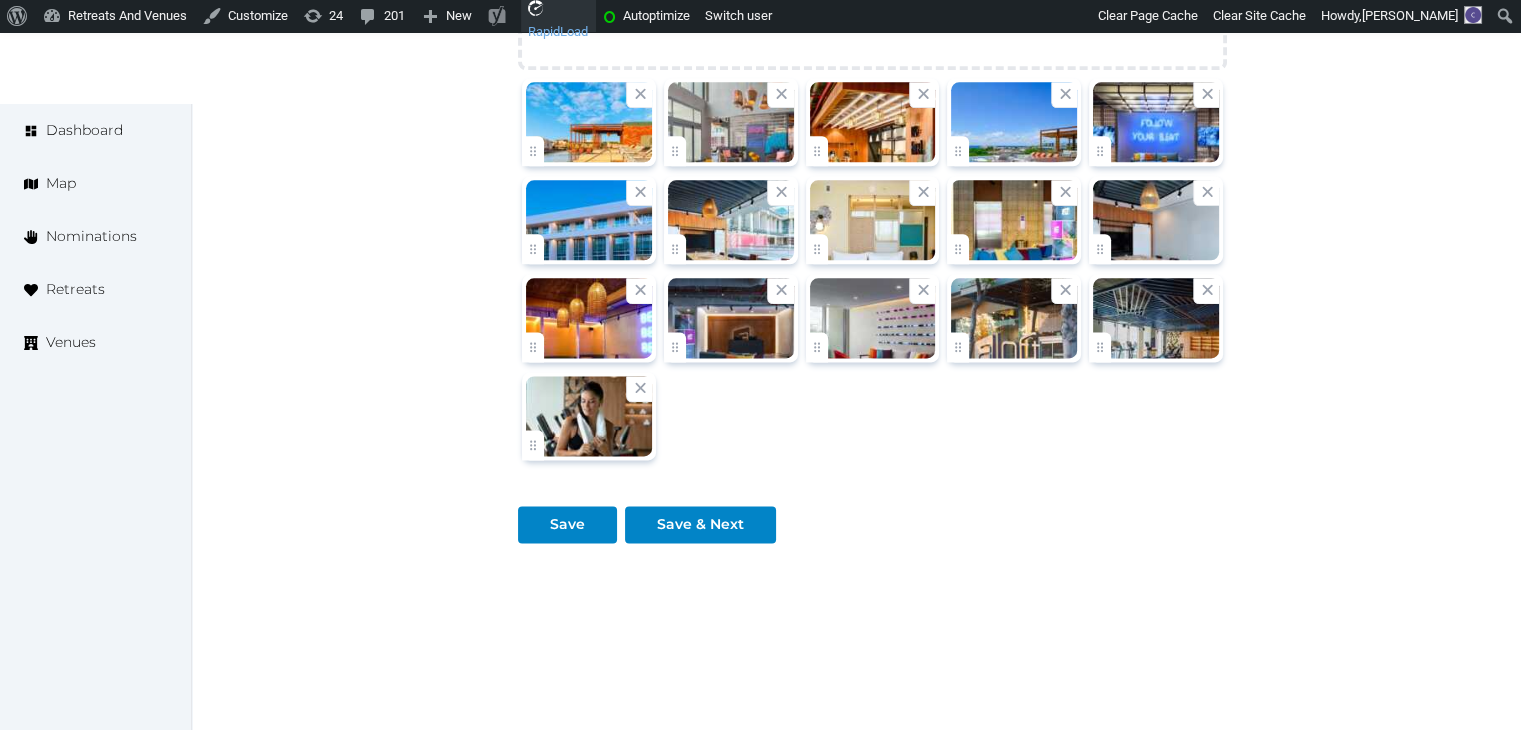 scroll, scrollTop: 2358, scrollLeft: 0, axis: vertical 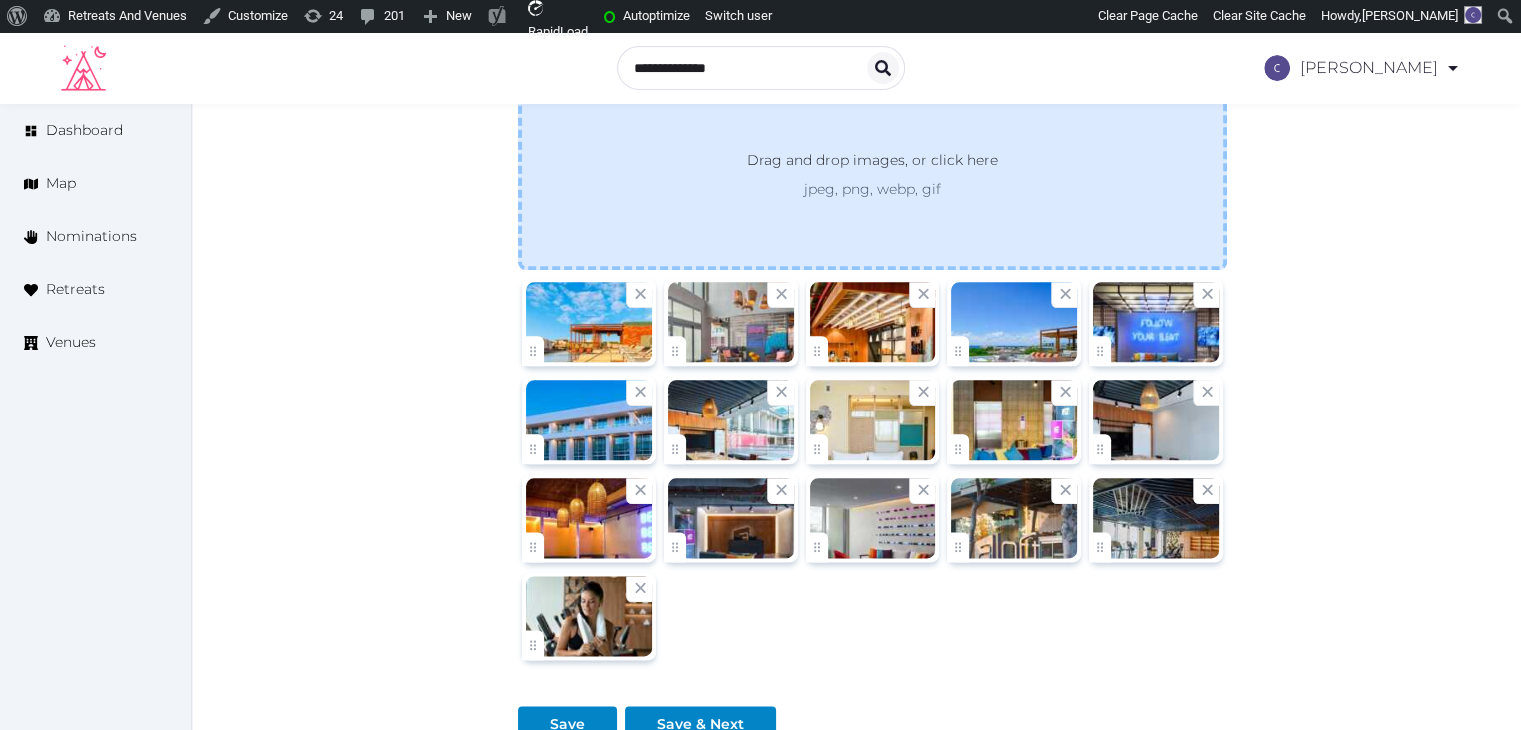 click on "jpeg, png, webp, gif" at bounding box center [872, 189] 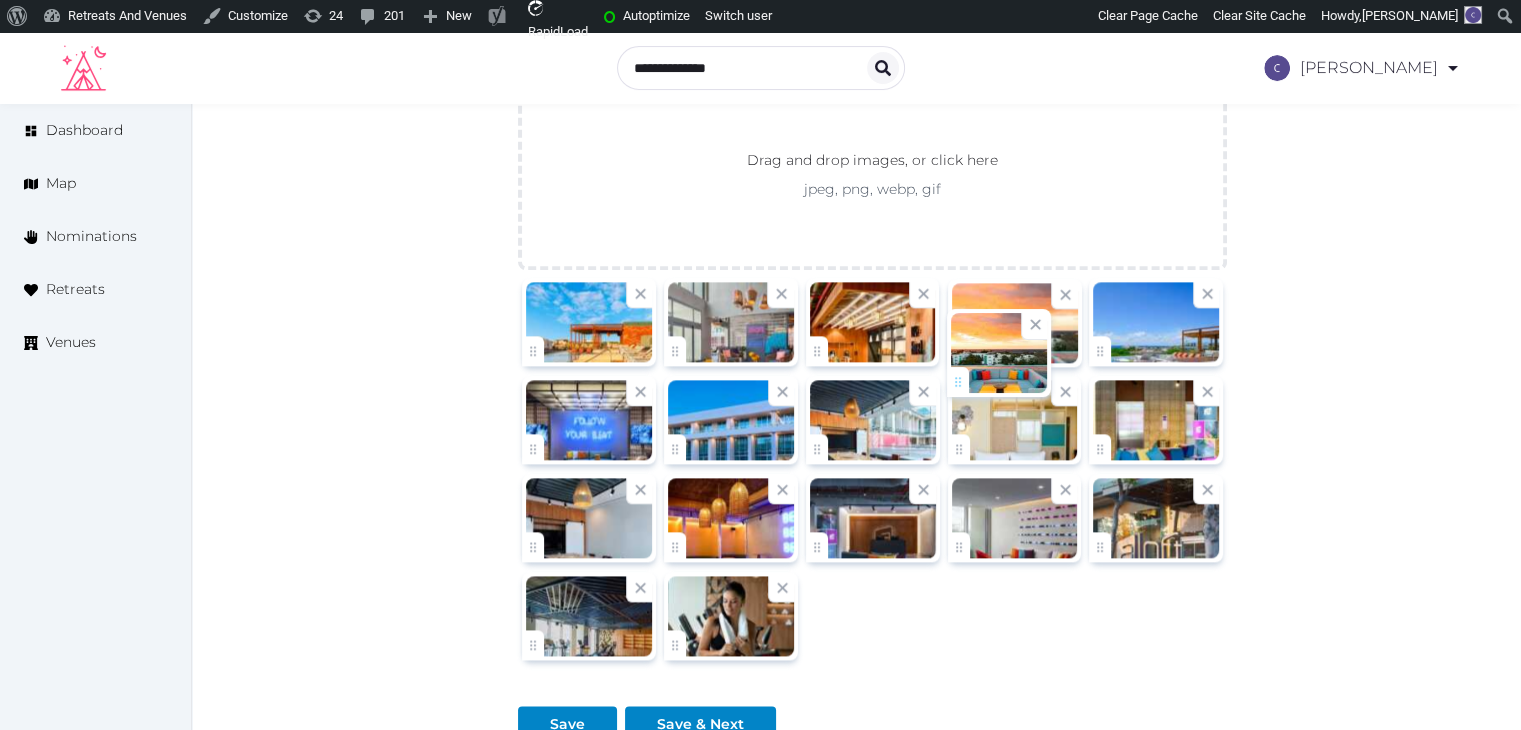 drag, startPoint x: 676, startPoint y: 645, endPoint x: 964, endPoint y: 373, distance: 396.1414 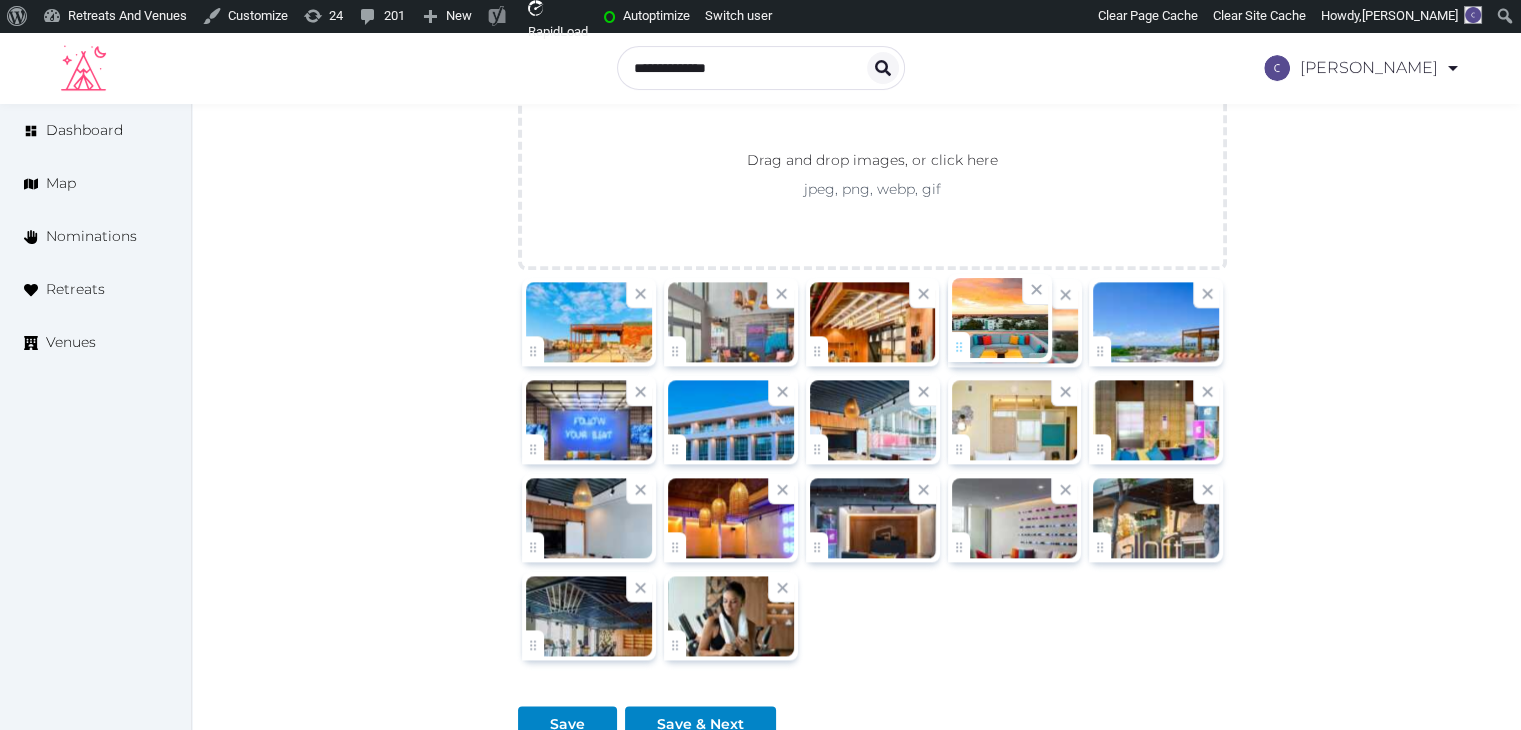 click on "Catherine Mesina   Account My Venue Listings My Retreats Logout      Dashboard Map Nominations Retreats Venues Edit venue 58 %  complete Fill out all the fields in your listing to increase its completion percentage.   A higher completion percentage will make your listing more attractive and result in better matches. Aloft Playa del Carmen   View  listing   Open    Close CRM Lead Basic details Pricing and policies Retreat spaces Meeting spaces Accommodations Amenities Food and dining Activities and experiences Location Environment Types of retreats Brochures Notes Ownership Administration Activity This venue is live and visible to the public Mark draft Archive Venue owned by Thiago Martins thiago@retreatsandvenues.com Copy ownership transfer link Share this link with any user to transfer ownership of this venue. Users without accounts will be directed to register. Copy update link Copy recommended link Copy shortlist link Name * * (Optional)" at bounding box center (760, -680) 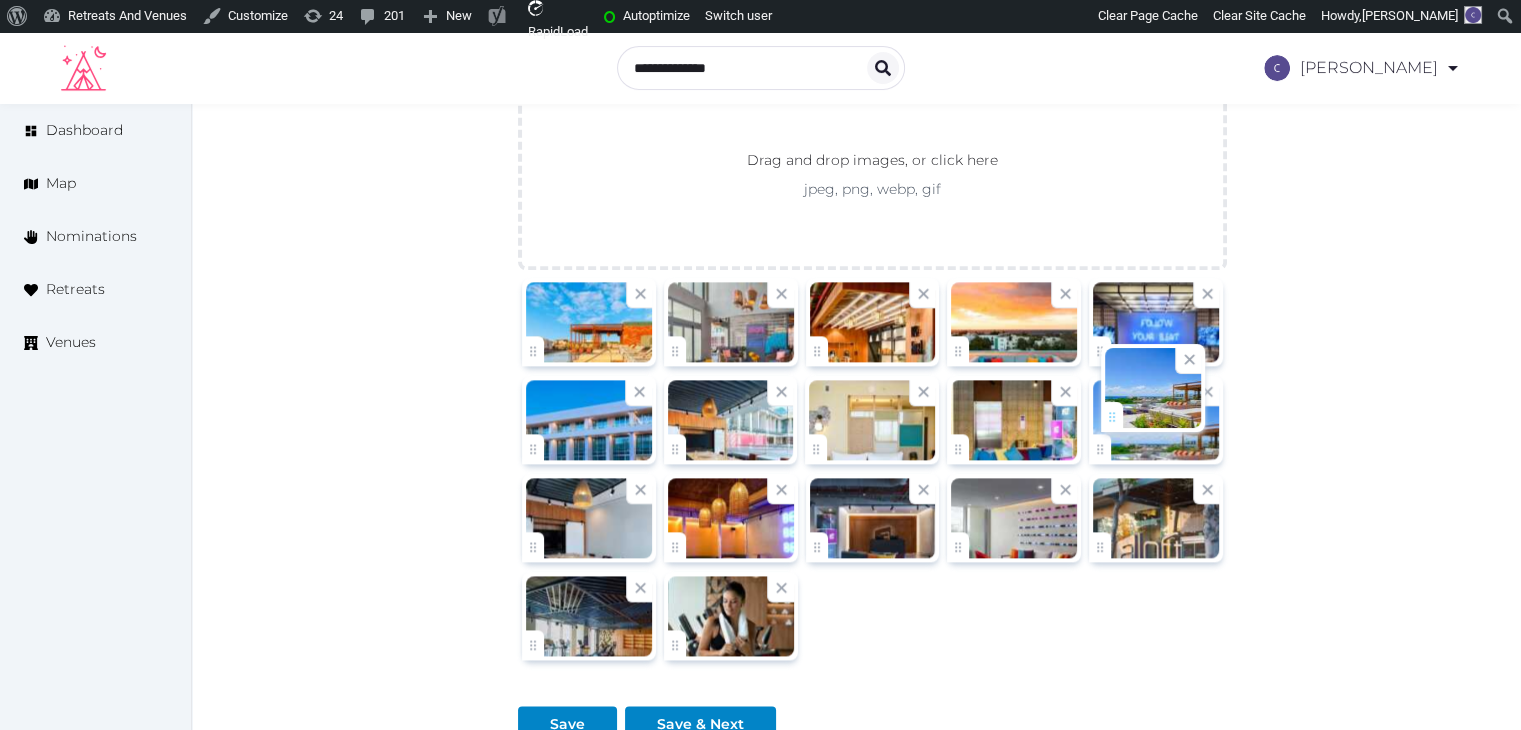 drag, startPoint x: 1100, startPoint y: 346, endPoint x: 1113, endPoint y: 431, distance: 85.98837 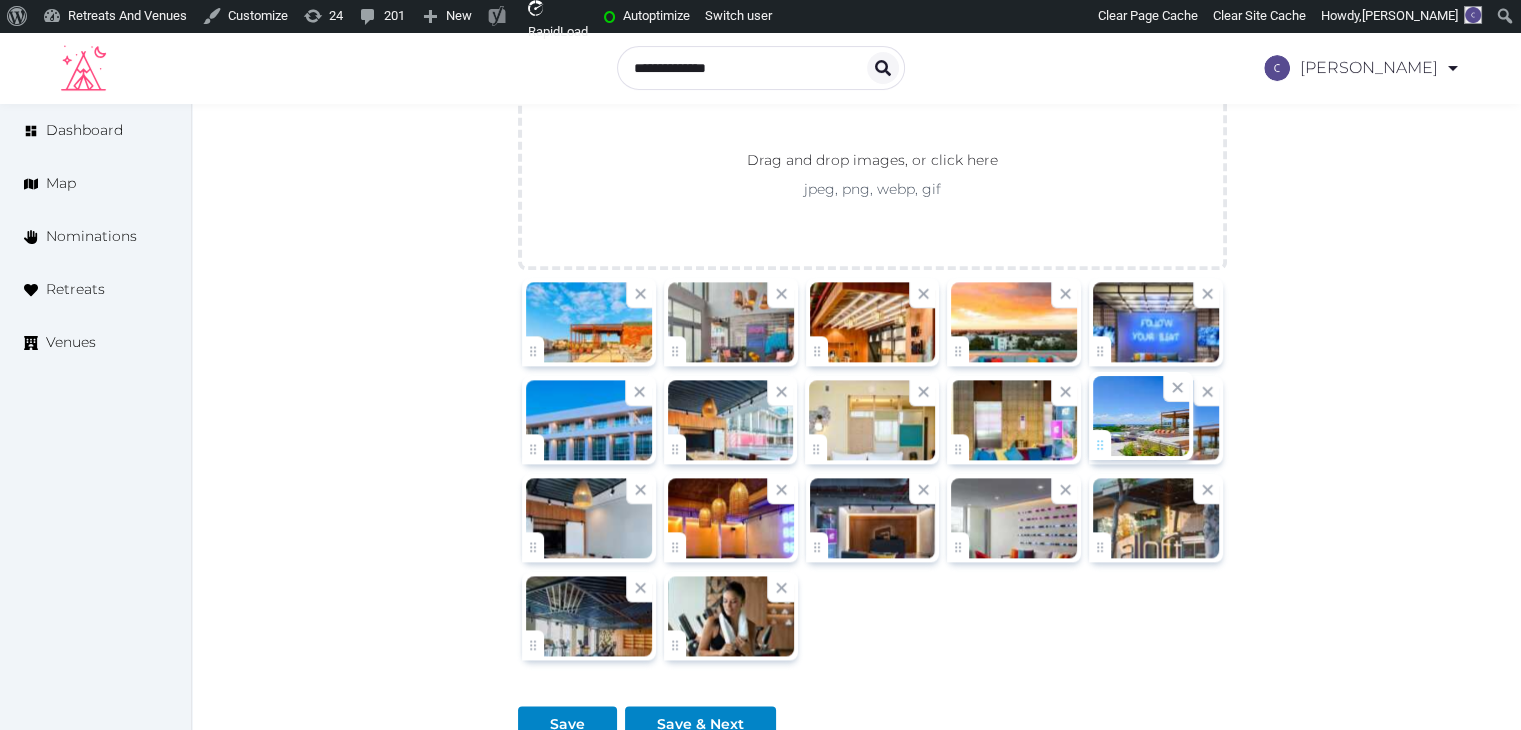 click on "Catherine Mesina   Account My Venue Listings My Retreats Logout      Dashboard Map Nominations Retreats Venues Edit venue 58 %  complete Fill out all the fields in your listing to increase its completion percentage.   A higher completion percentage will make your listing more attractive and result in better matches. Aloft Playa del Carmen   View  listing   Open    Close CRM Lead Basic details Pricing and policies Retreat spaces Meeting spaces Accommodations Amenities Food and dining Activities and experiences Location Environment Types of retreats Brochures Notes Ownership Administration Activity This venue is live and visible to the public Mark draft Archive Venue owned by Thiago Martins thiago@retreatsandvenues.com Copy ownership transfer link Share this link with any user to transfer ownership of this venue. Users without accounts will be directed to register. Copy update link Copy recommended link Copy shortlist link Name * * (Optional)" at bounding box center [760, -680] 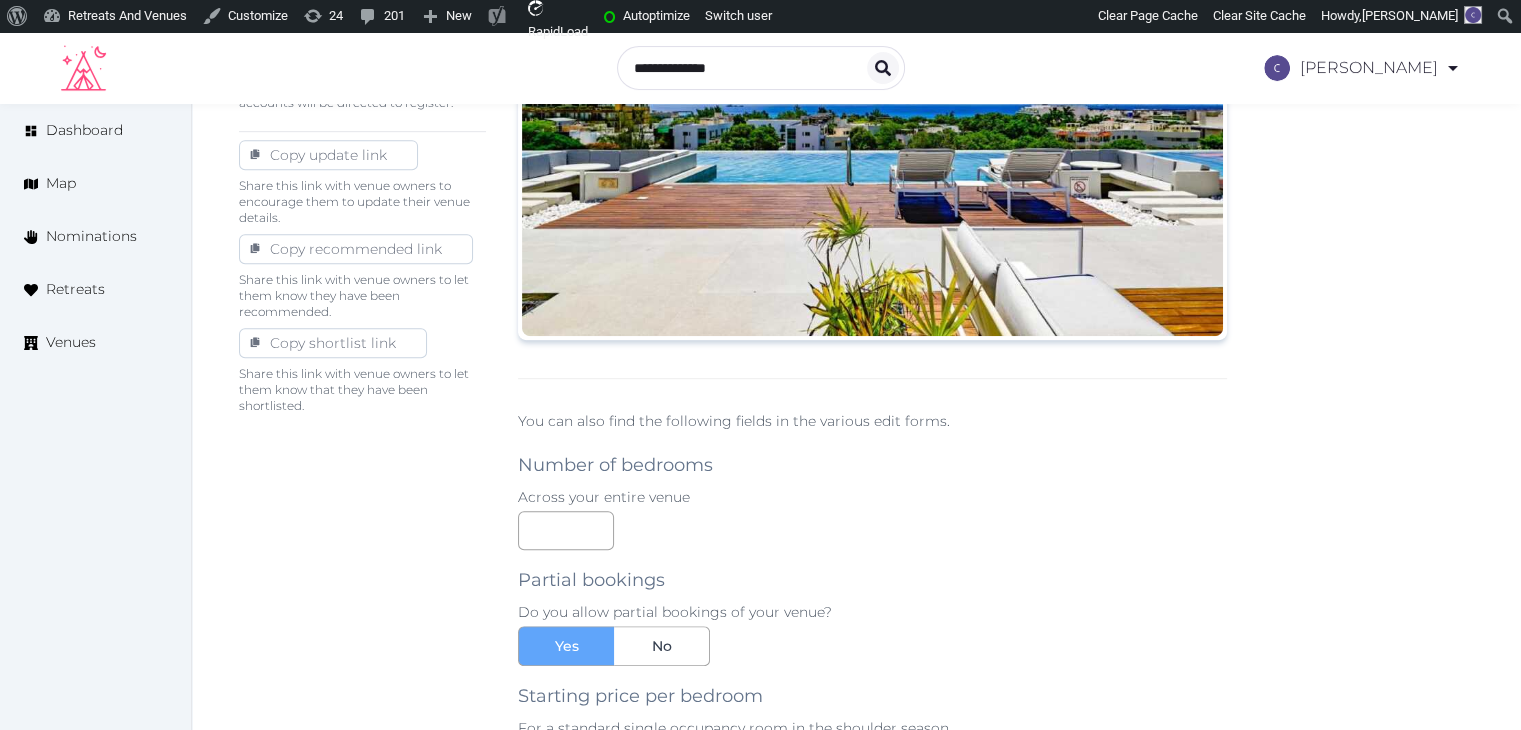 scroll, scrollTop: 858, scrollLeft: 0, axis: vertical 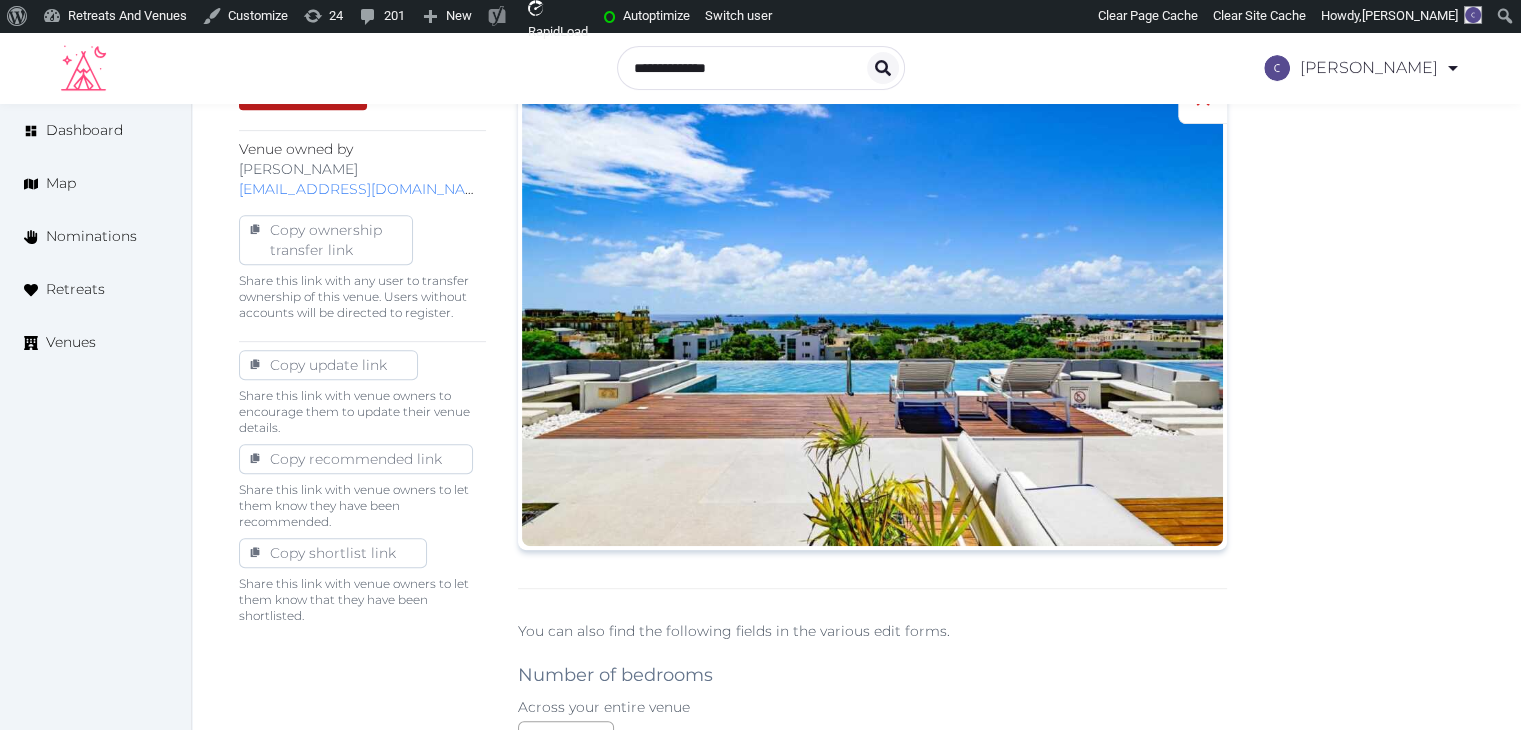 click 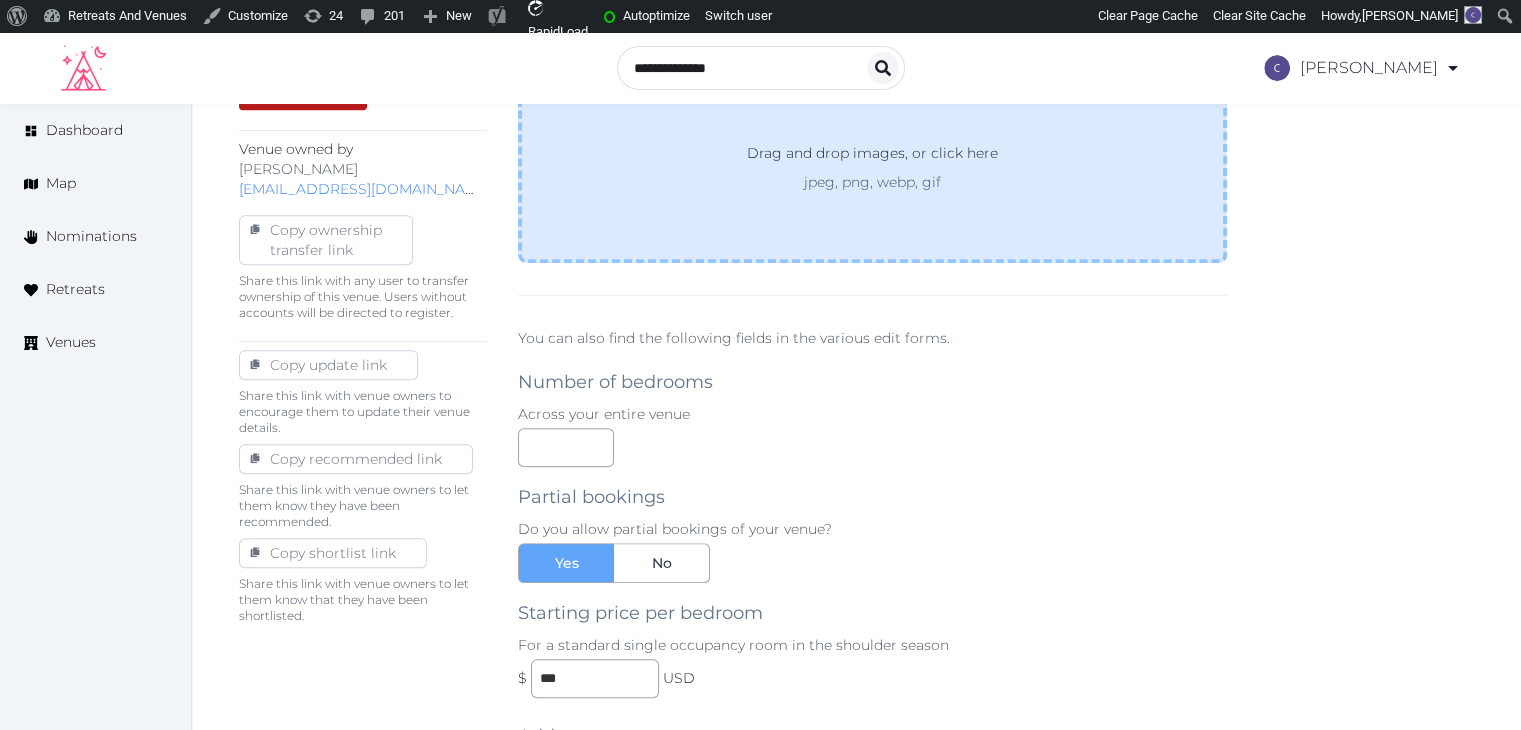 click on "Drag and drop images, or click here jpeg, png, webp, gif" at bounding box center (872, 167) 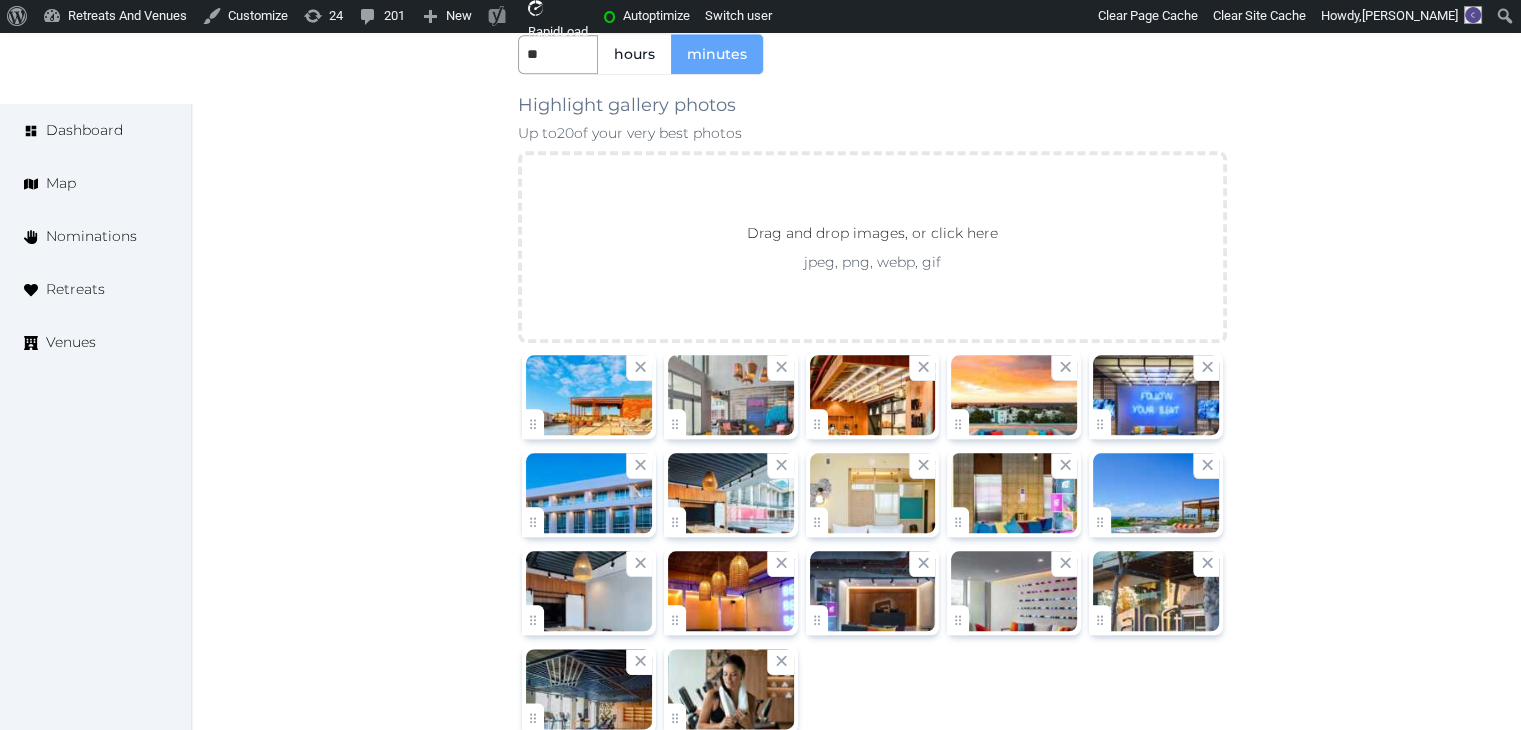 scroll, scrollTop: 2358, scrollLeft: 0, axis: vertical 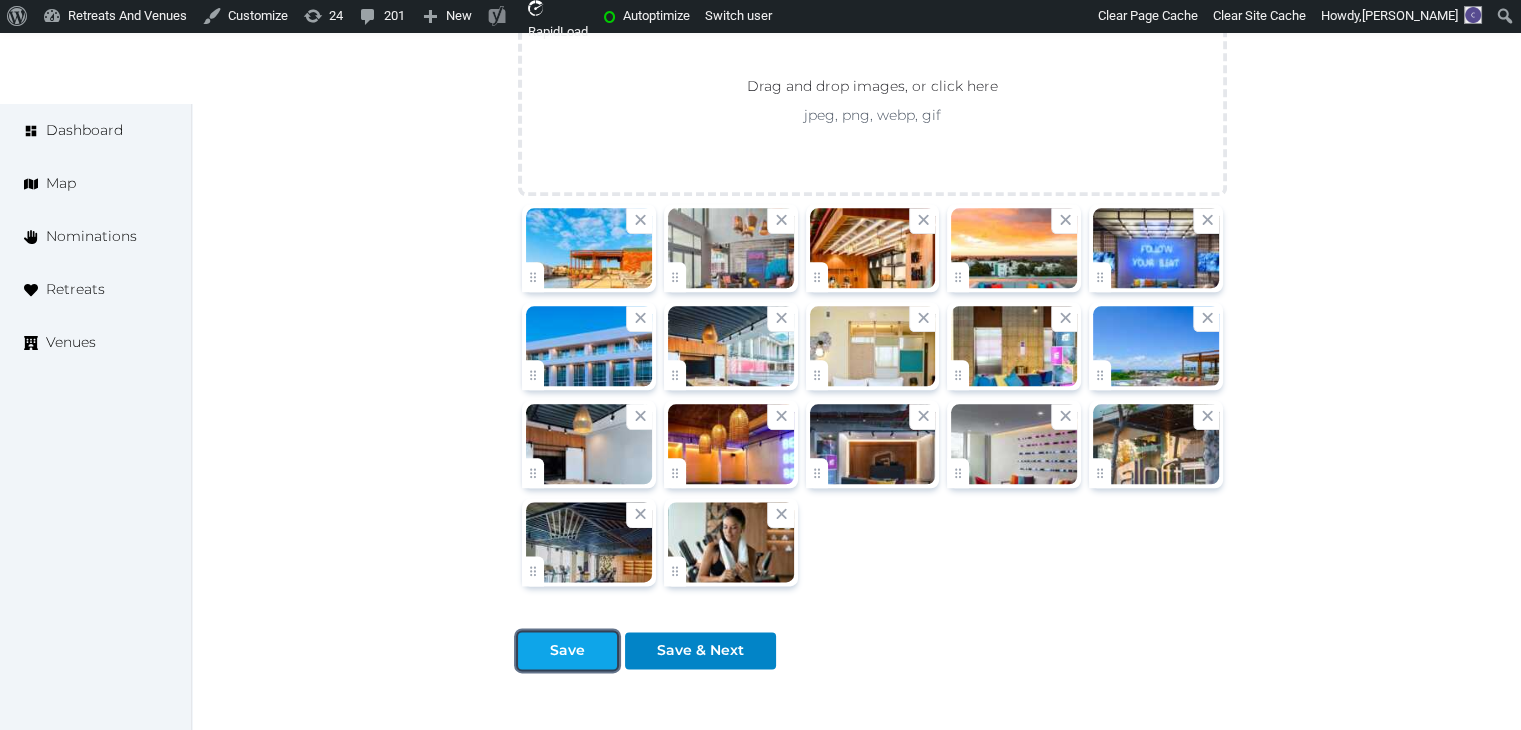click at bounding box center [534, 650] 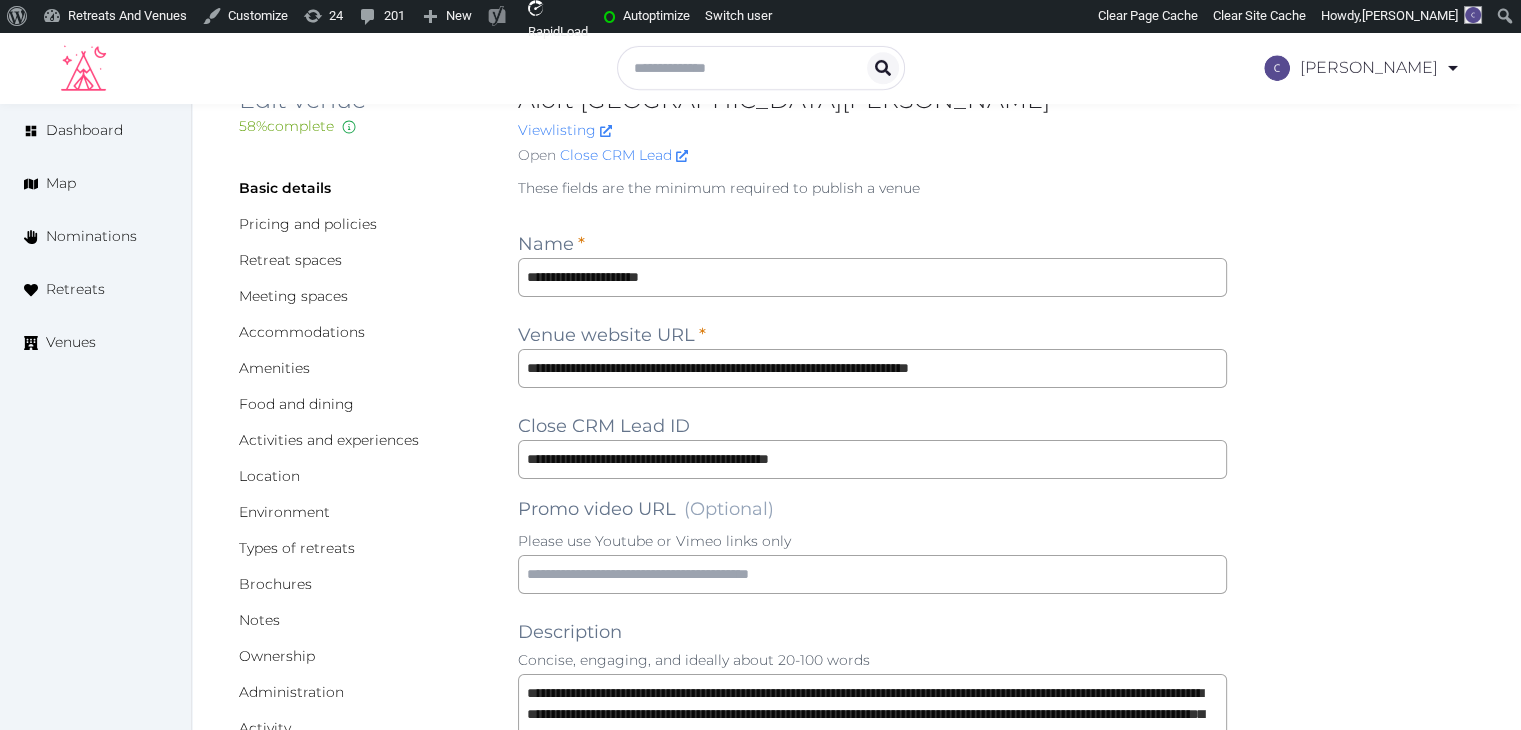 scroll, scrollTop: 0, scrollLeft: 0, axis: both 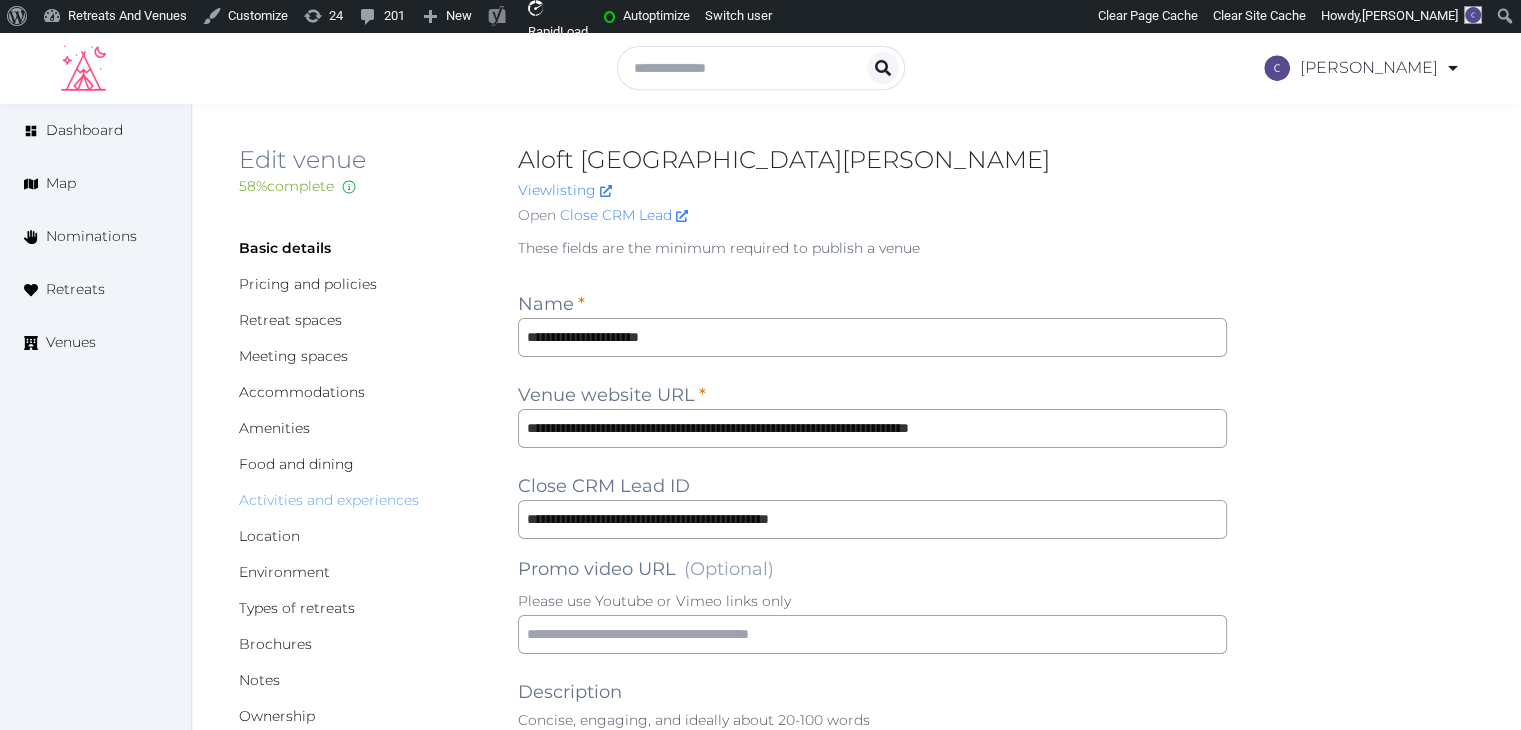 click on "Activities and experiences" at bounding box center [329, 500] 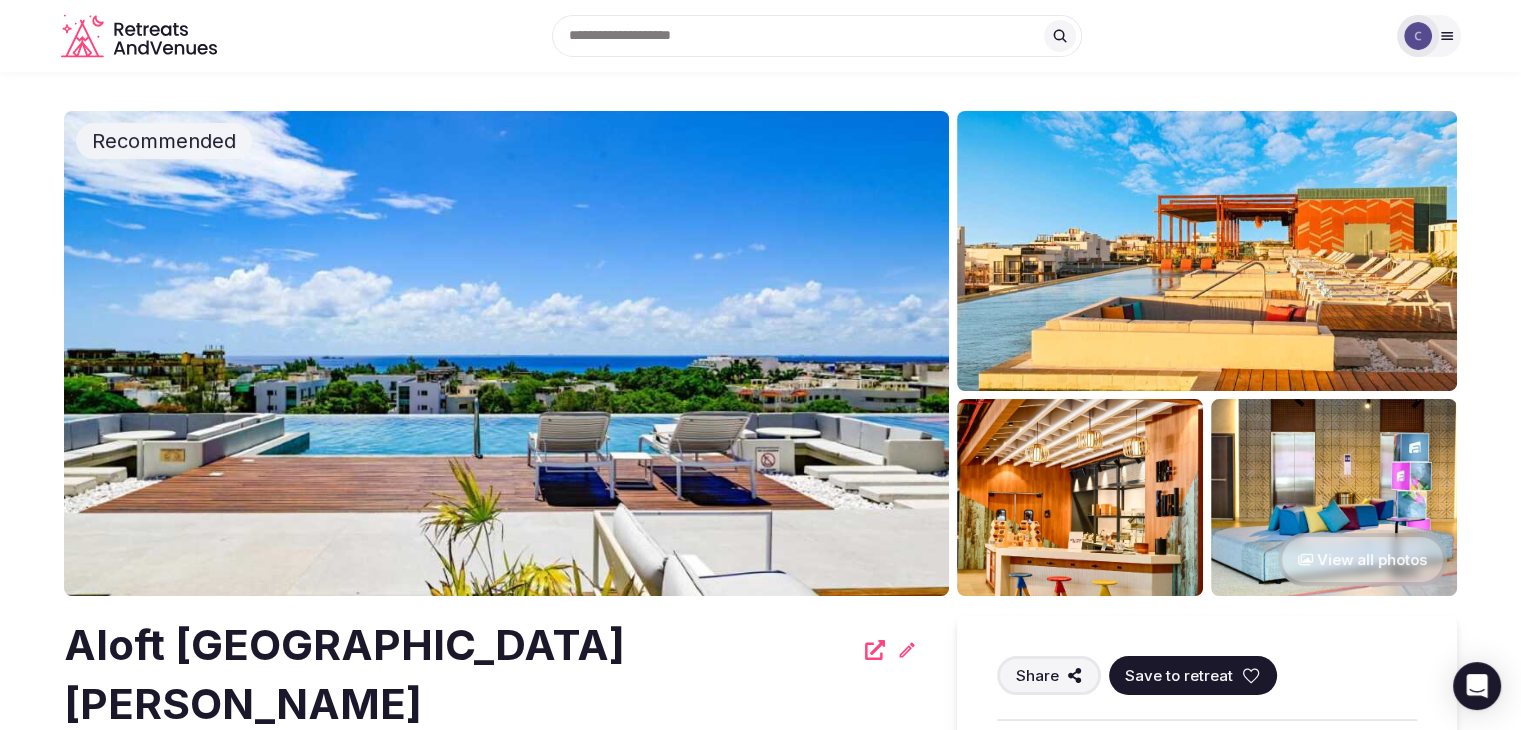 scroll, scrollTop: 0, scrollLeft: 0, axis: both 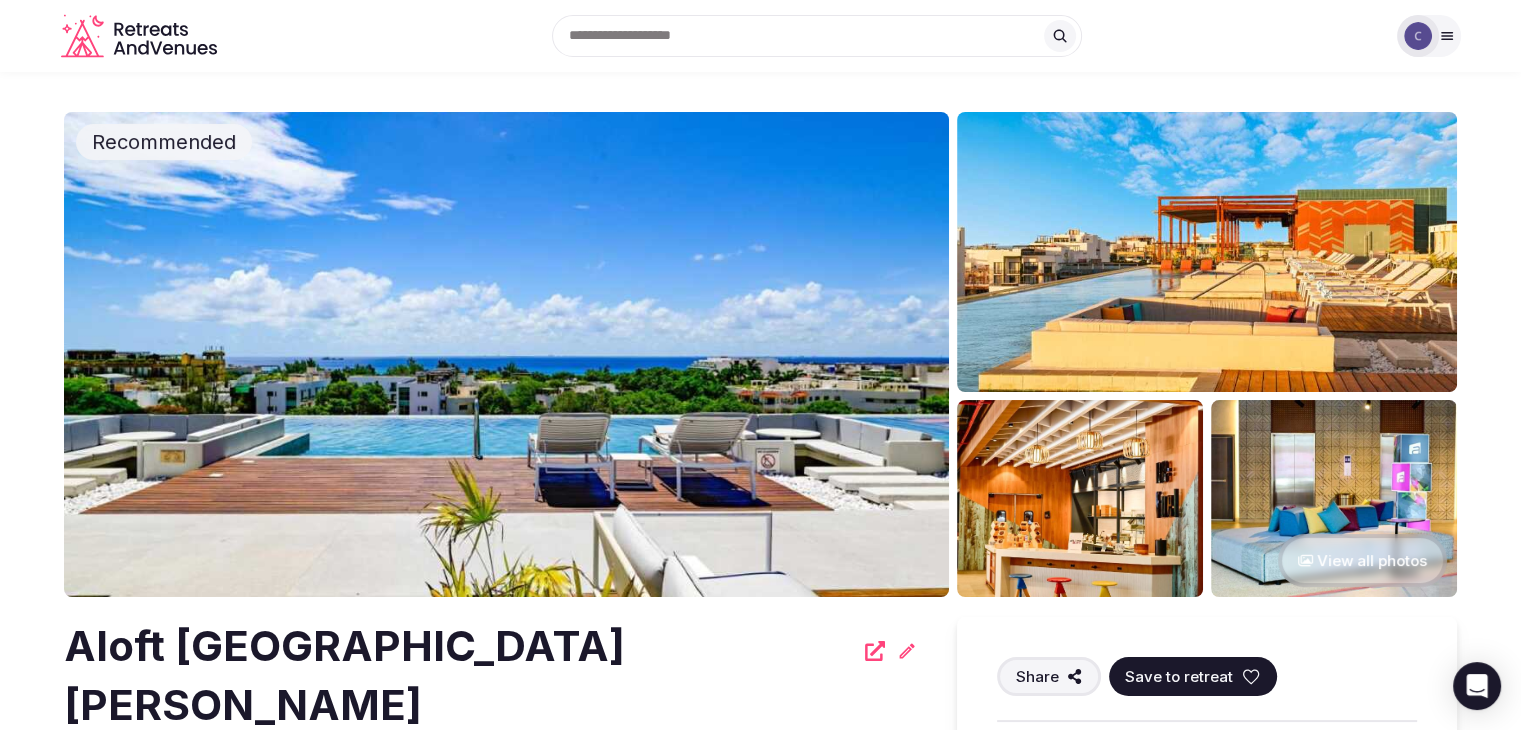 click on "Aloft [GEOGRAPHIC_DATA][PERSON_NAME]" at bounding box center (458, 676) 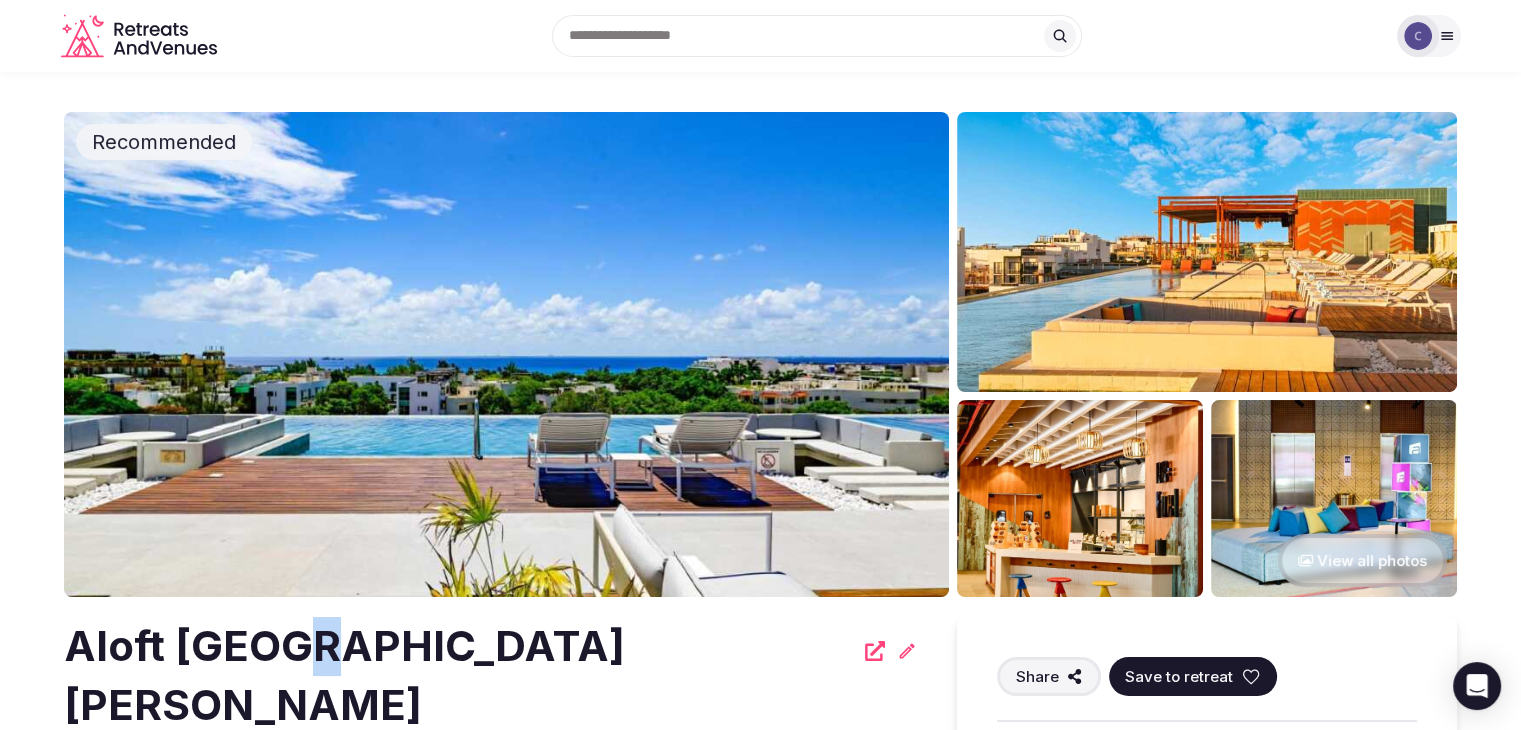click on "Aloft [GEOGRAPHIC_DATA][PERSON_NAME]" at bounding box center (458, 676) 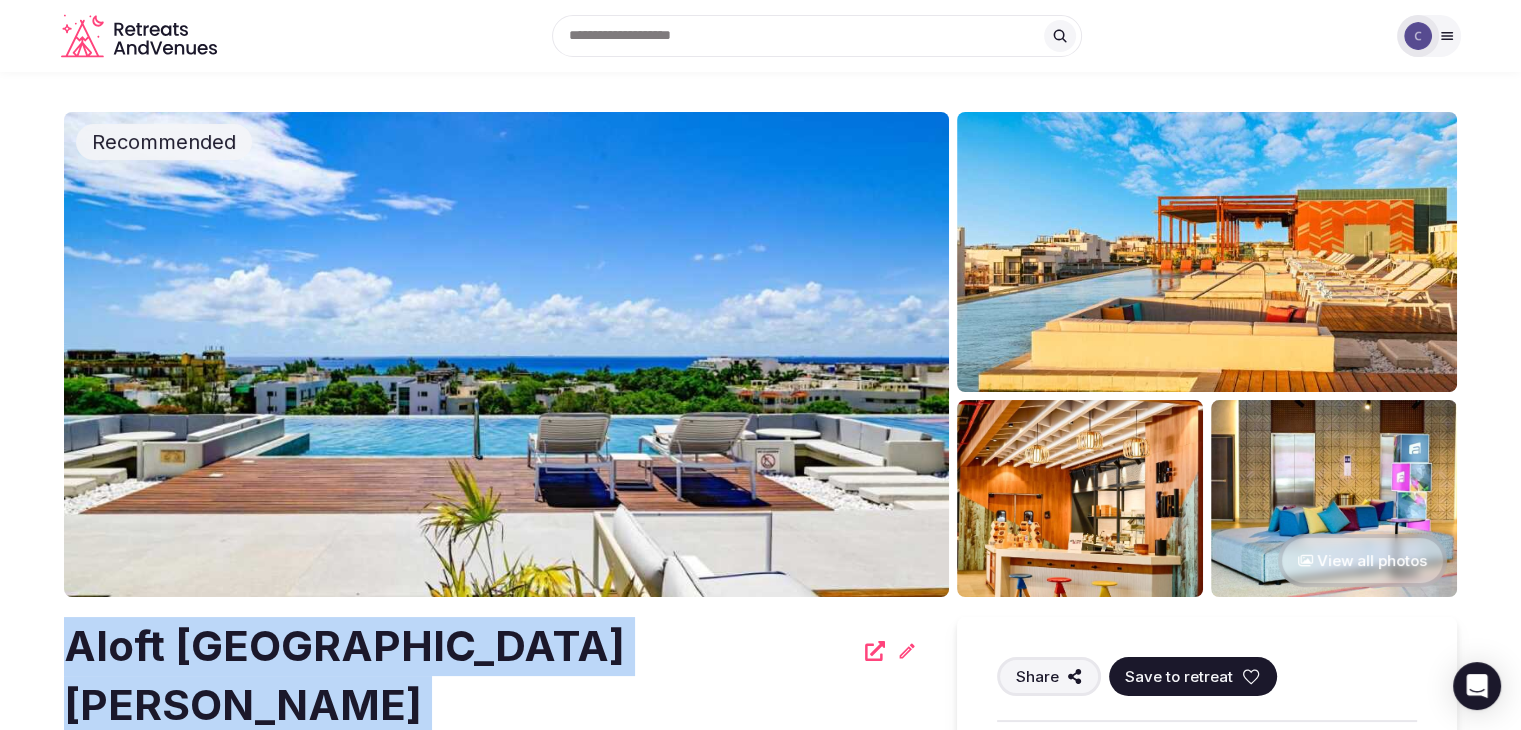 click on "Aloft [GEOGRAPHIC_DATA][PERSON_NAME]" at bounding box center (458, 676) 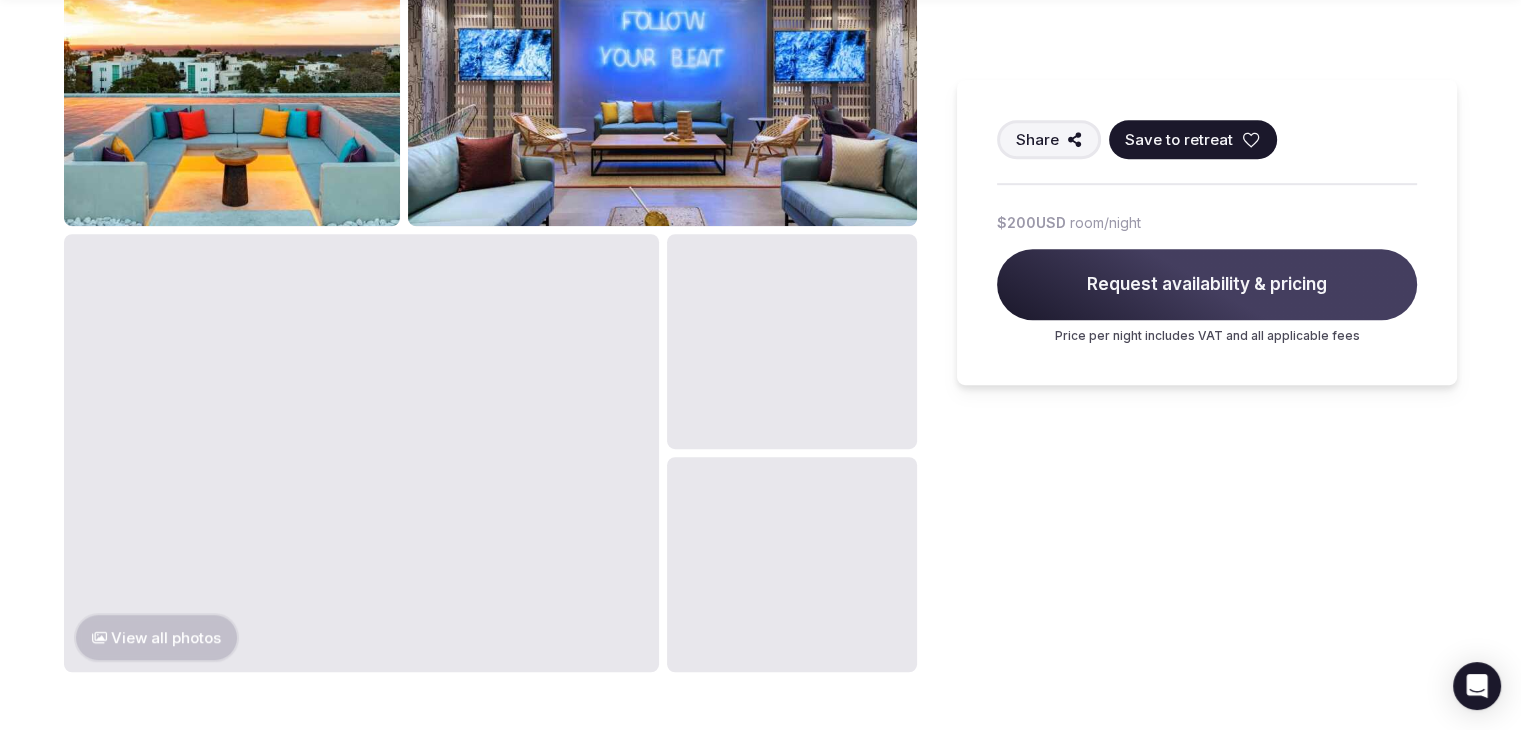 scroll, scrollTop: 1100, scrollLeft: 0, axis: vertical 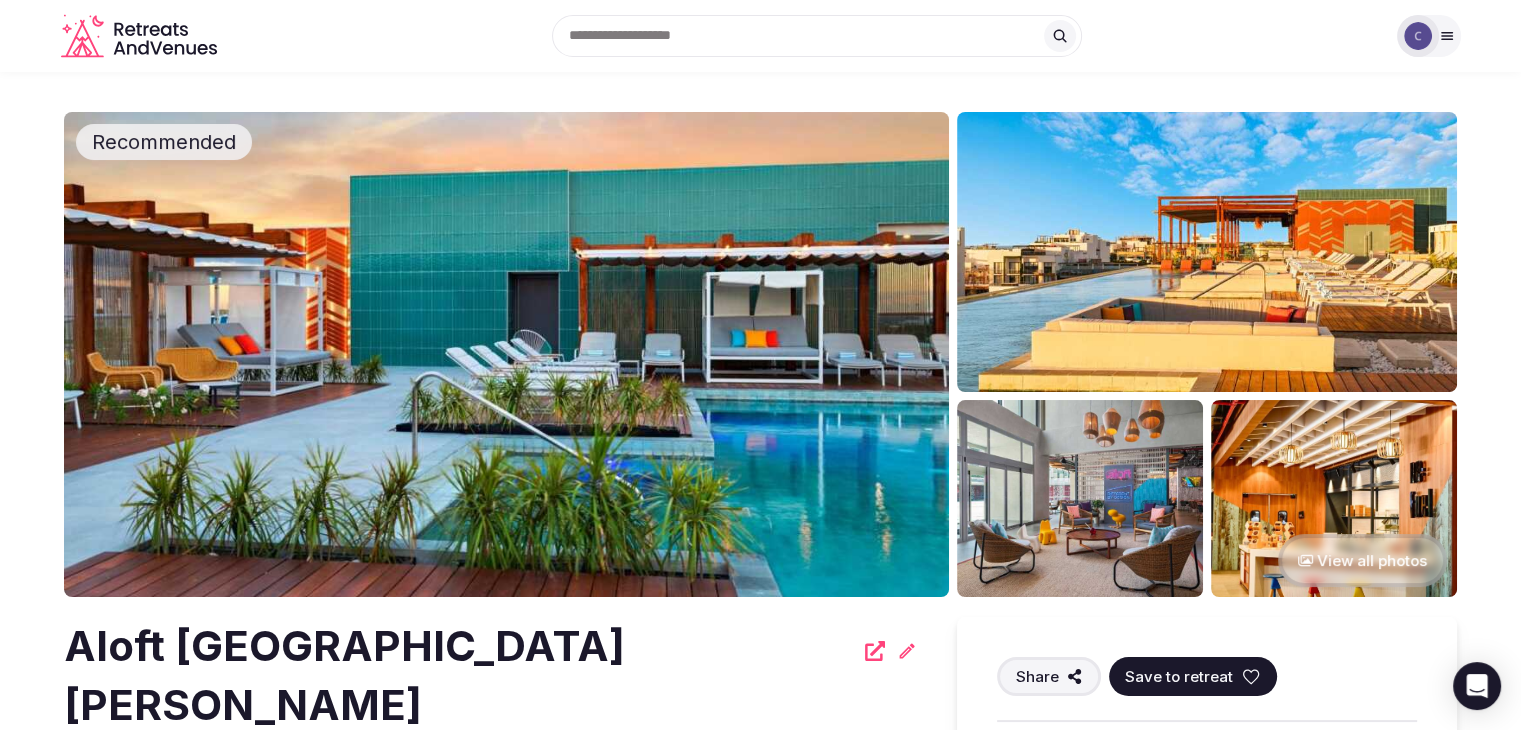 click at bounding box center (1207, 252) 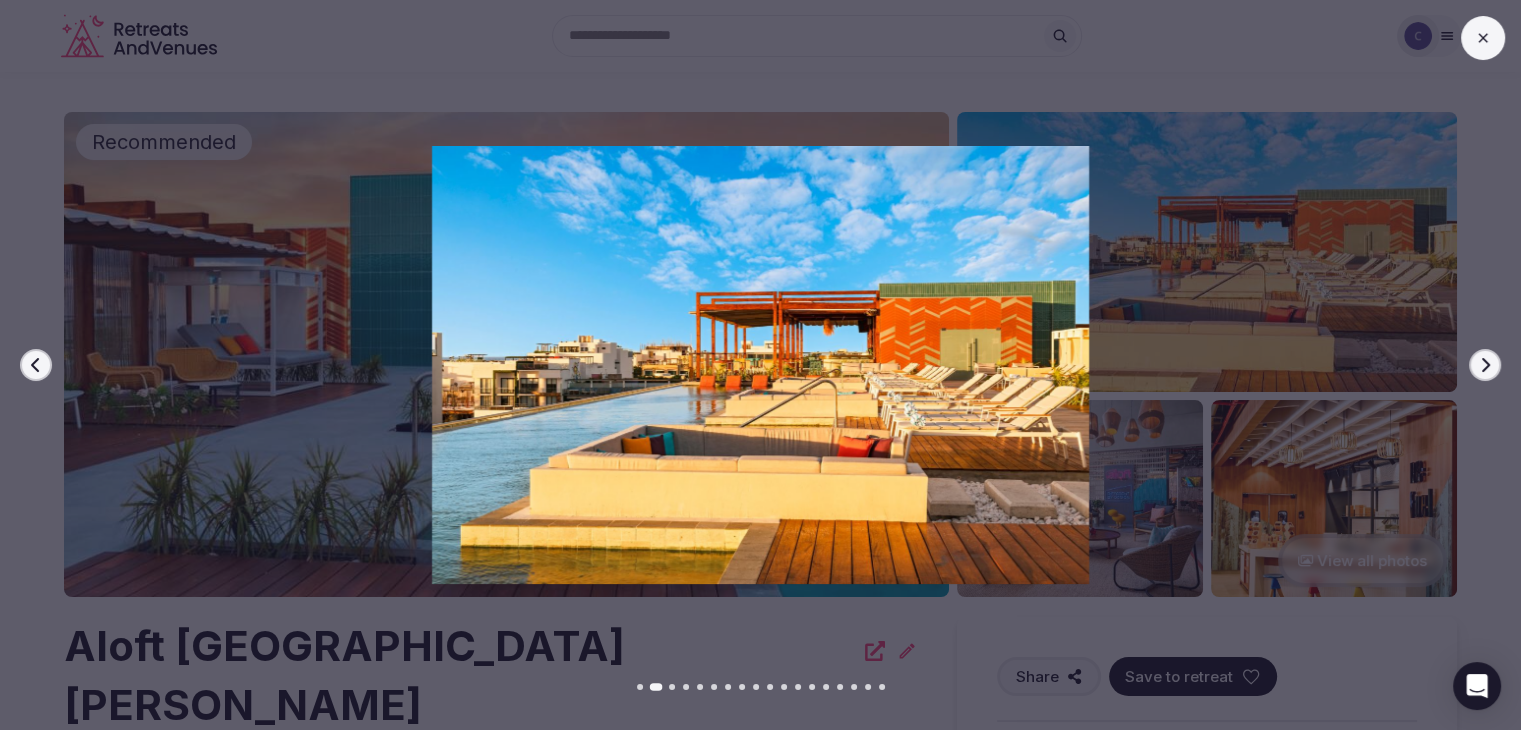 click 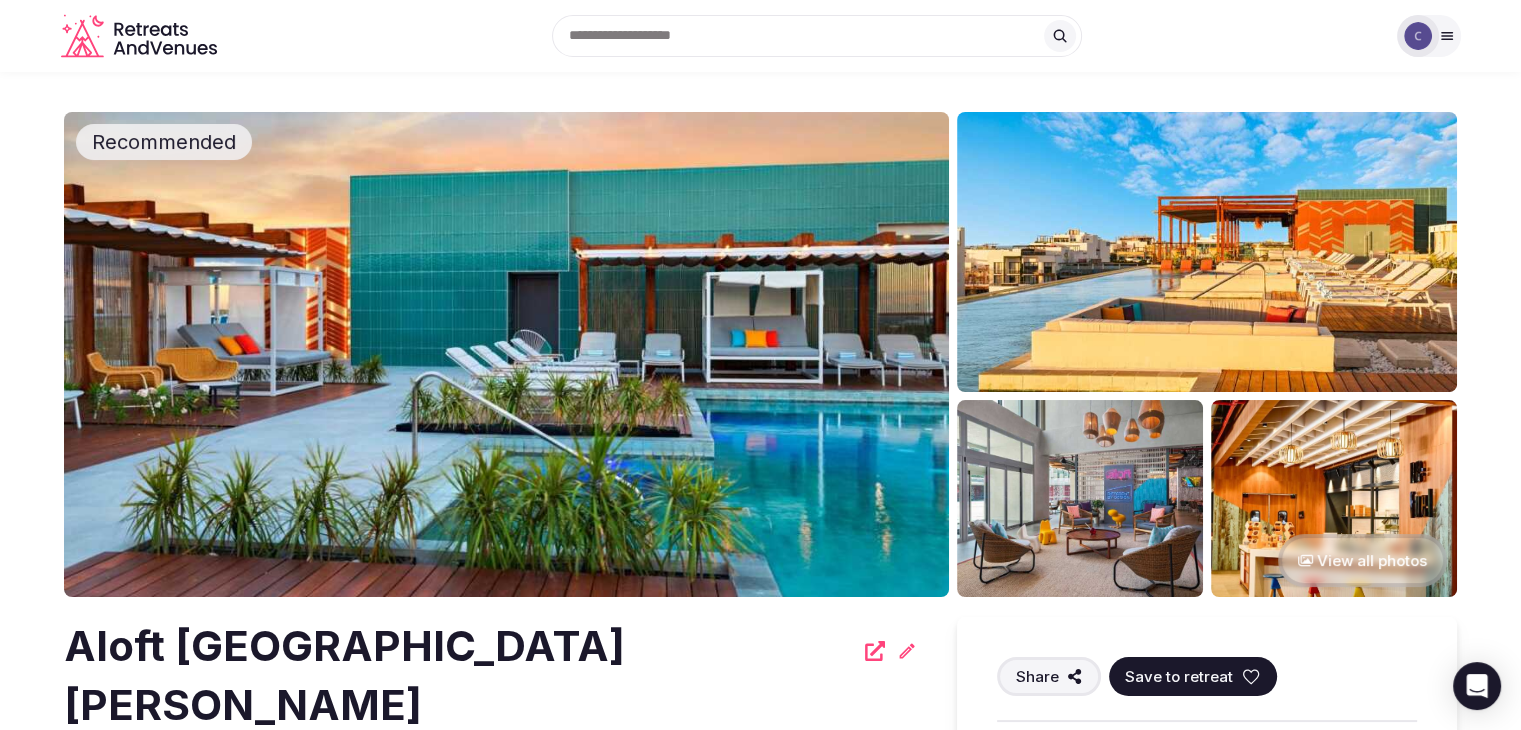 click on "Aloft [GEOGRAPHIC_DATA][PERSON_NAME]" at bounding box center (458, 676) 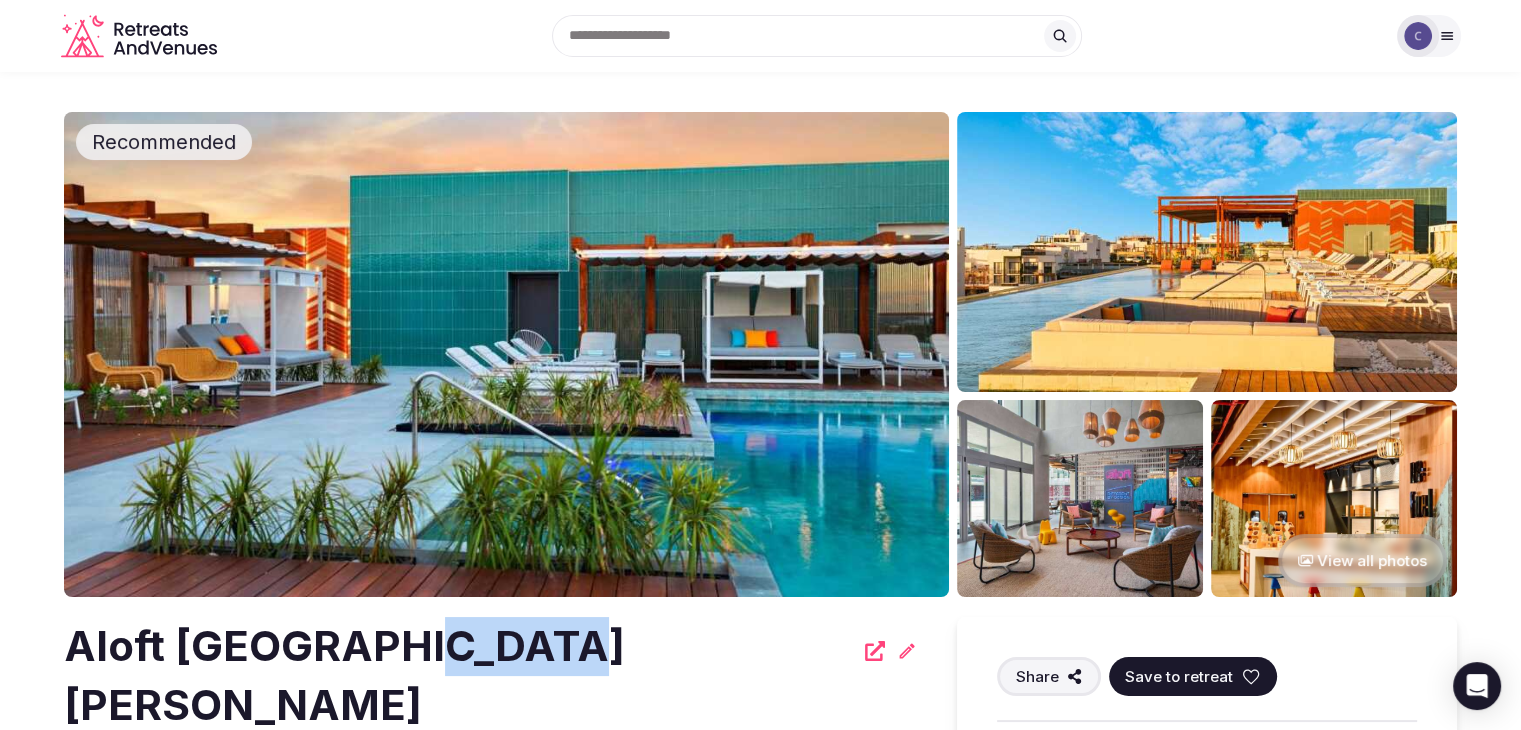 click on "Aloft [GEOGRAPHIC_DATA][PERSON_NAME]" at bounding box center [458, 676] 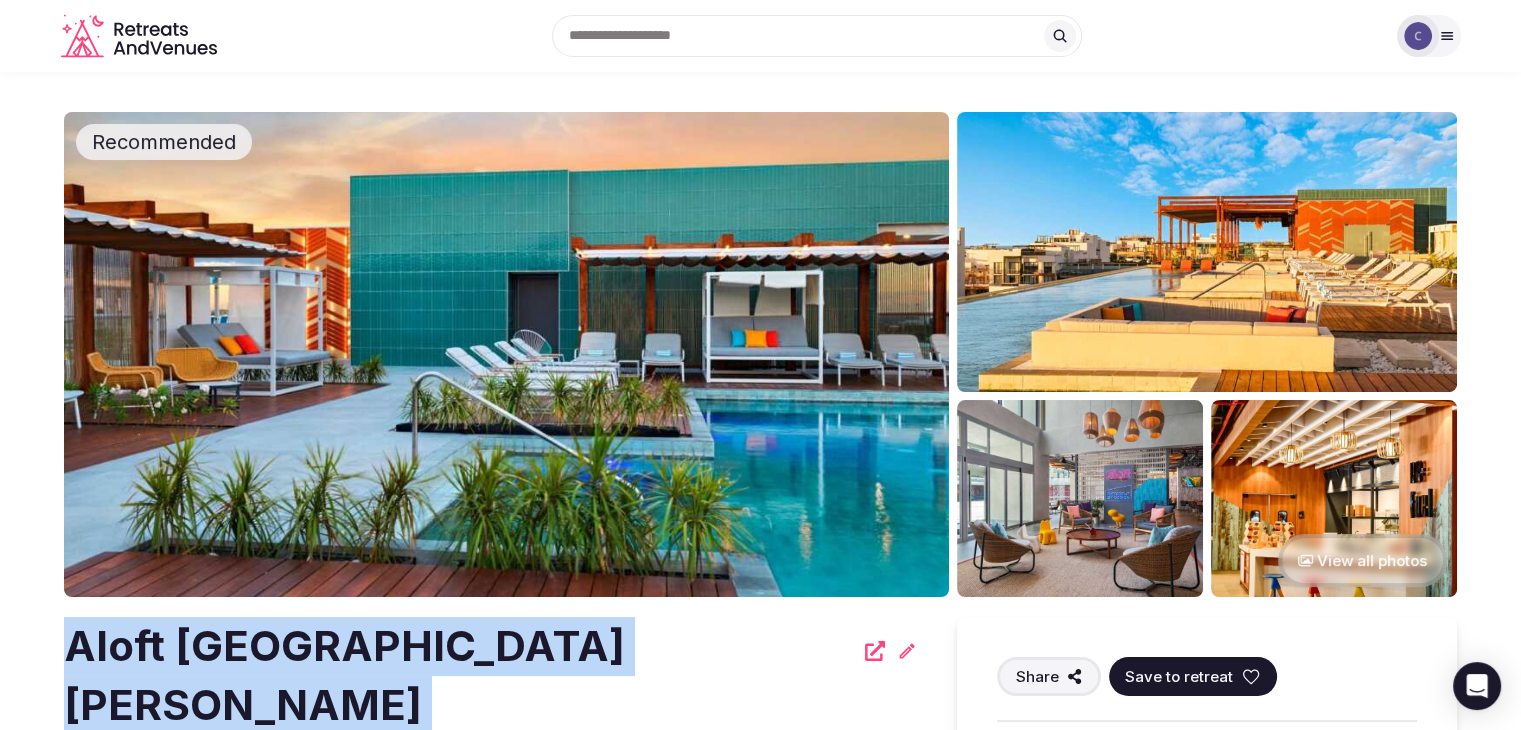 click on "Aloft [GEOGRAPHIC_DATA][PERSON_NAME]" at bounding box center (458, 676) 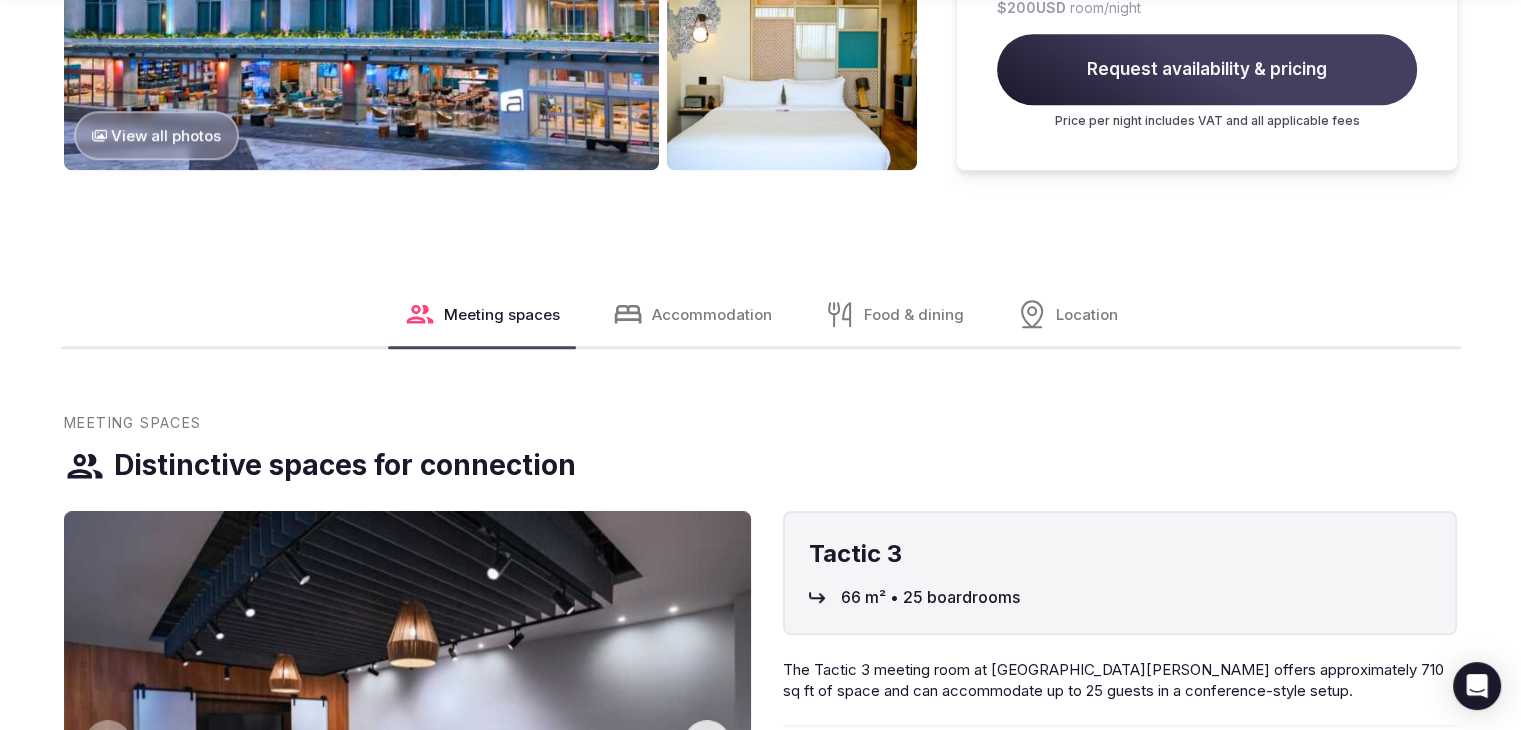 scroll, scrollTop: 1600, scrollLeft: 0, axis: vertical 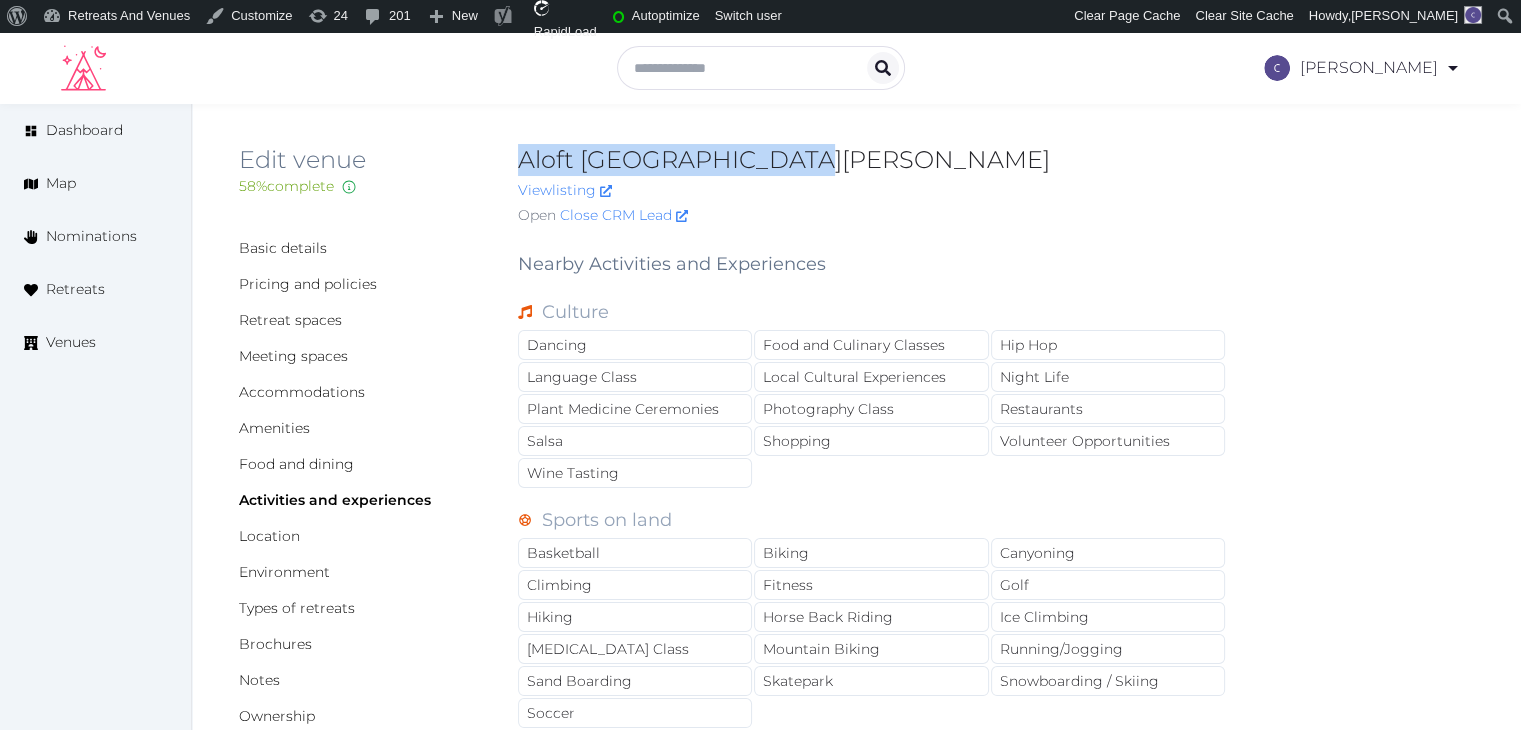 drag, startPoint x: 517, startPoint y: 154, endPoint x: 833, endPoint y: 149, distance: 316.03955 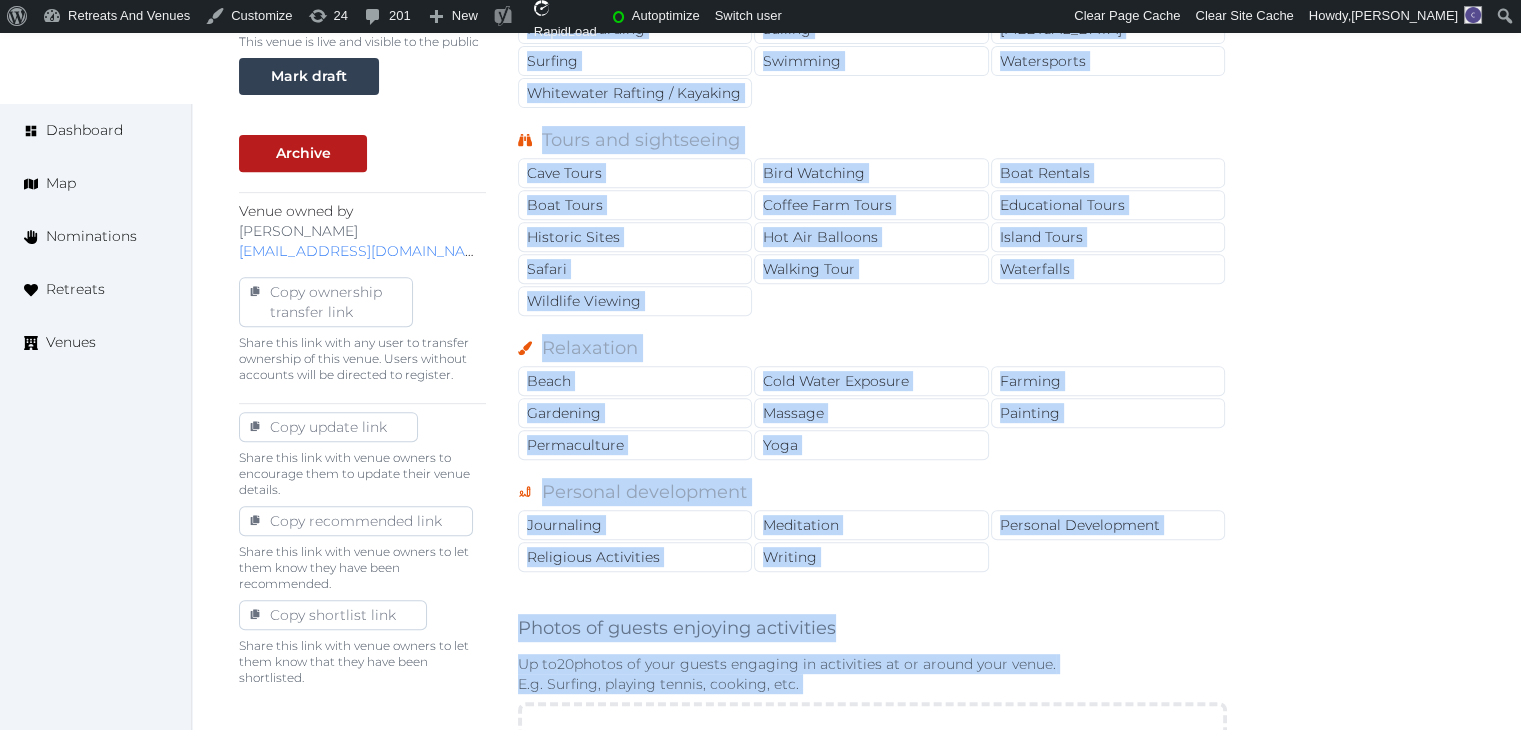 scroll, scrollTop: 859, scrollLeft: 0, axis: vertical 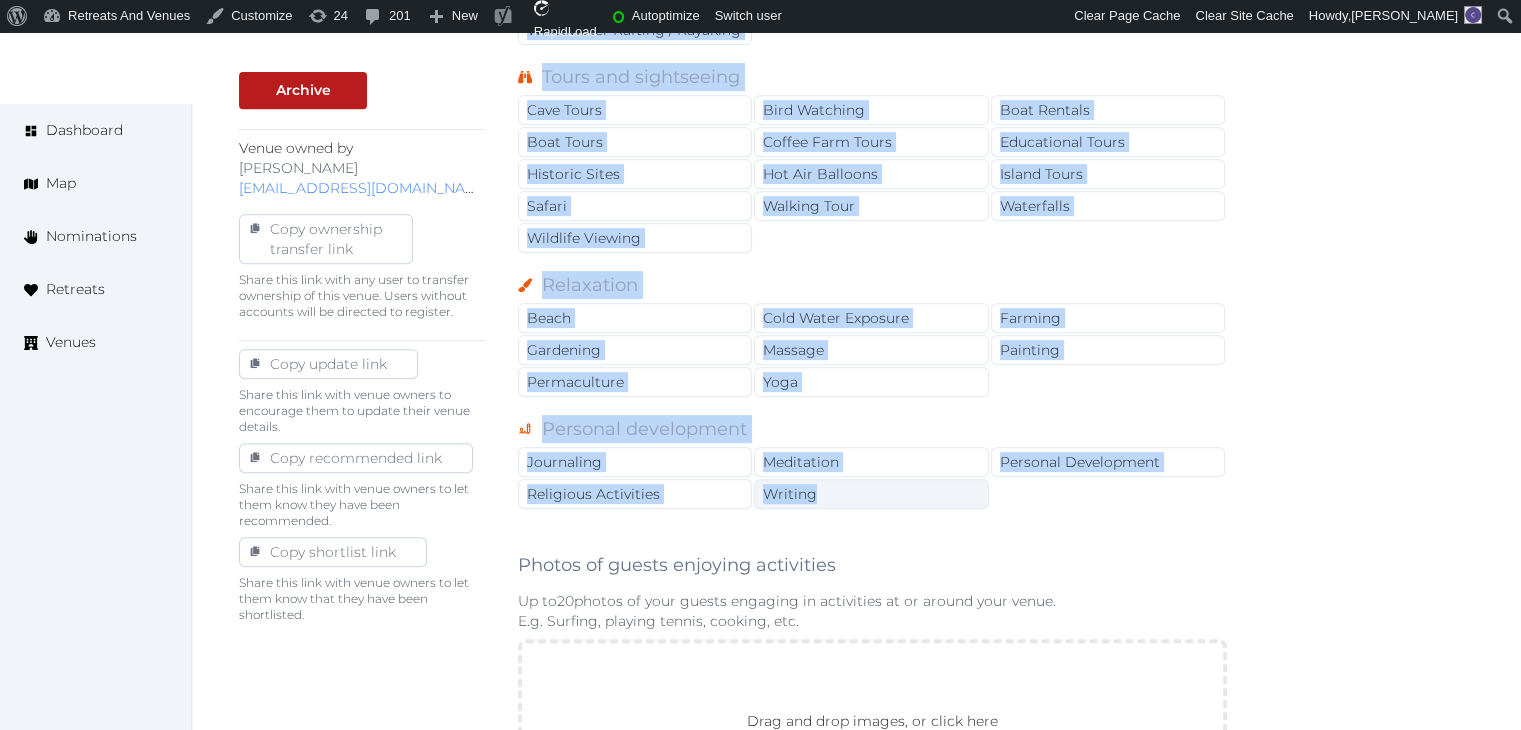 drag, startPoint x: 516, startPoint y: 261, endPoint x: 839, endPoint y: 481, distance: 390.80557 